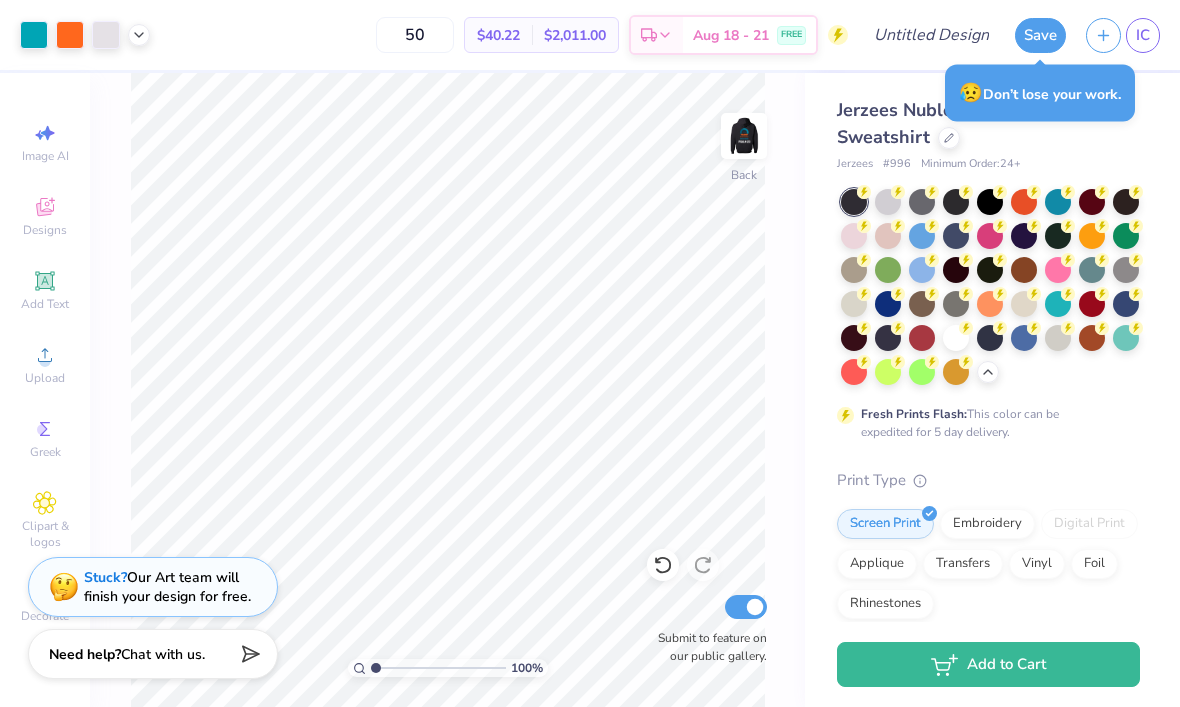 scroll, scrollTop: 0, scrollLeft: 0, axis: both 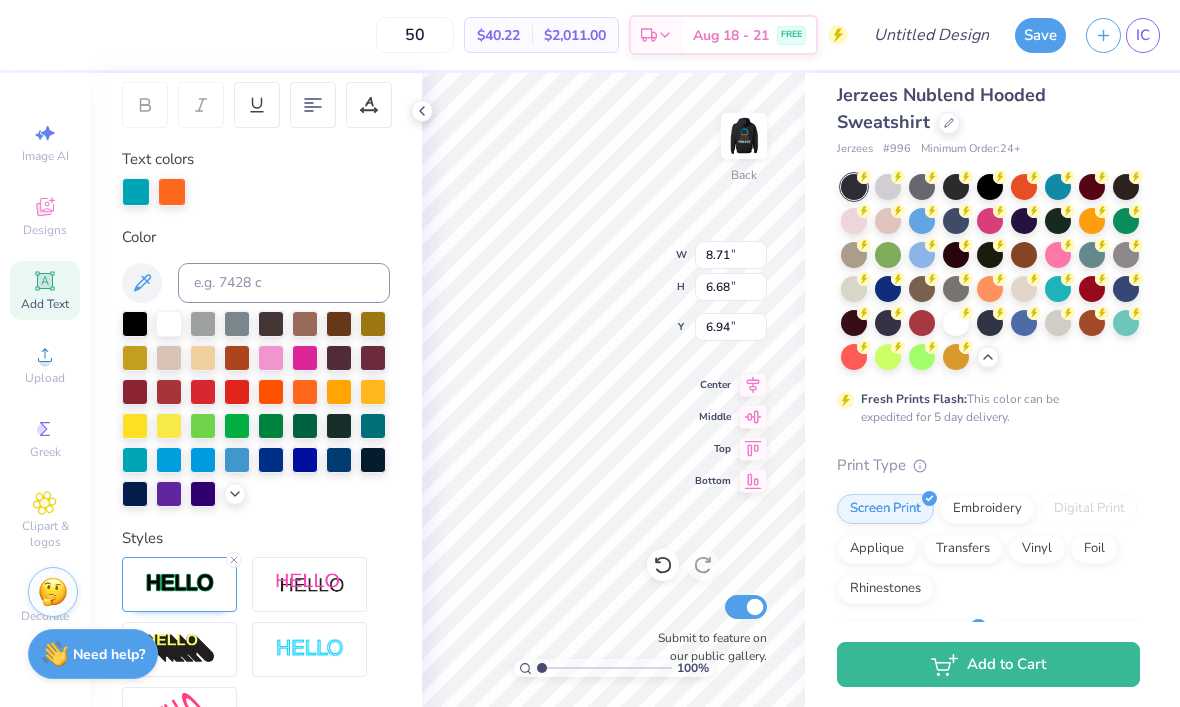 click at bounding box center (169, 324) 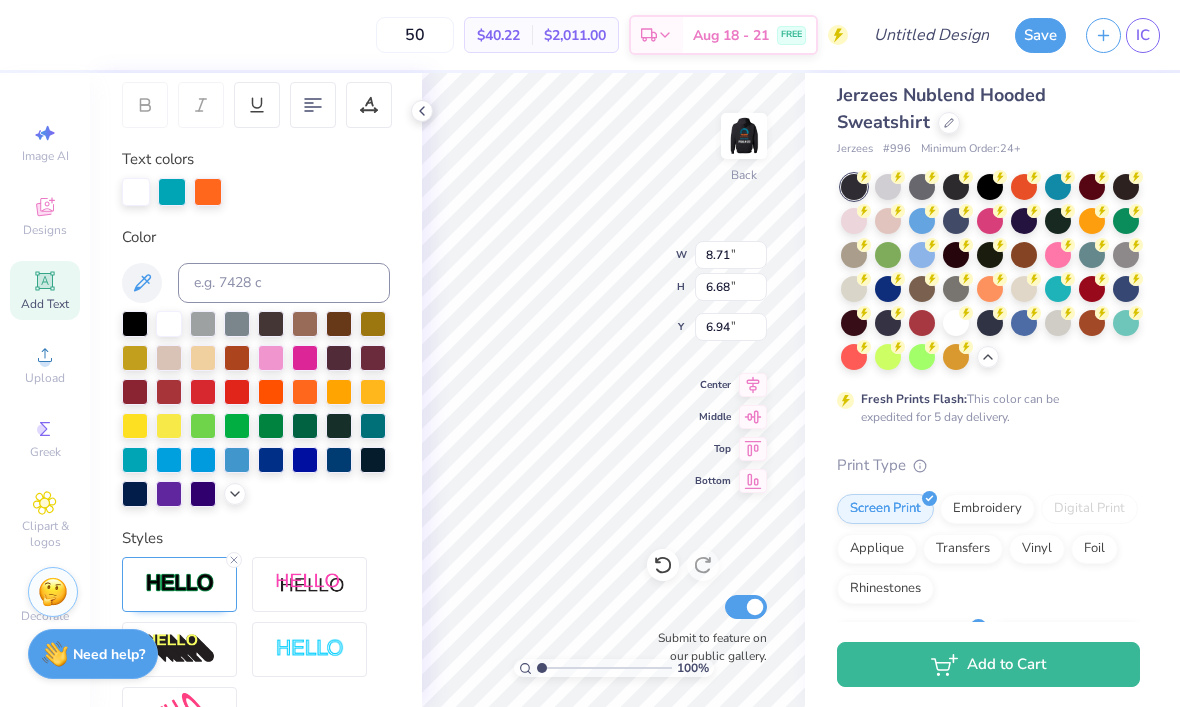 click at bounding box center [169, 324] 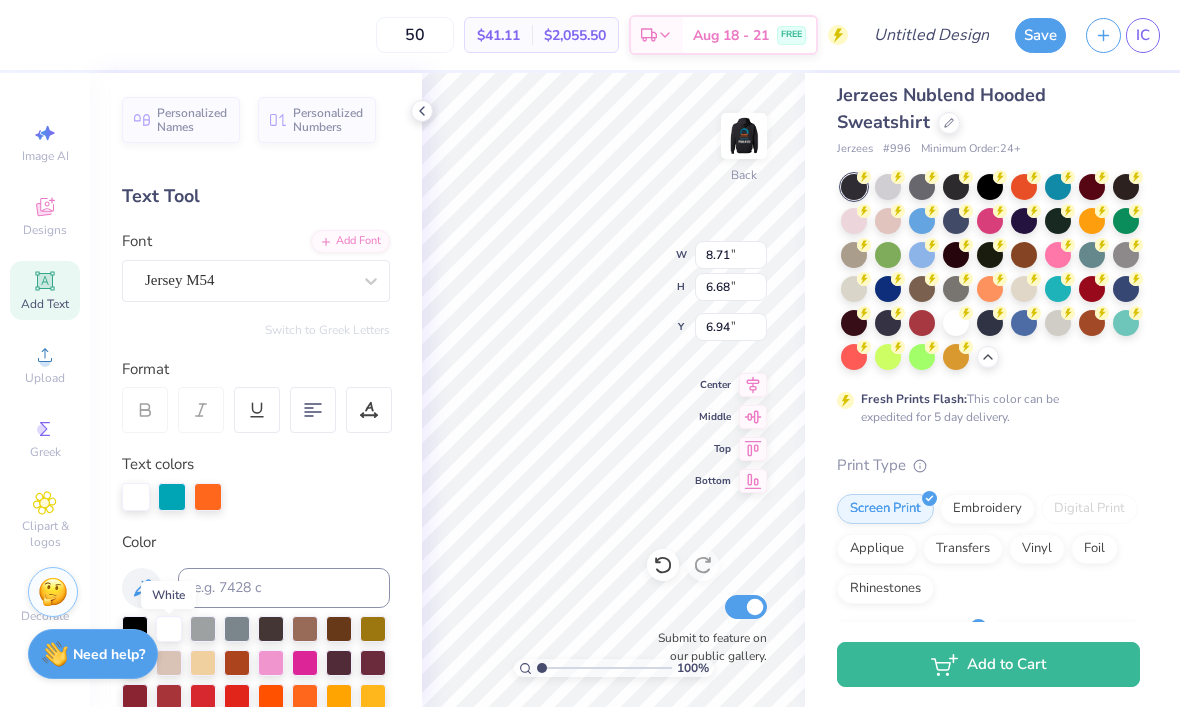 scroll, scrollTop: 0, scrollLeft: 0, axis: both 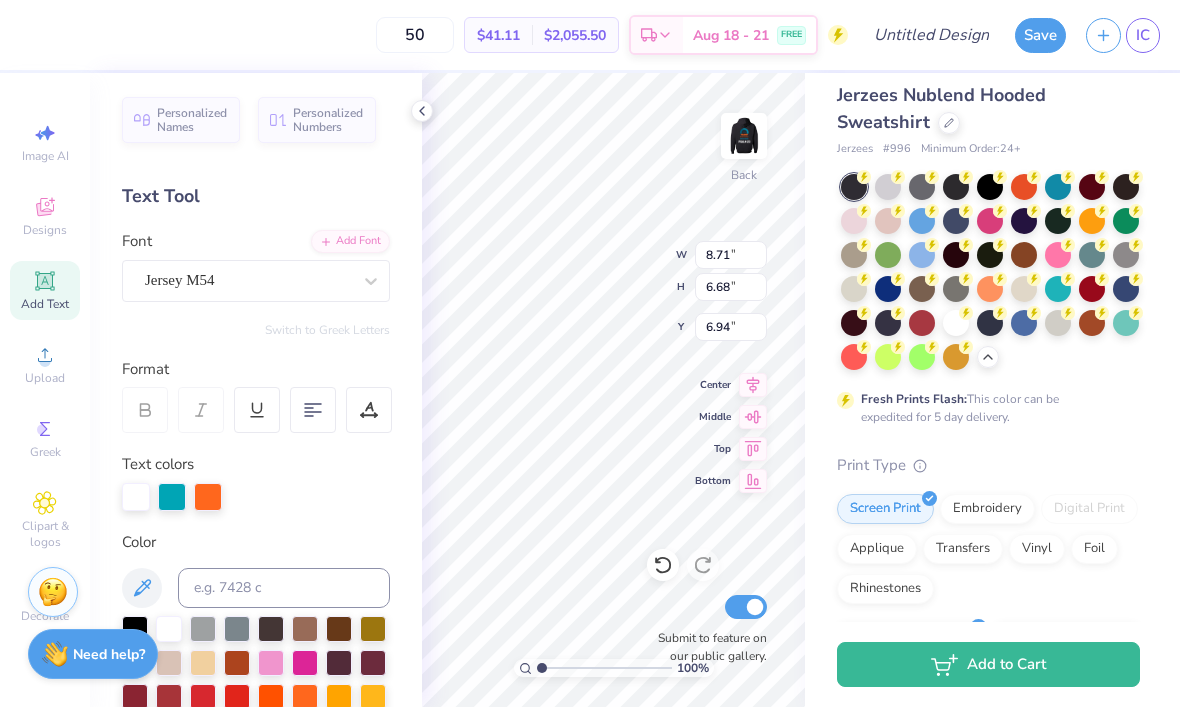 click at bounding box center [136, 497] 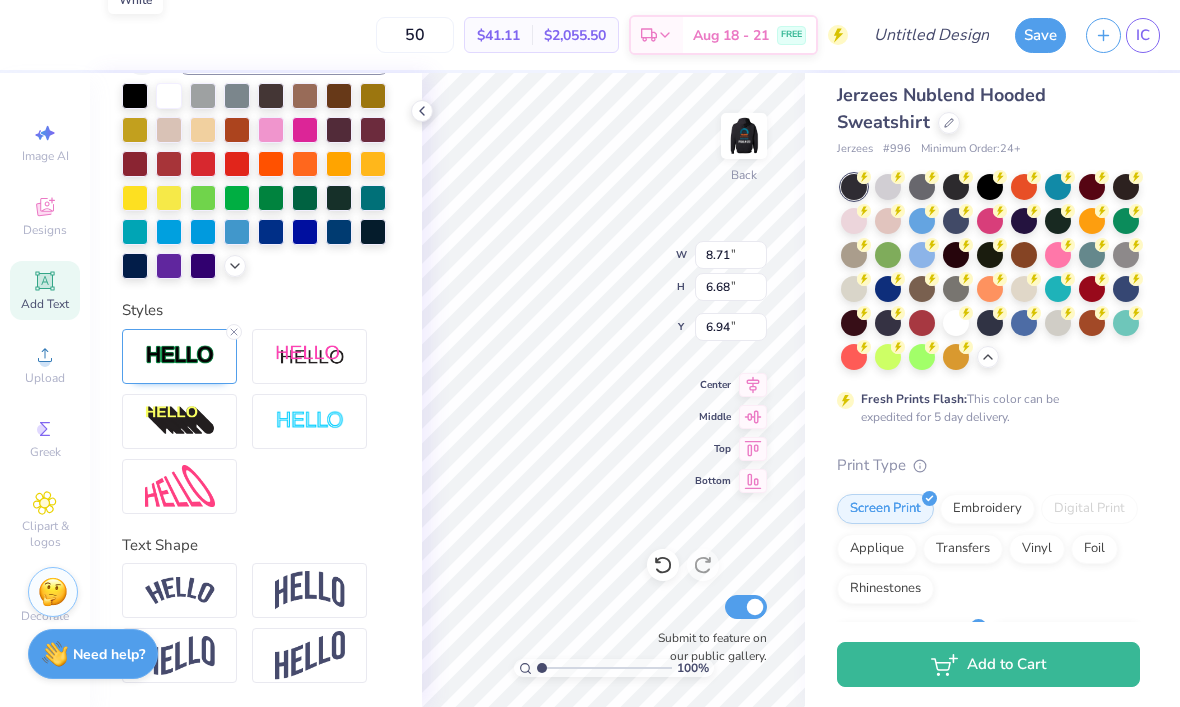 scroll, scrollTop: 534, scrollLeft: 0, axis: vertical 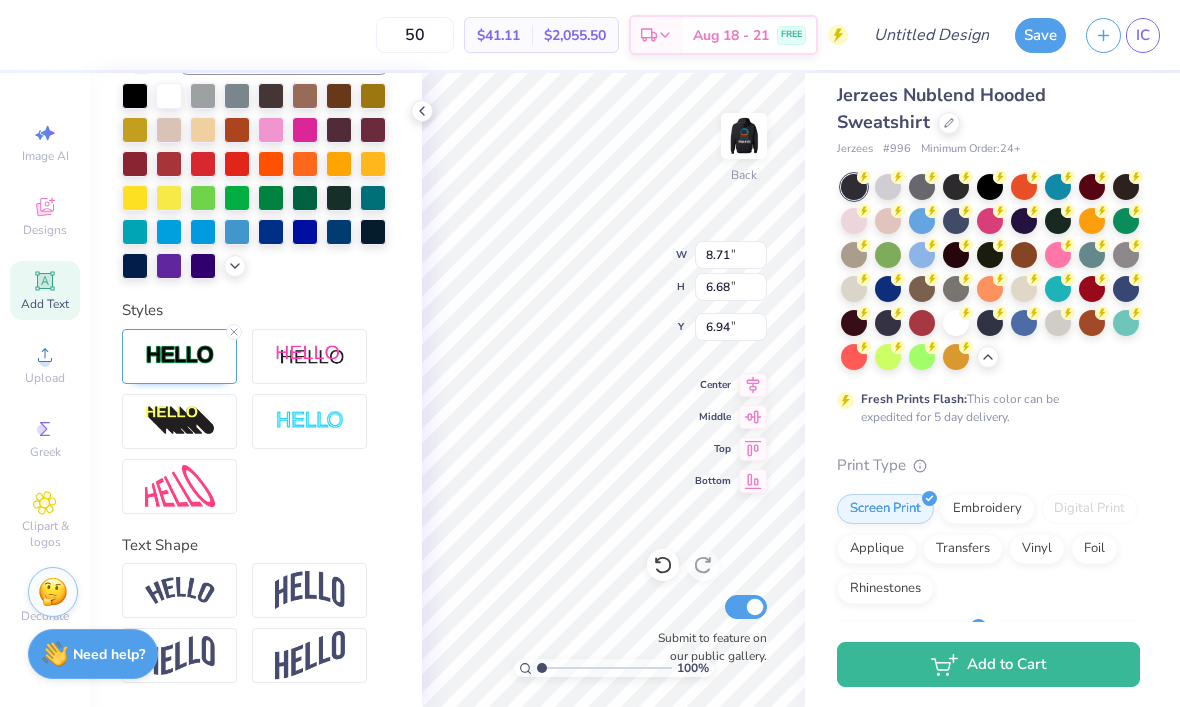 click at bounding box center [180, 355] 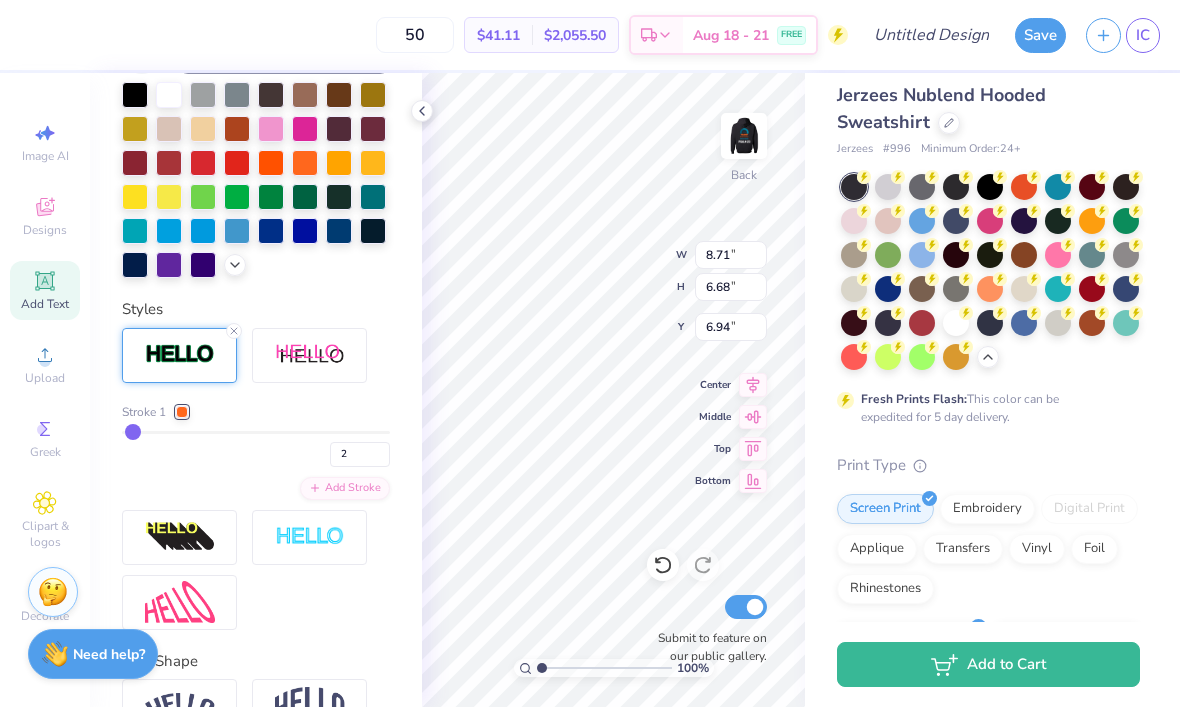 click at bounding box center (182, 412) 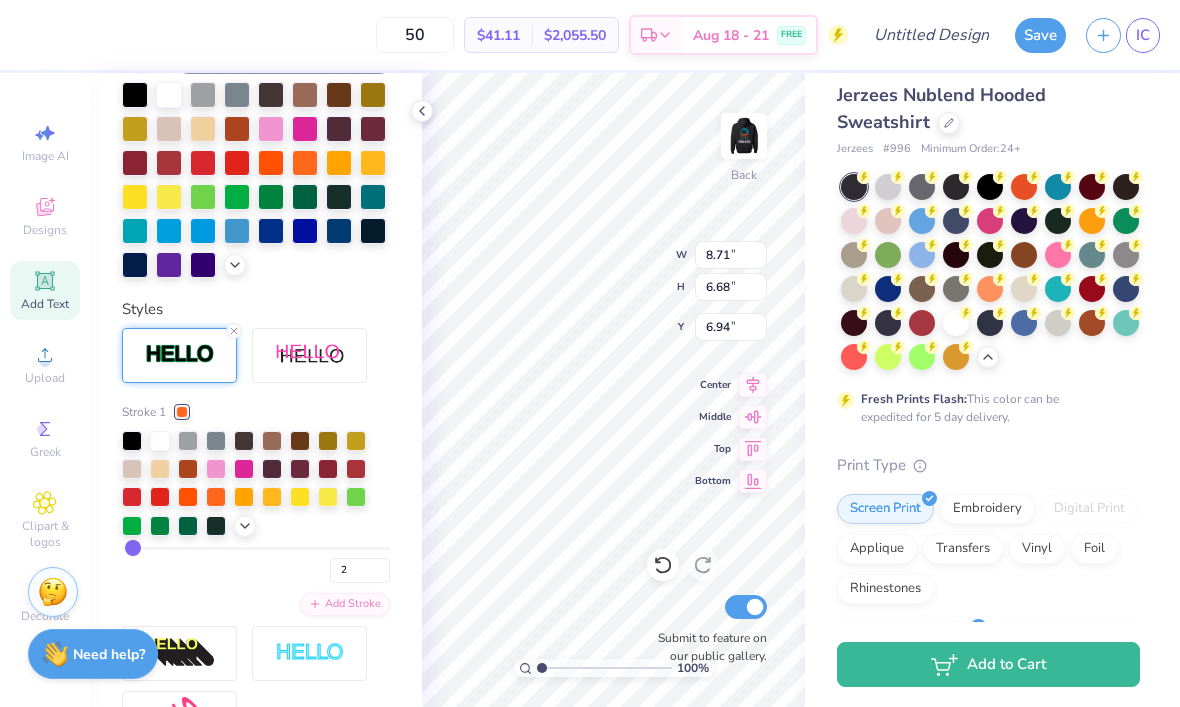click at bounding box center (160, 441) 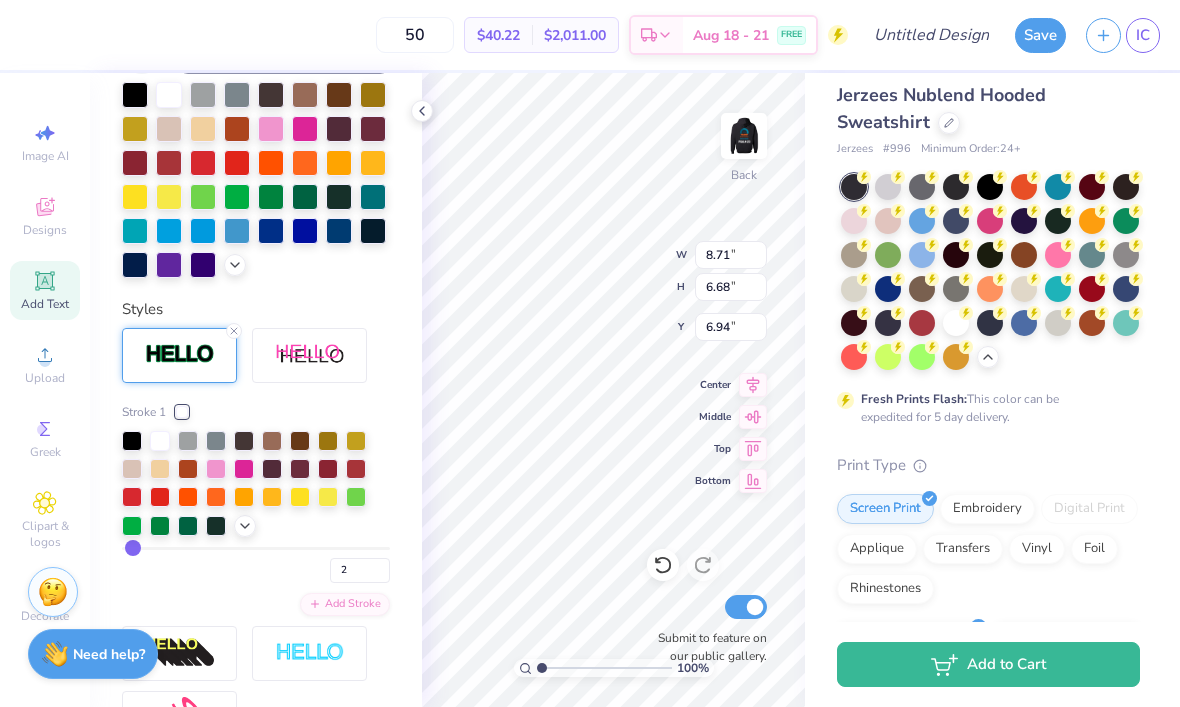 click on "Jerzees # 996 Minimum Order:  24 +" at bounding box center (988, 149) 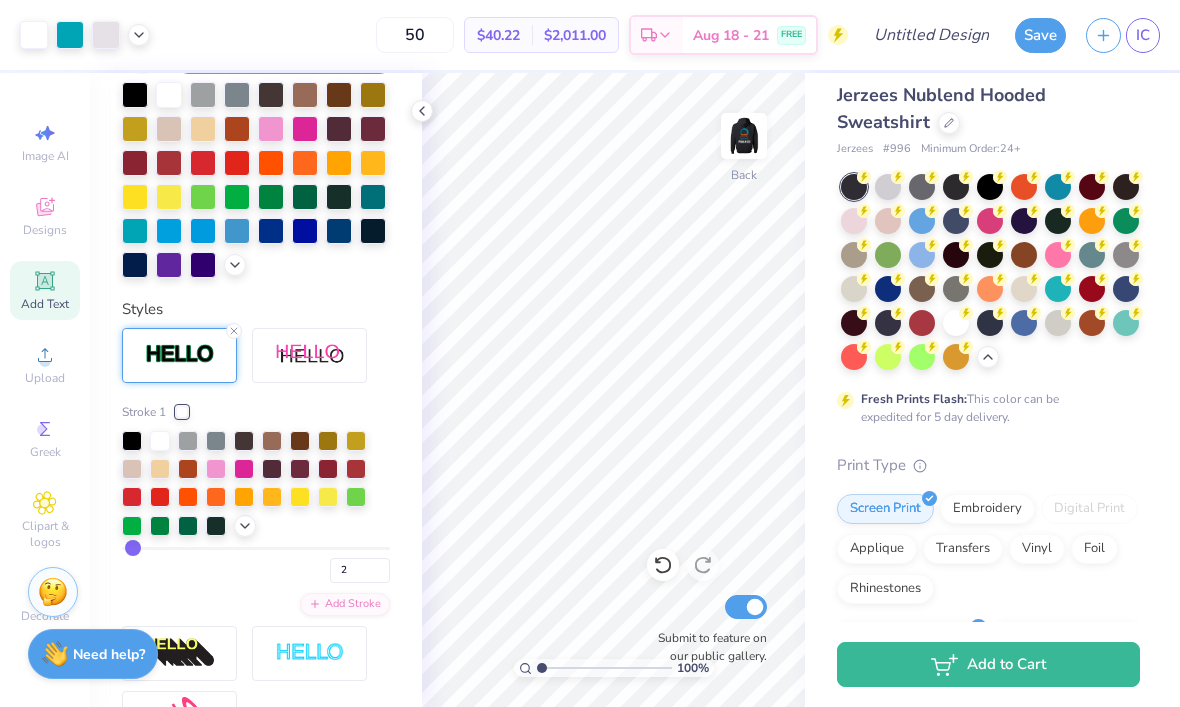 click at bounding box center [744, 136] 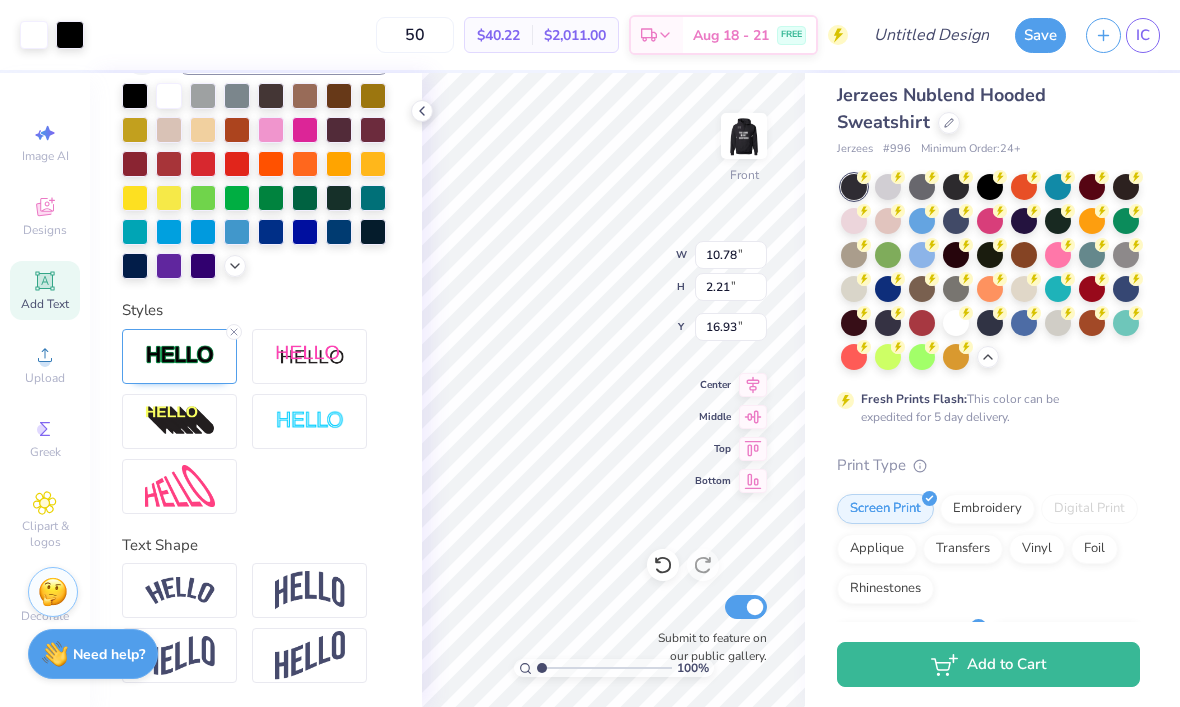 type on "10.82" 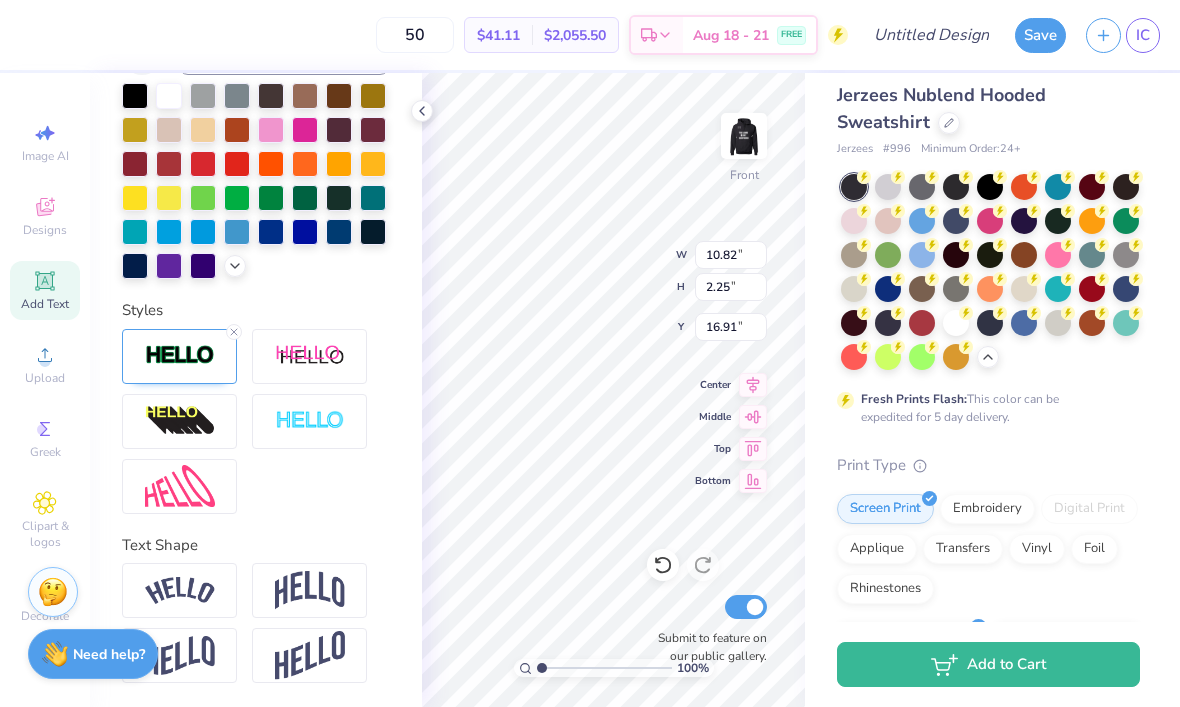 click at bounding box center (180, 355) 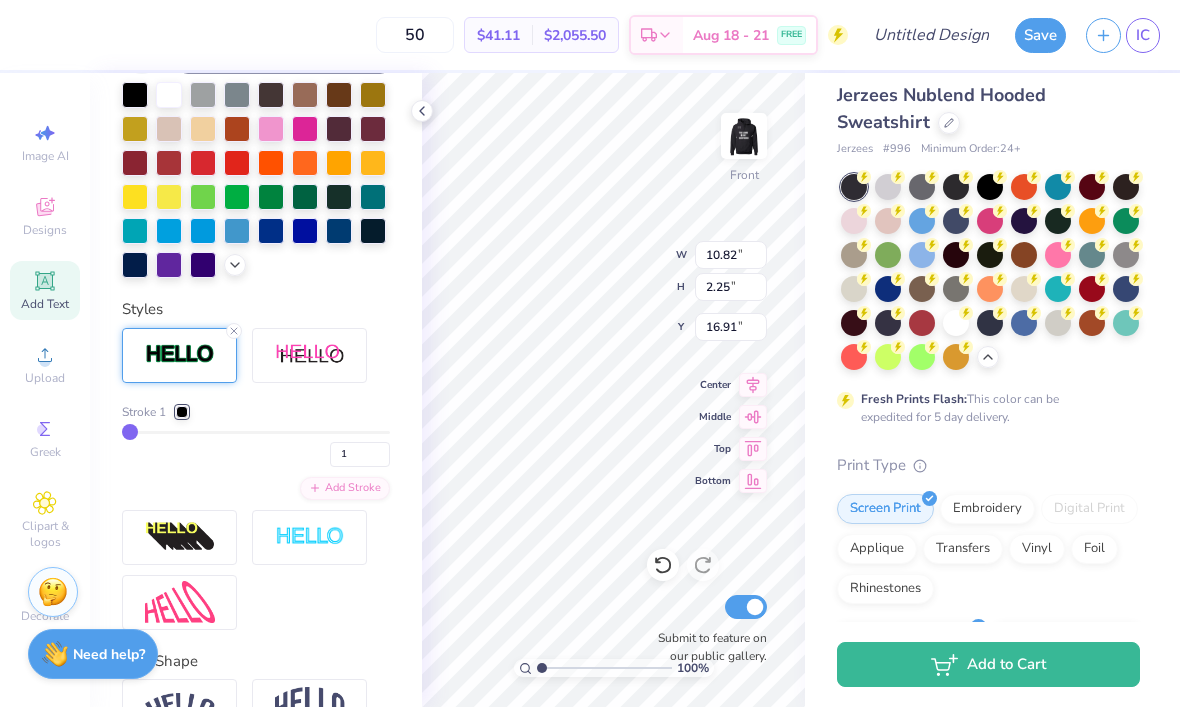 click at bounding box center (182, 412) 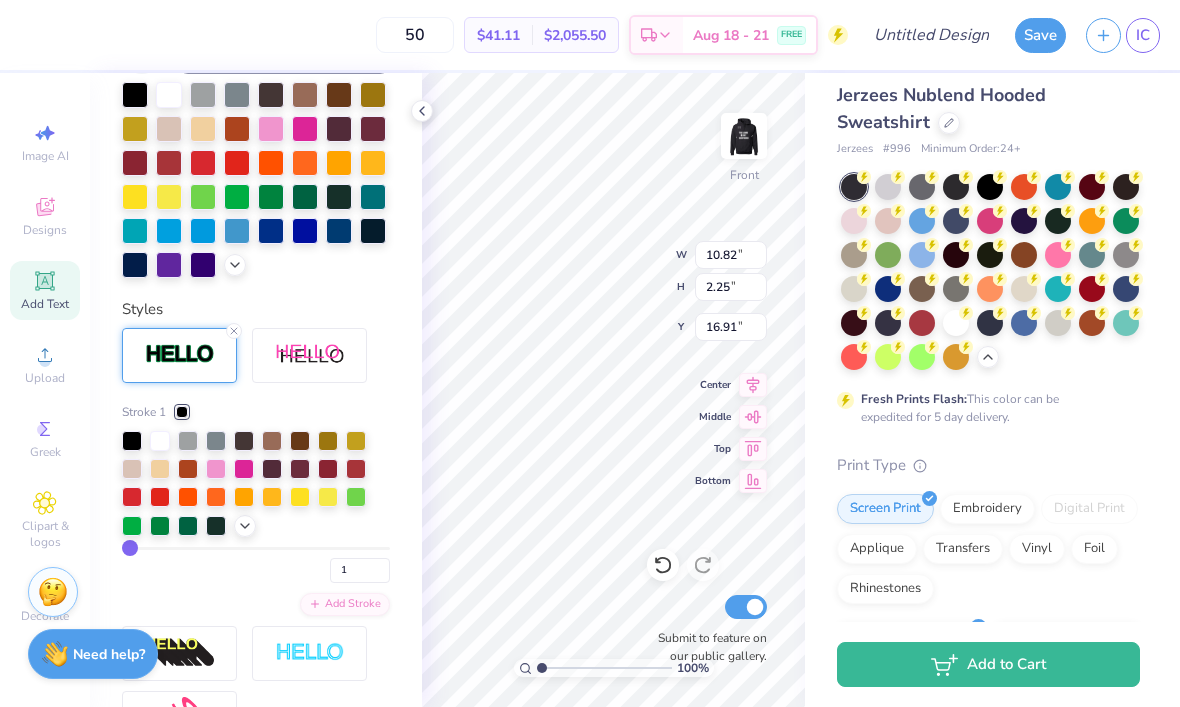 click at bounding box center [188, 497] 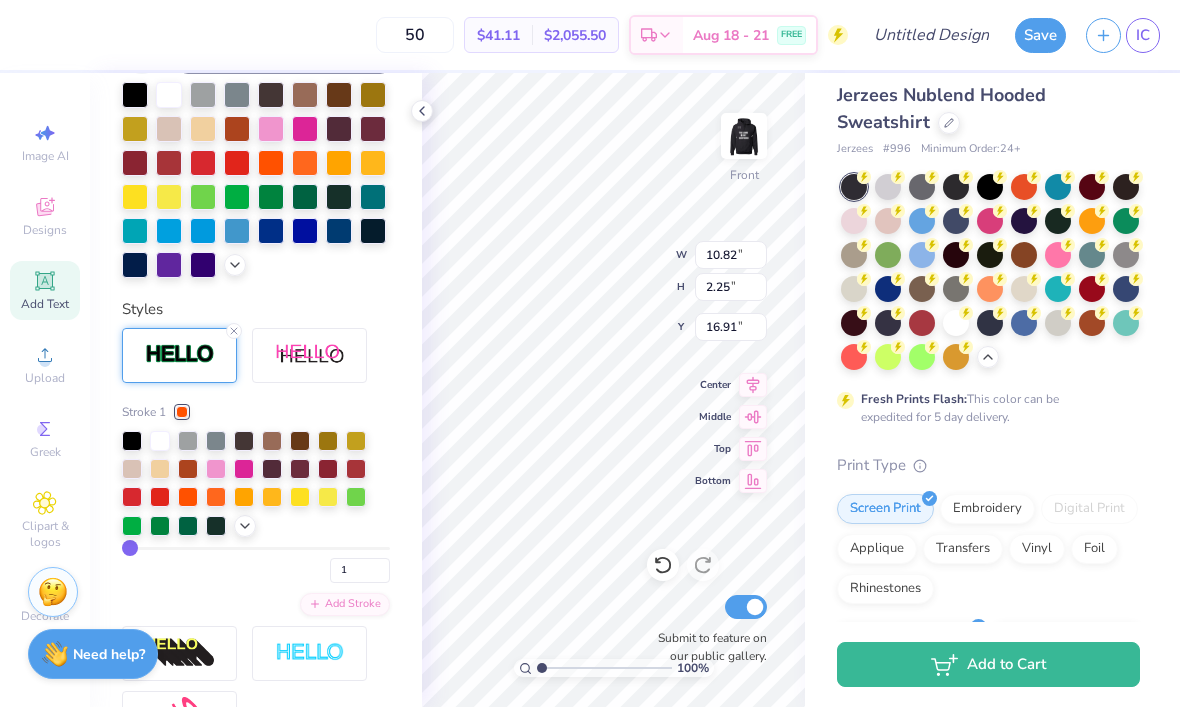 click at bounding box center [256, 484] 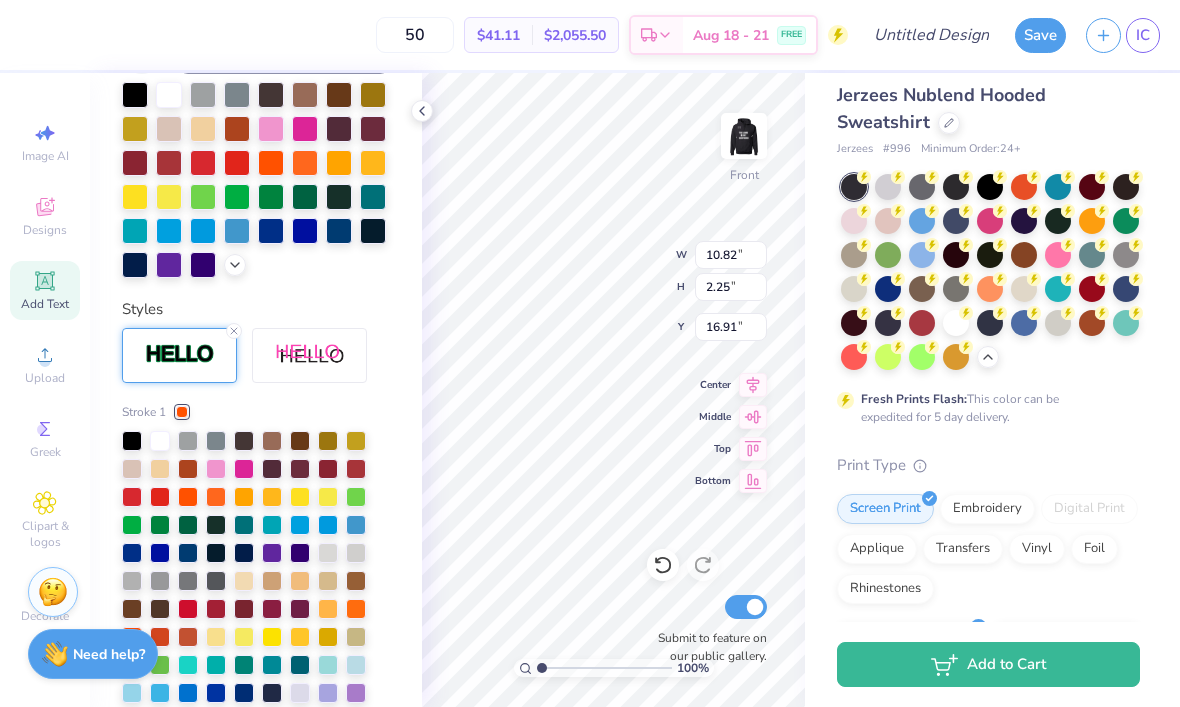click at bounding box center [300, 525] 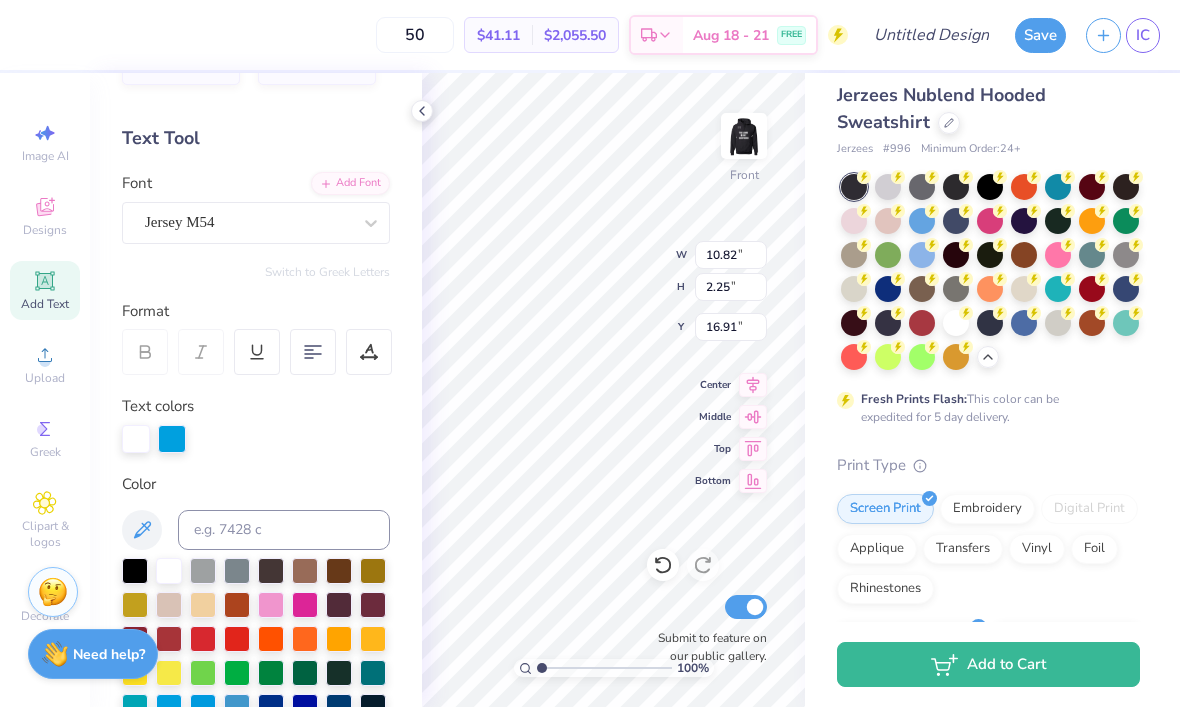 scroll, scrollTop: 56, scrollLeft: 0, axis: vertical 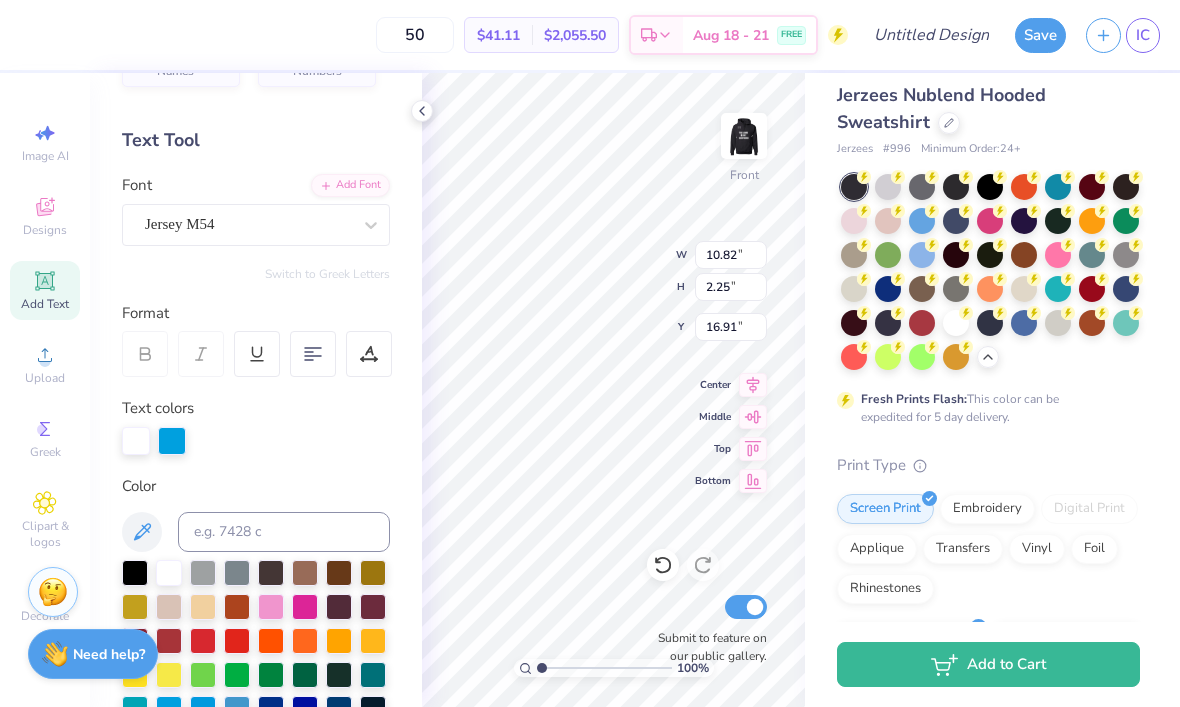 click at bounding box center (256, 441) 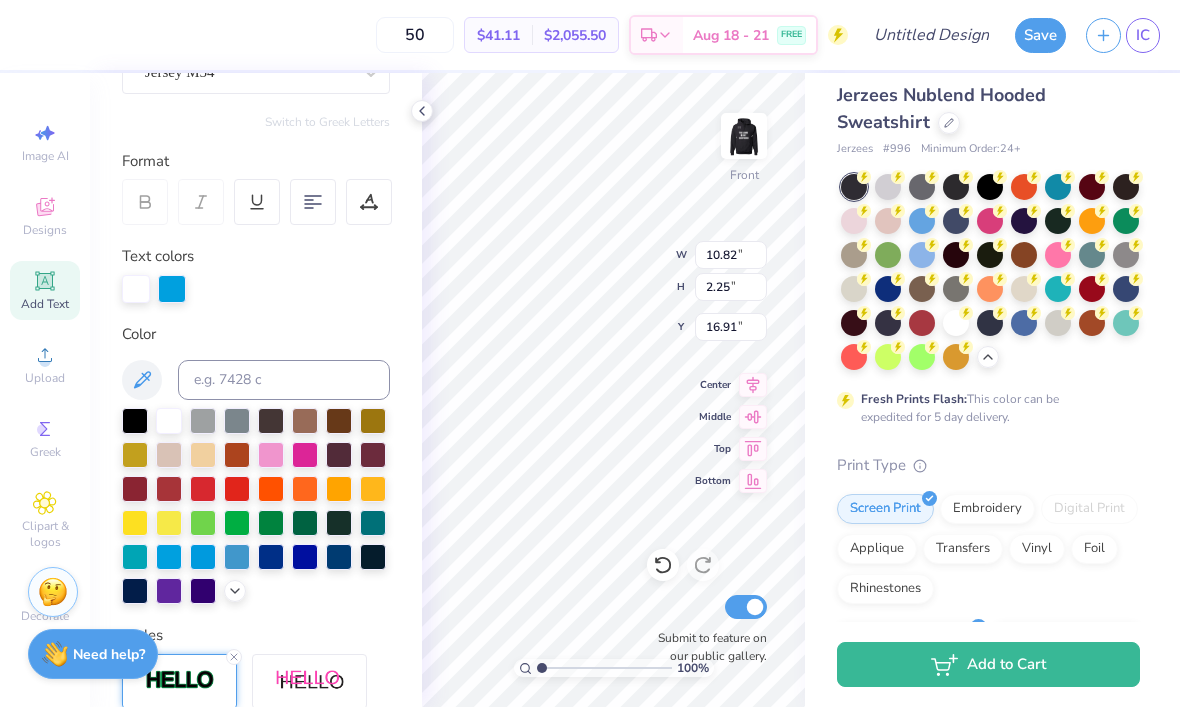 scroll, scrollTop: 213, scrollLeft: 0, axis: vertical 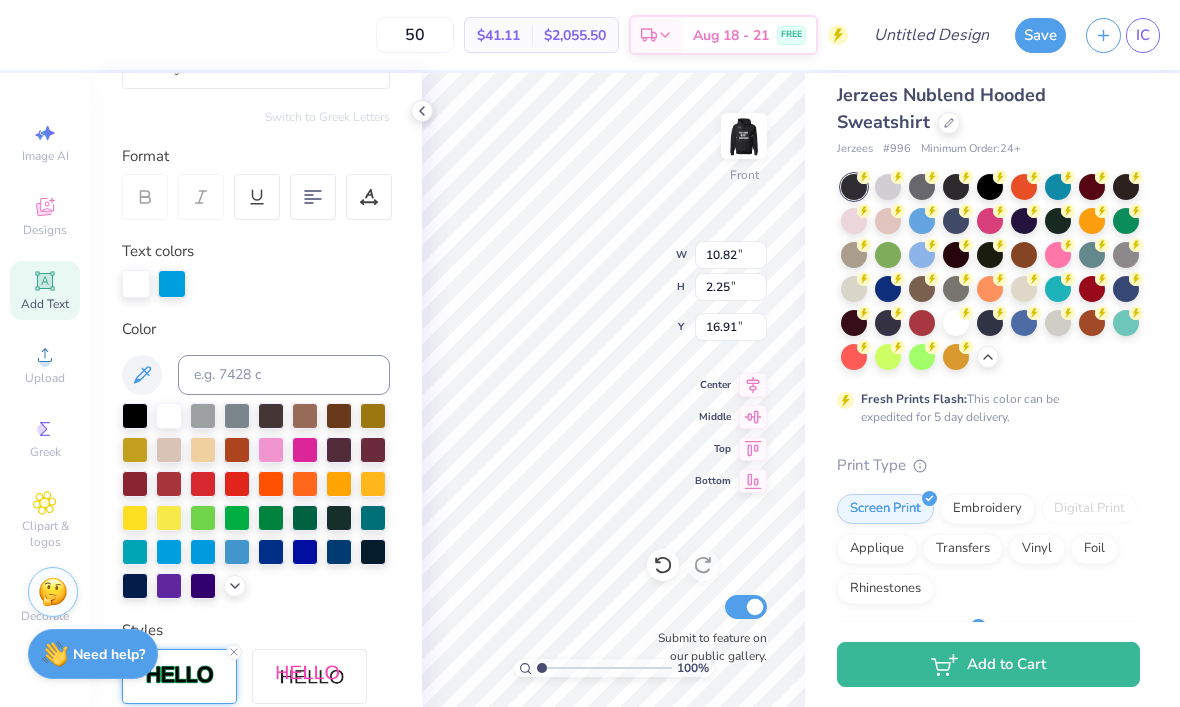 click at bounding box center [305, 484] 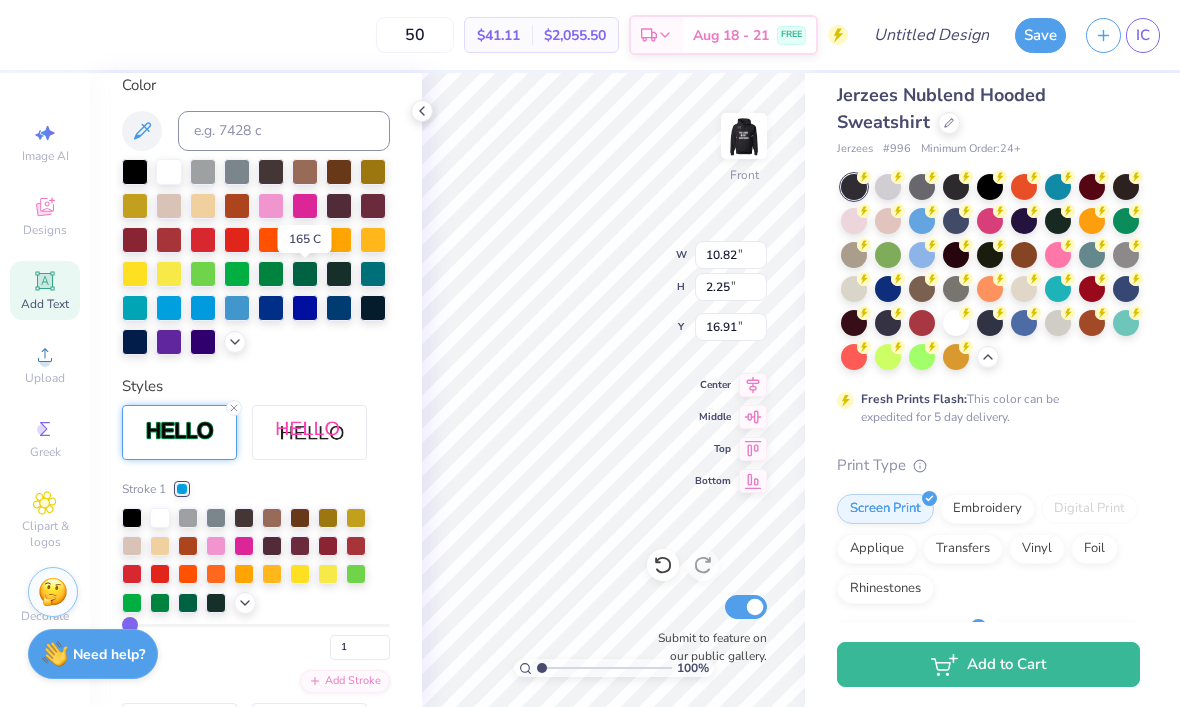 scroll, scrollTop: 466, scrollLeft: 0, axis: vertical 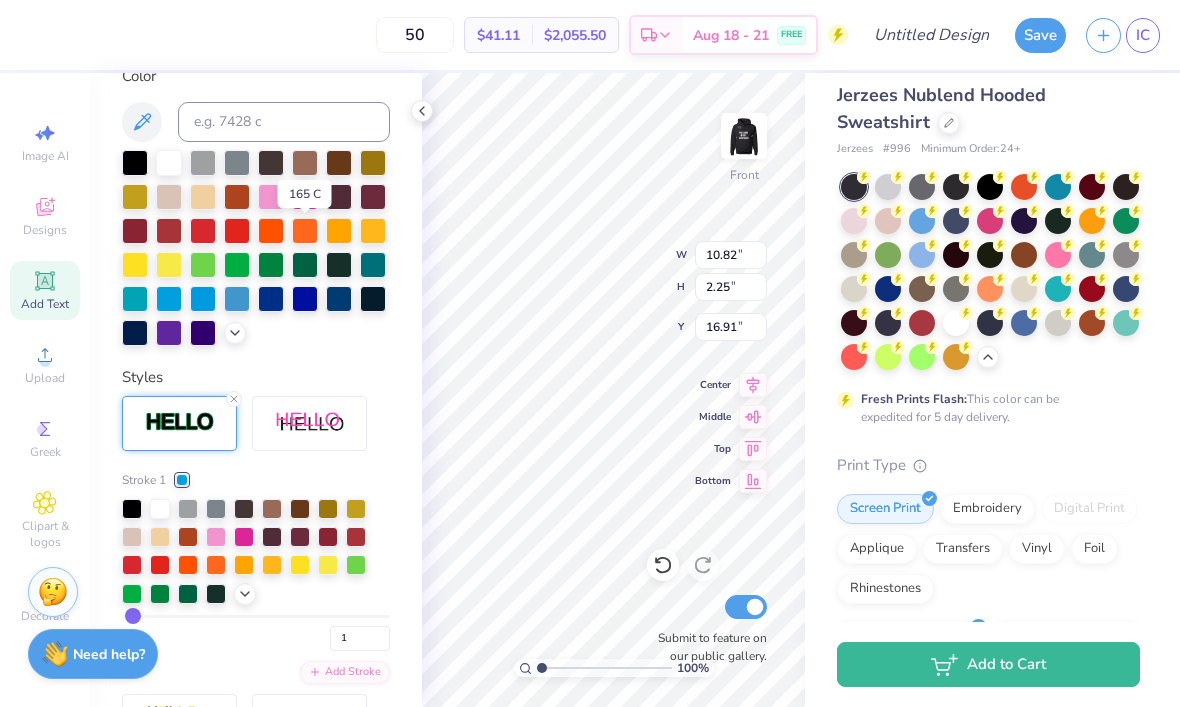 type on "3" 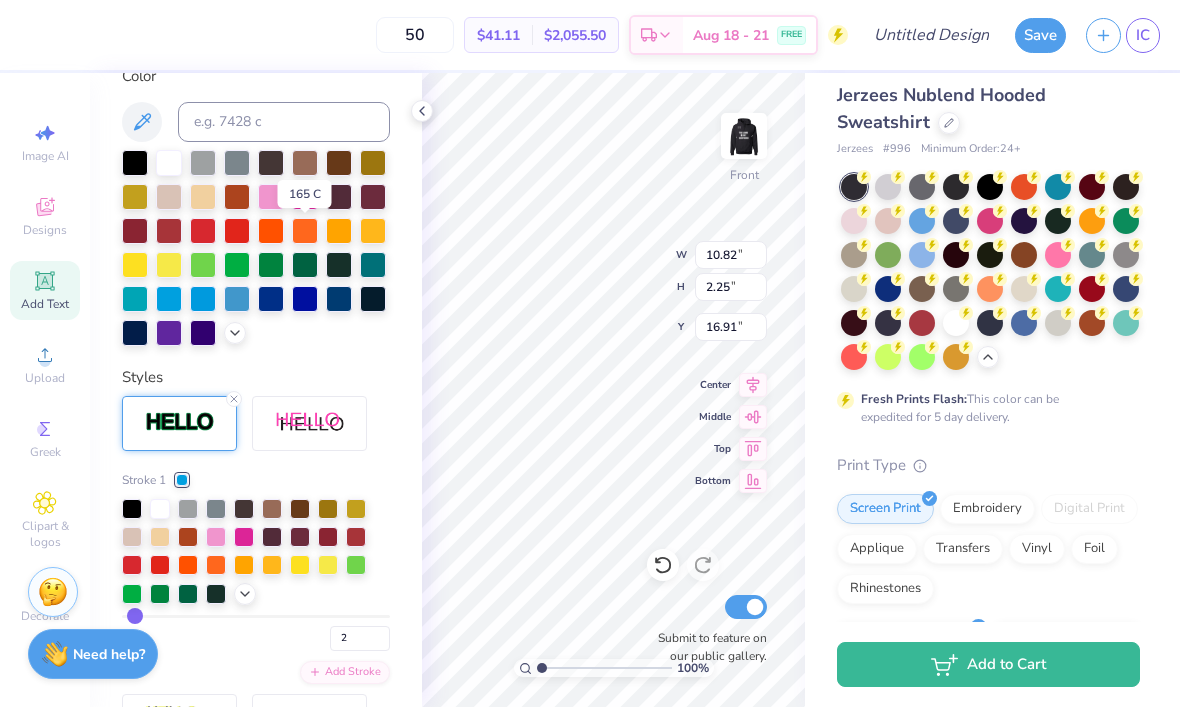 type on "3" 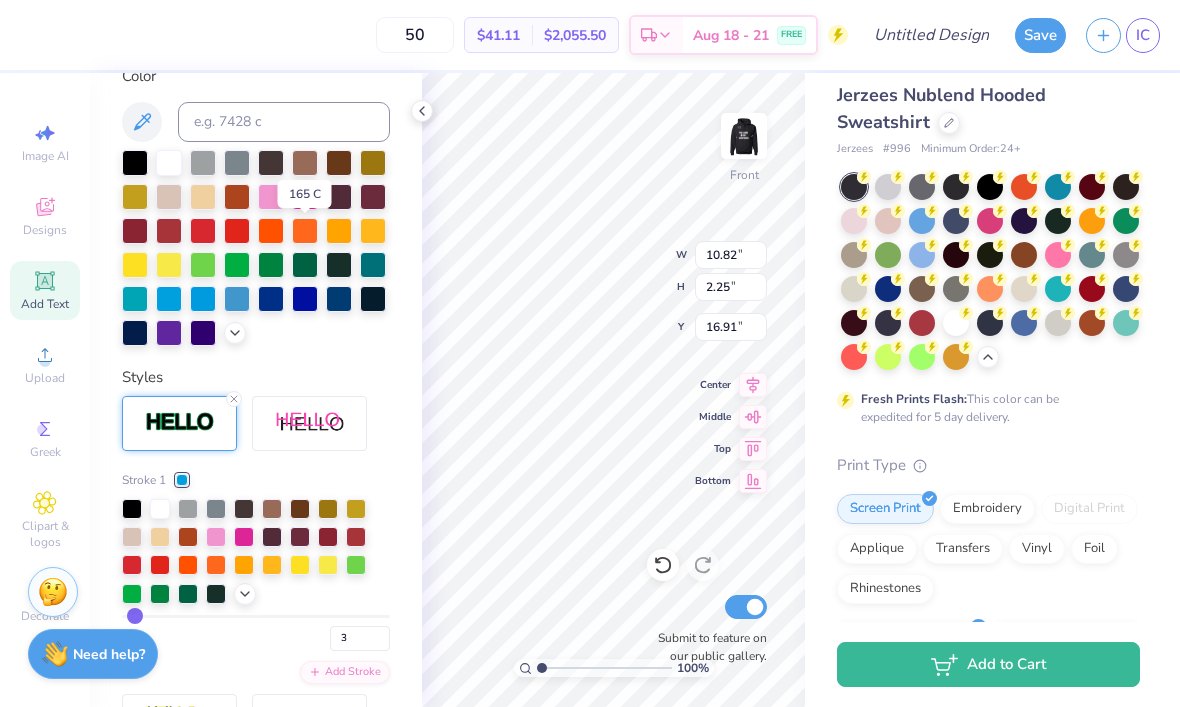 type on "4" 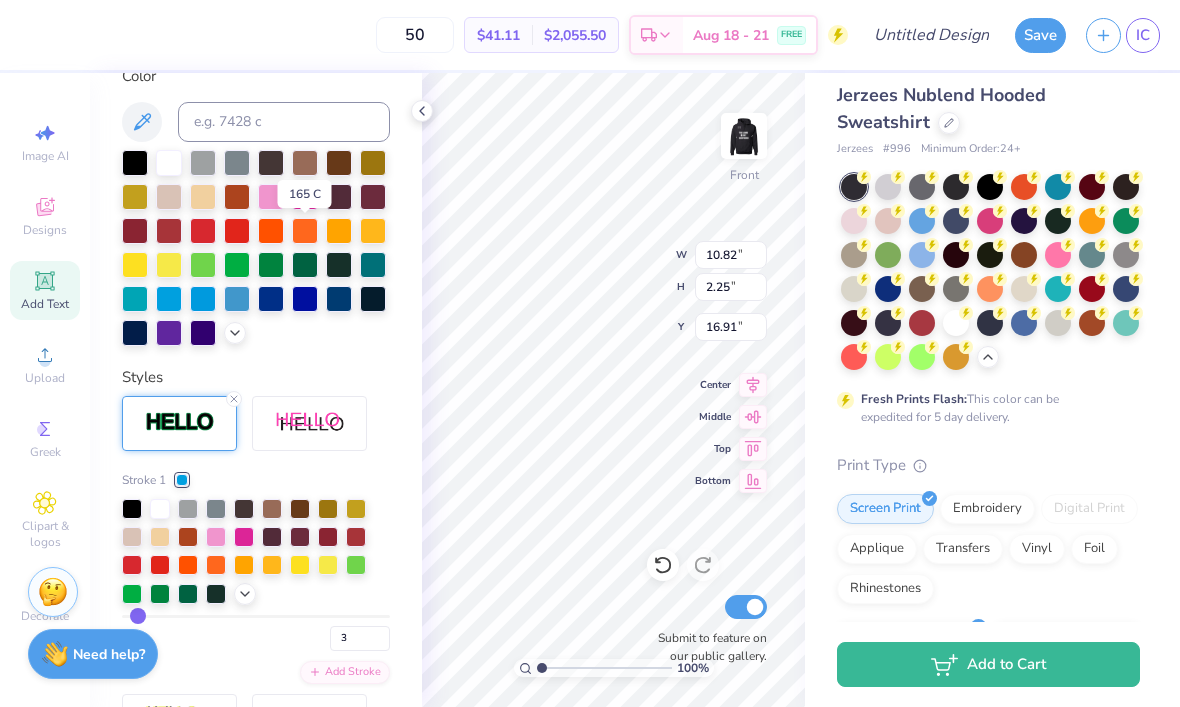 type on "4" 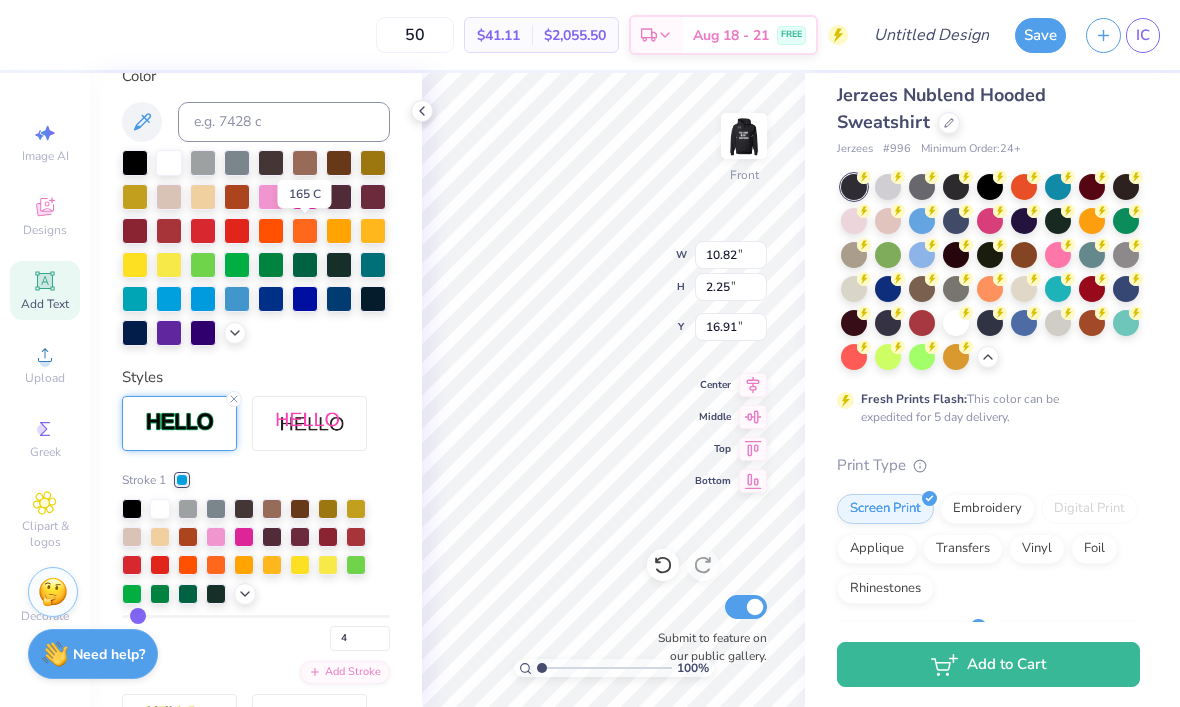 type on "5" 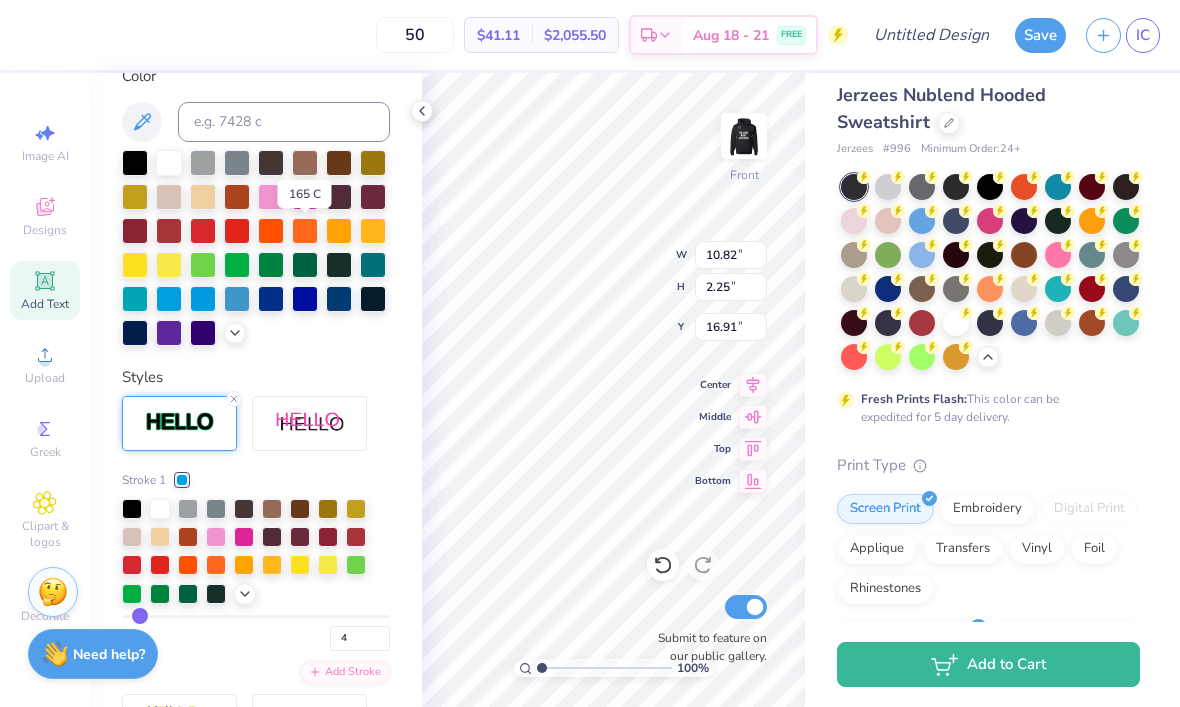 type on "5" 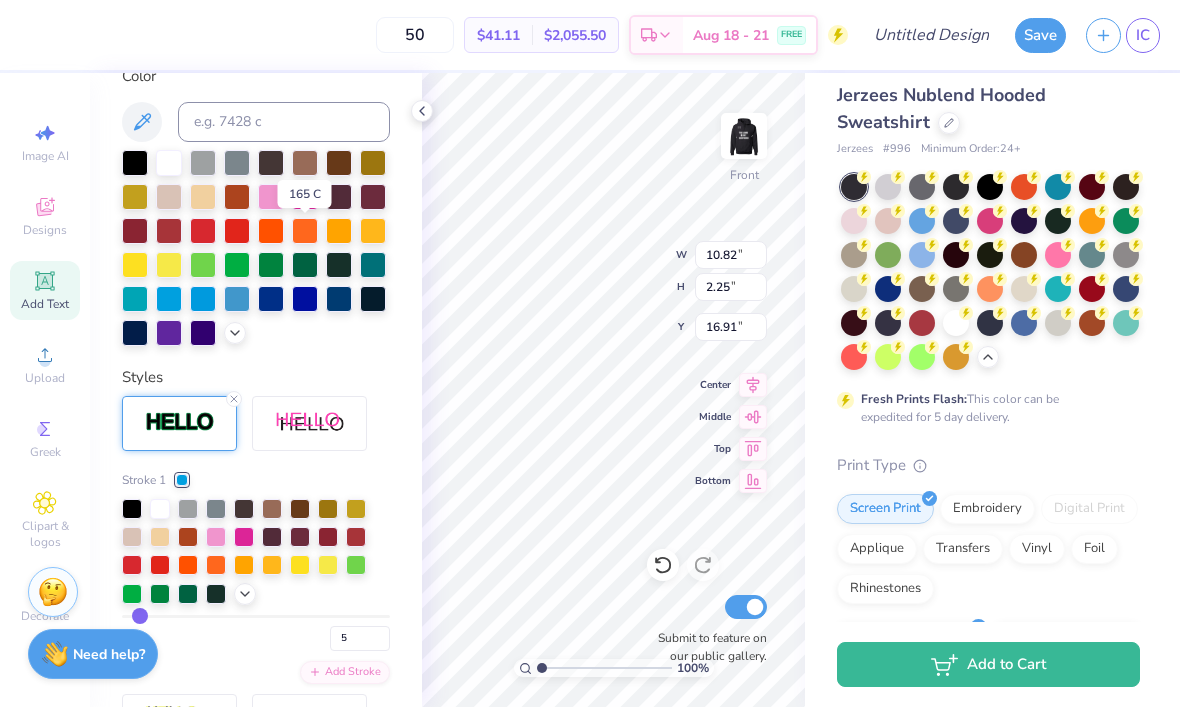 type on "6" 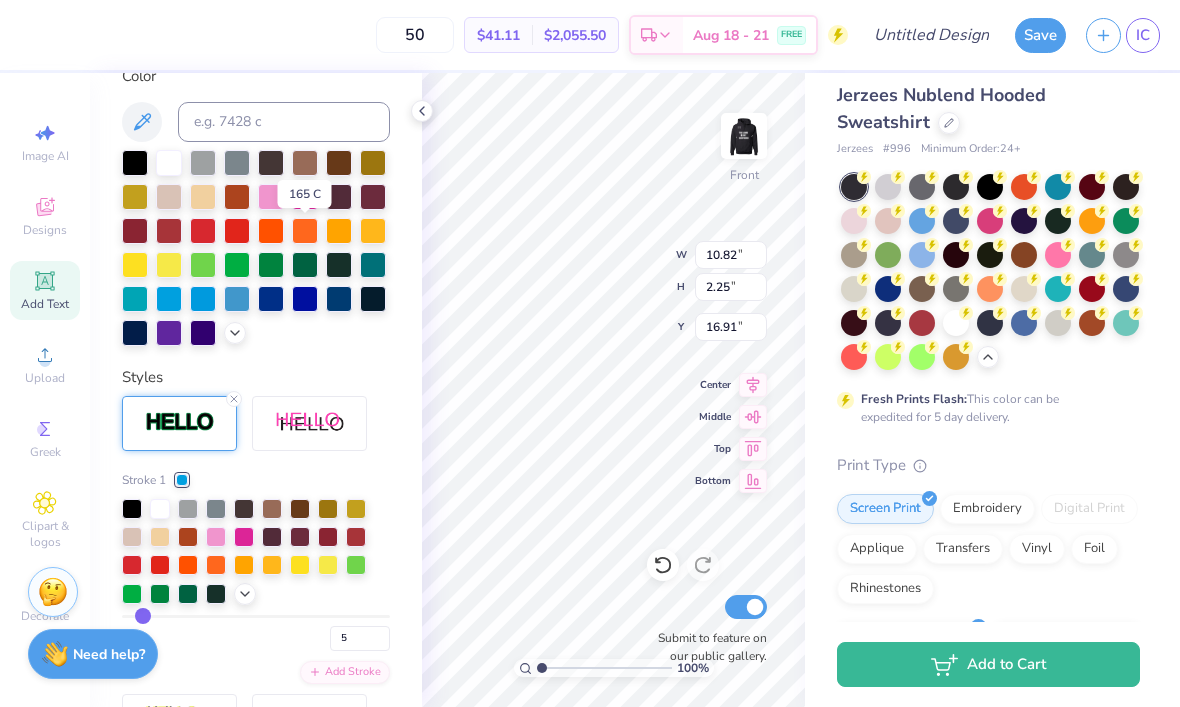type on "6" 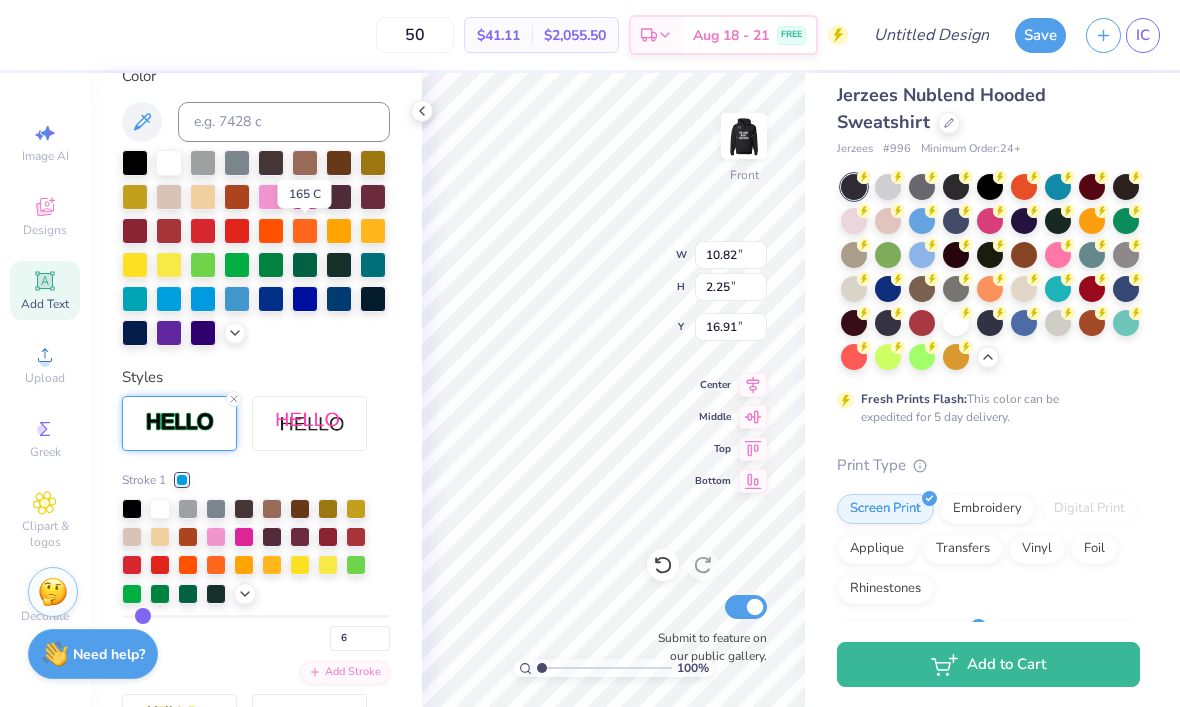 type on "7" 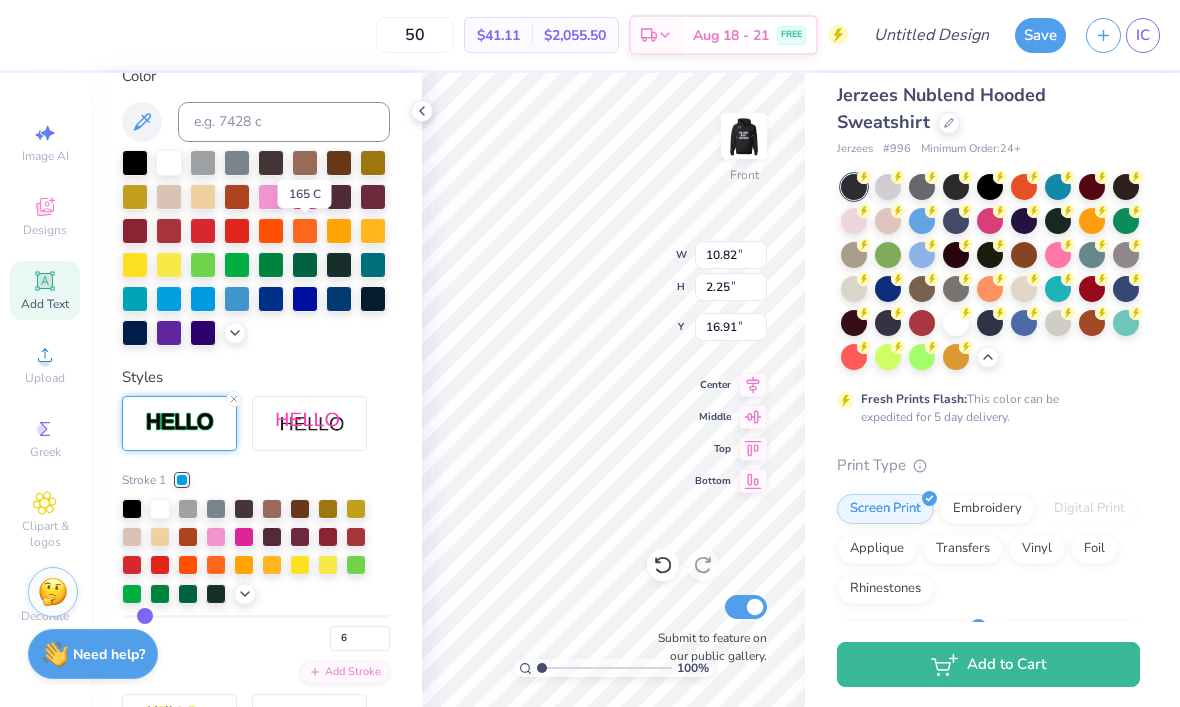 type on "7" 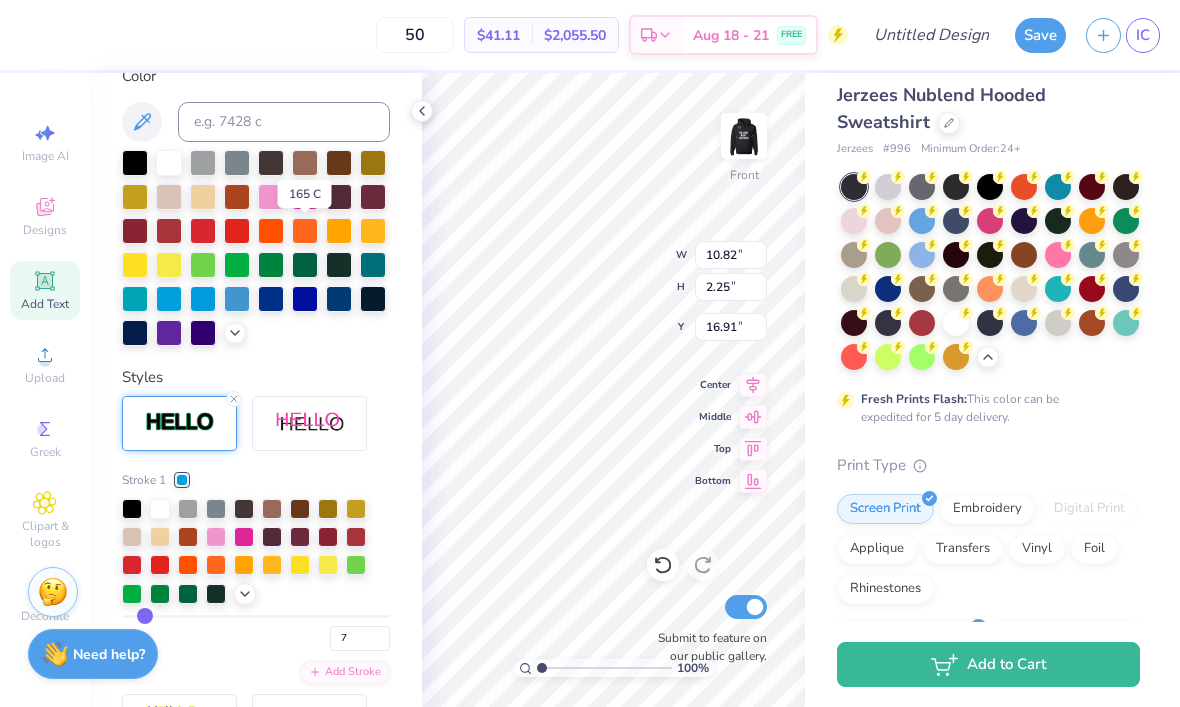 type on "8" 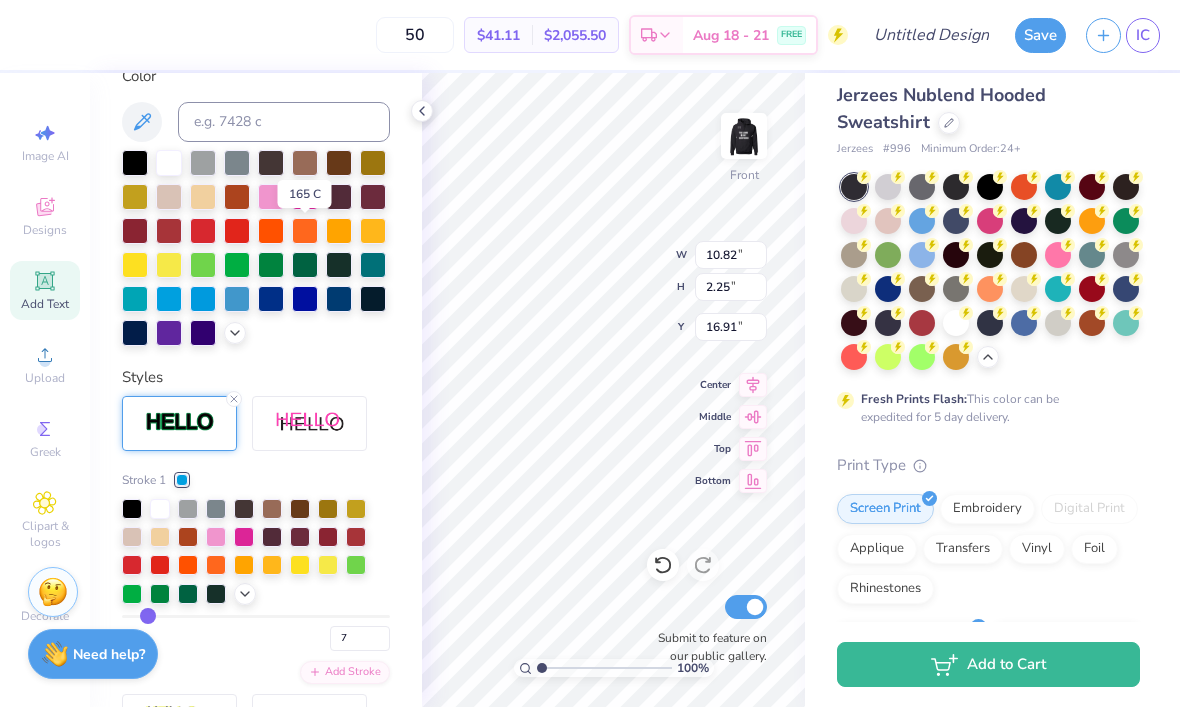 type on "8" 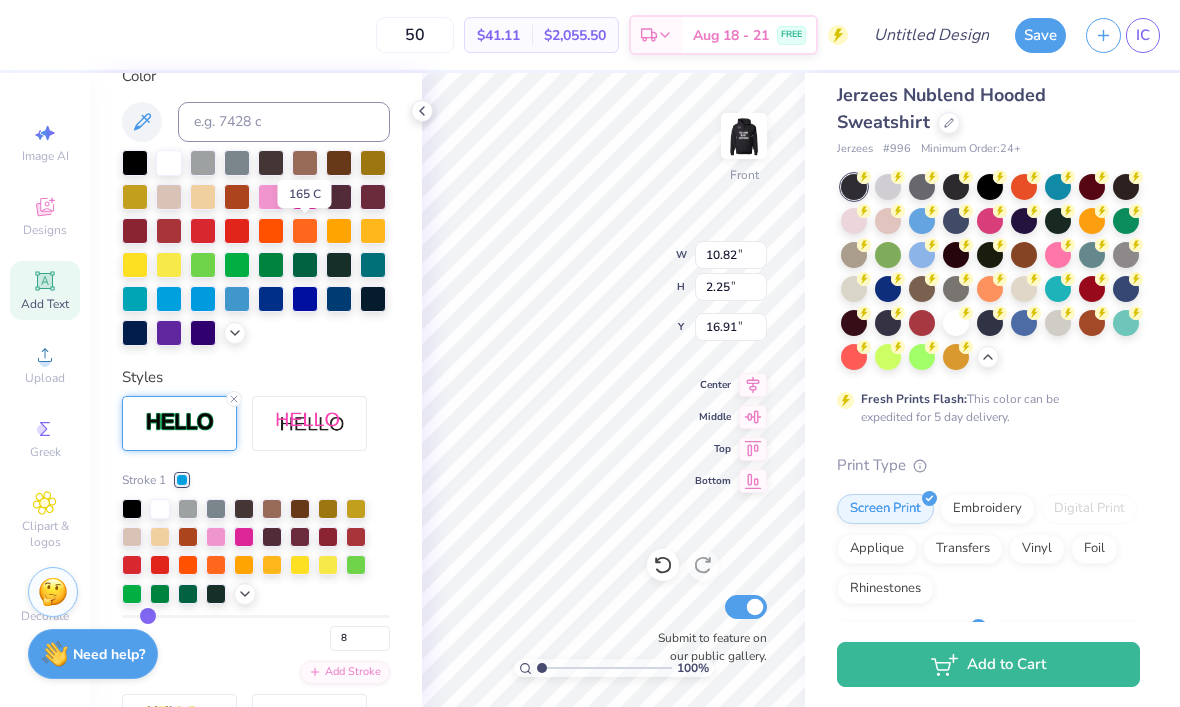 type on "9" 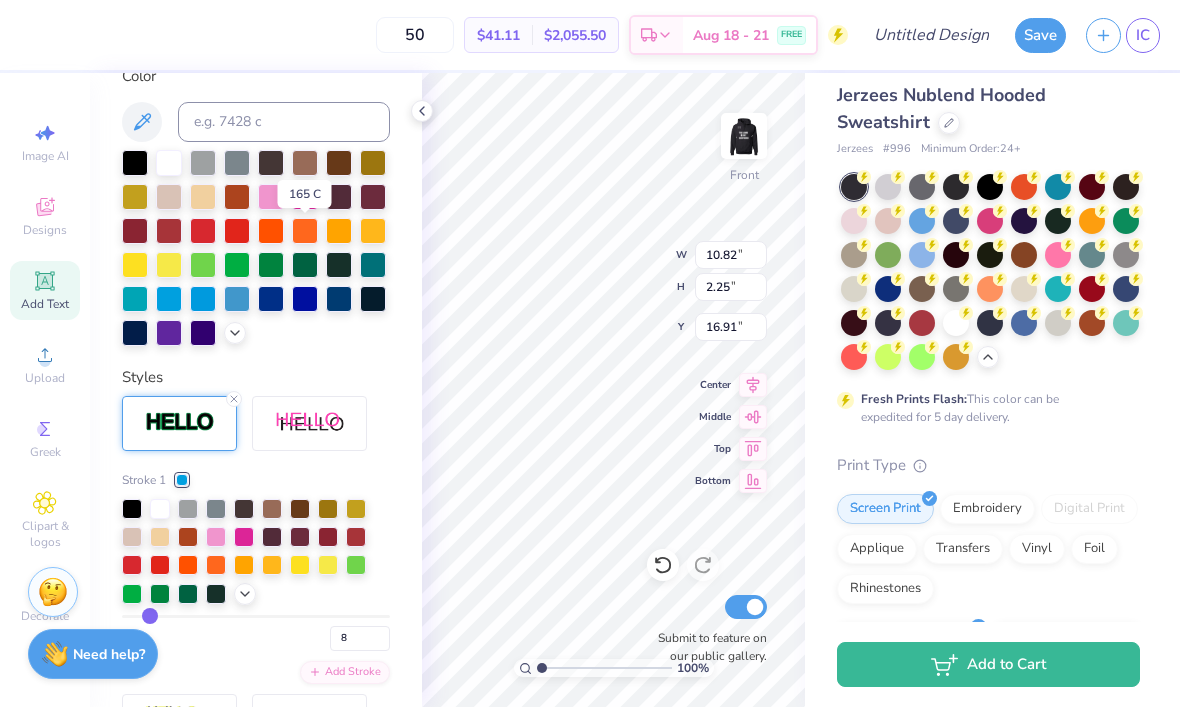 type on "9" 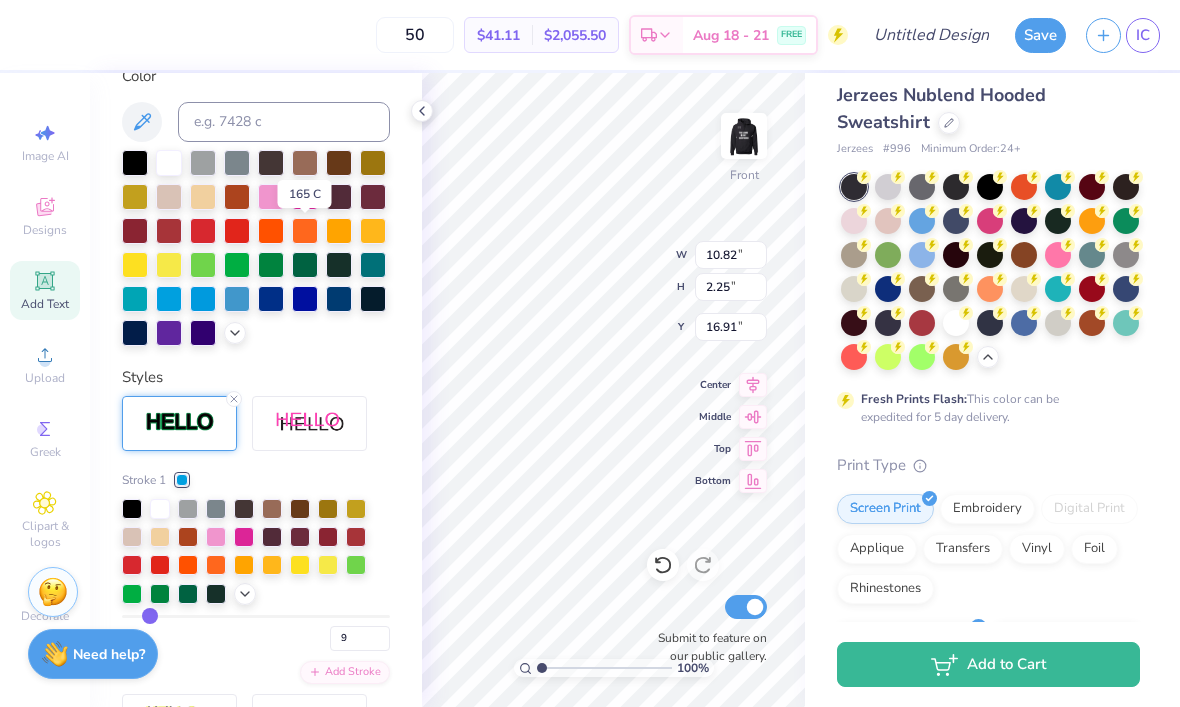 type on "10" 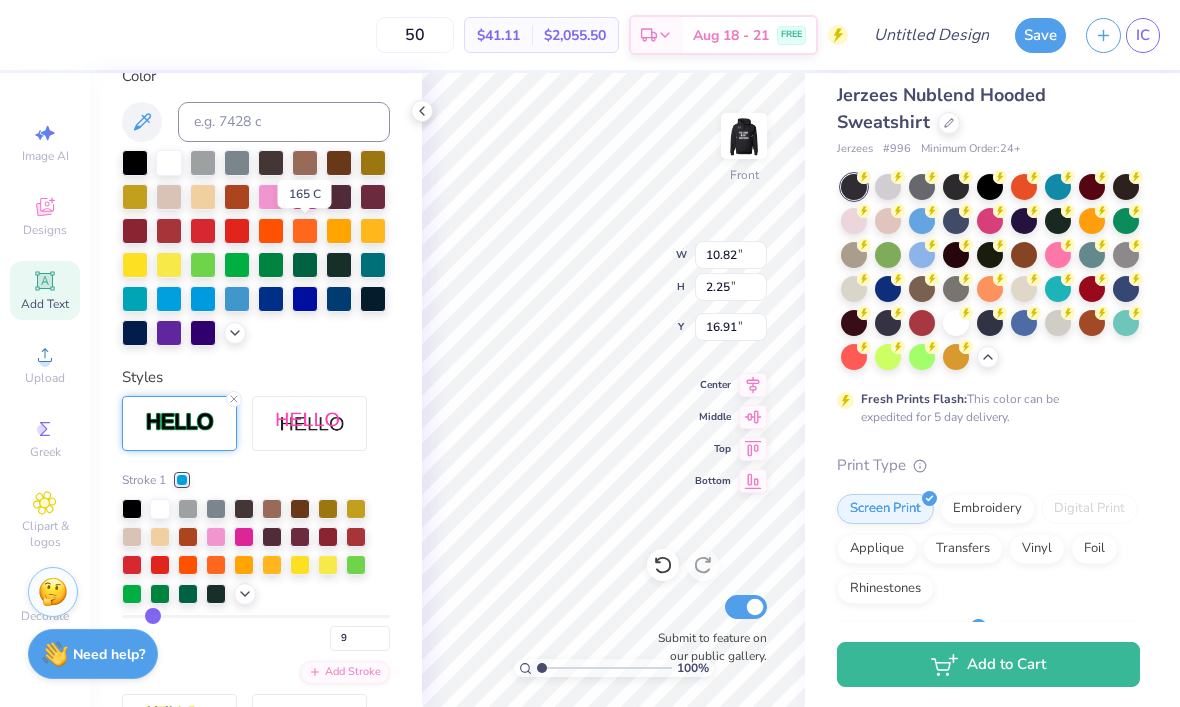 type on "10" 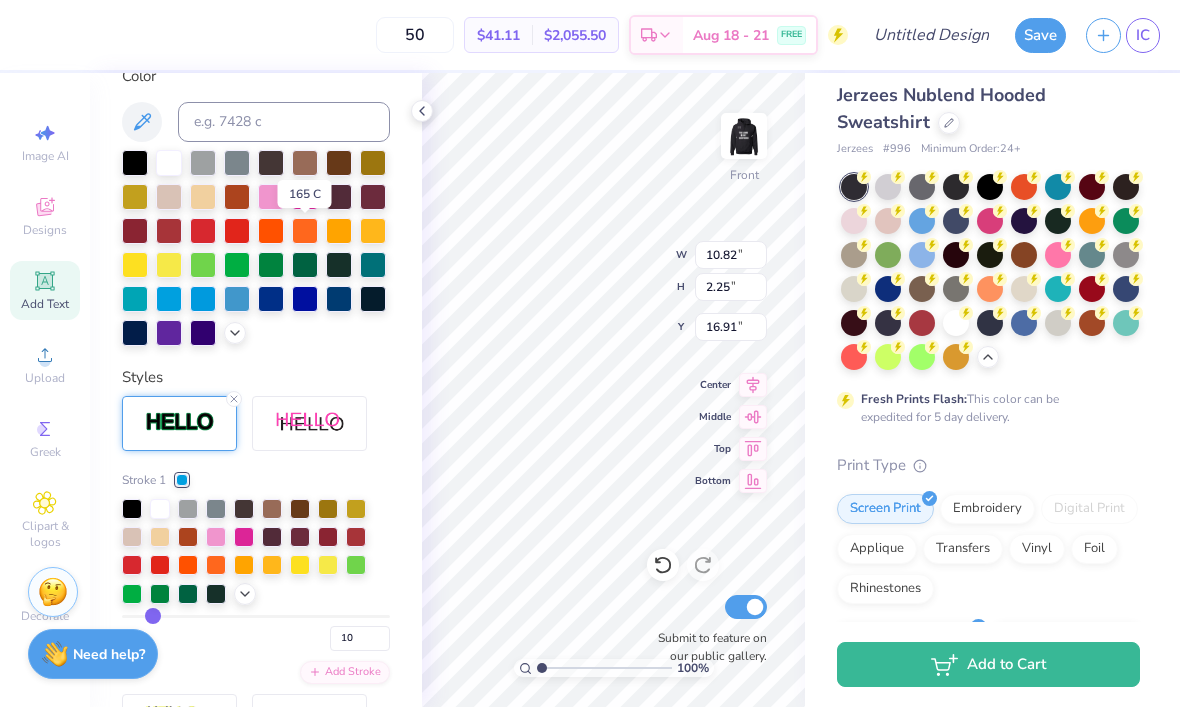 type on "9" 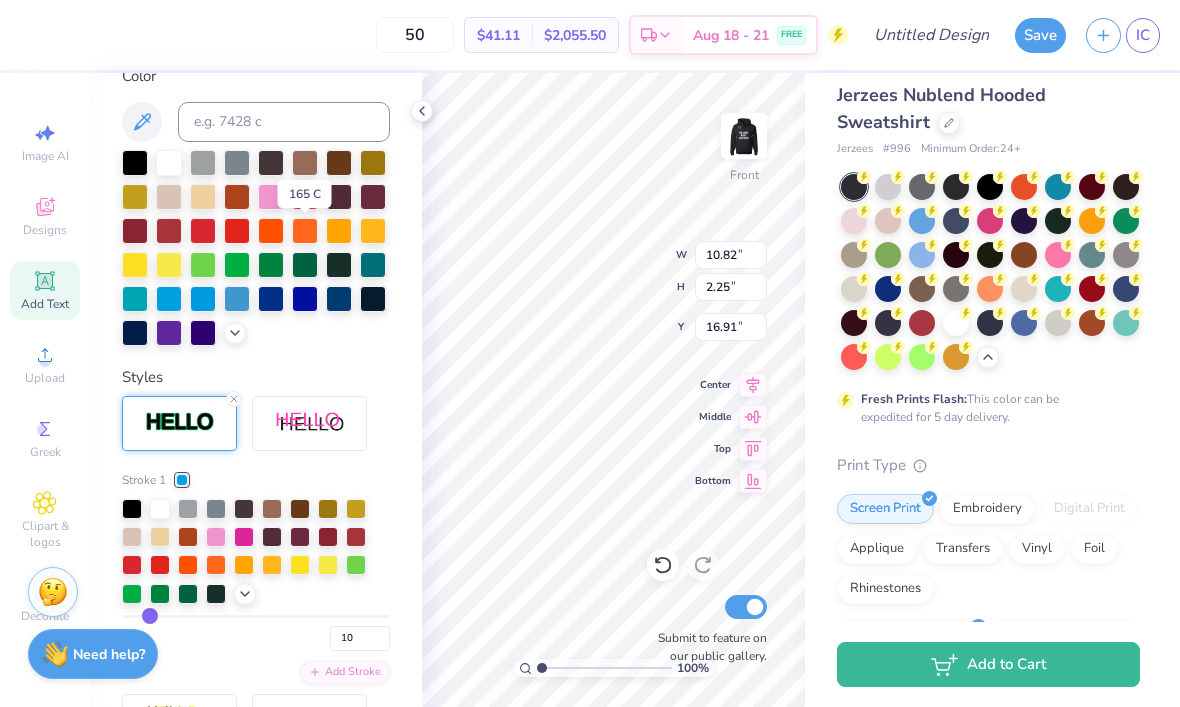 type on "9" 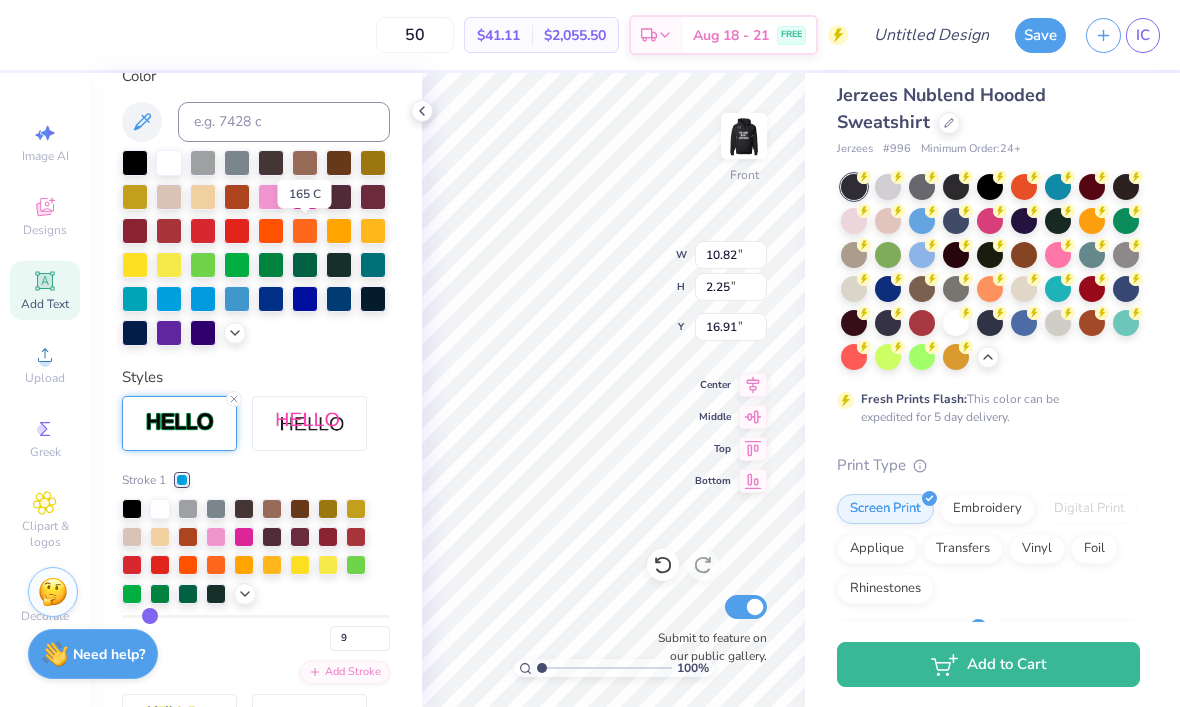 type on "8" 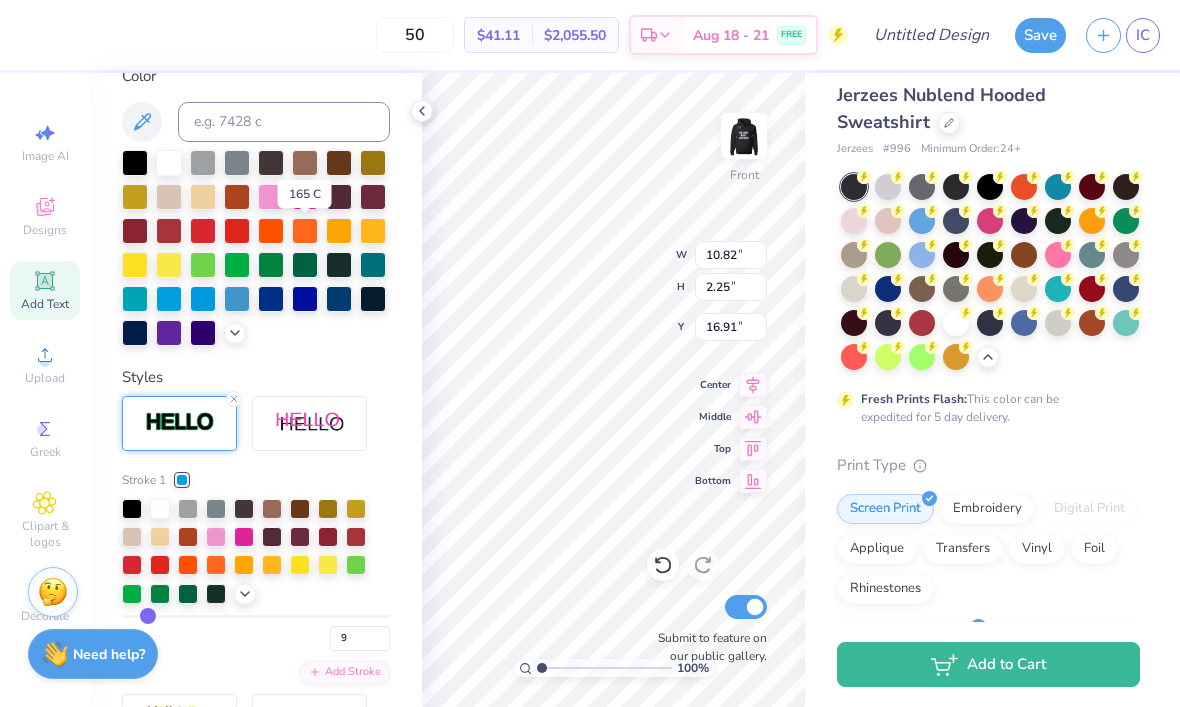 type on "8" 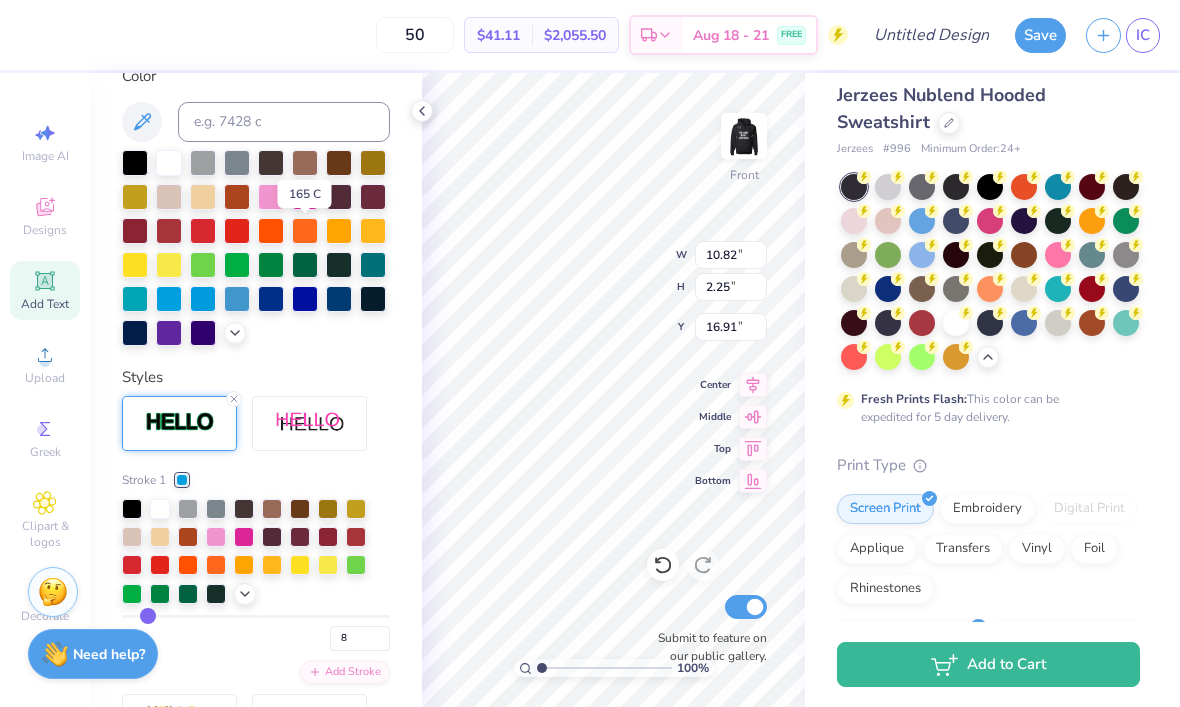 type on "7" 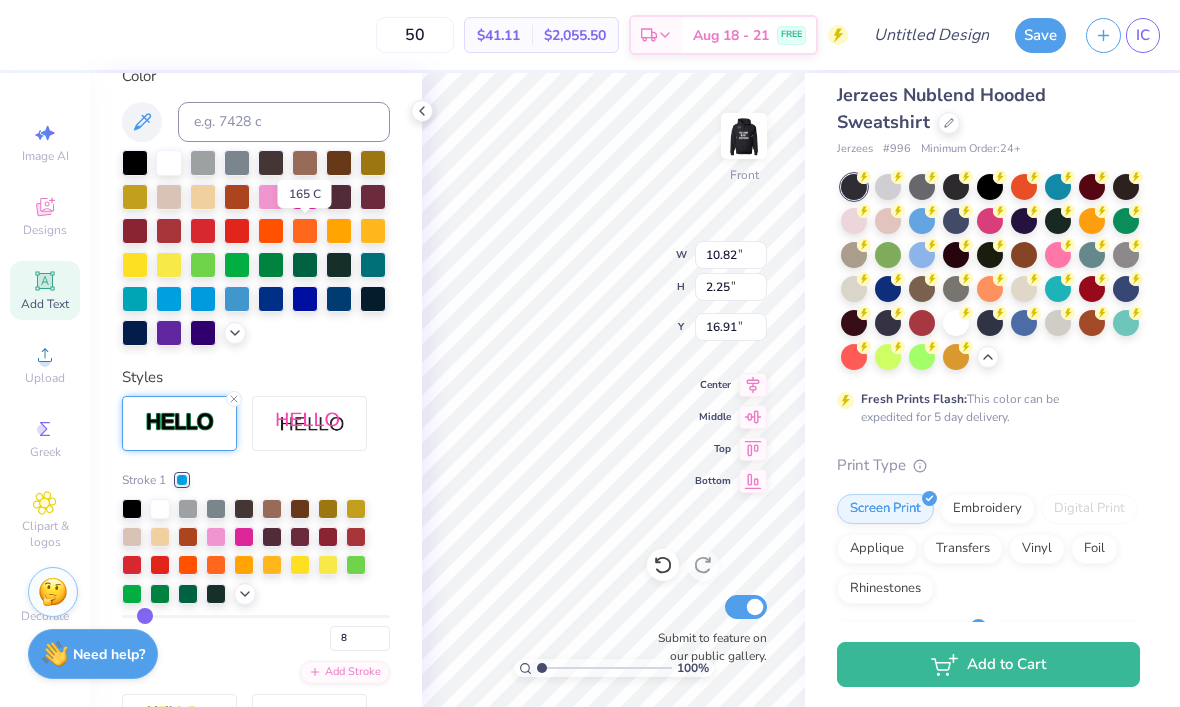 type on "7" 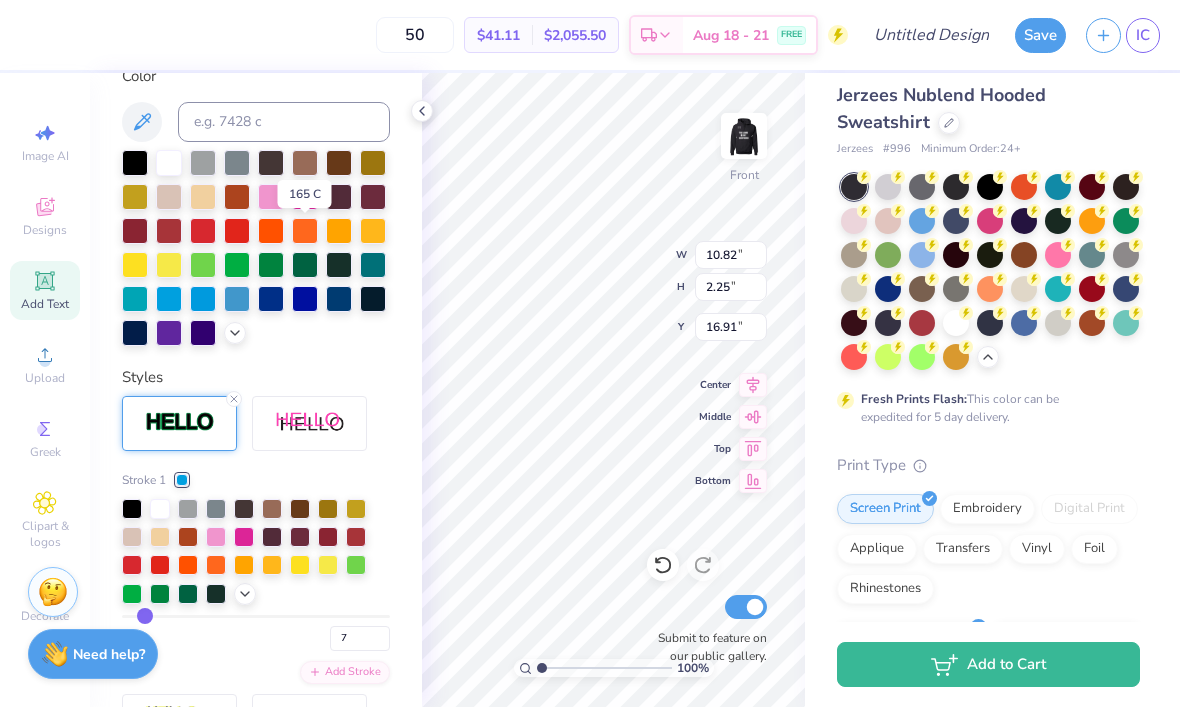 type on "6" 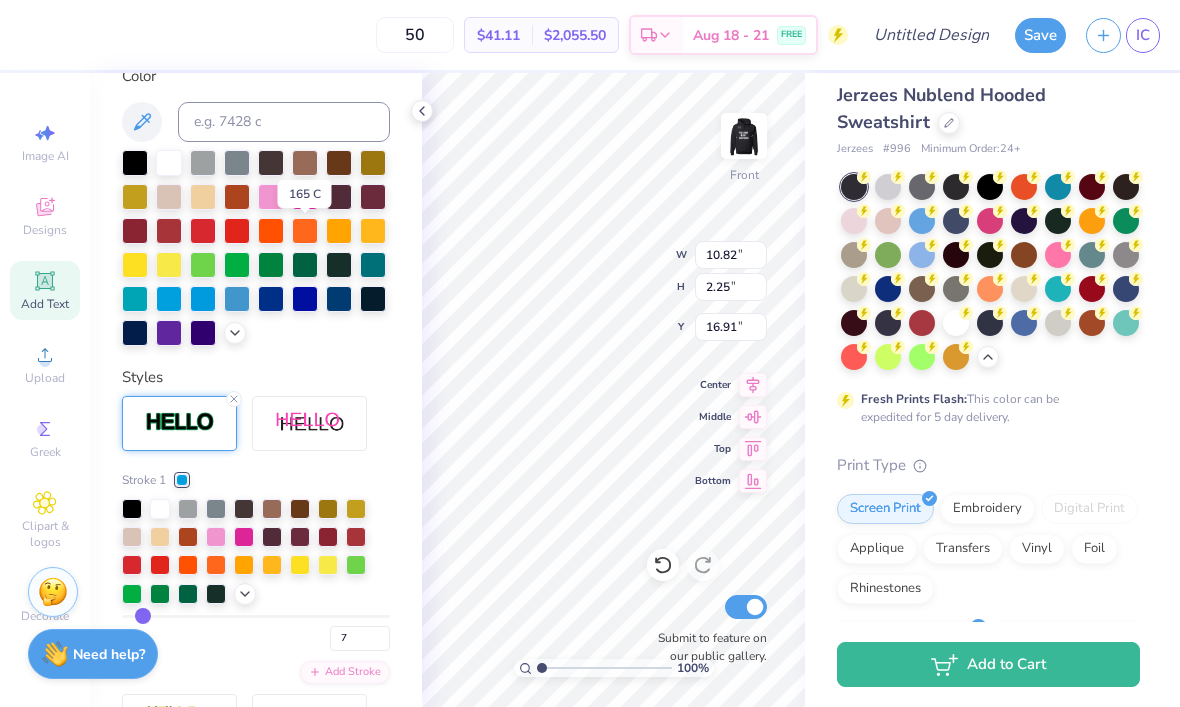 type on "6" 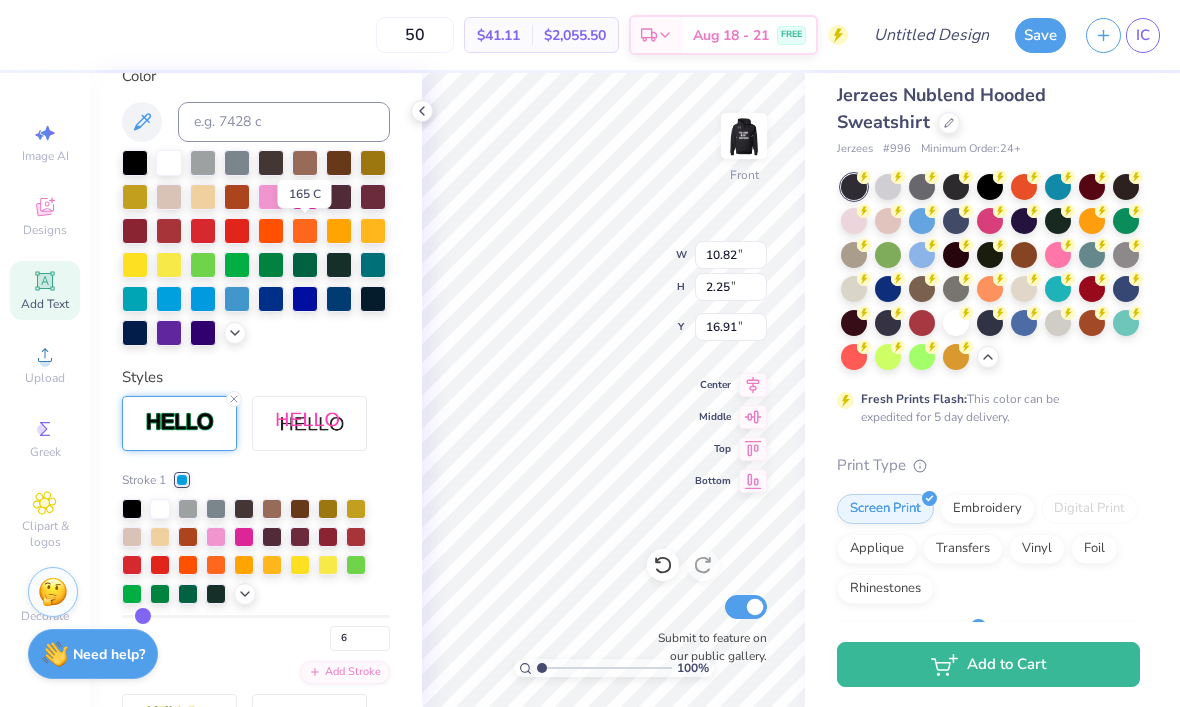 type on "5" 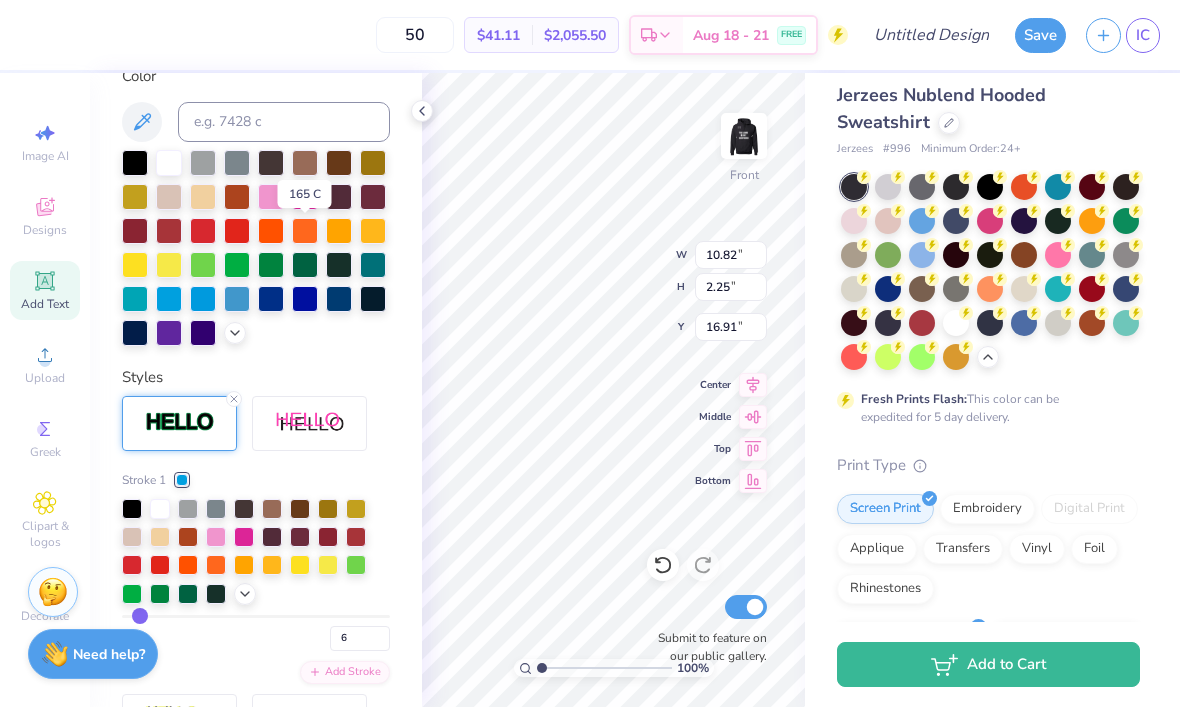 type on "5" 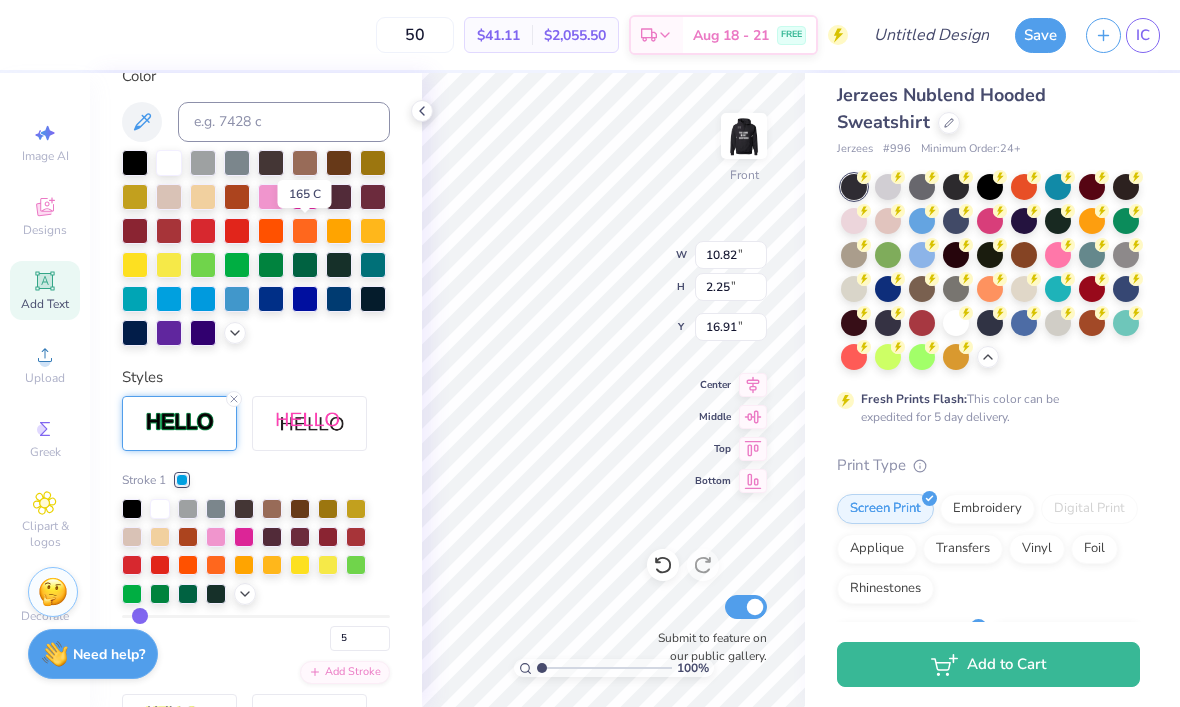 type on "4" 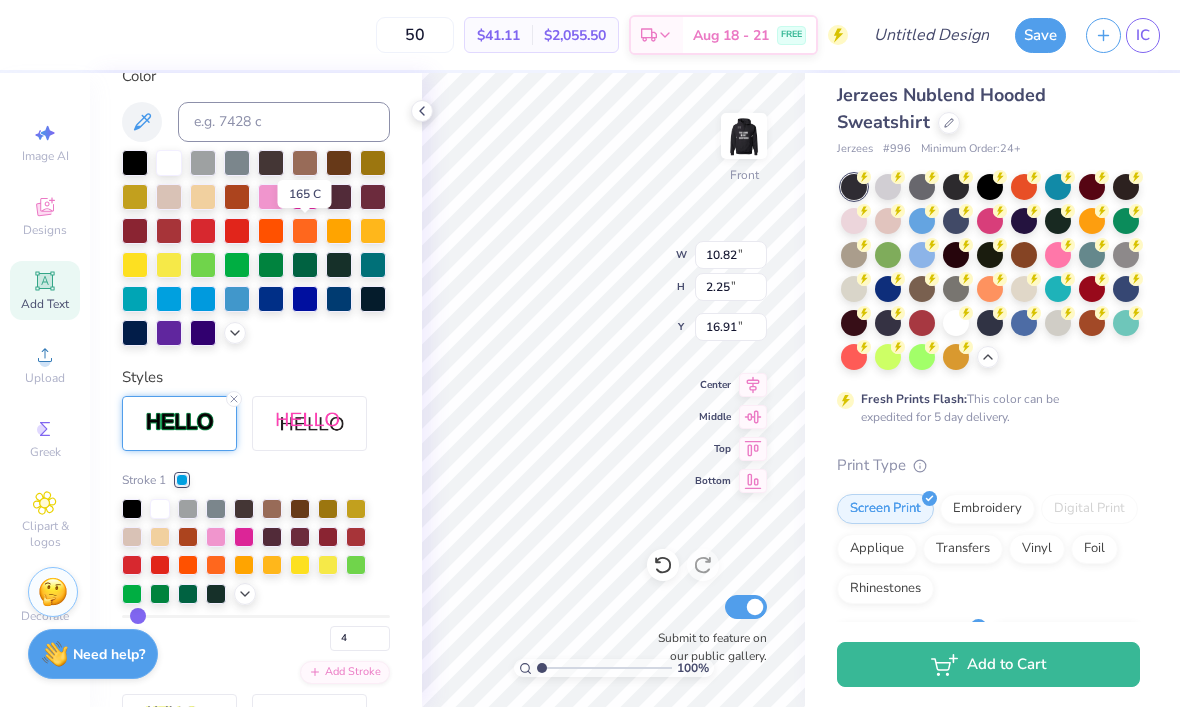type on "3" 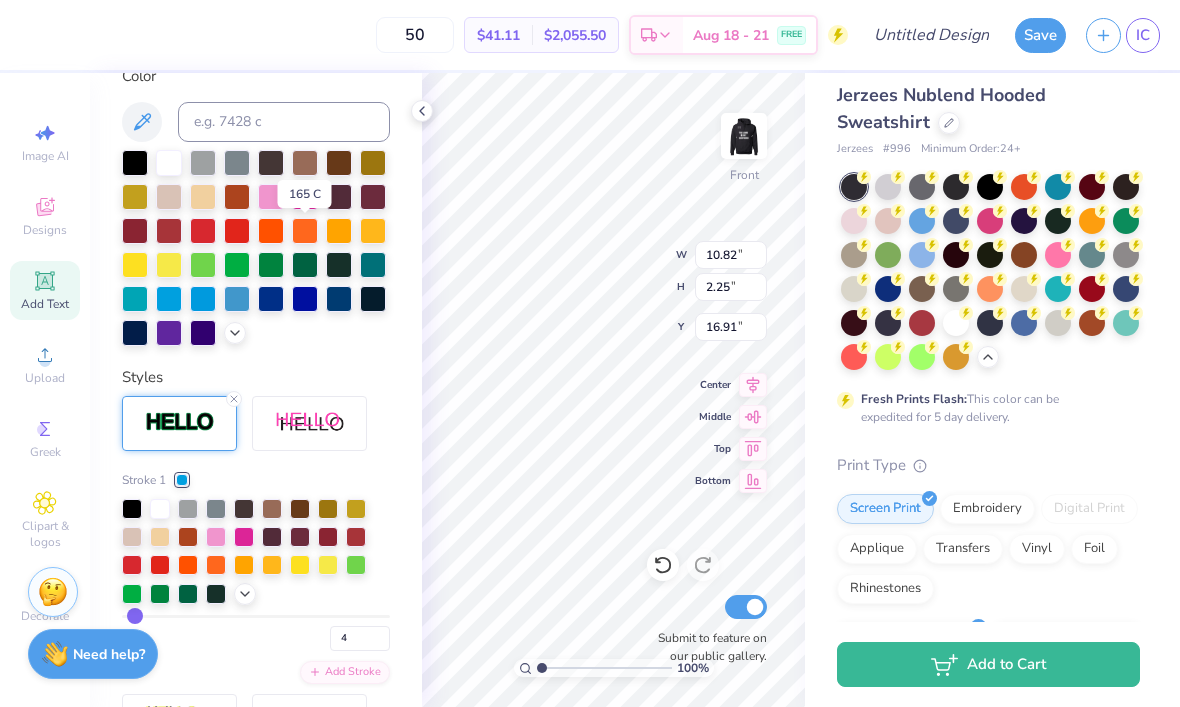 type on "3" 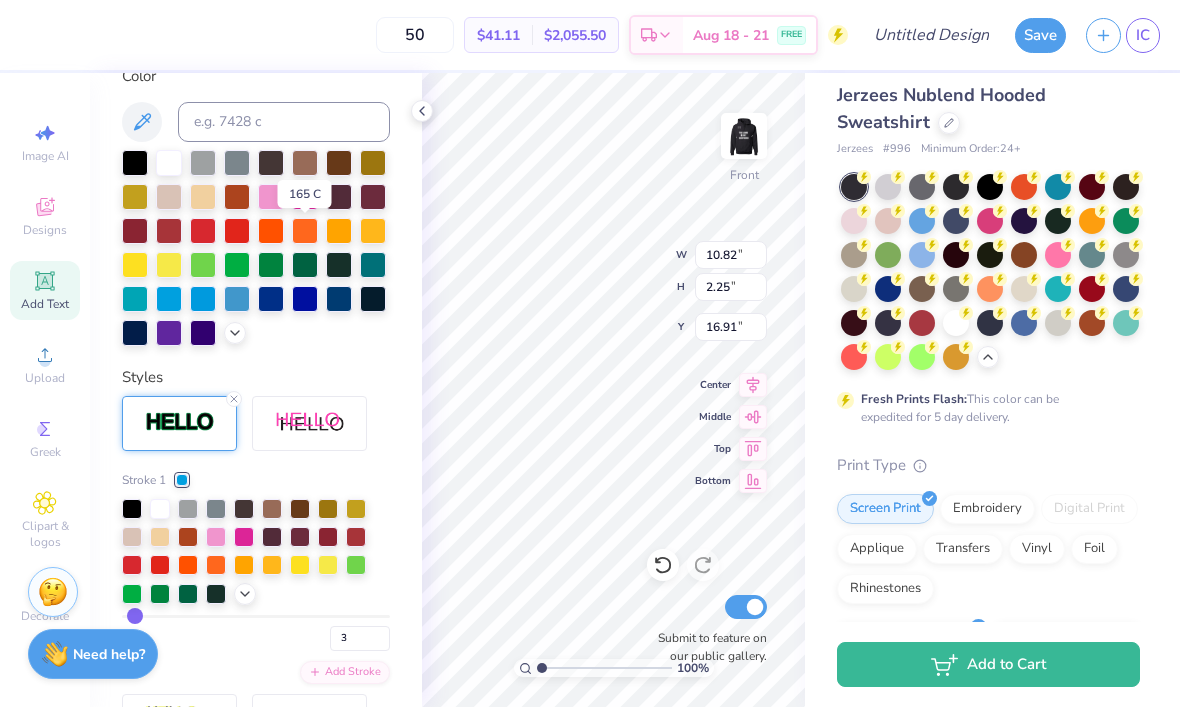 type on "3" 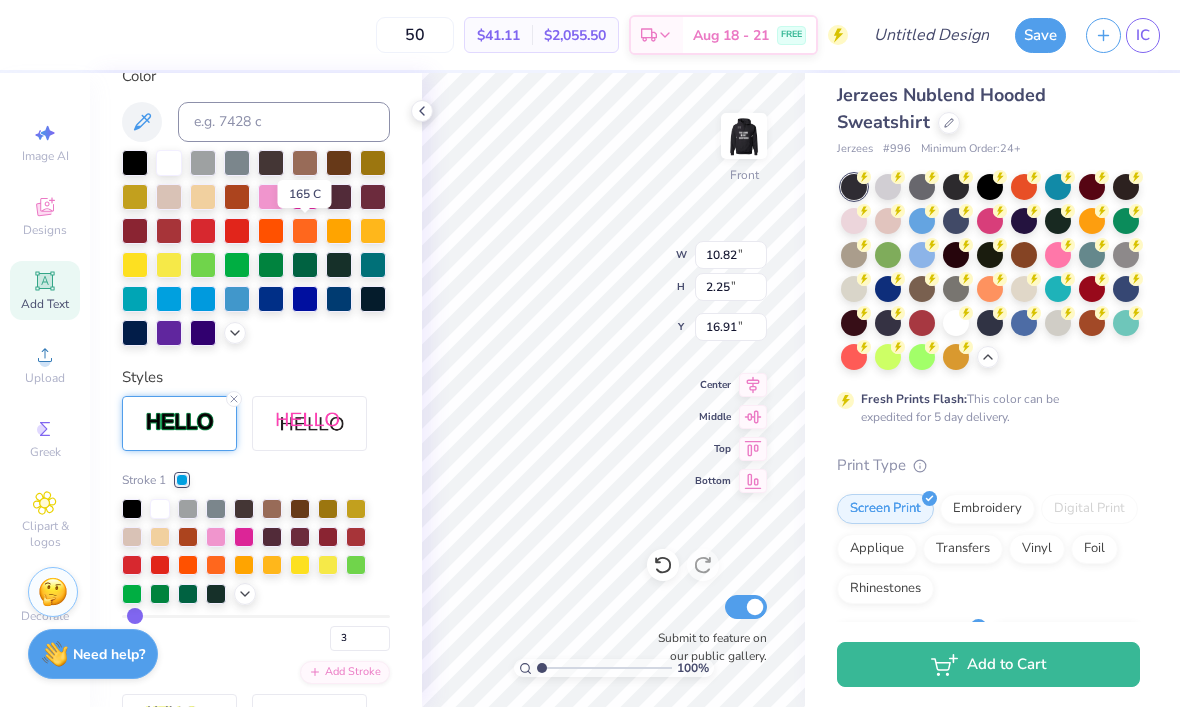 type on "10.89" 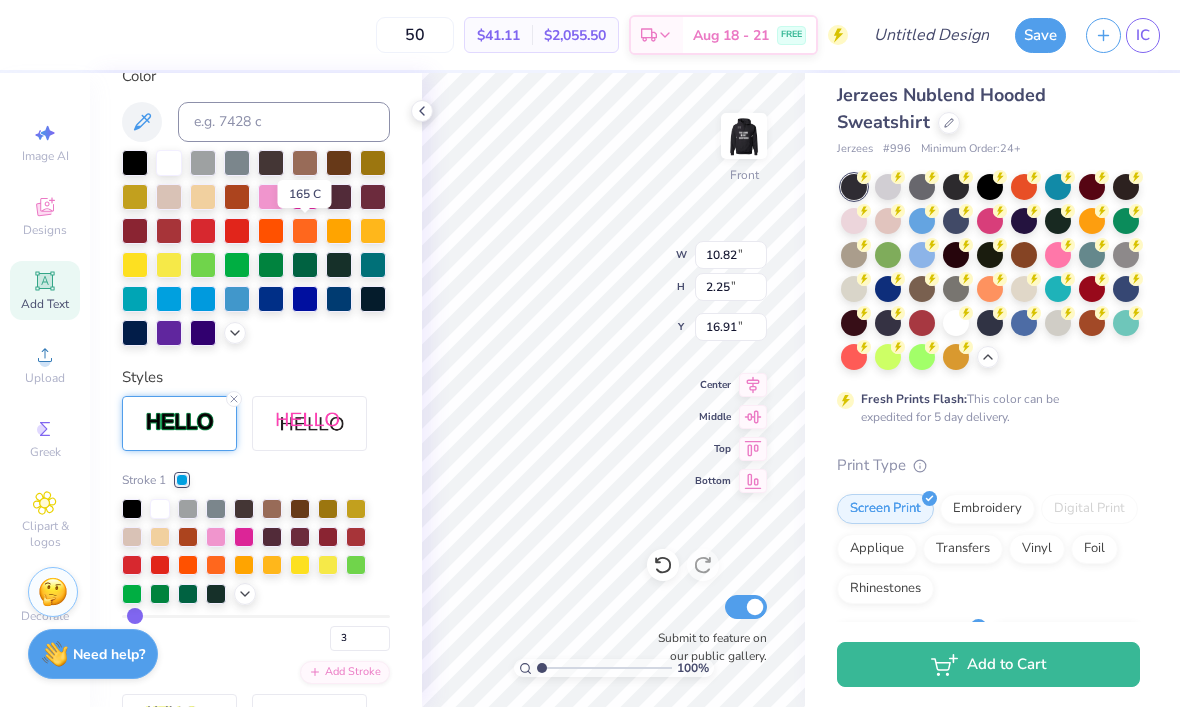 type on "2.33" 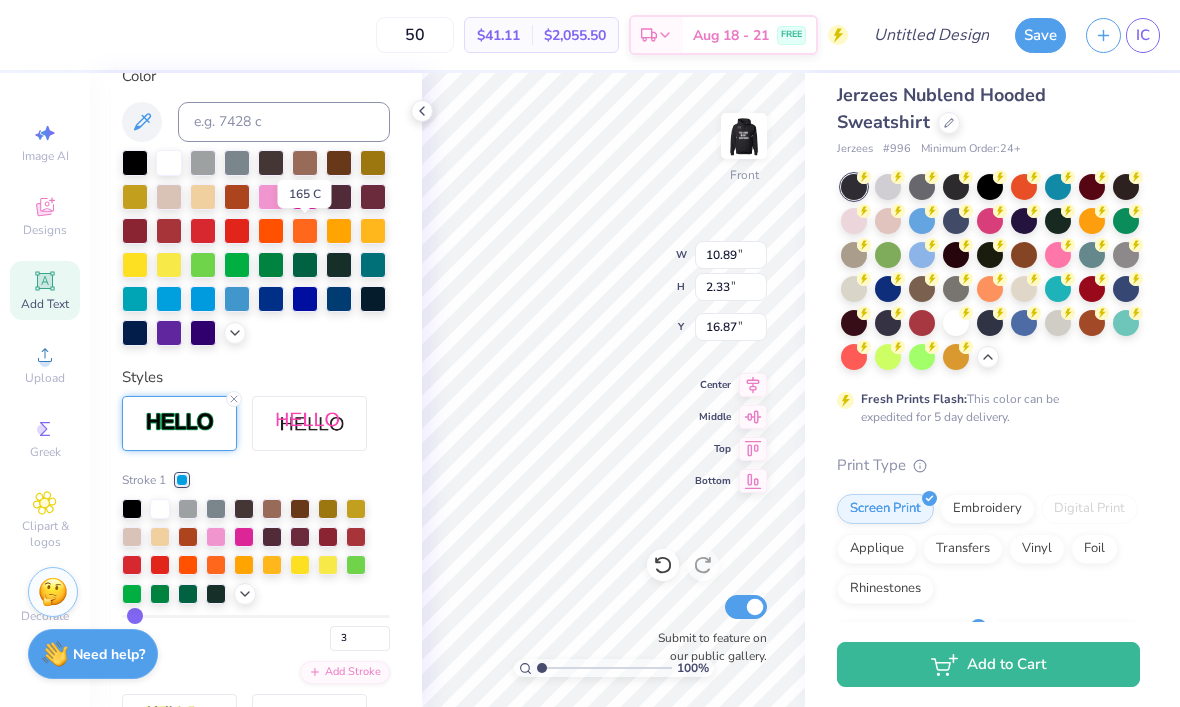 type on "1" 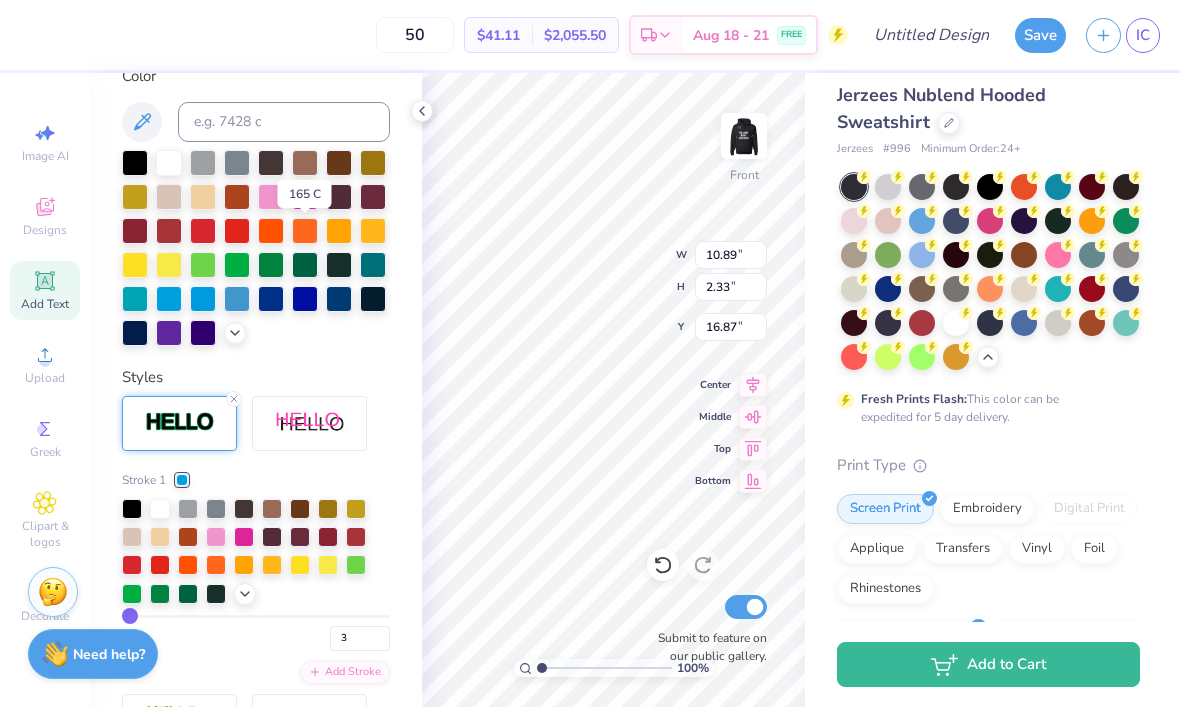 type on "1" 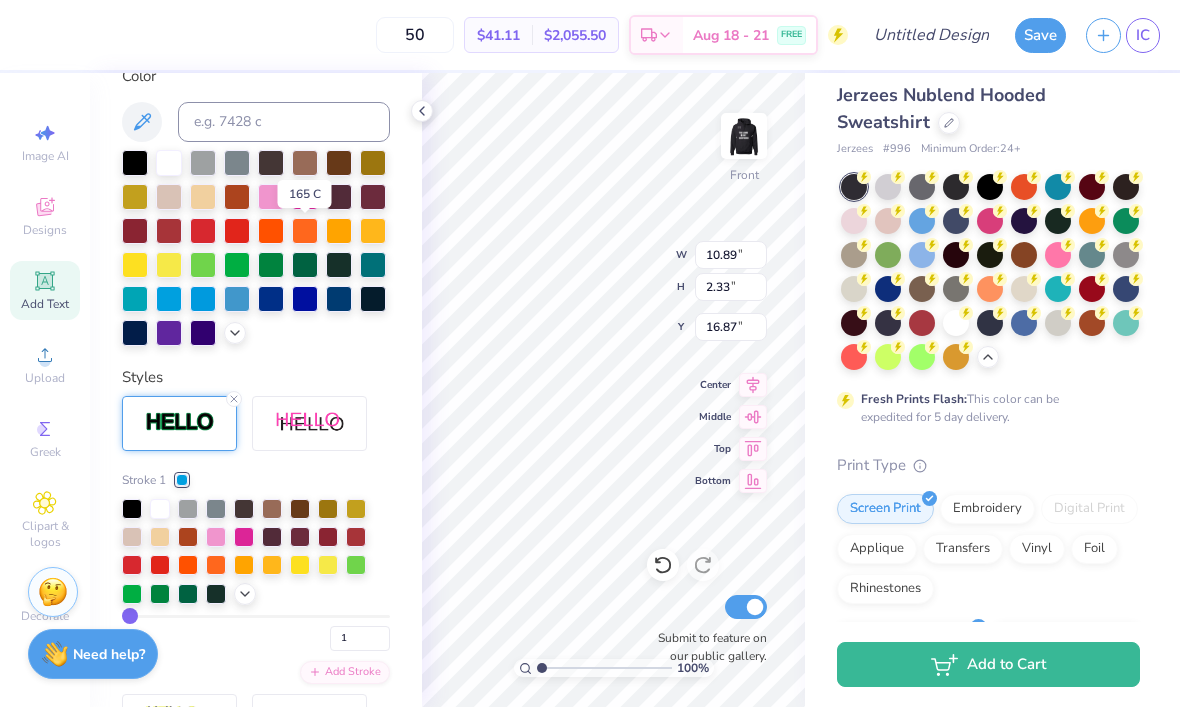 type on "10.82" 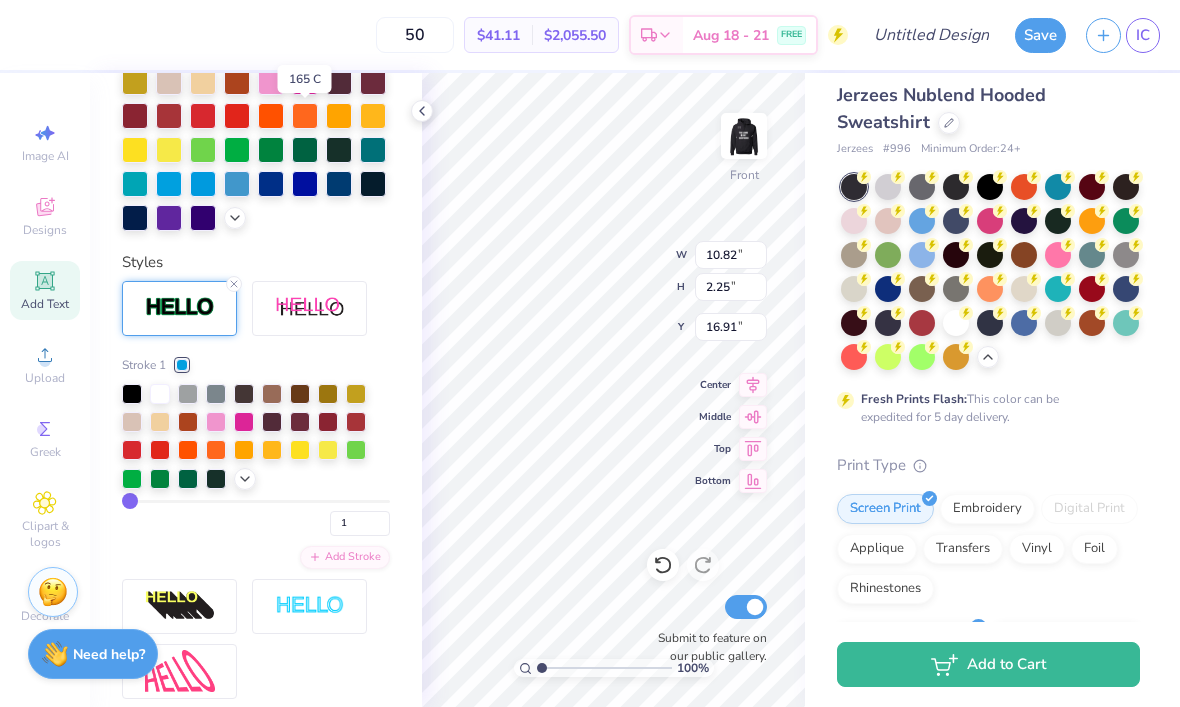 scroll, scrollTop: 590, scrollLeft: 0, axis: vertical 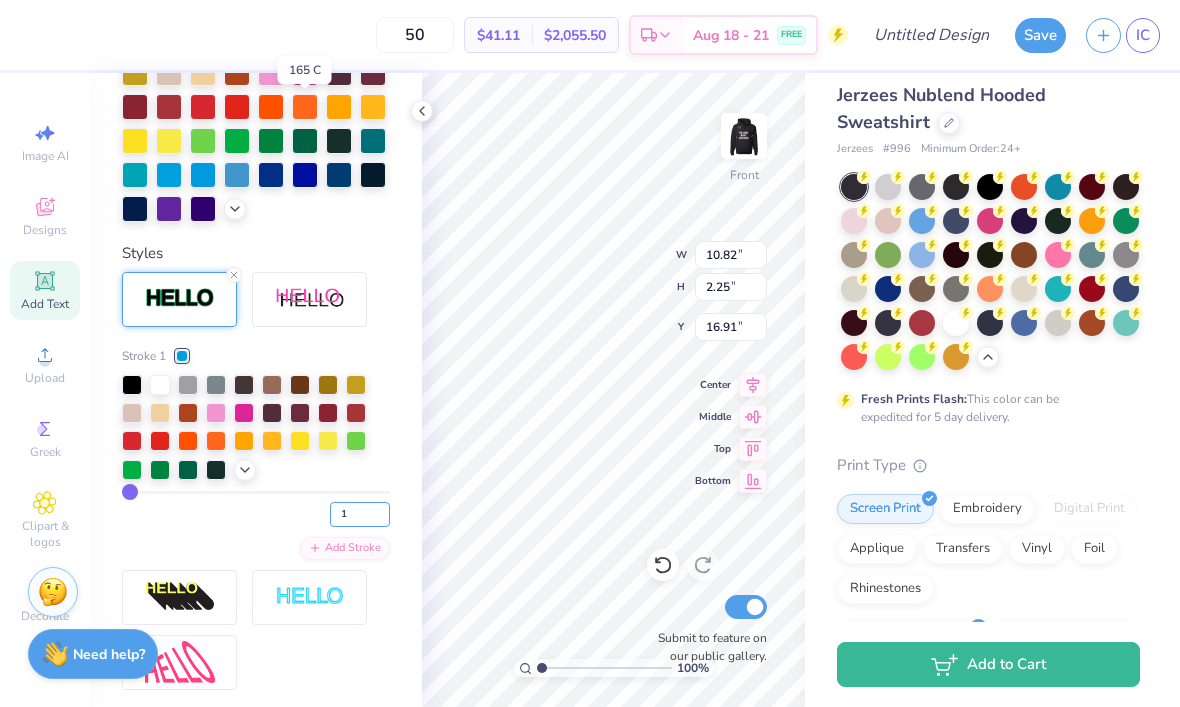 click on "1" at bounding box center (360, 514) 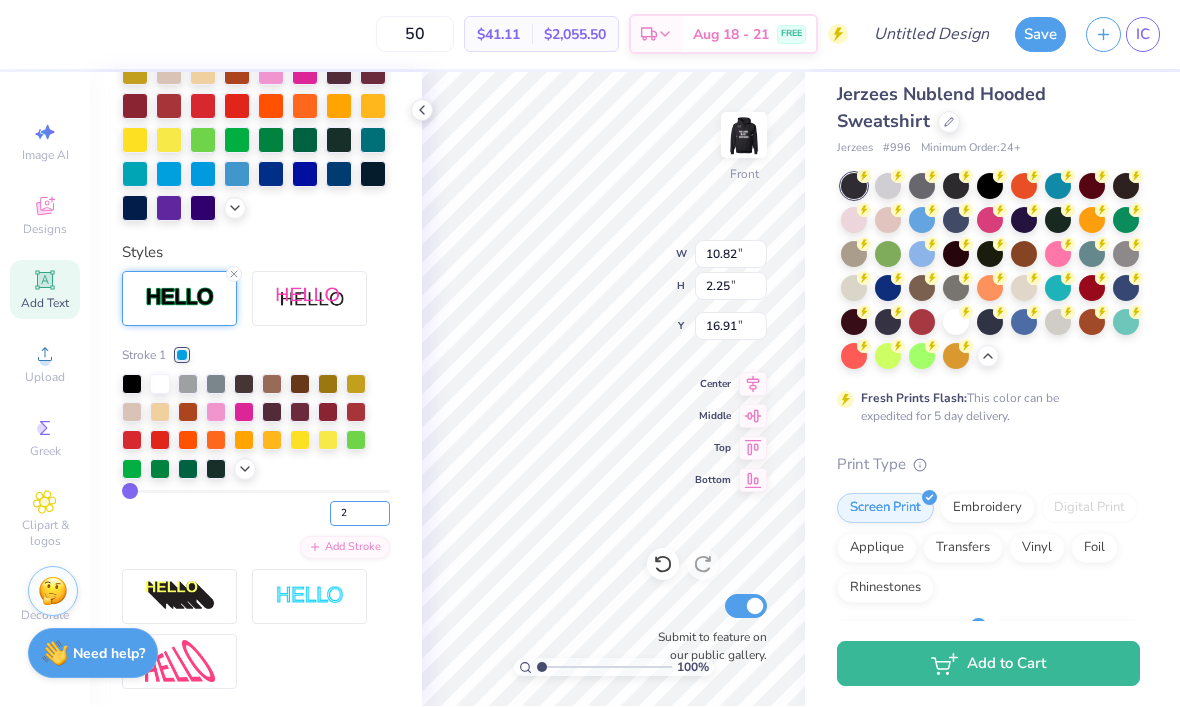 click on "2" at bounding box center (360, 514) 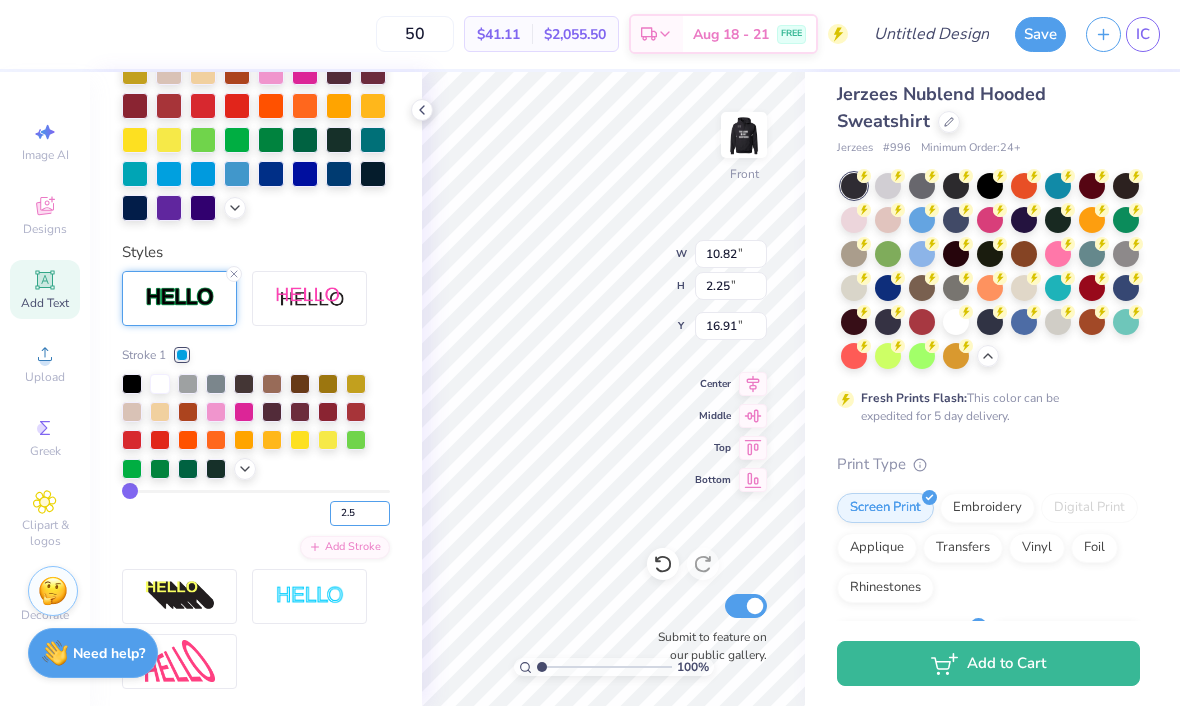 click on "2.5" at bounding box center [360, 514] 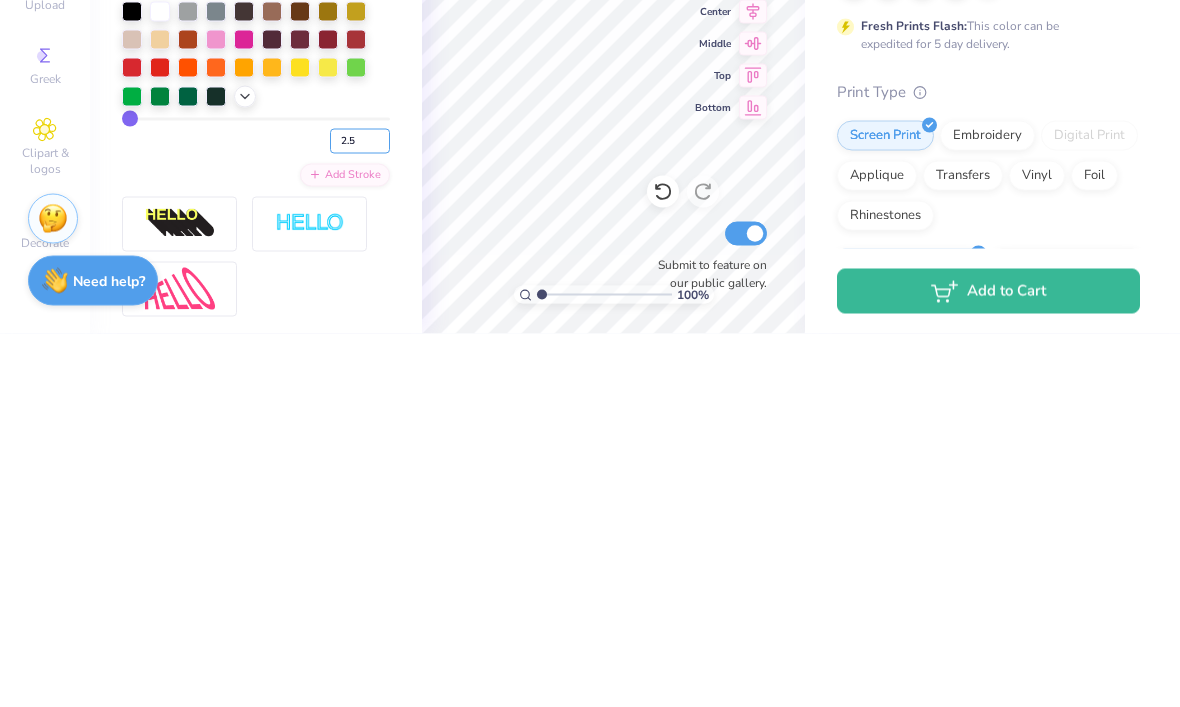 type on "2" 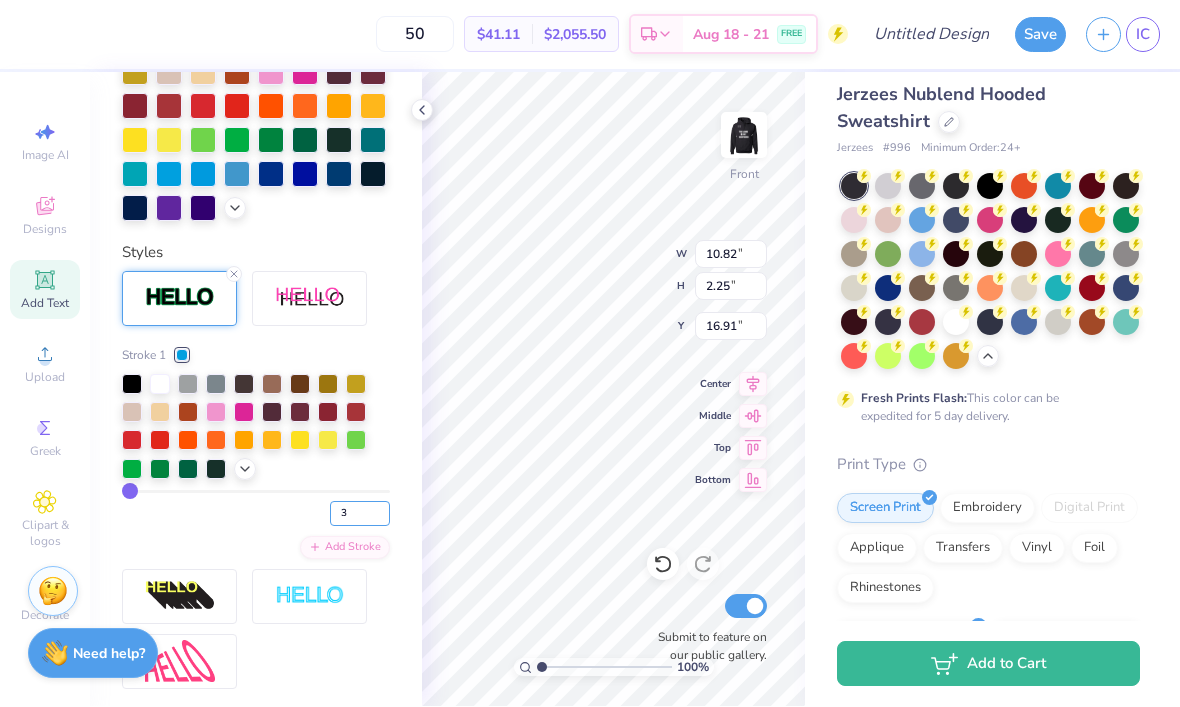 type on "3" 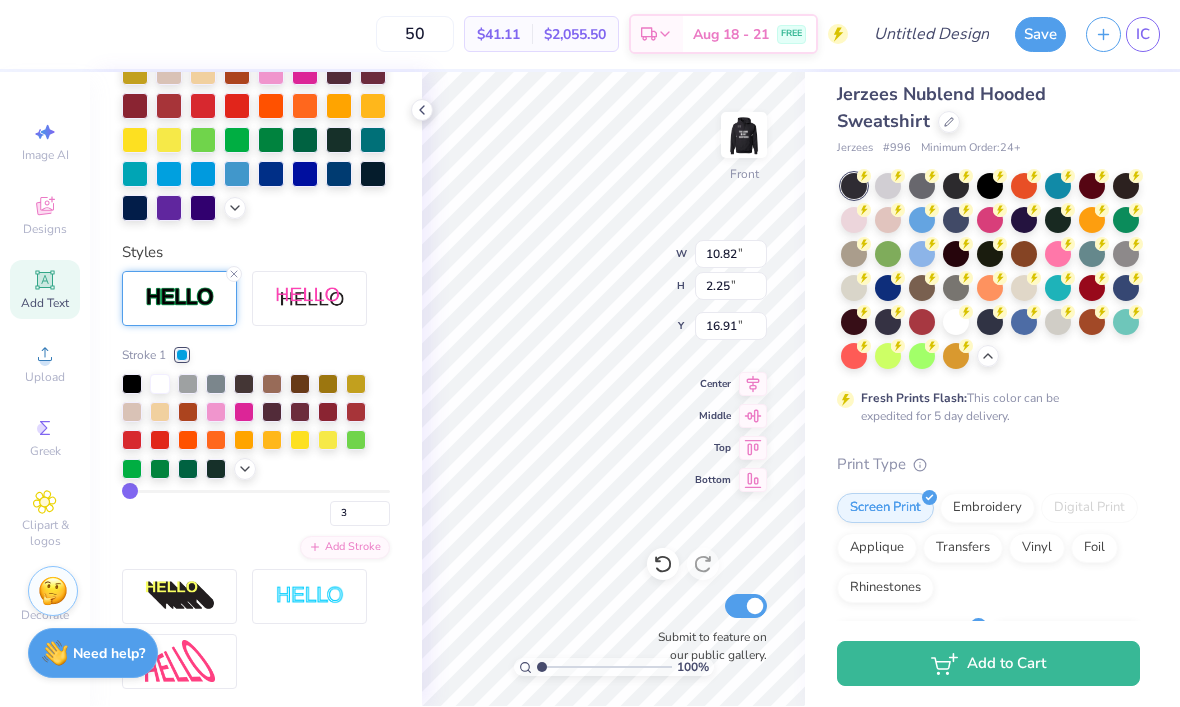 click on "Stroke 1 3  Add Stroke" at bounding box center (256, 453) 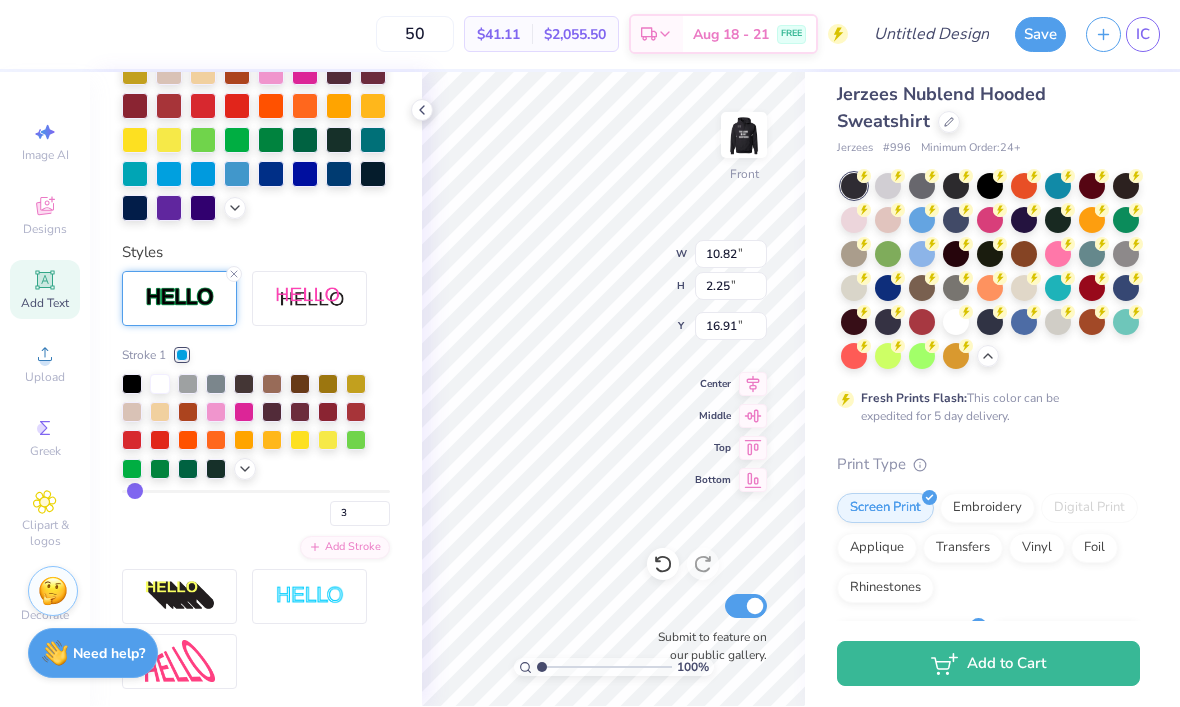 type on "10.89" 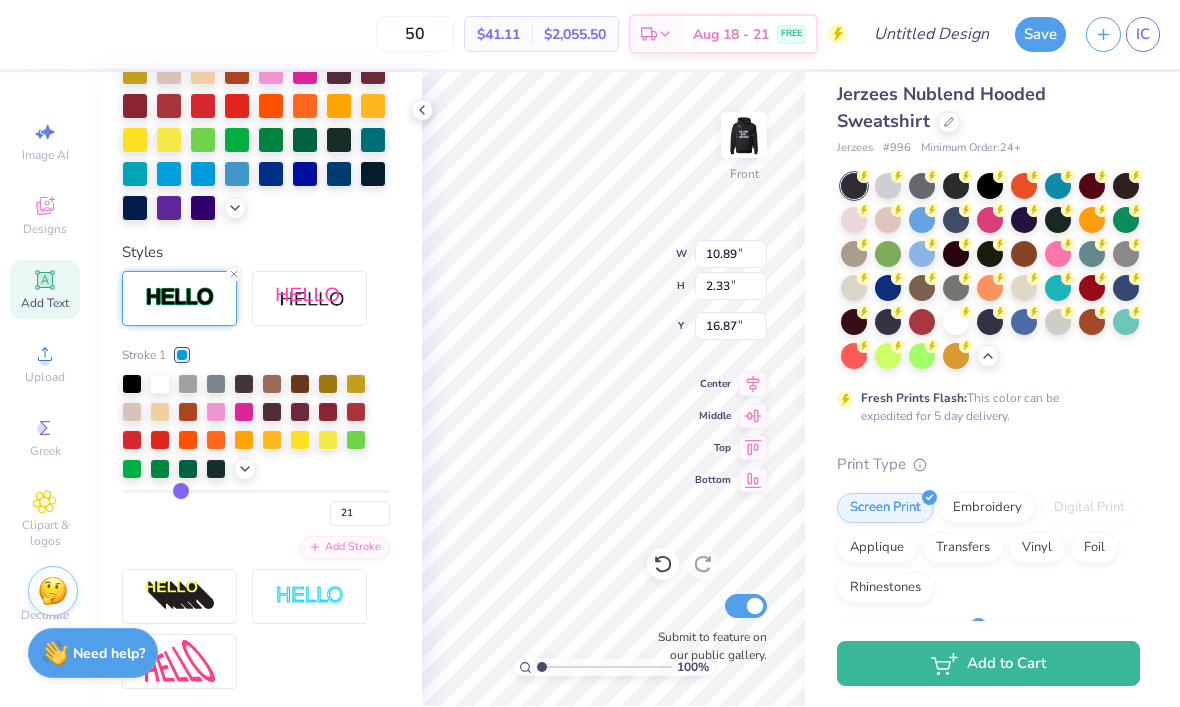 type on "23" 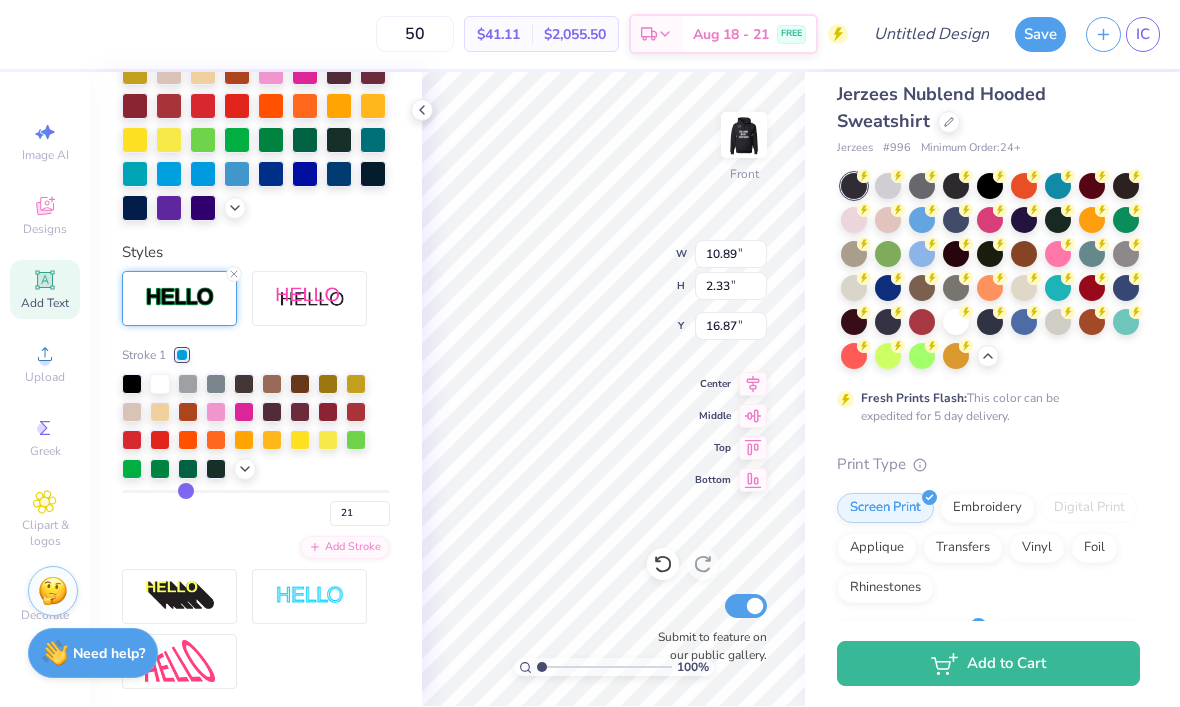 type on "23" 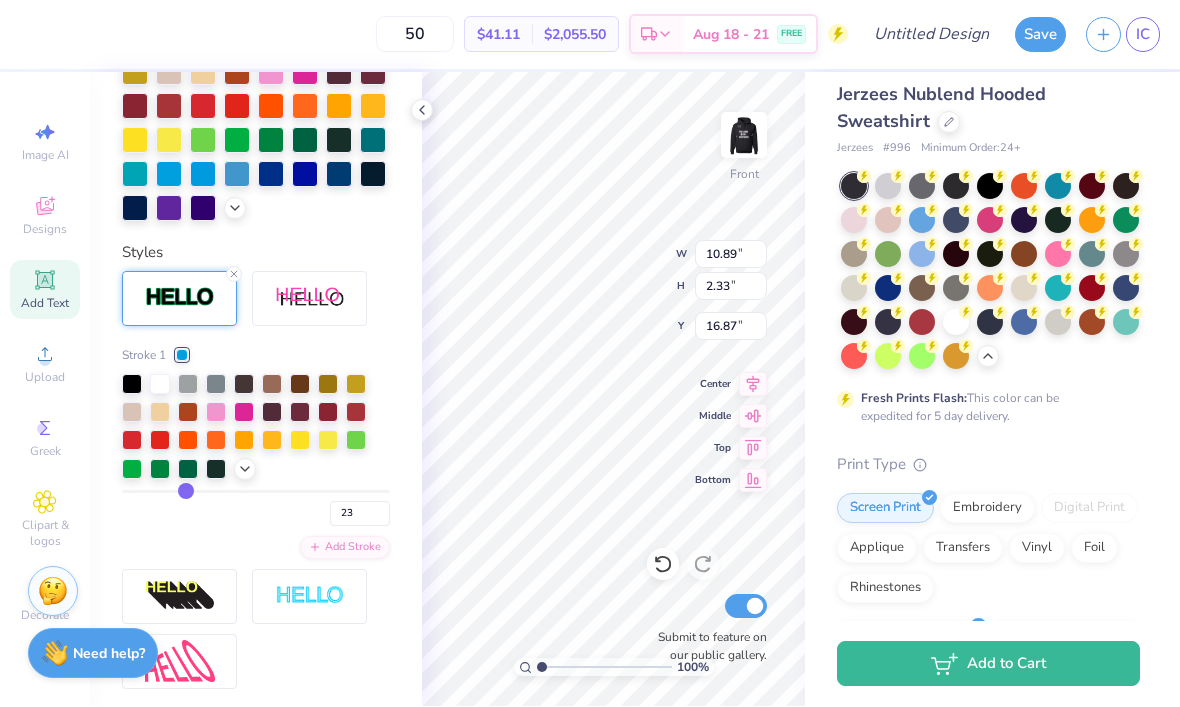 type on "25" 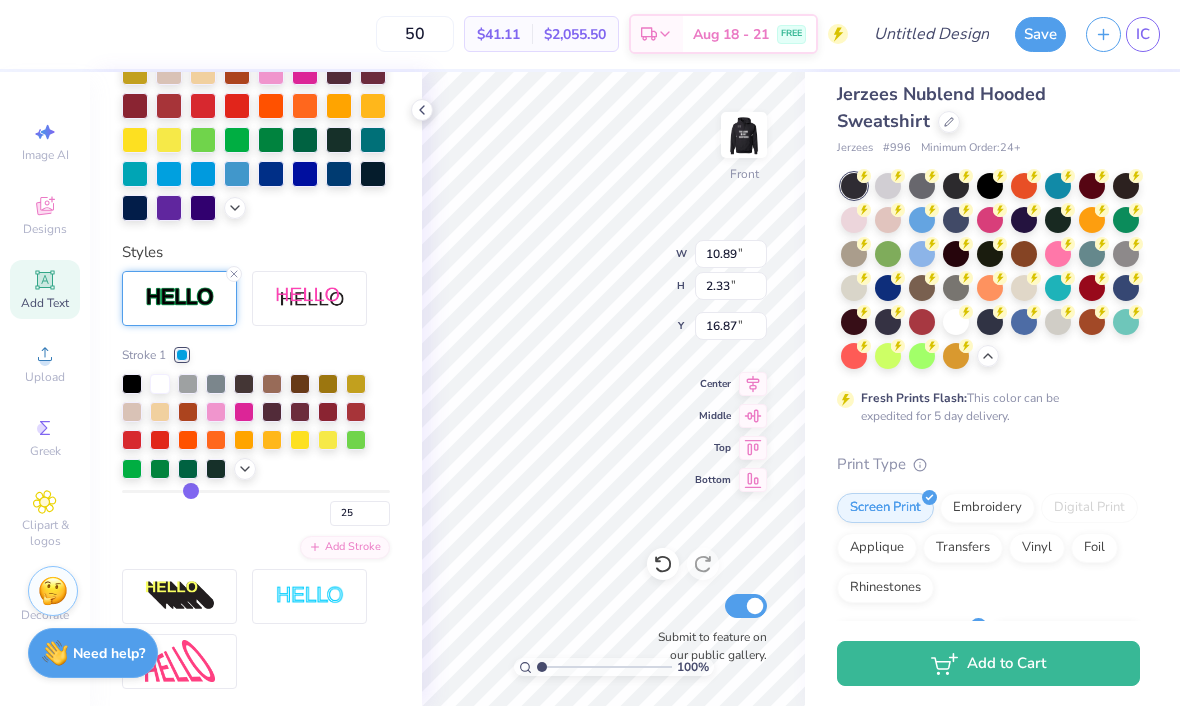 type on "27" 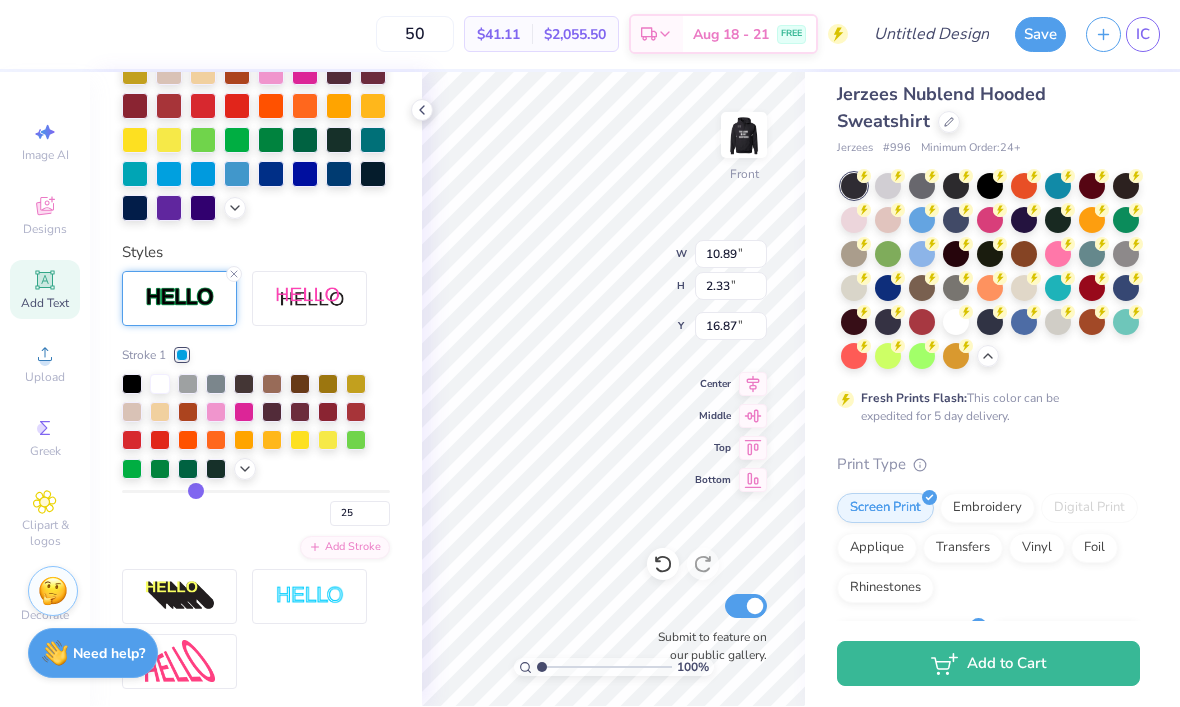 type on "27" 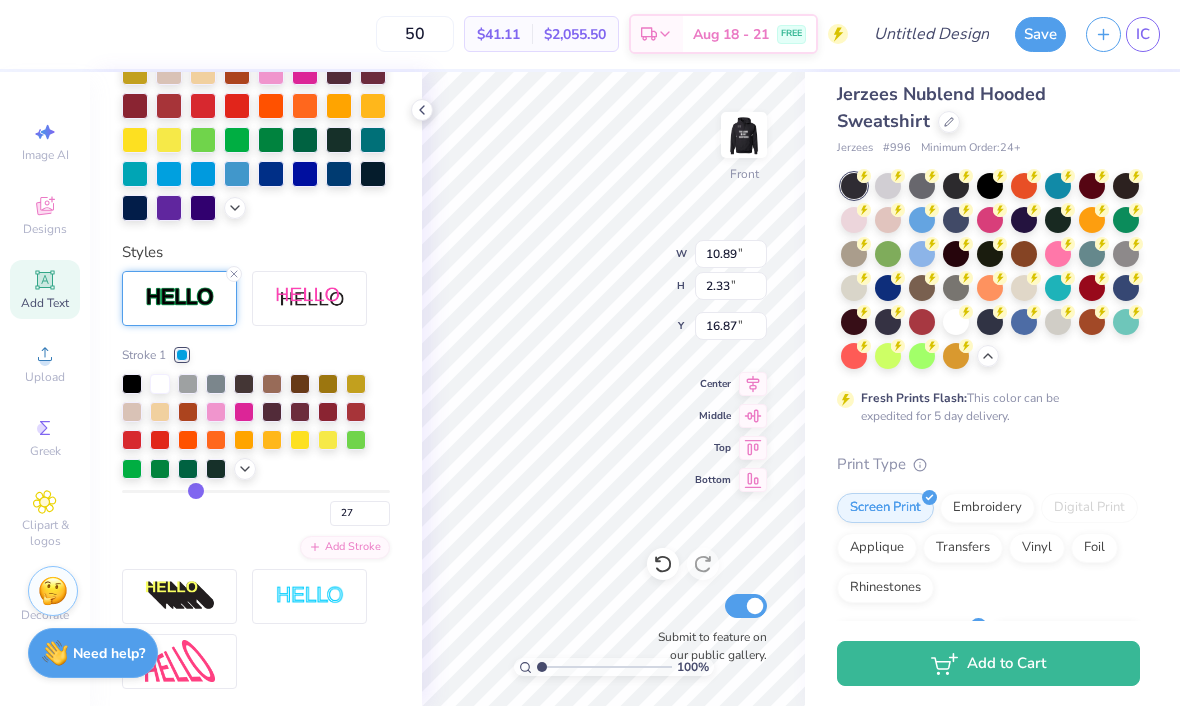 type on "28" 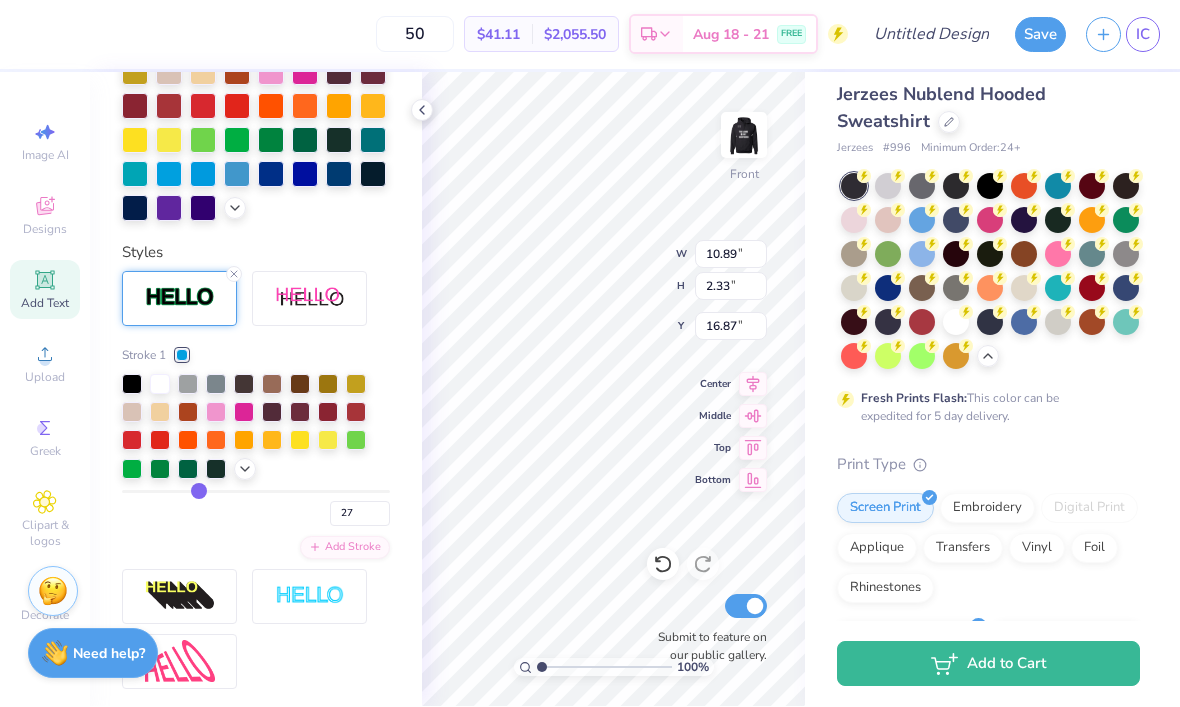 type on "28" 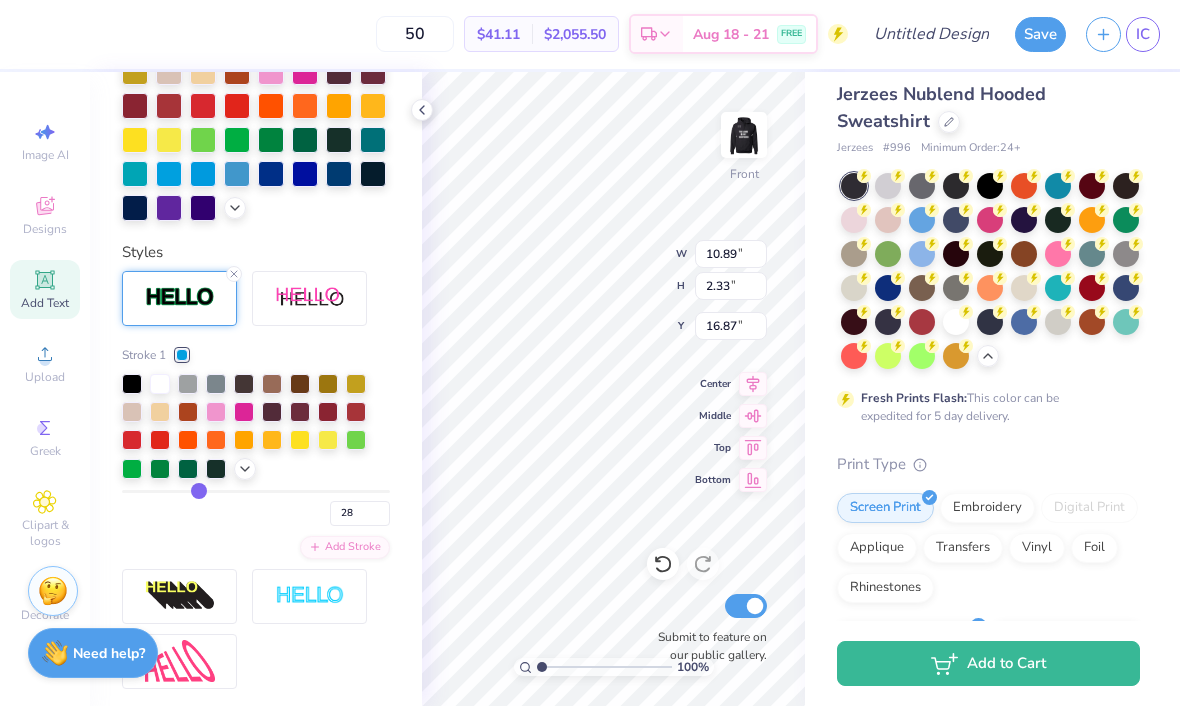 type on "29" 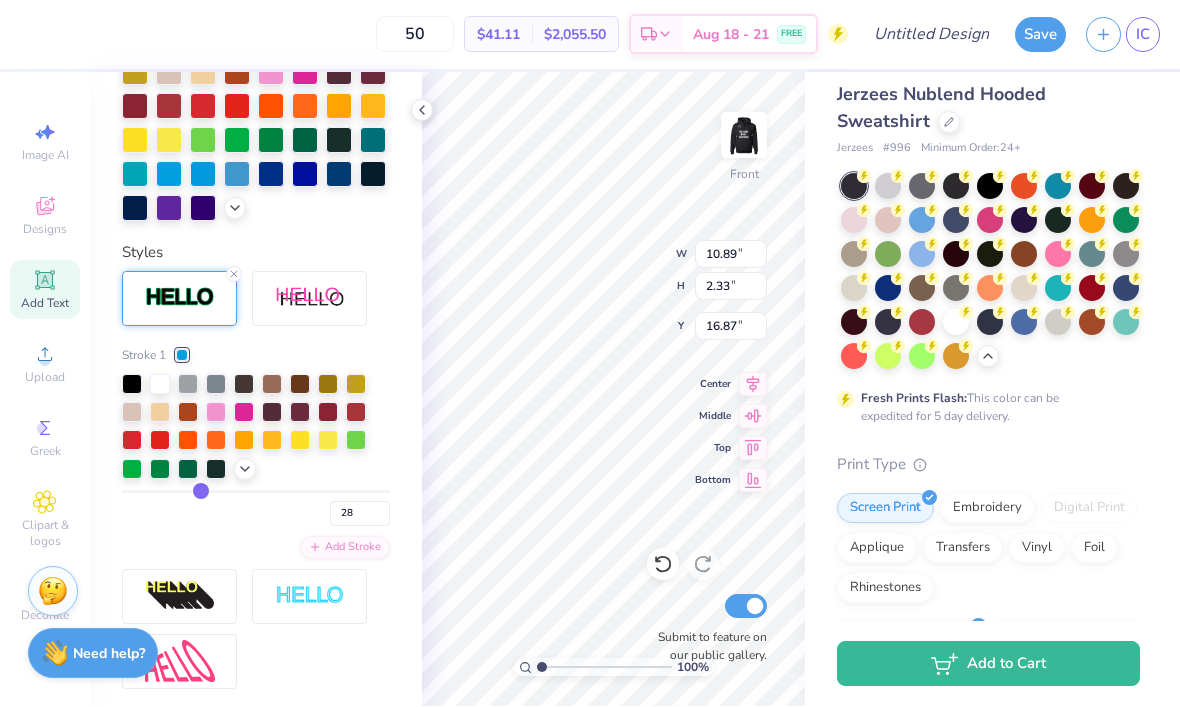 type on "29" 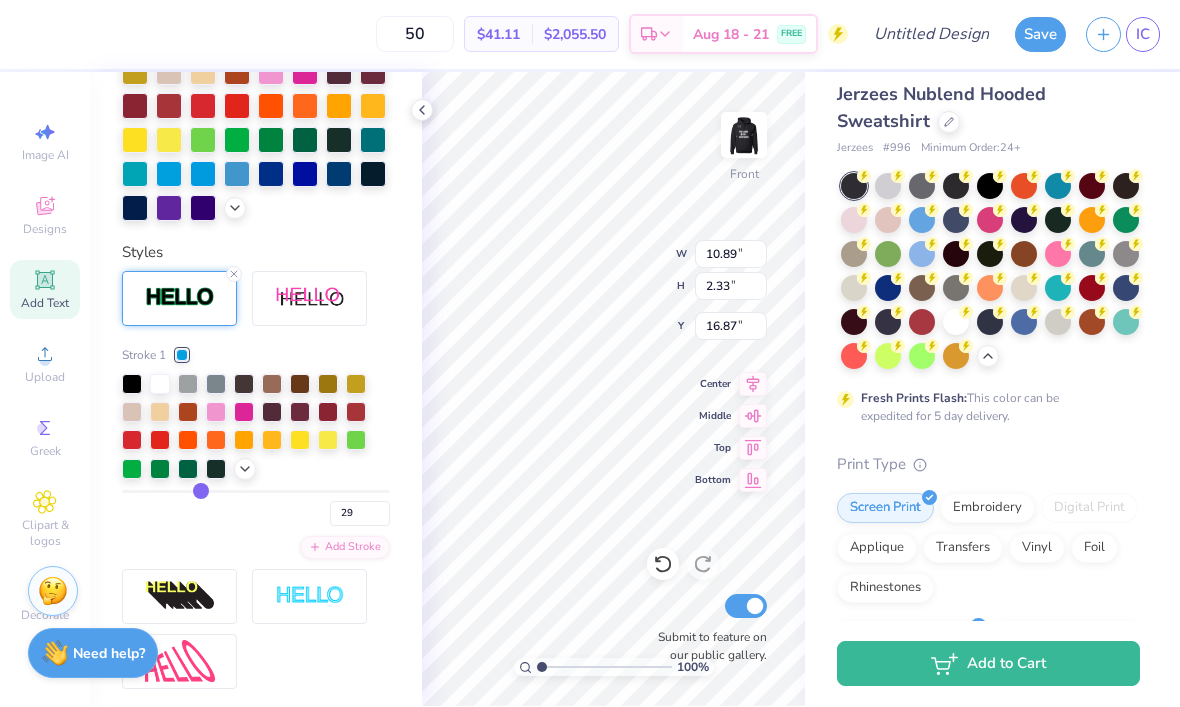 type on "30" 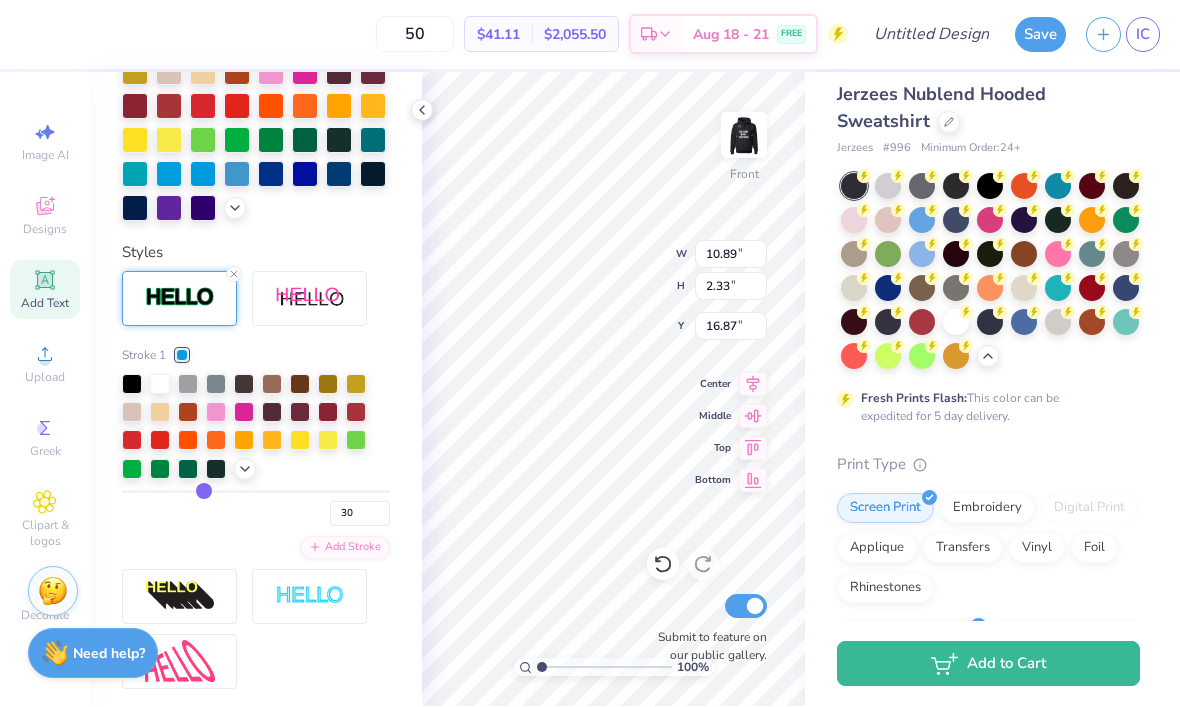 type on "31" 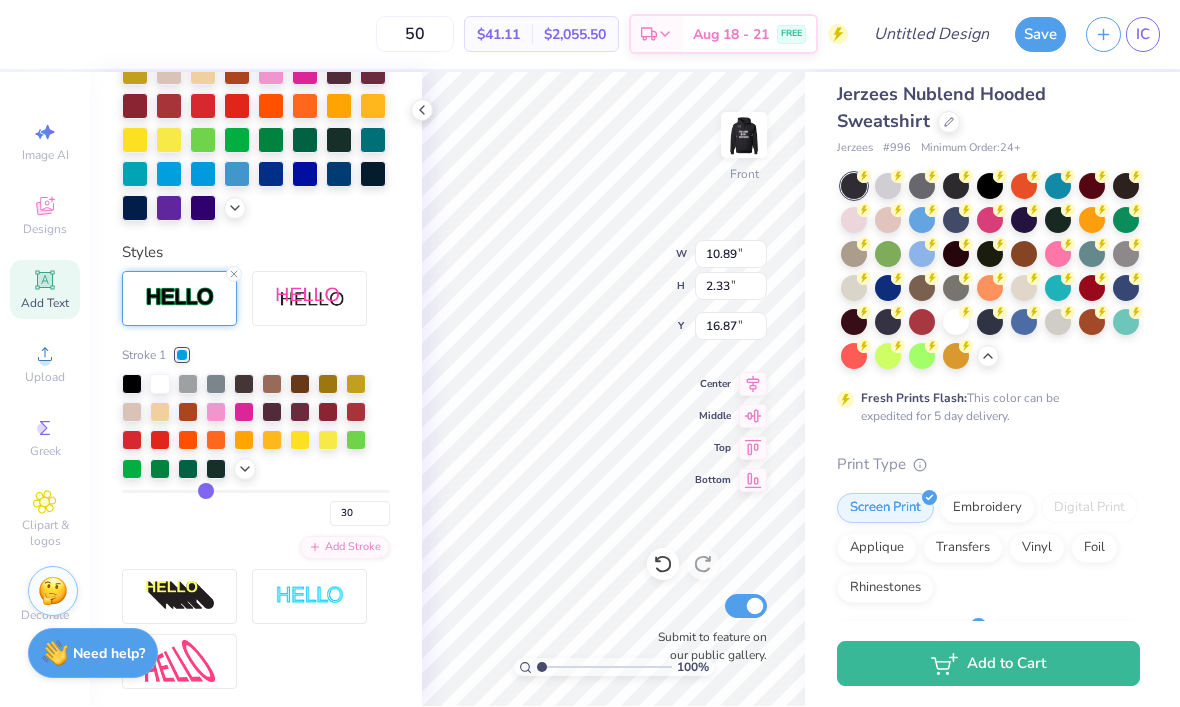 type on "31" 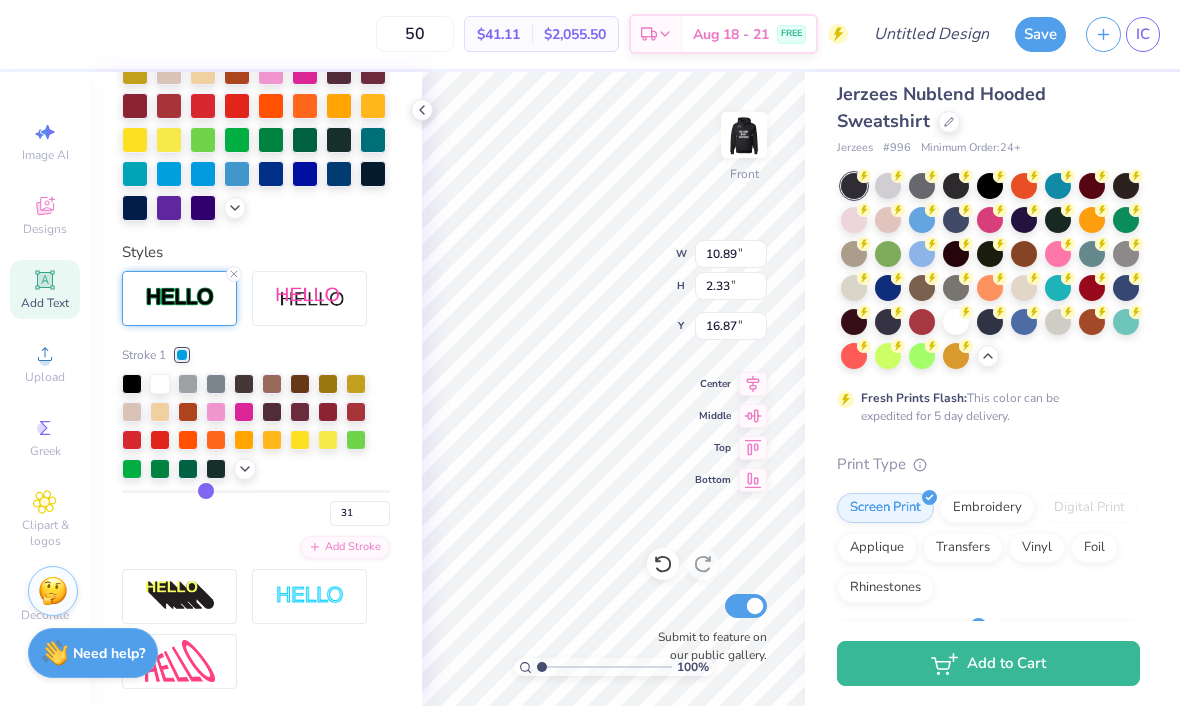 type on "32" 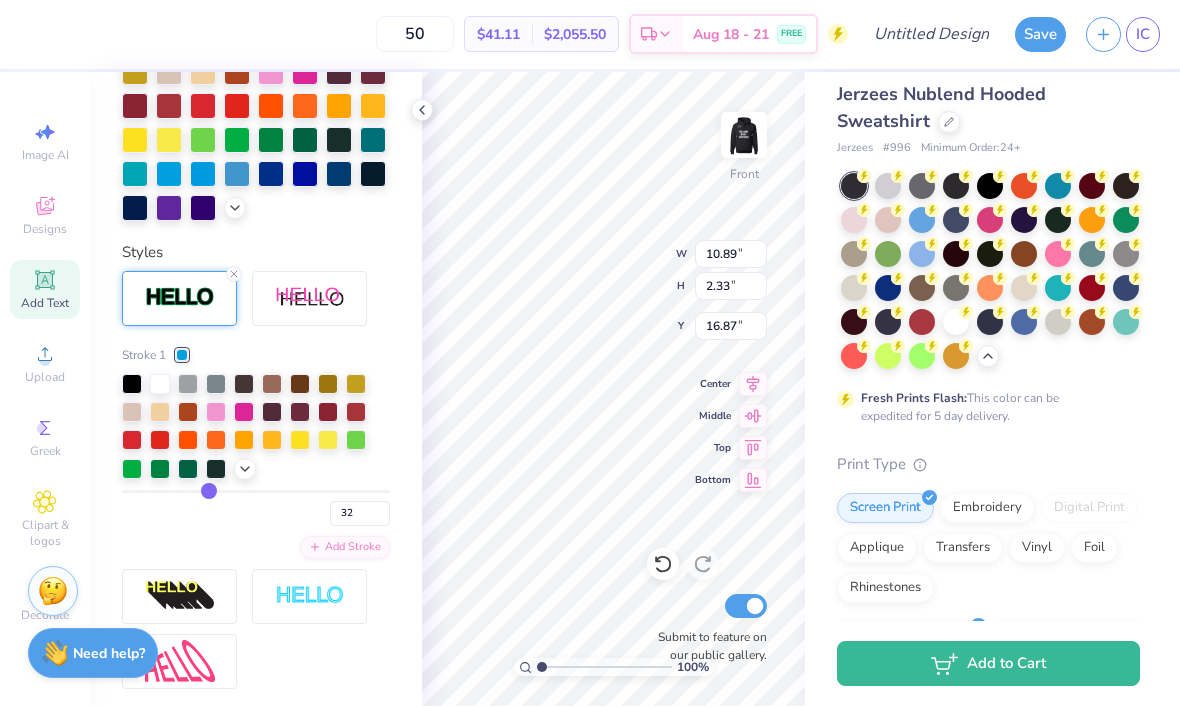 type on "33" 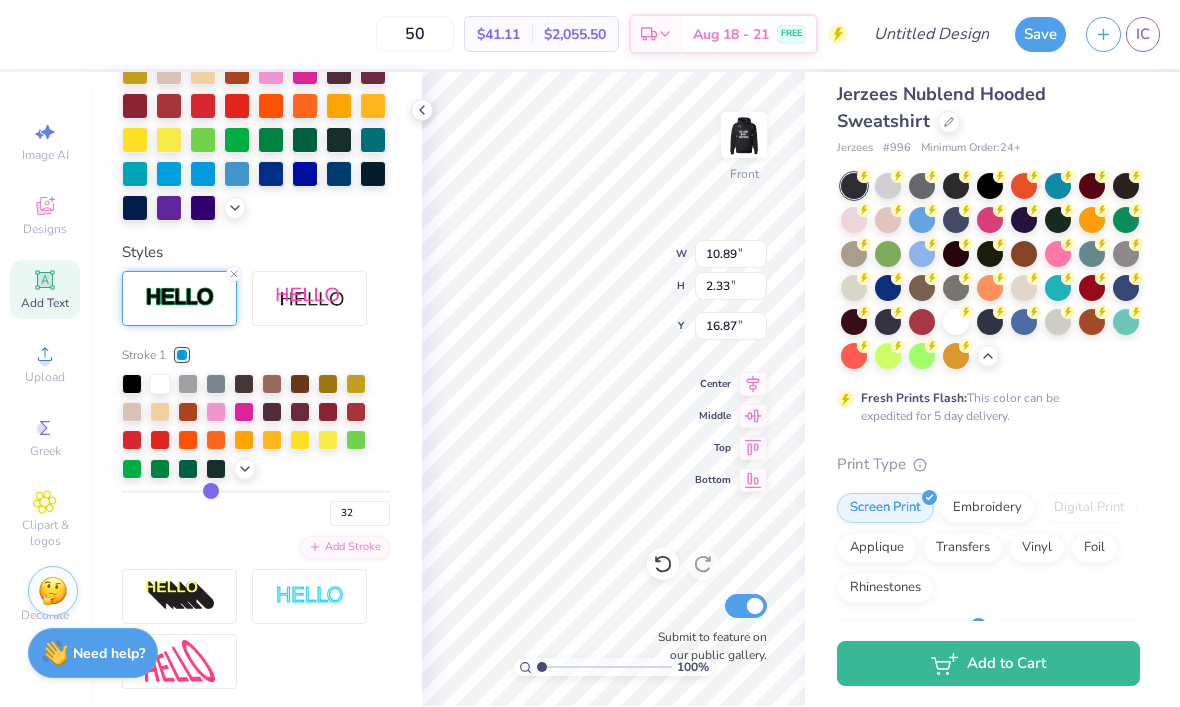 type on "33" 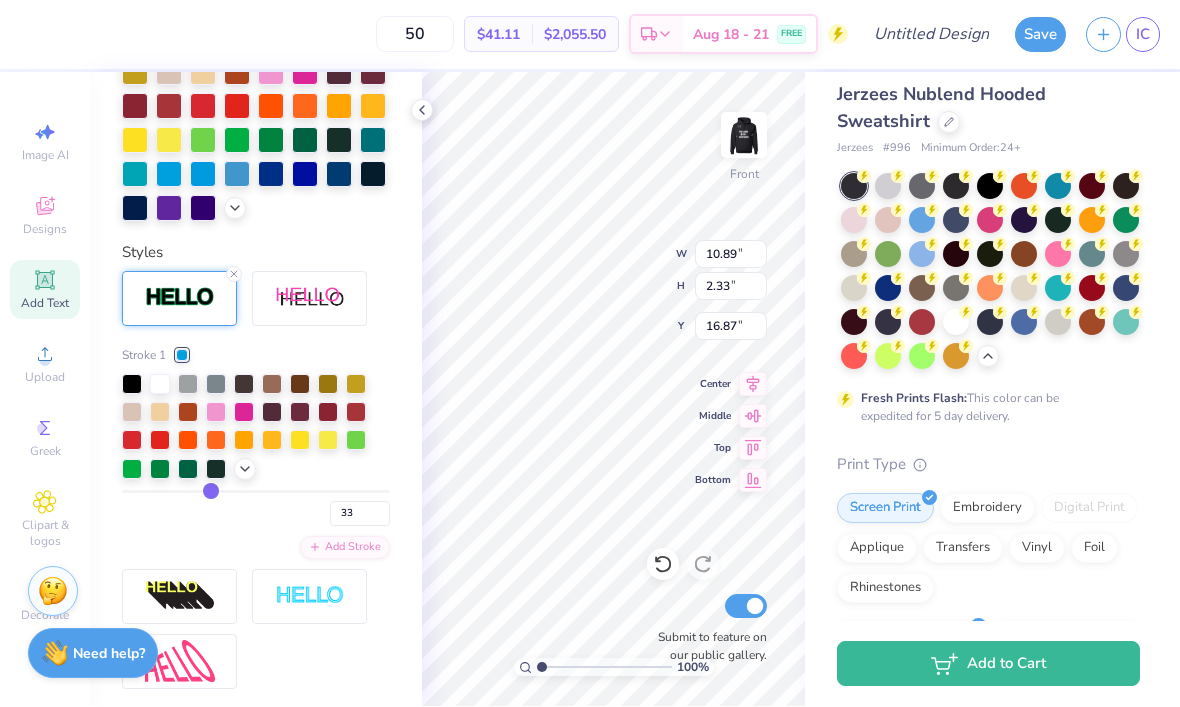 type on "34" 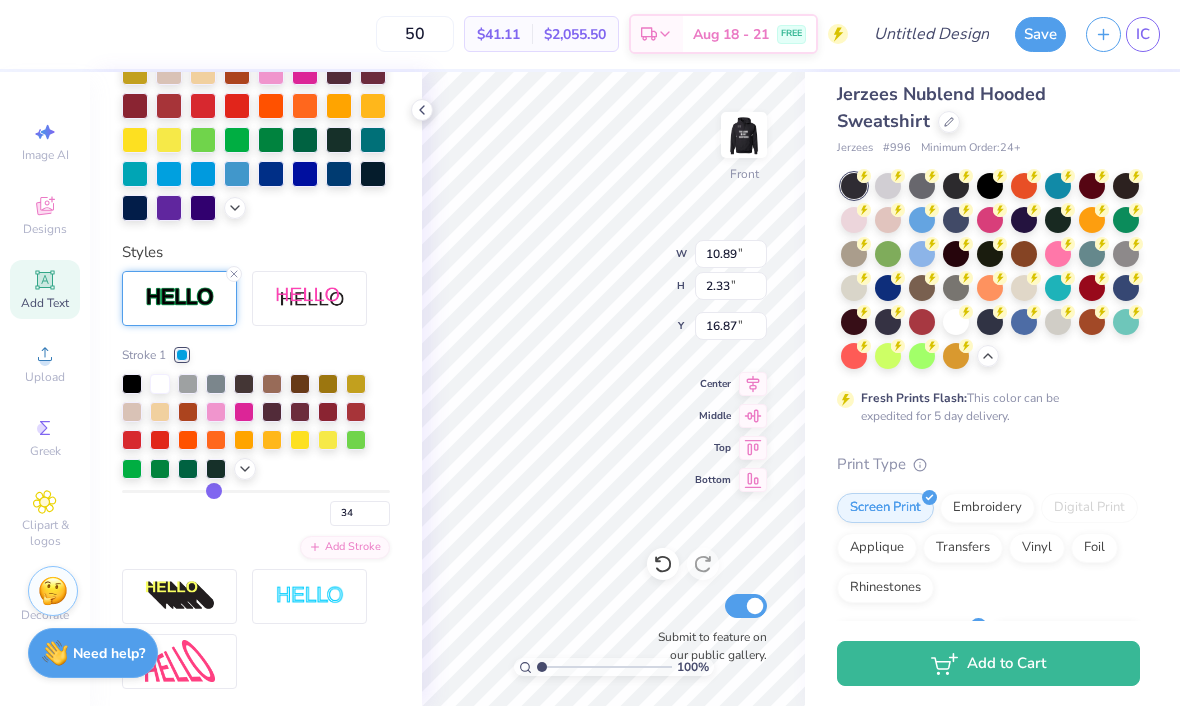 type on "35" 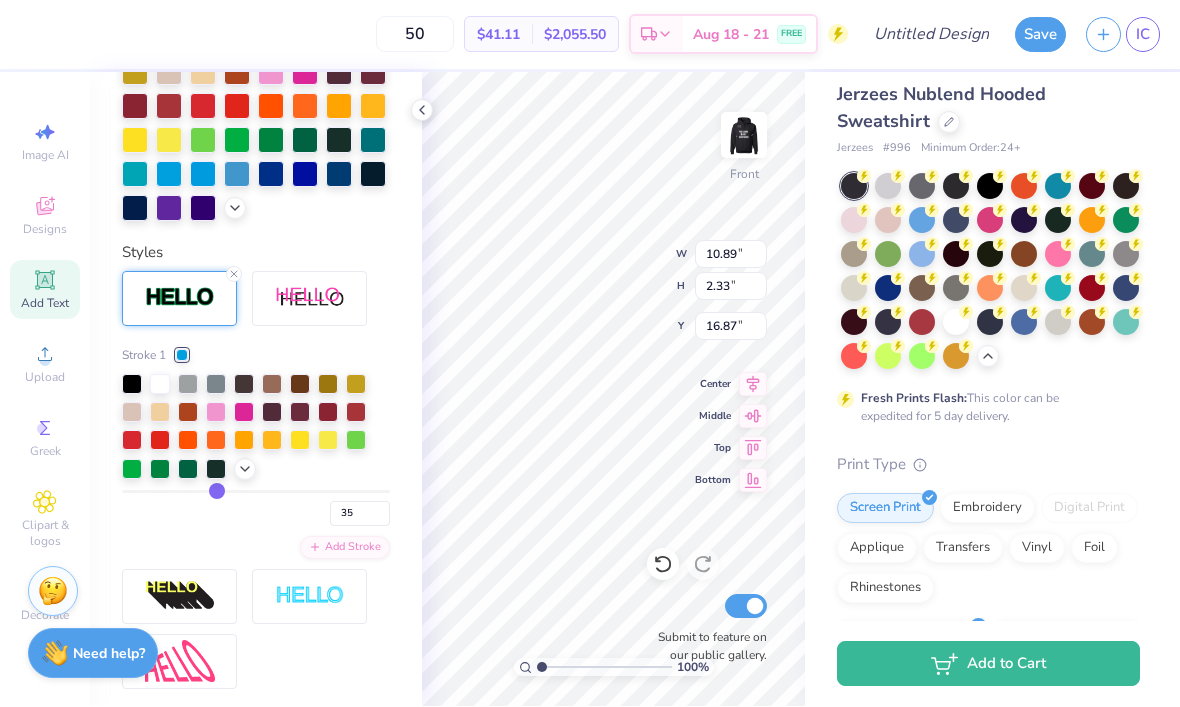 type on "36" 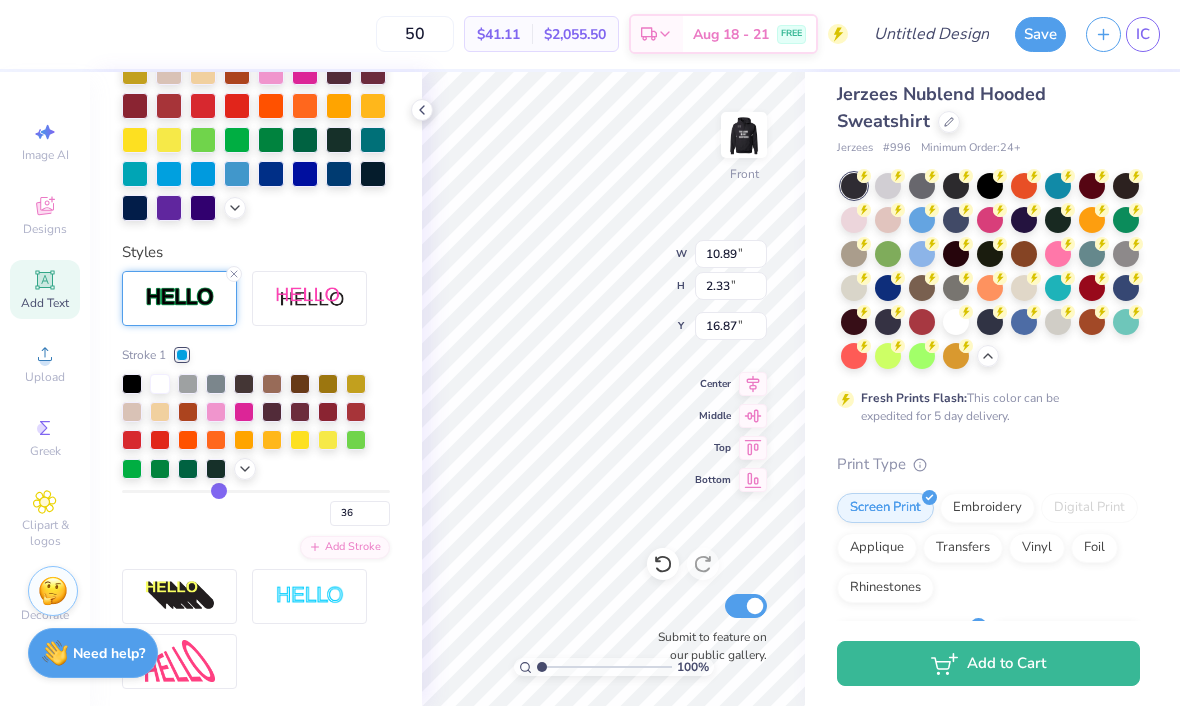 type on "35" 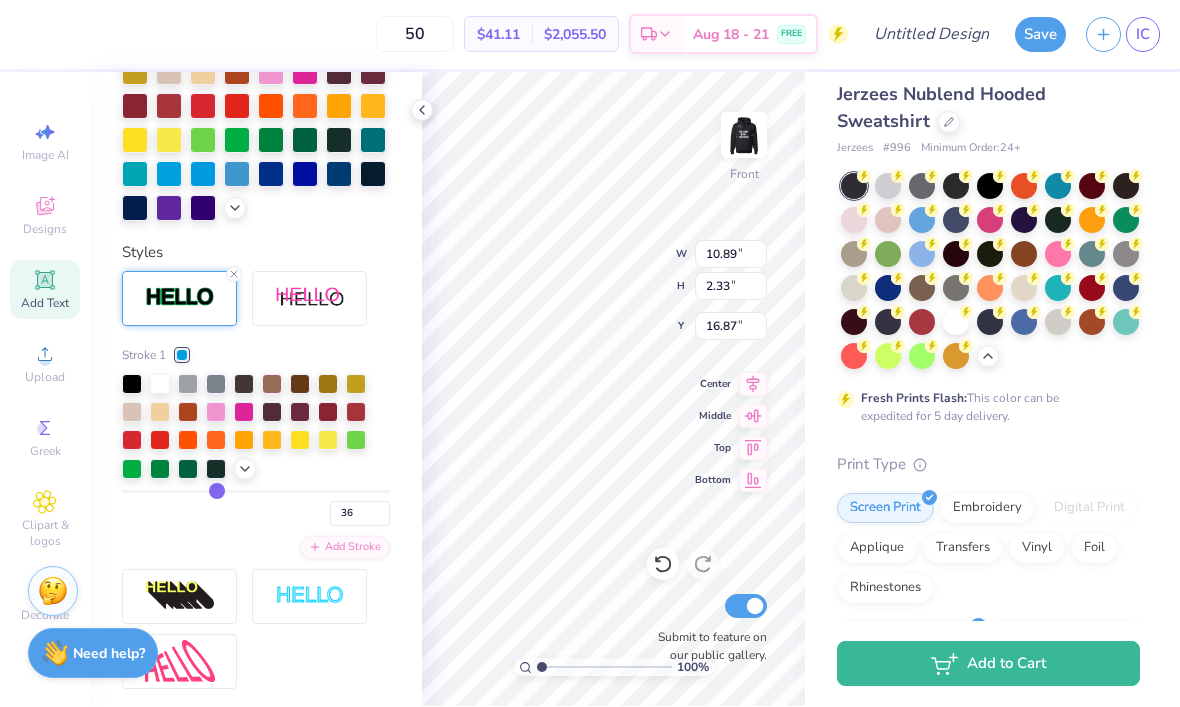 type on "35" 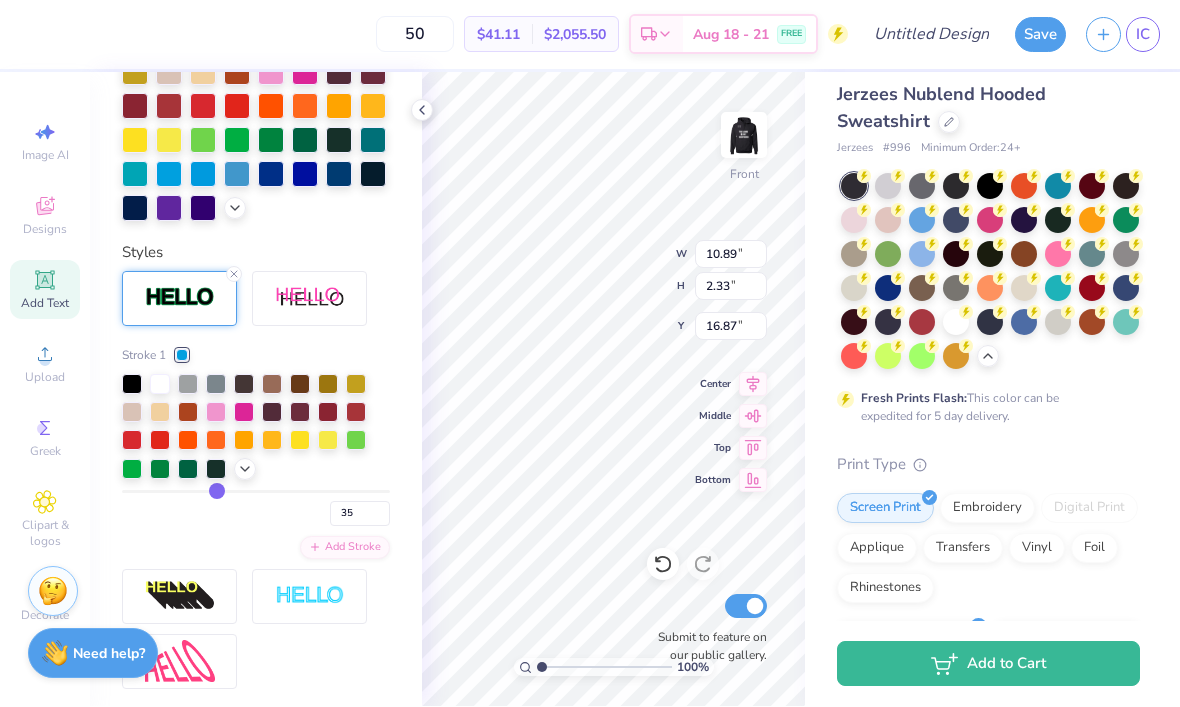 type on "34" 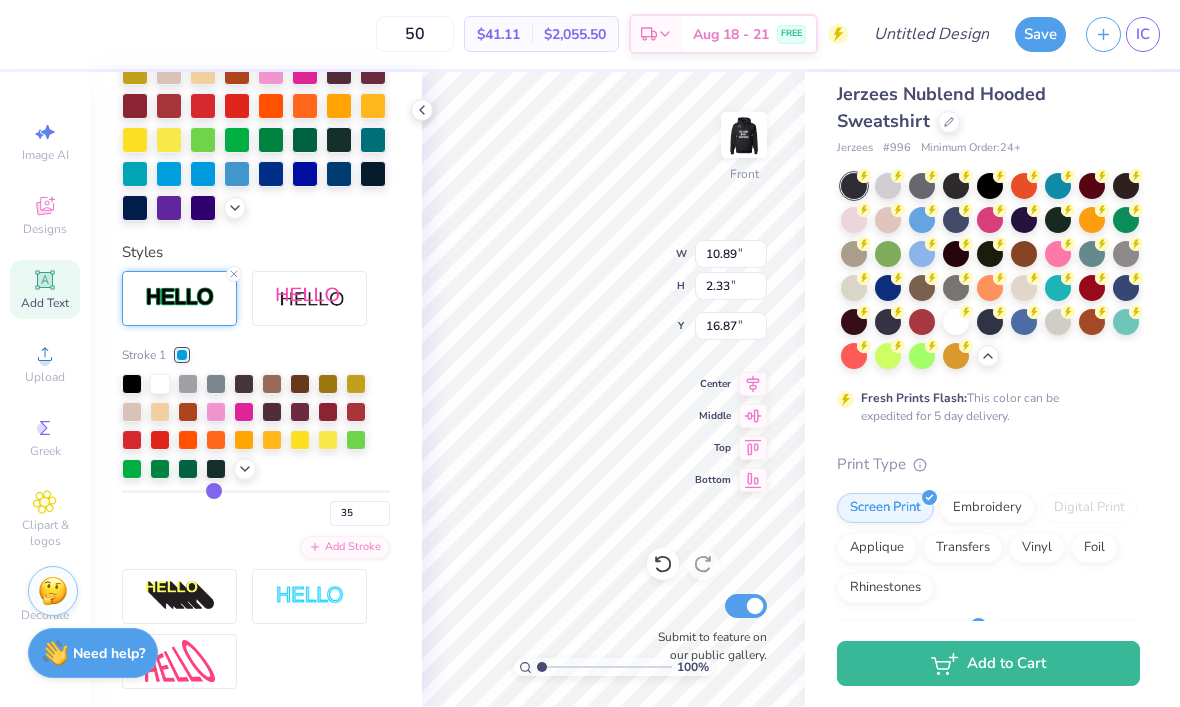 type on "34" 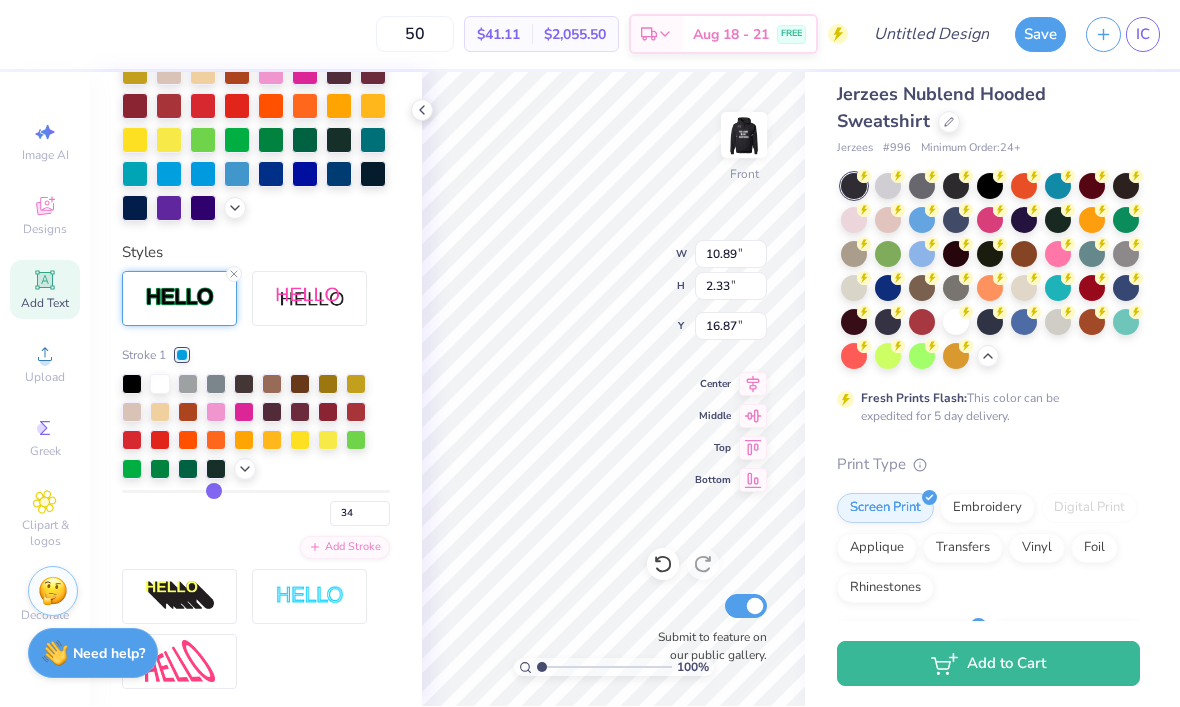type on "32" 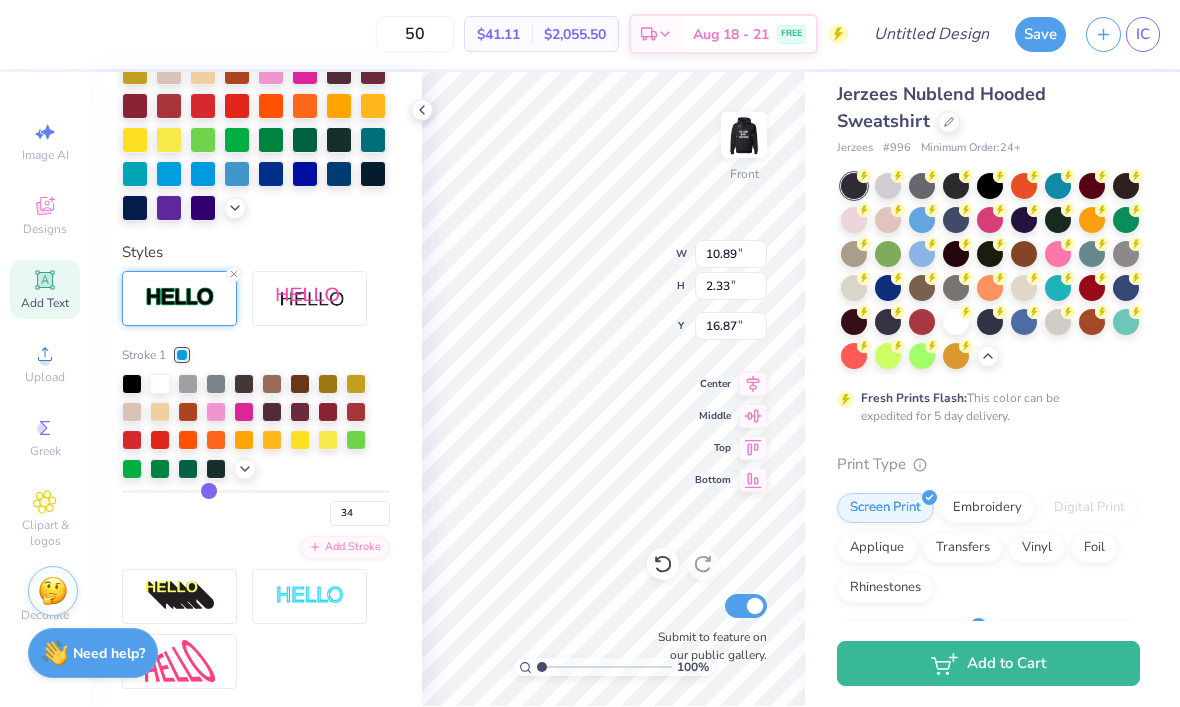 type on "32" 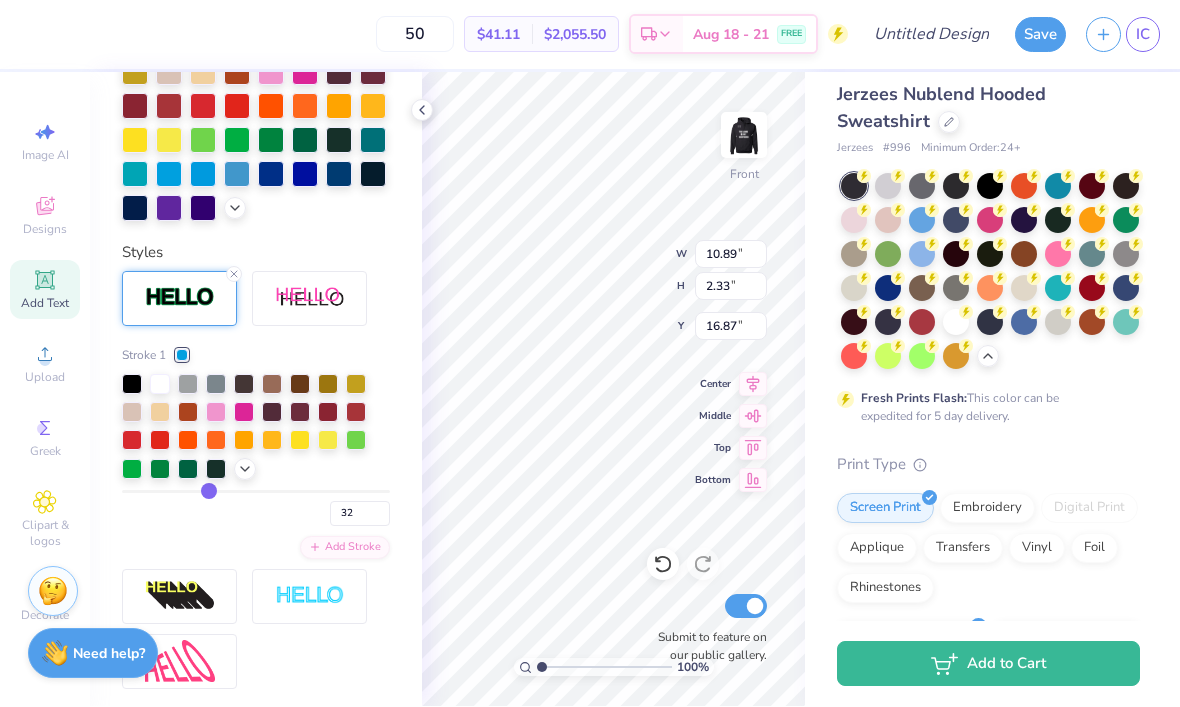 type on "30" 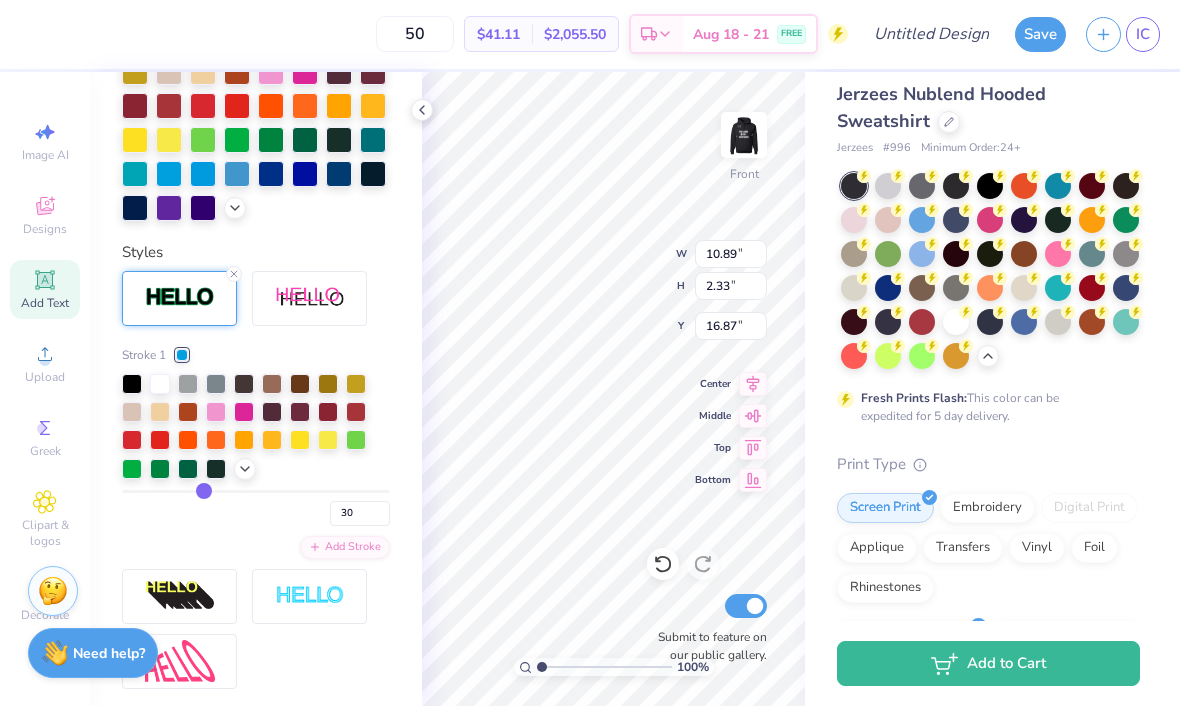 type on "27" 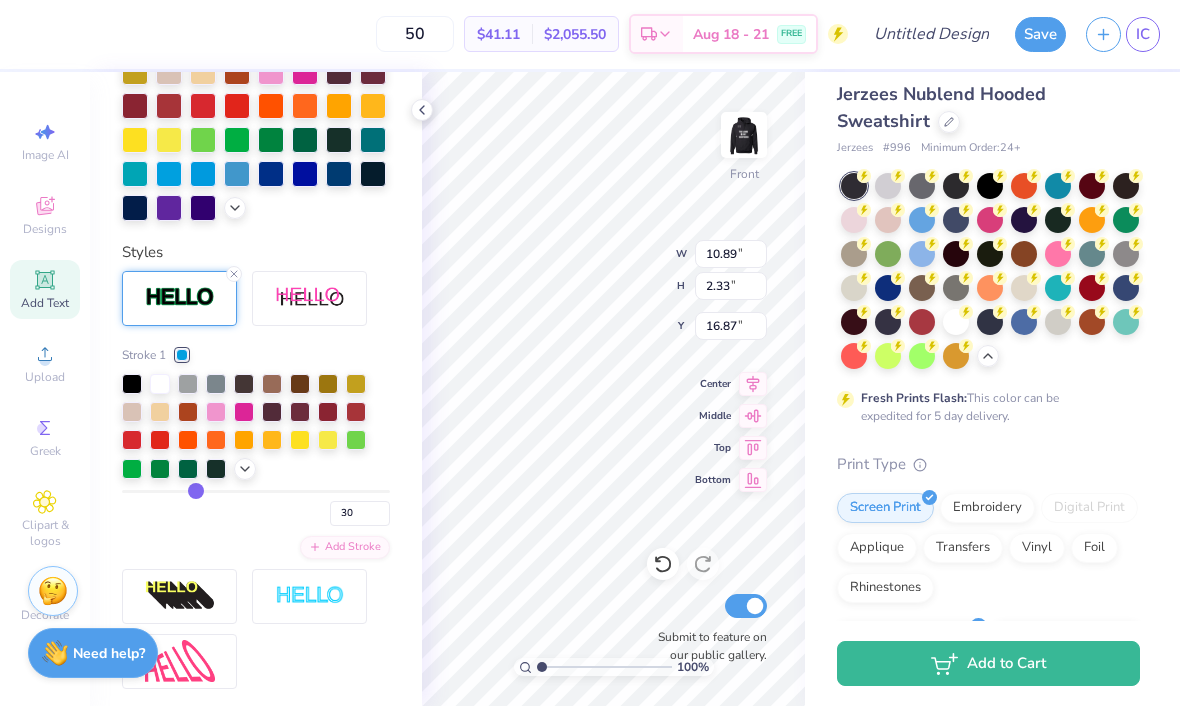 type on "27" 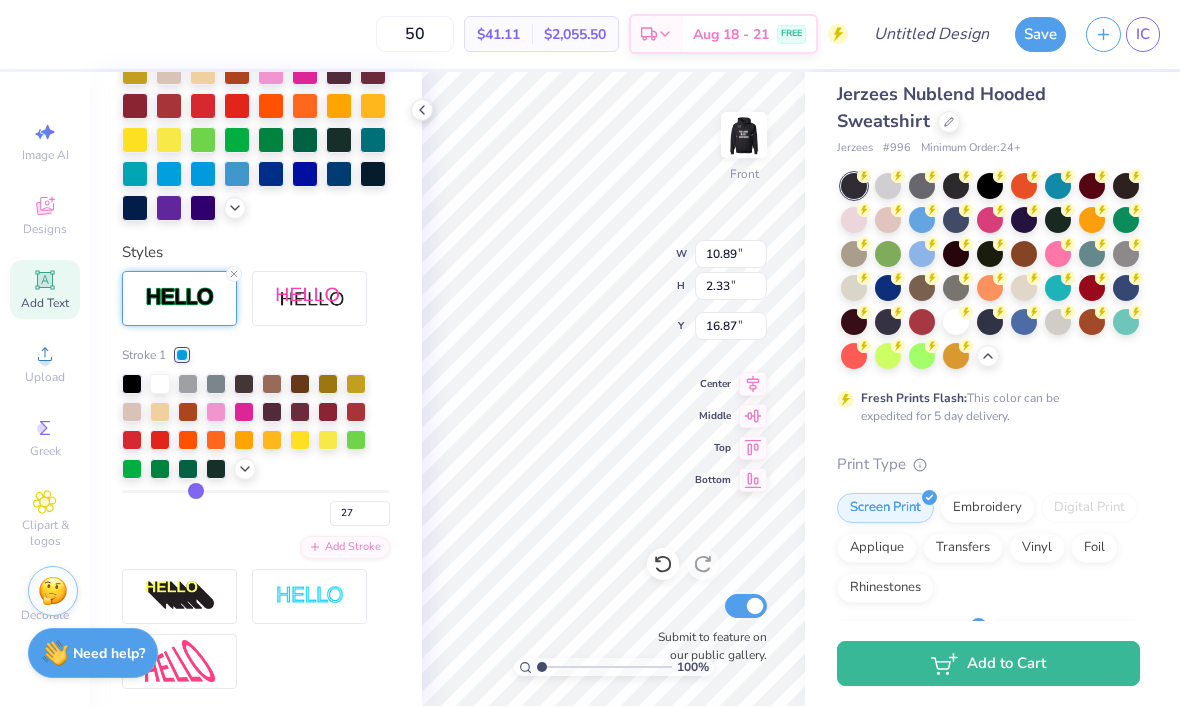 type on "25" 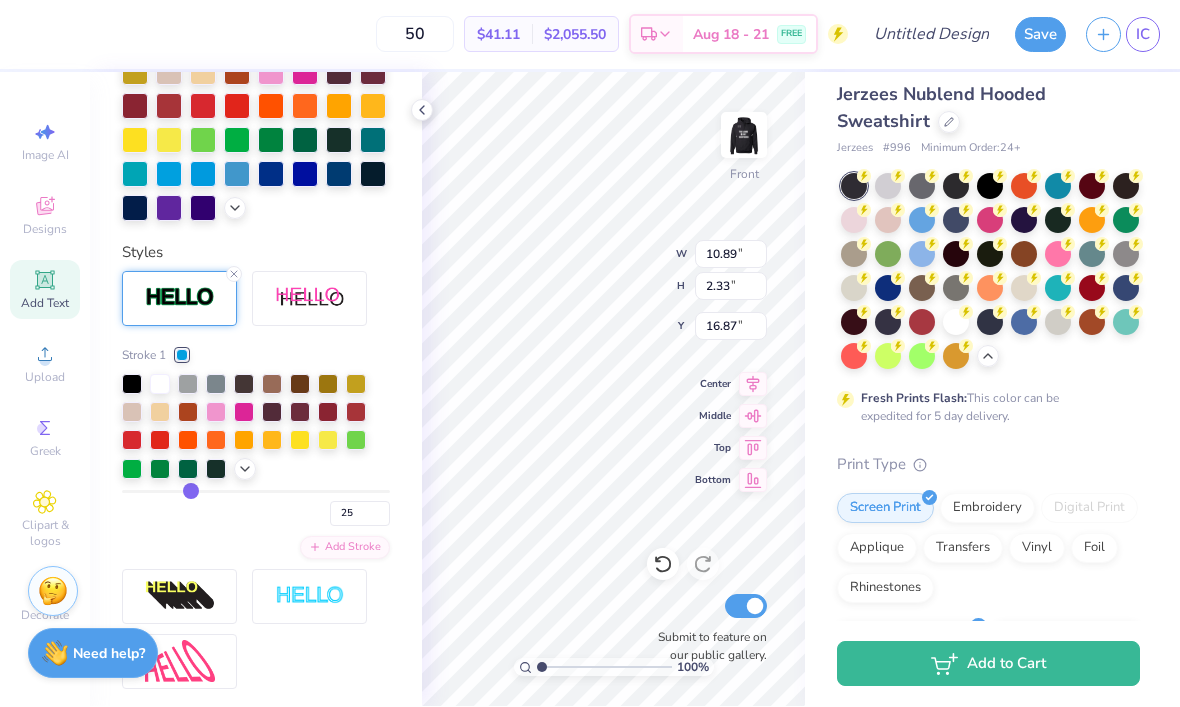 type on "23" 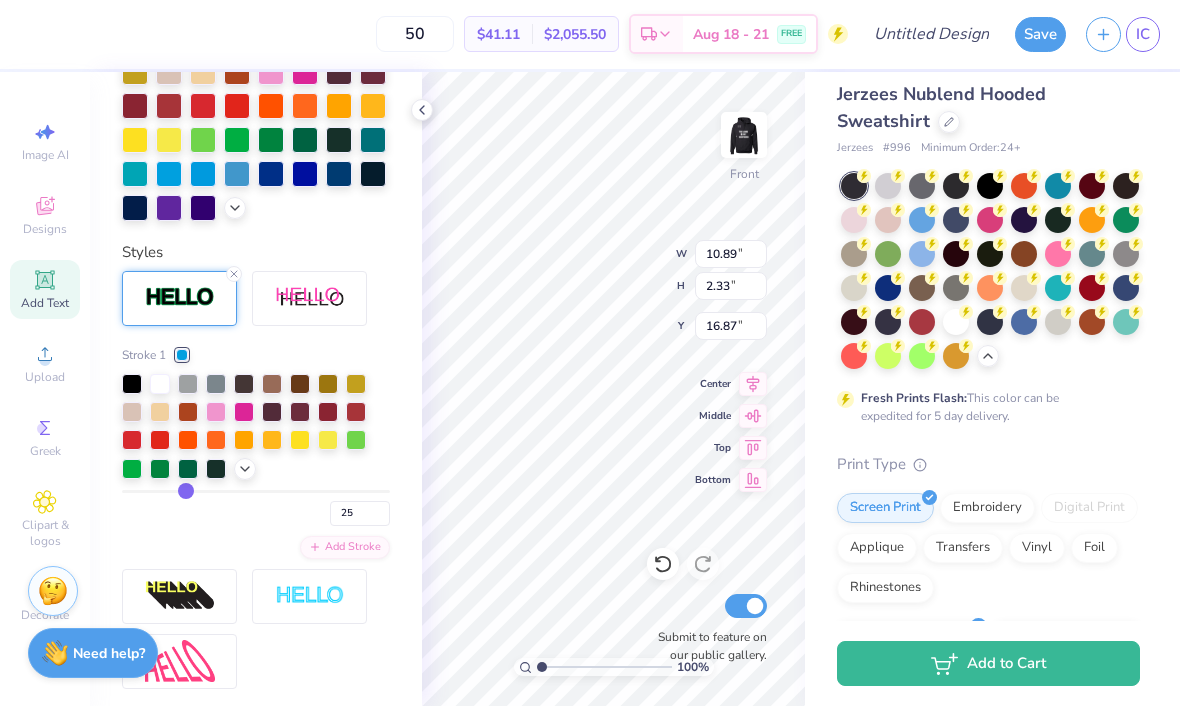type on "23" 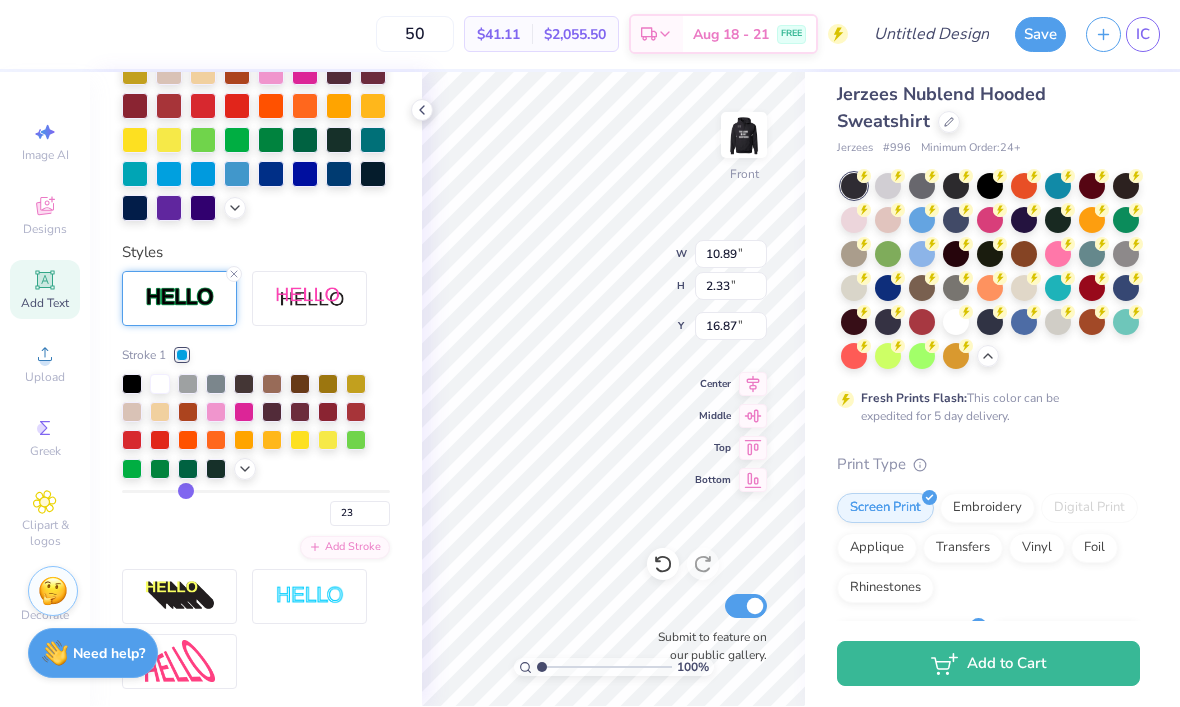 type on "21" 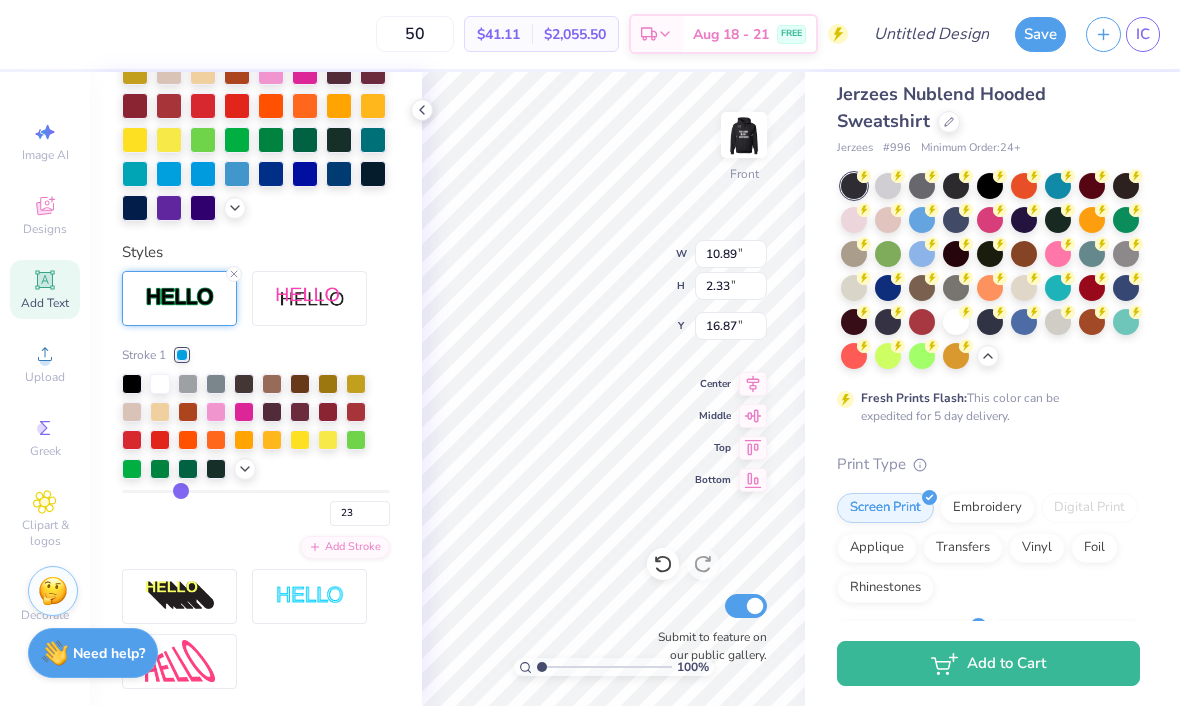 type on "21" 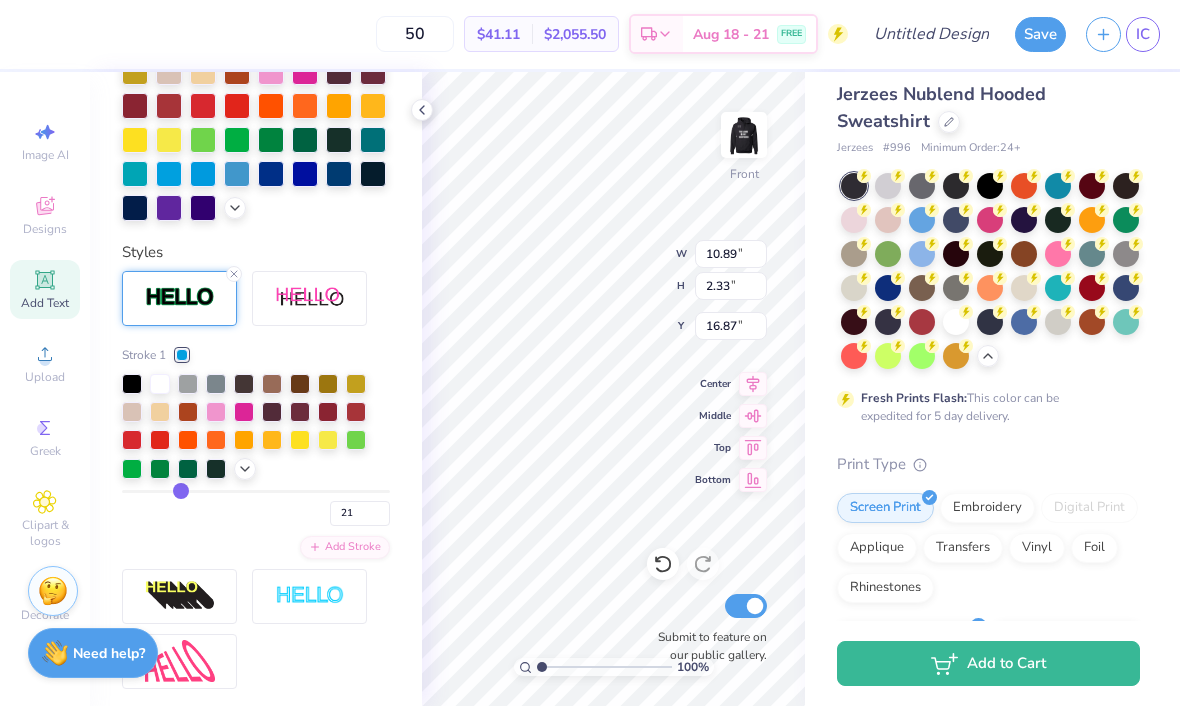 type on "19" 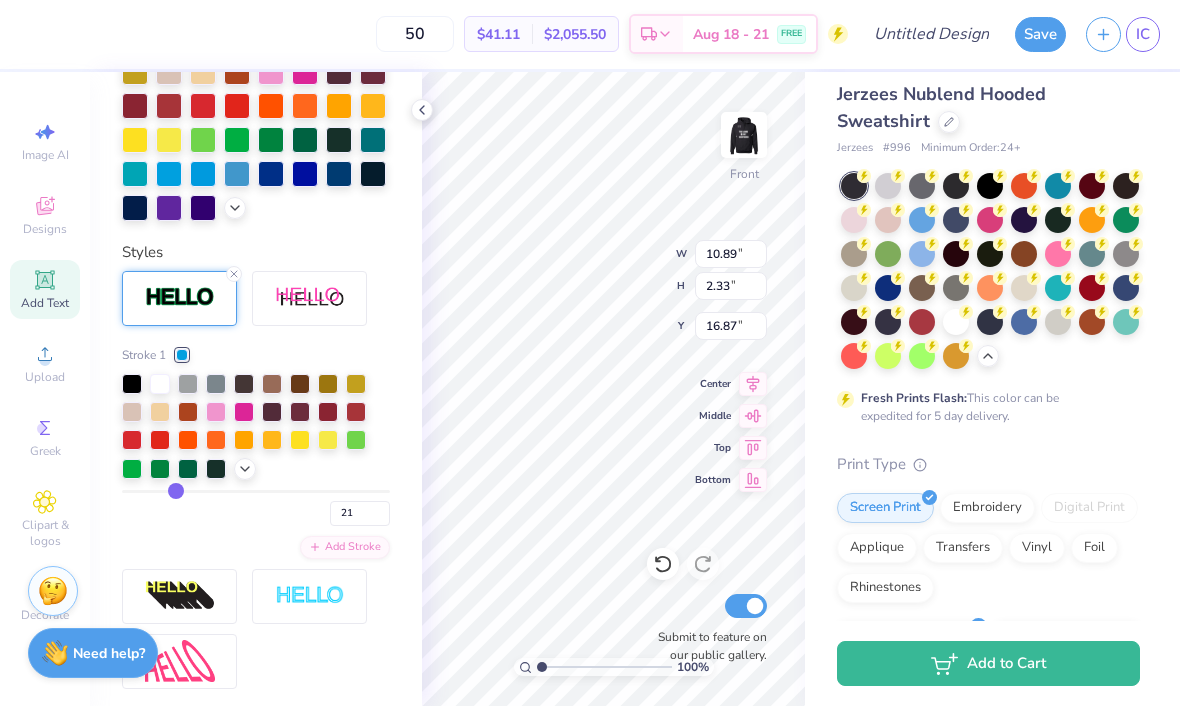 type on "19" 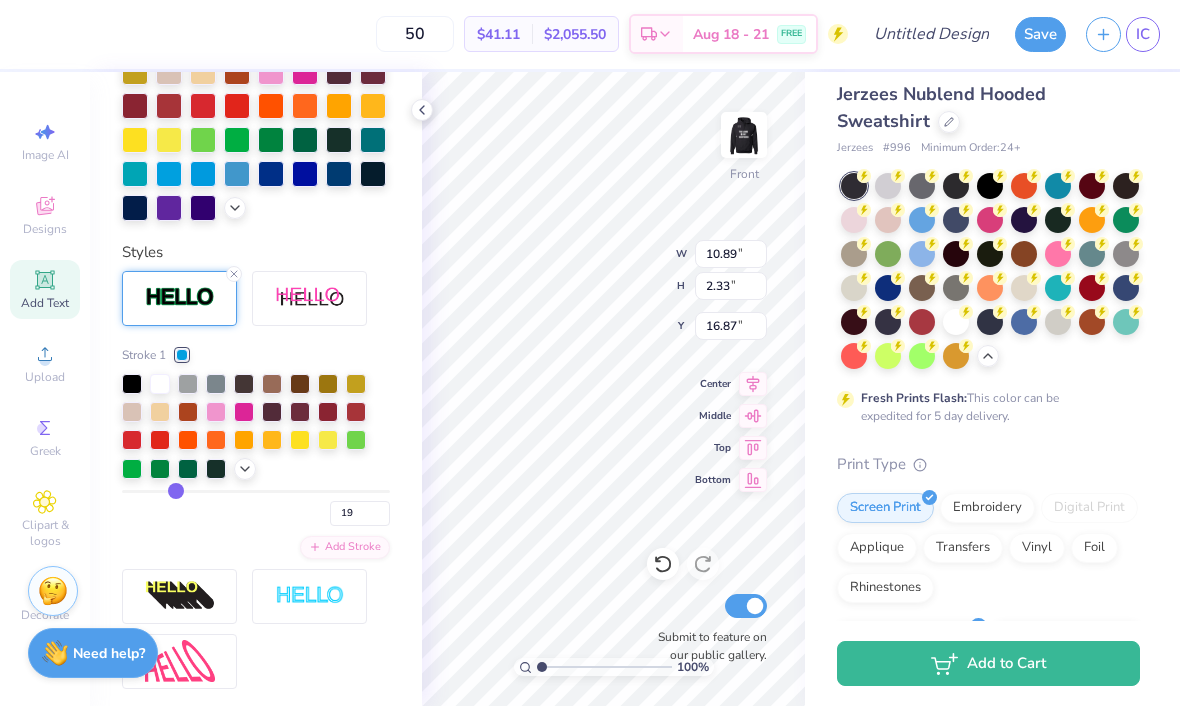 type on "17" 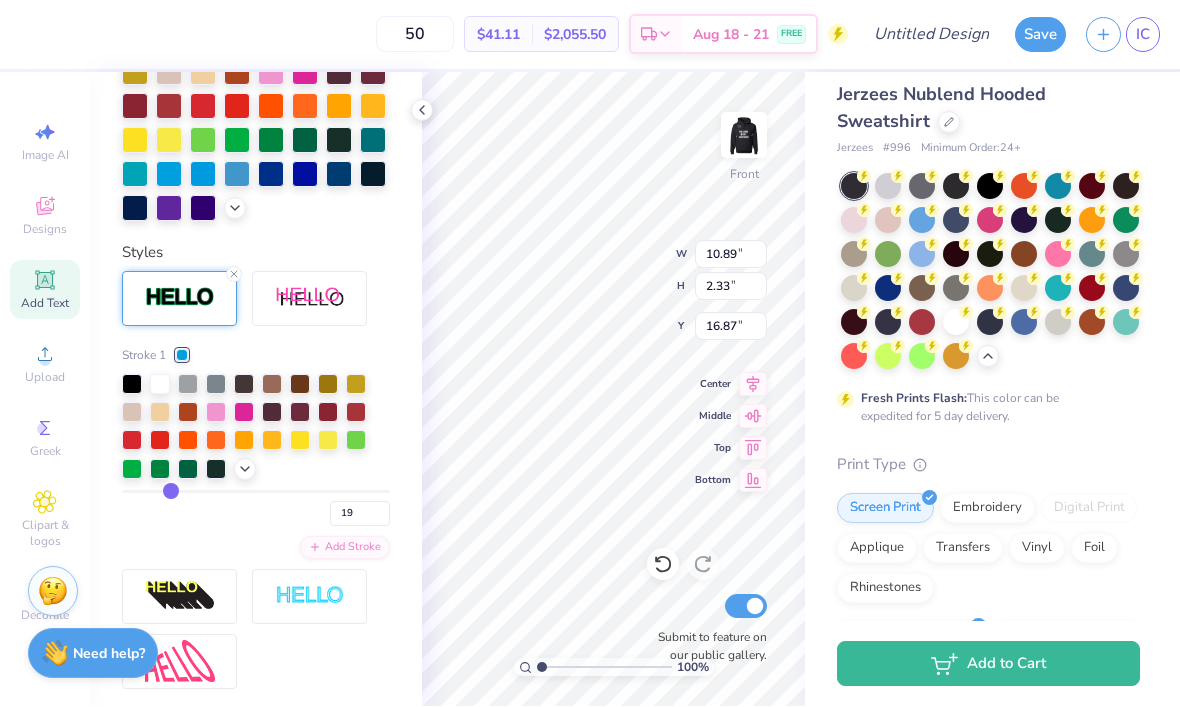 type on "17" 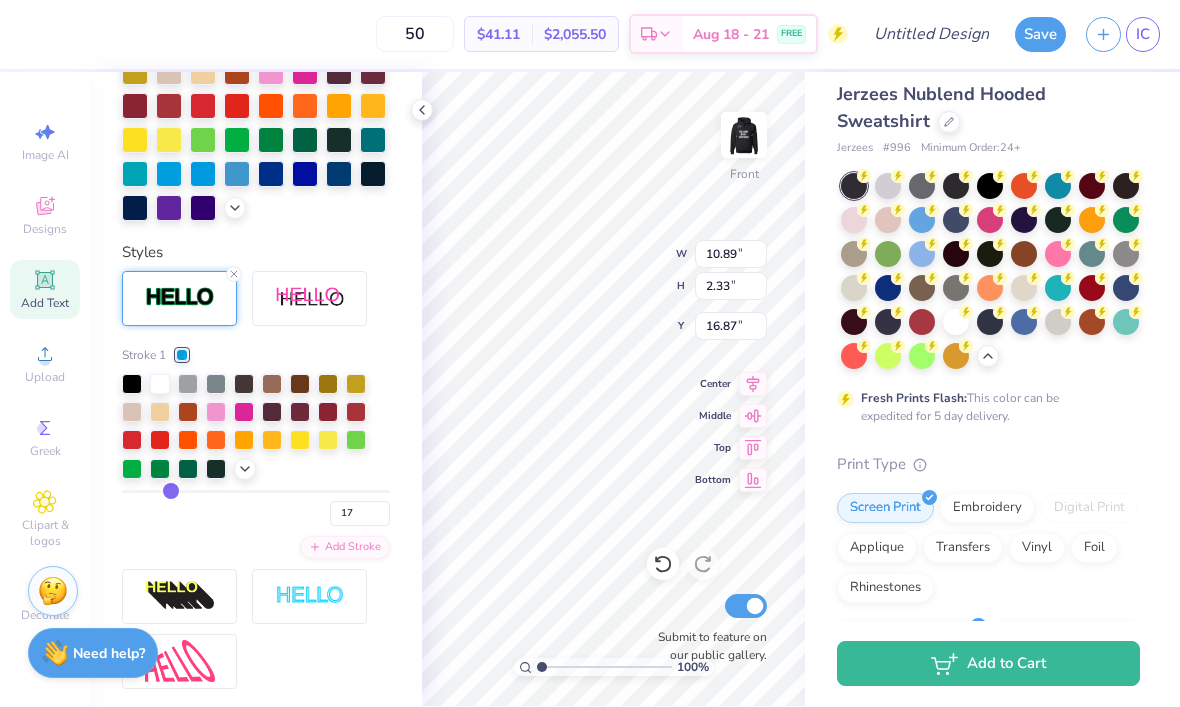 type on "16" 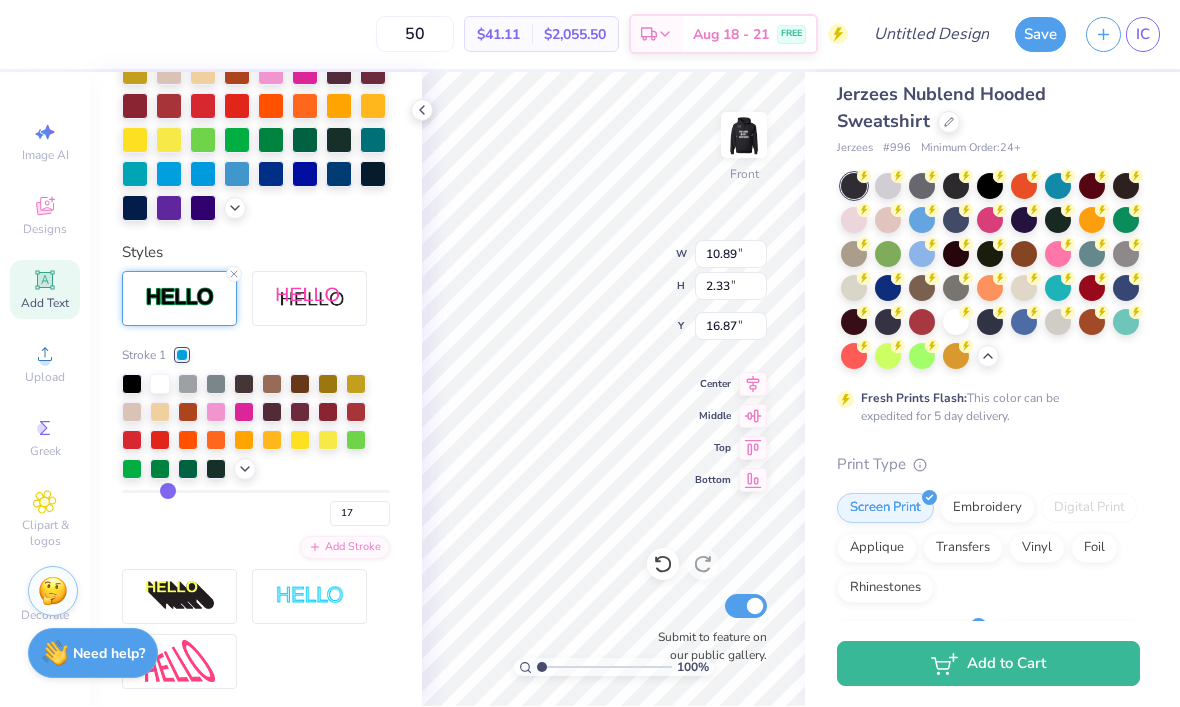 type on "16" 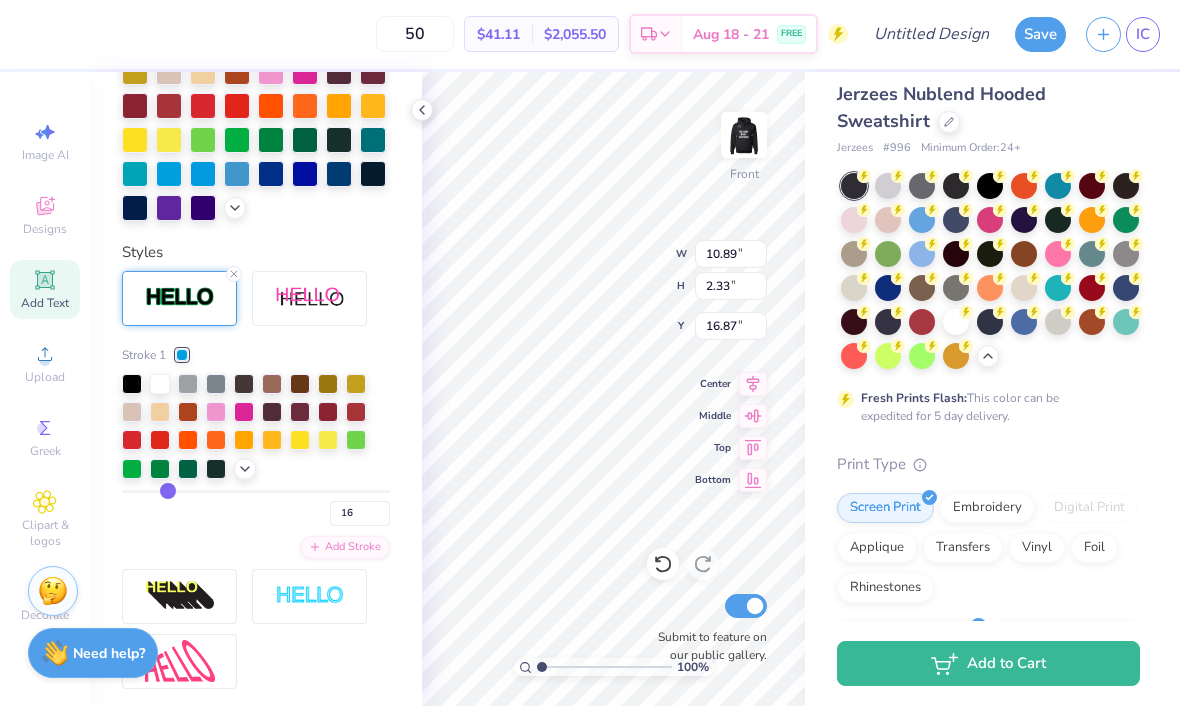 type on "14" 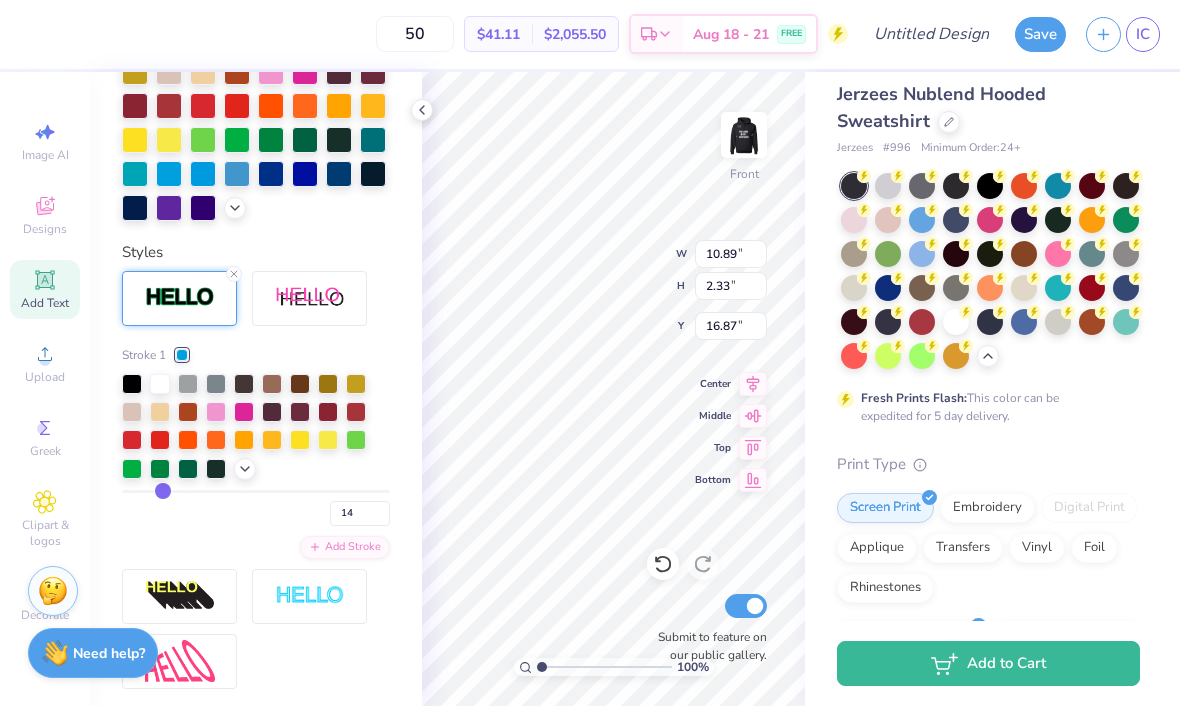 type on "13" 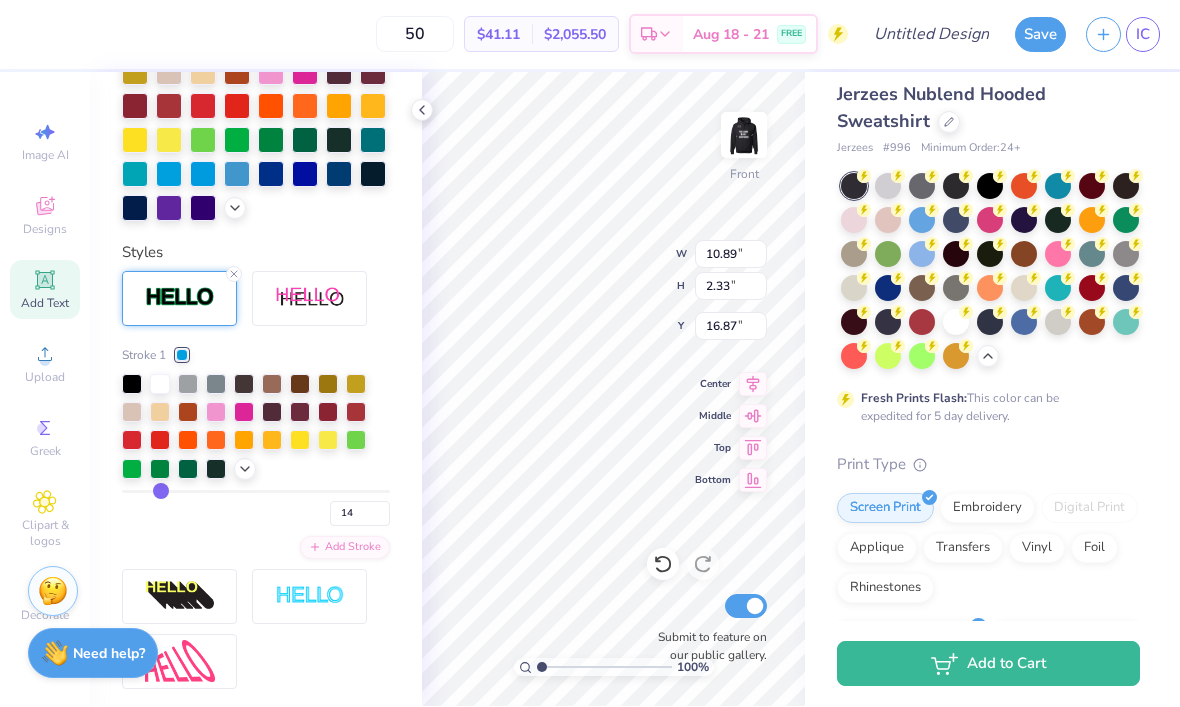 type on "13" 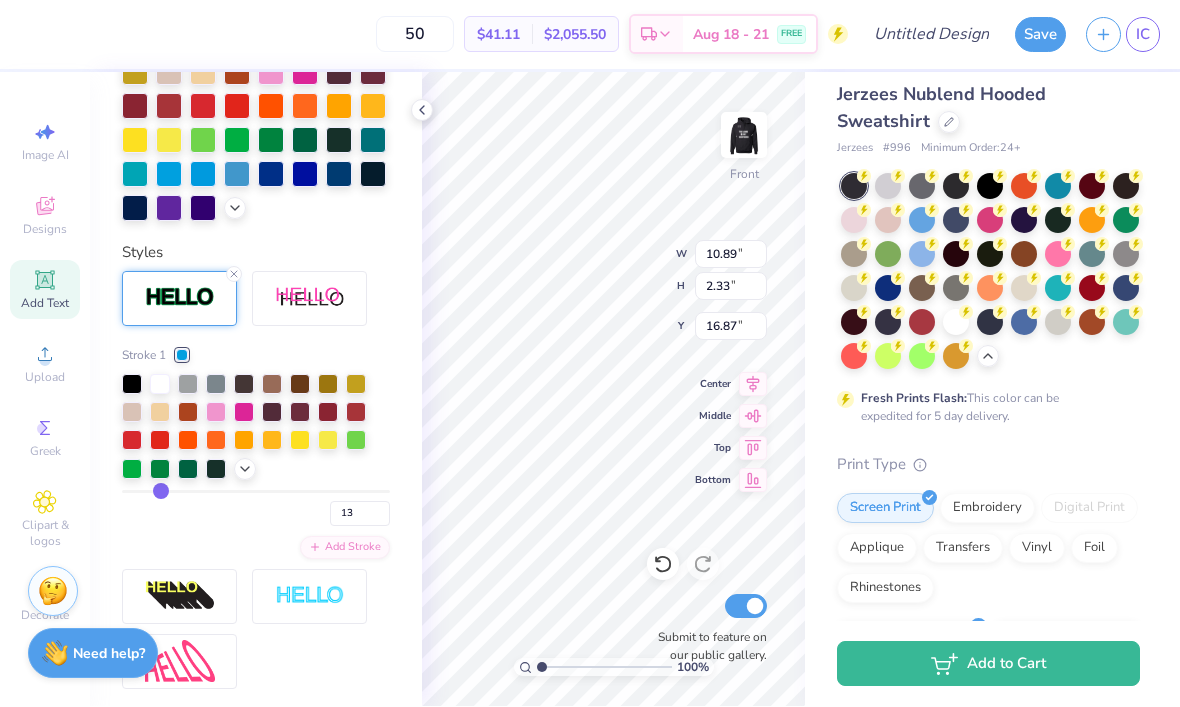 type on "12" 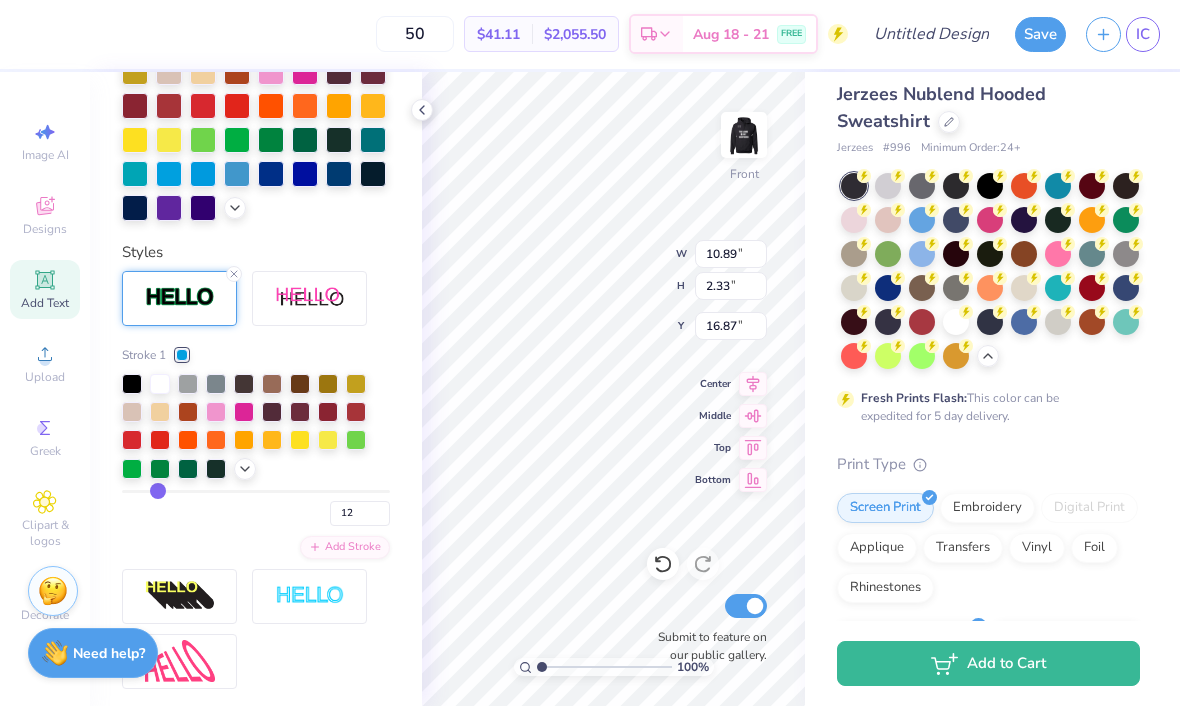 type on "10" 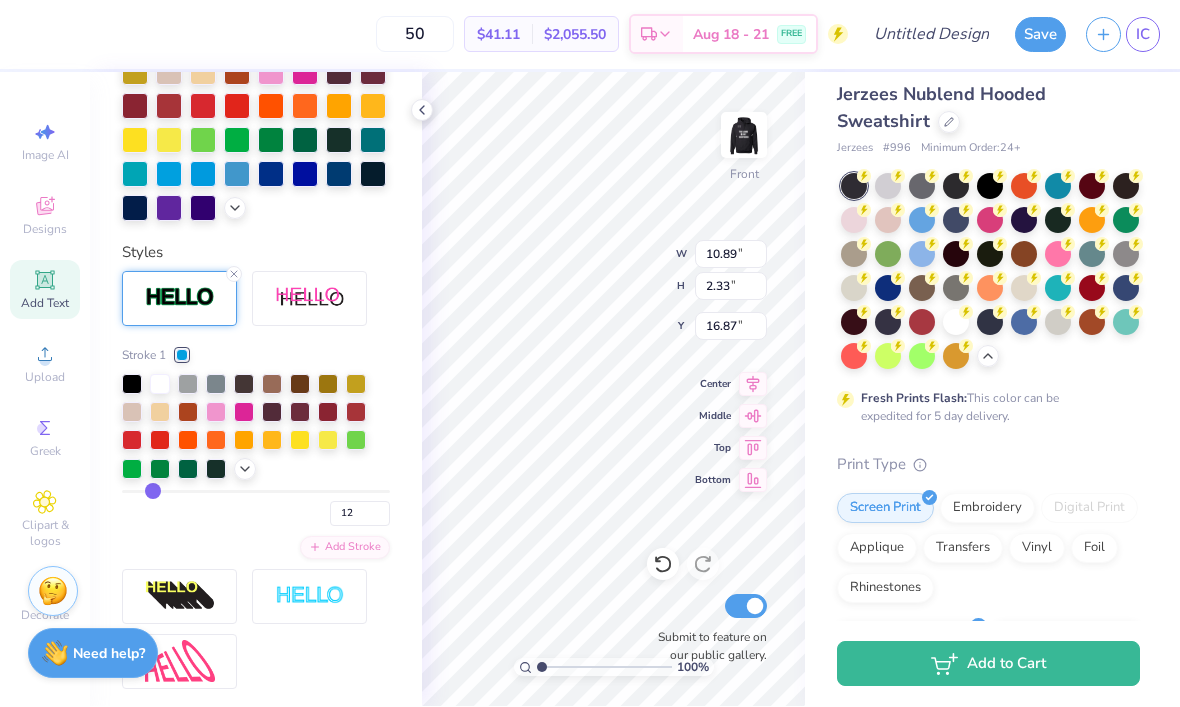 type on "10" 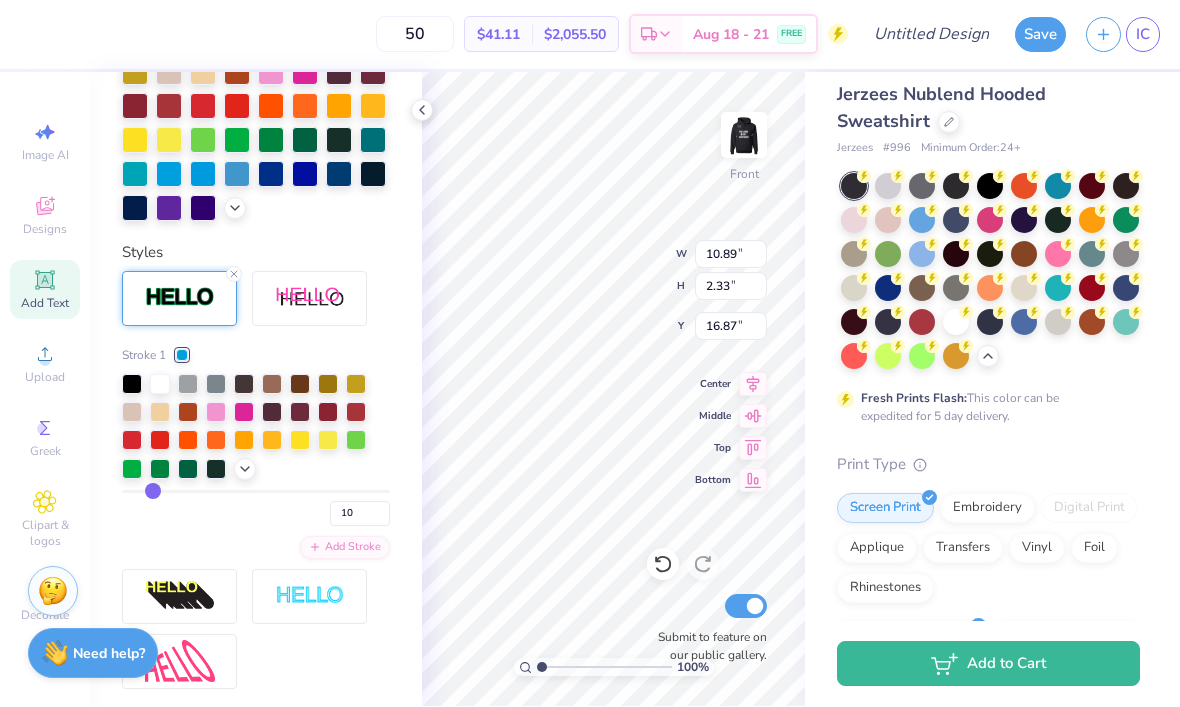 type on "9" 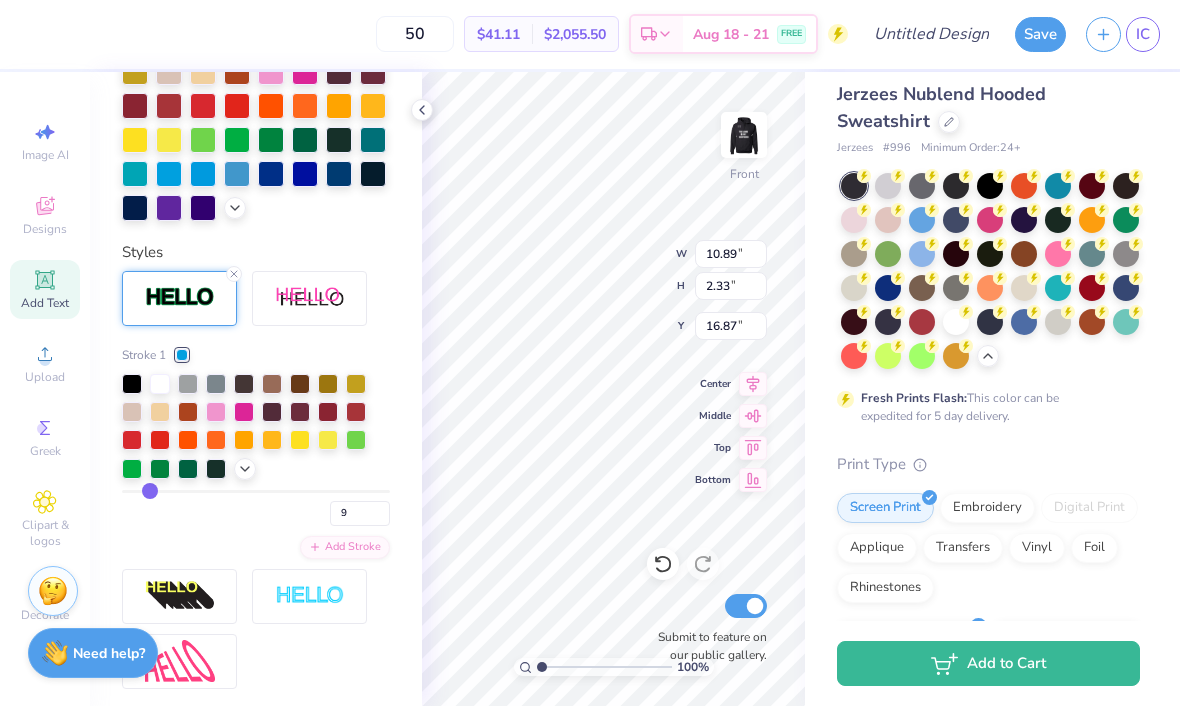 type on "8" 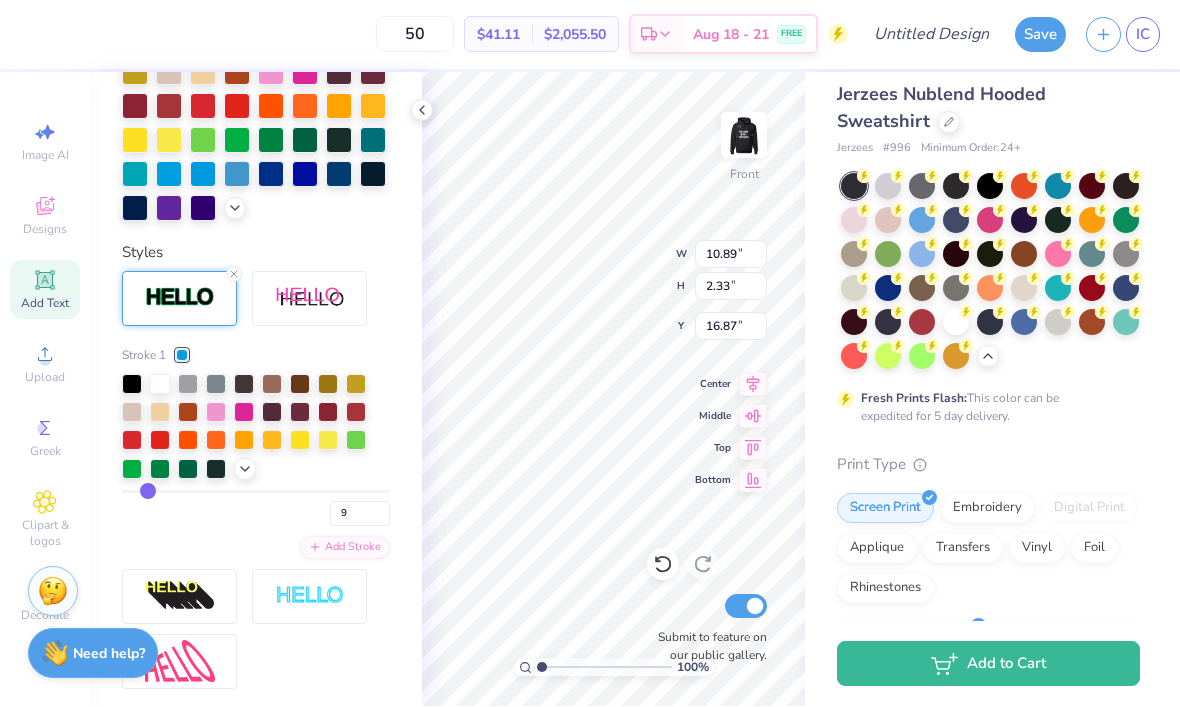 type on "8" 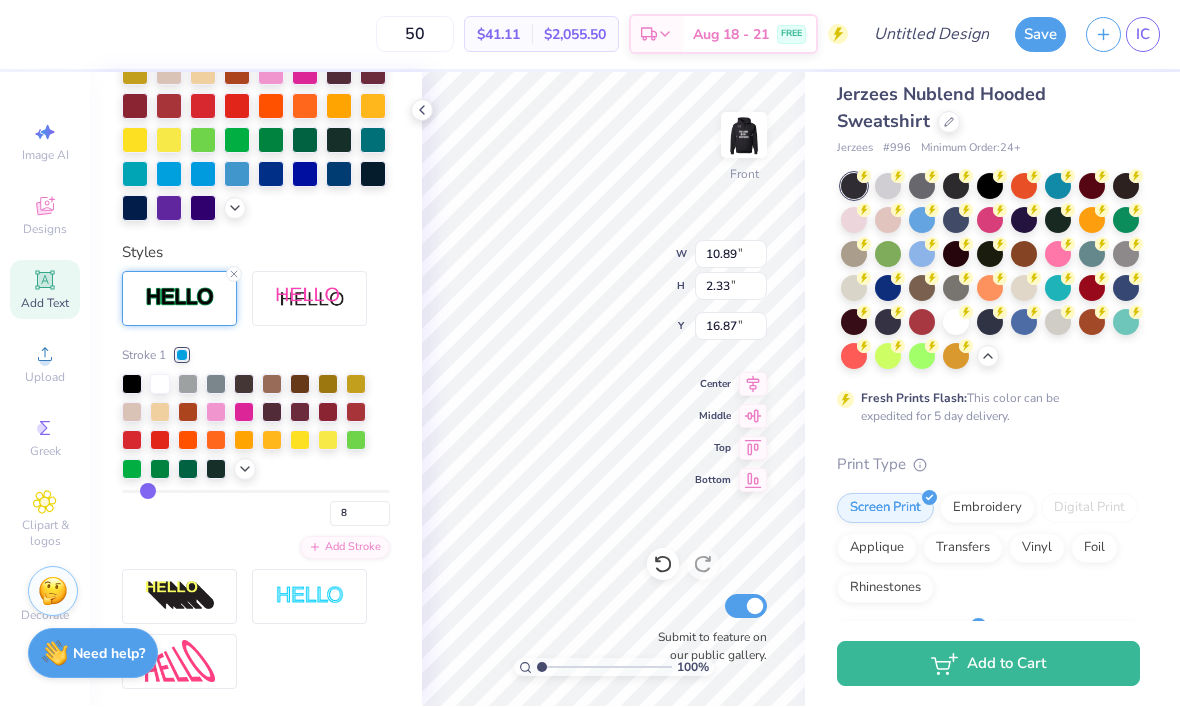 type on "7" 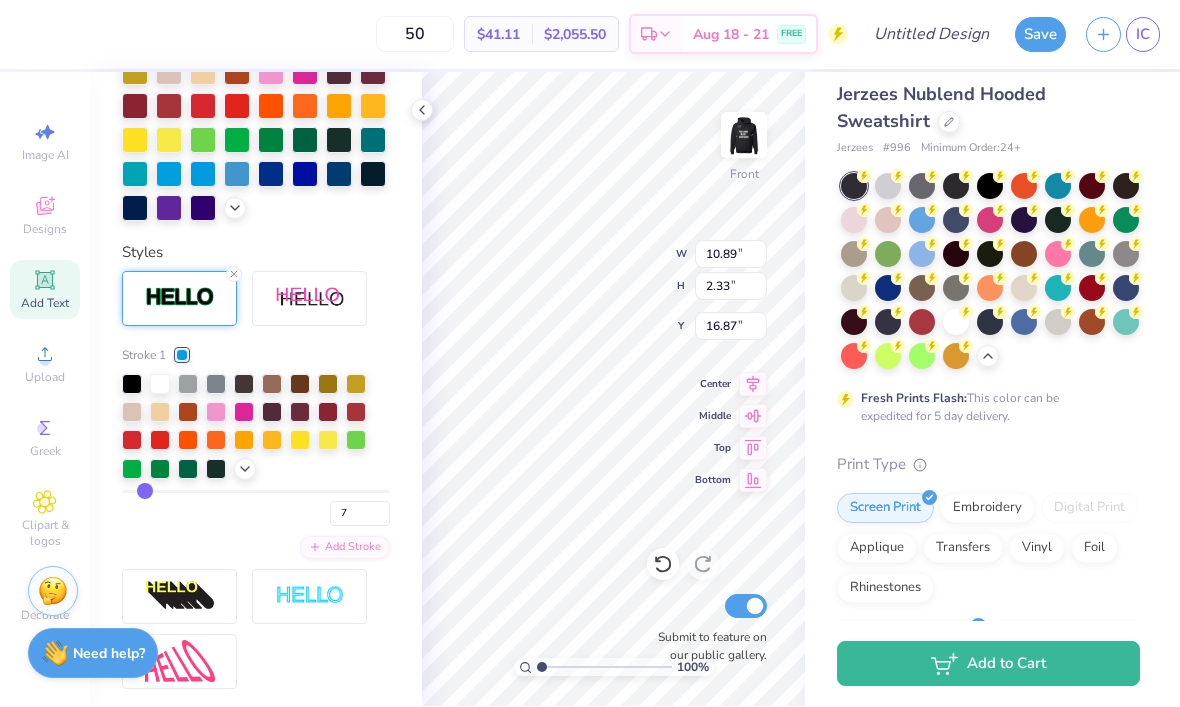 type on "6" 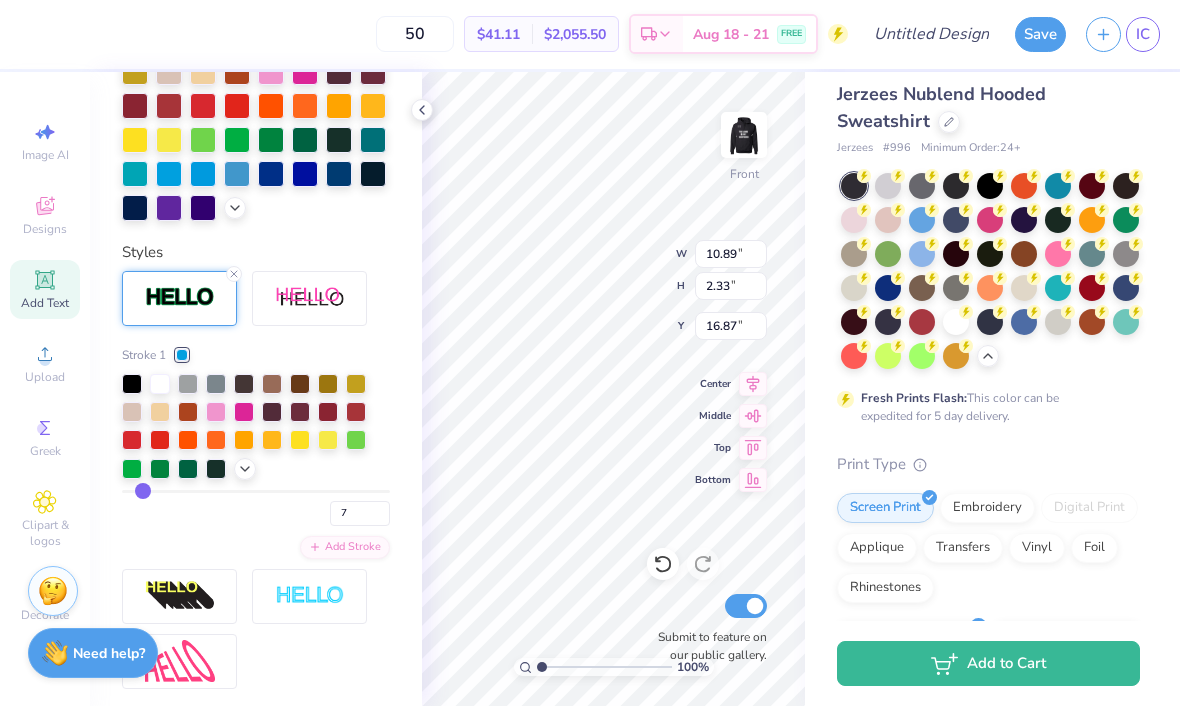 type on "6" 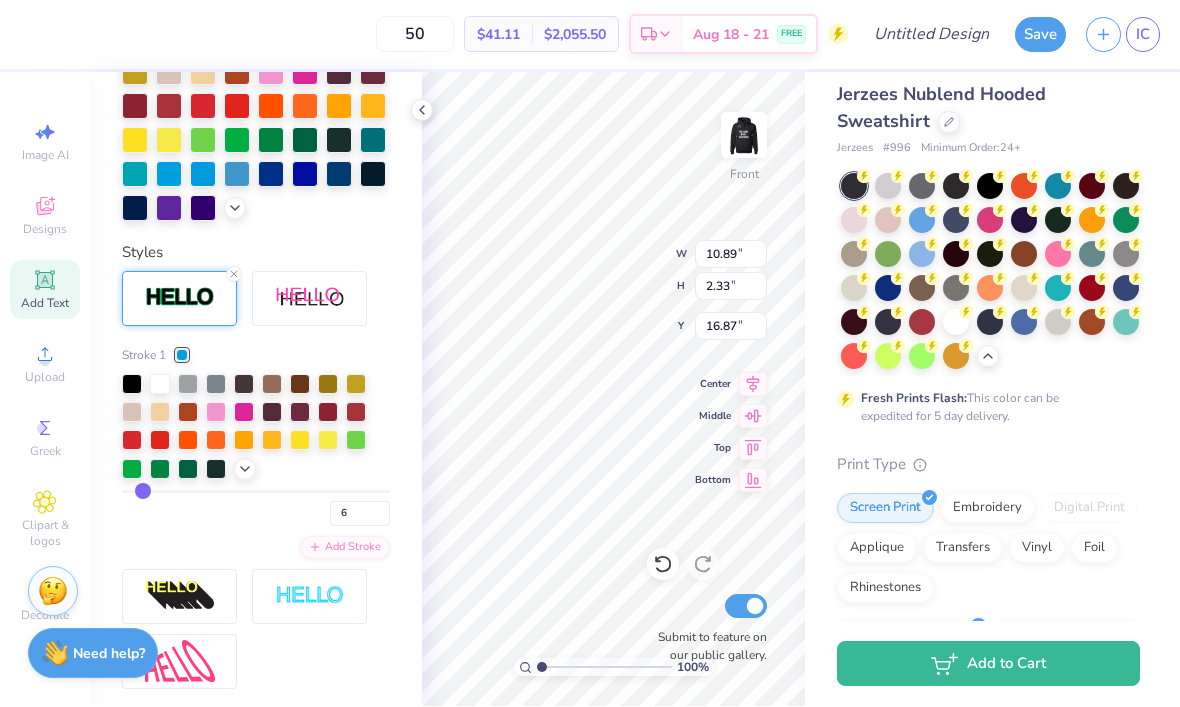 type on "5" 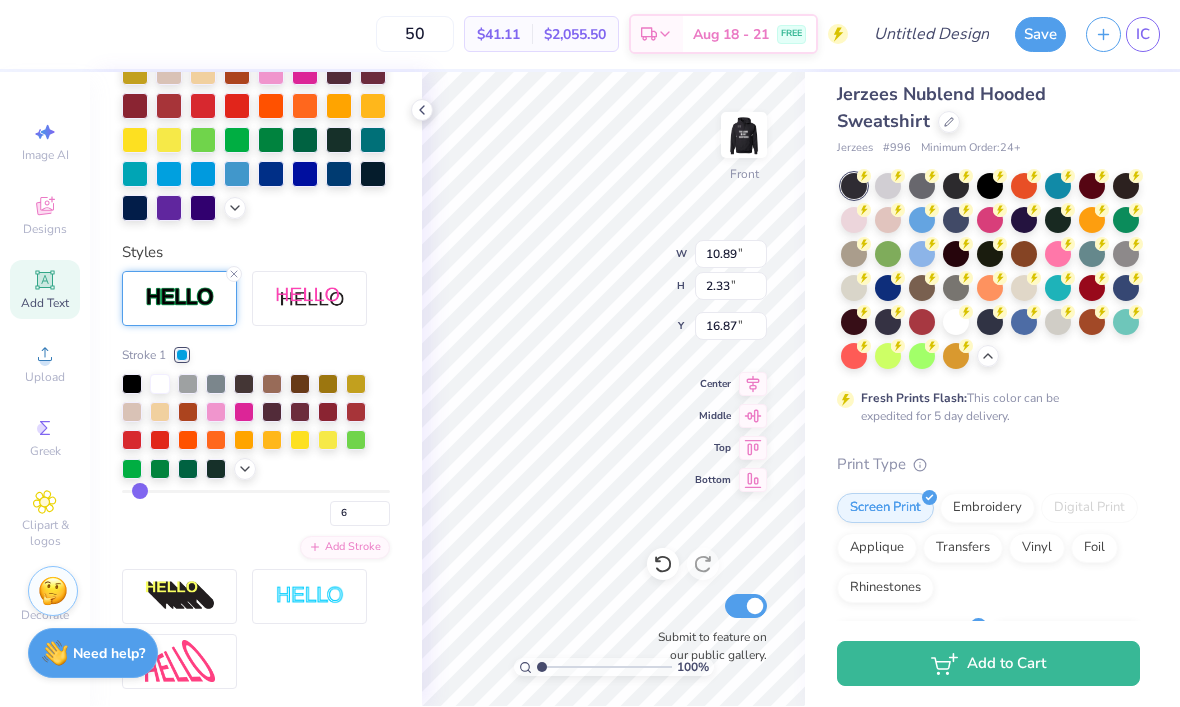 type on "5" 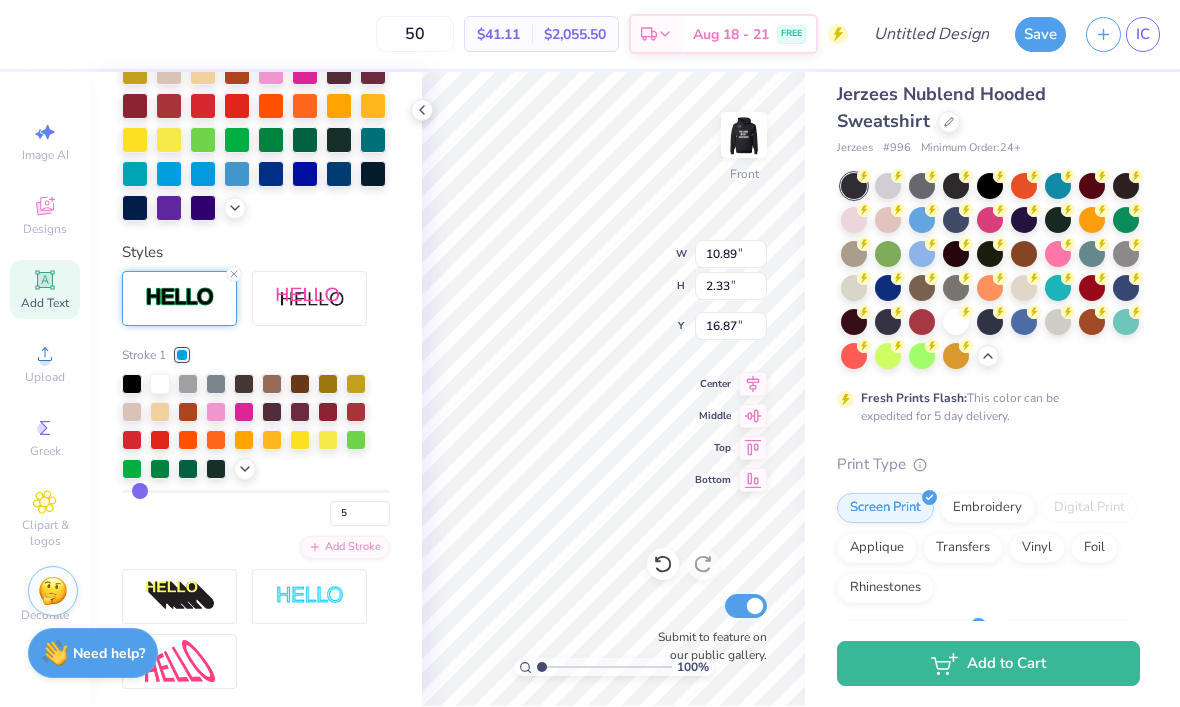 type on "6" 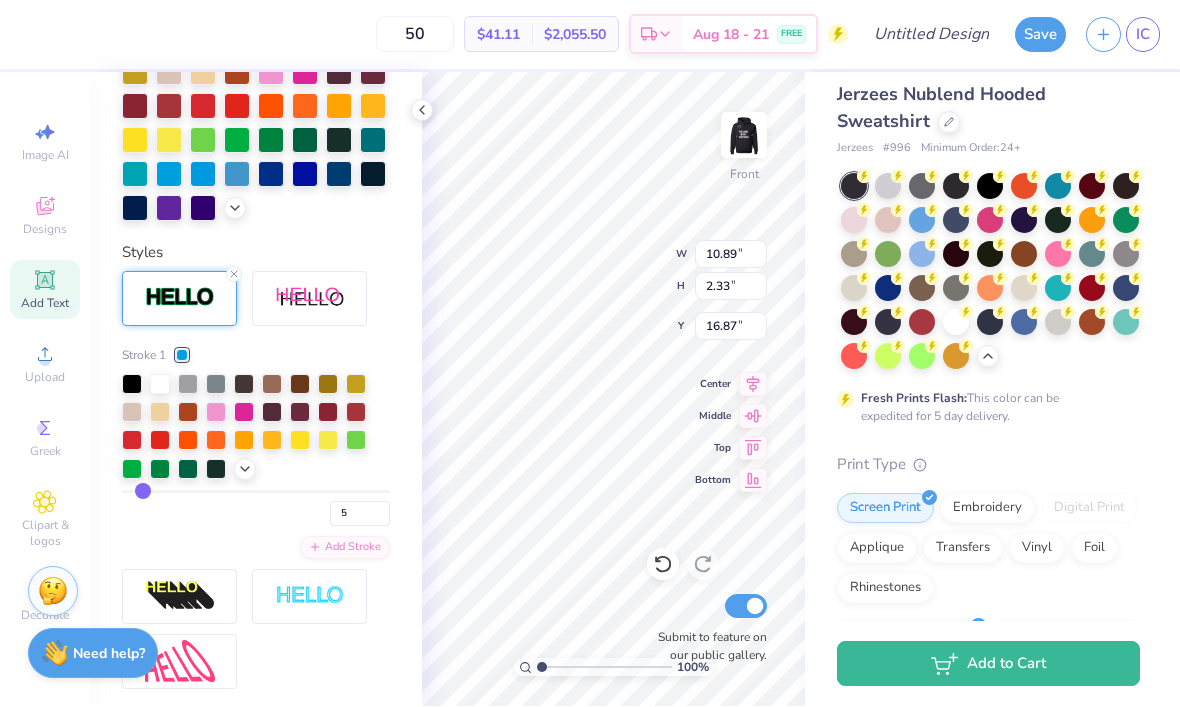 type on "6" 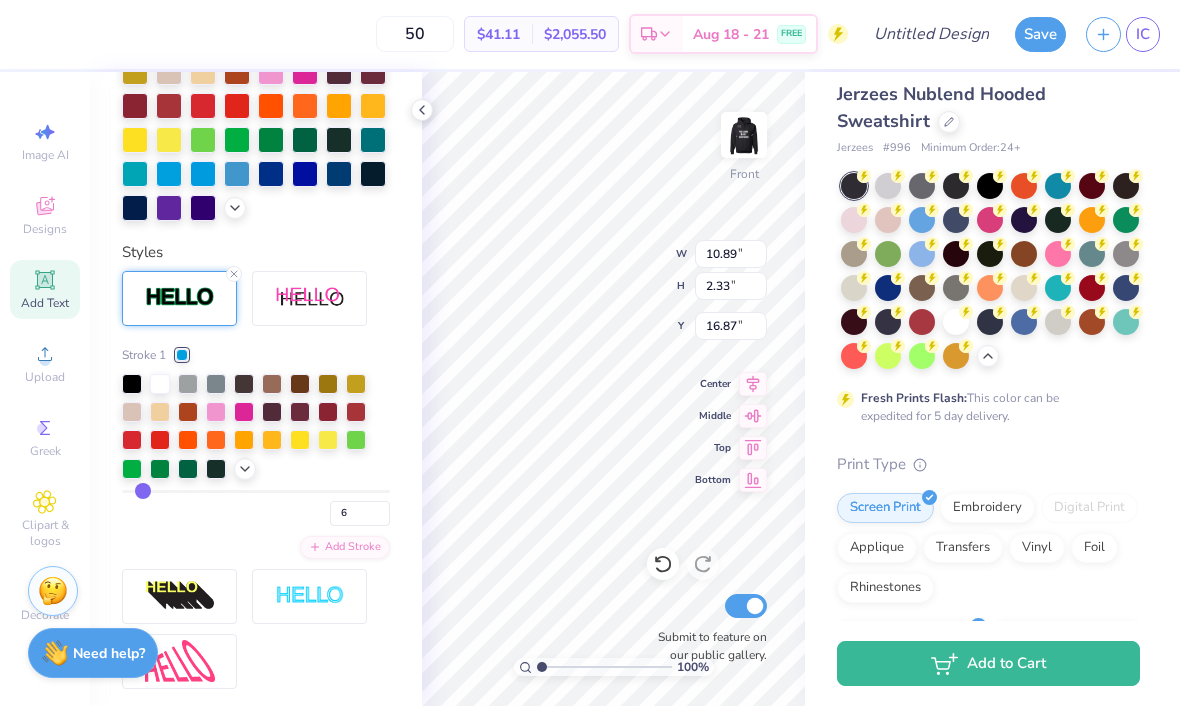 type on "11.01" 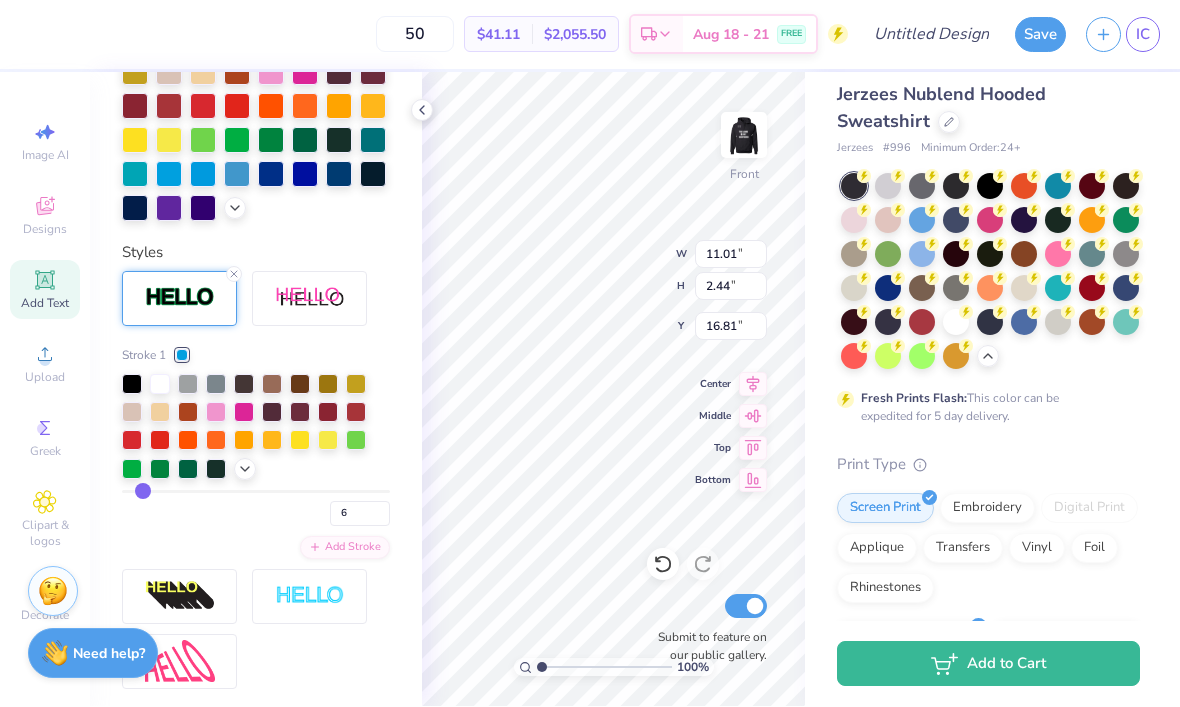 type on "11" 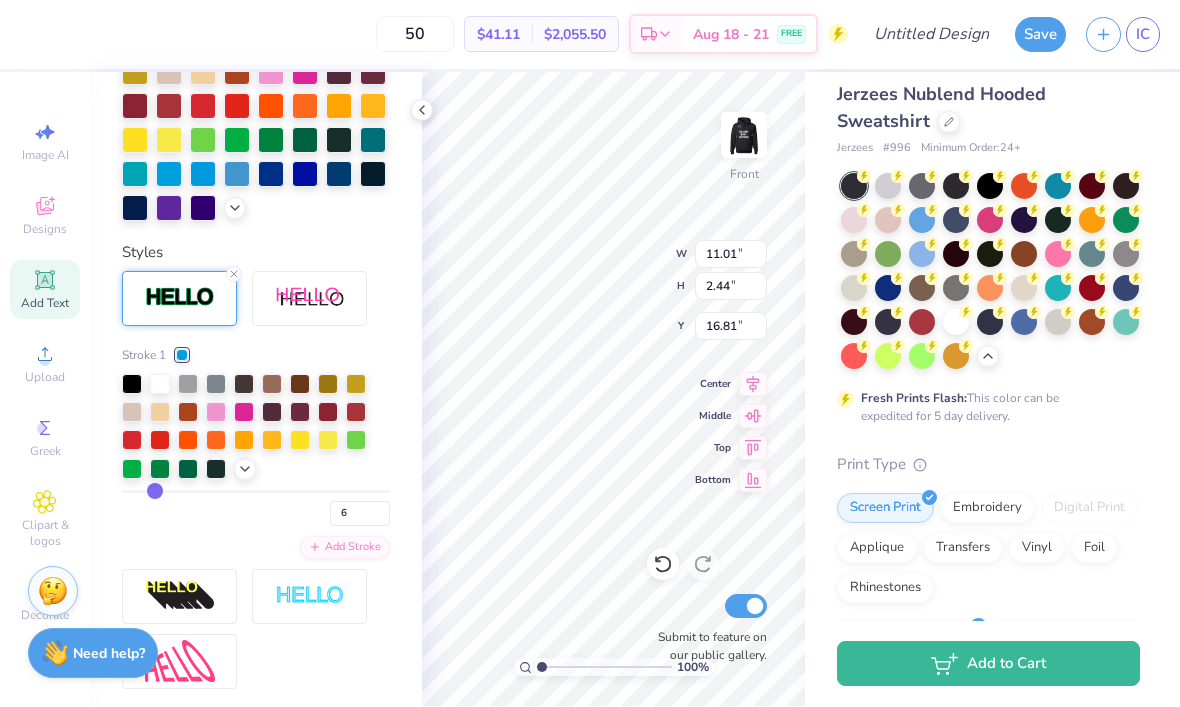 type on "11" 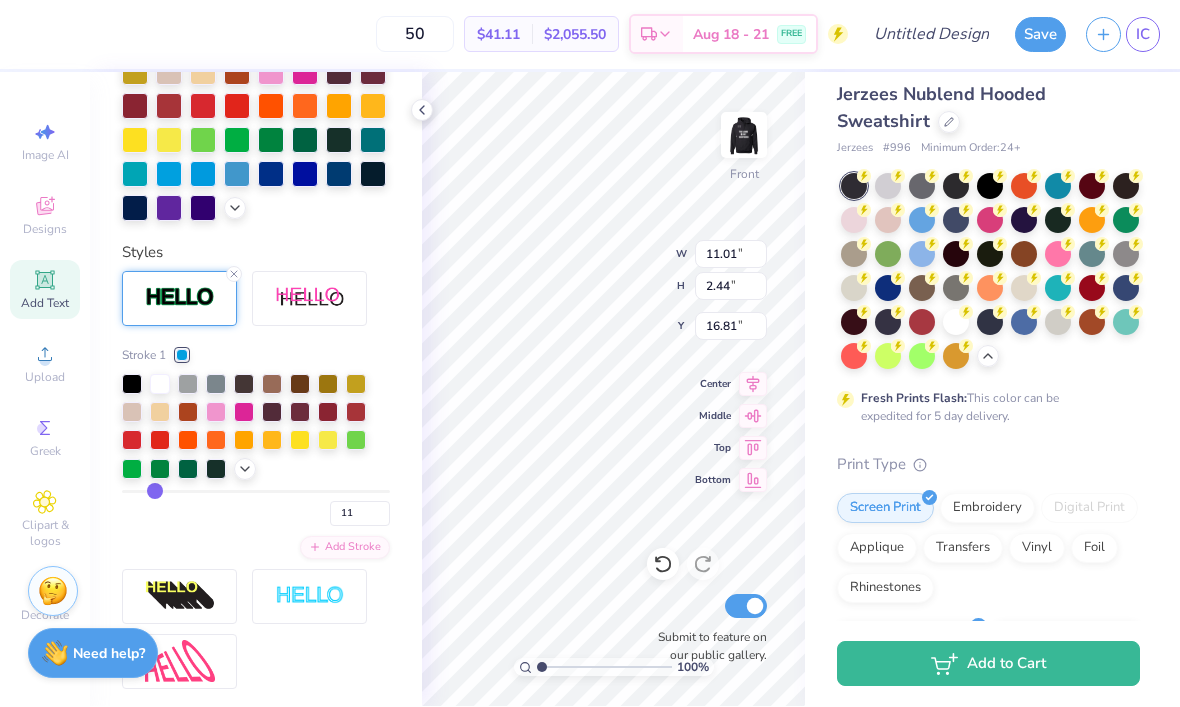 type on "12" 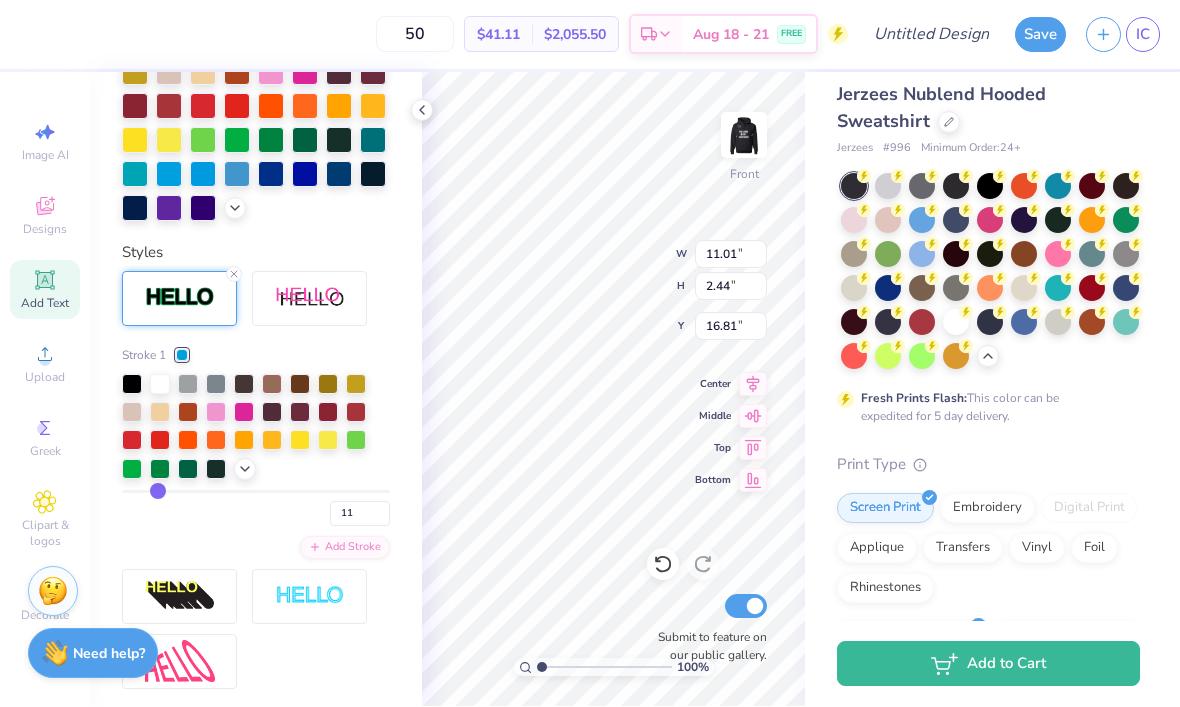 type on "12" 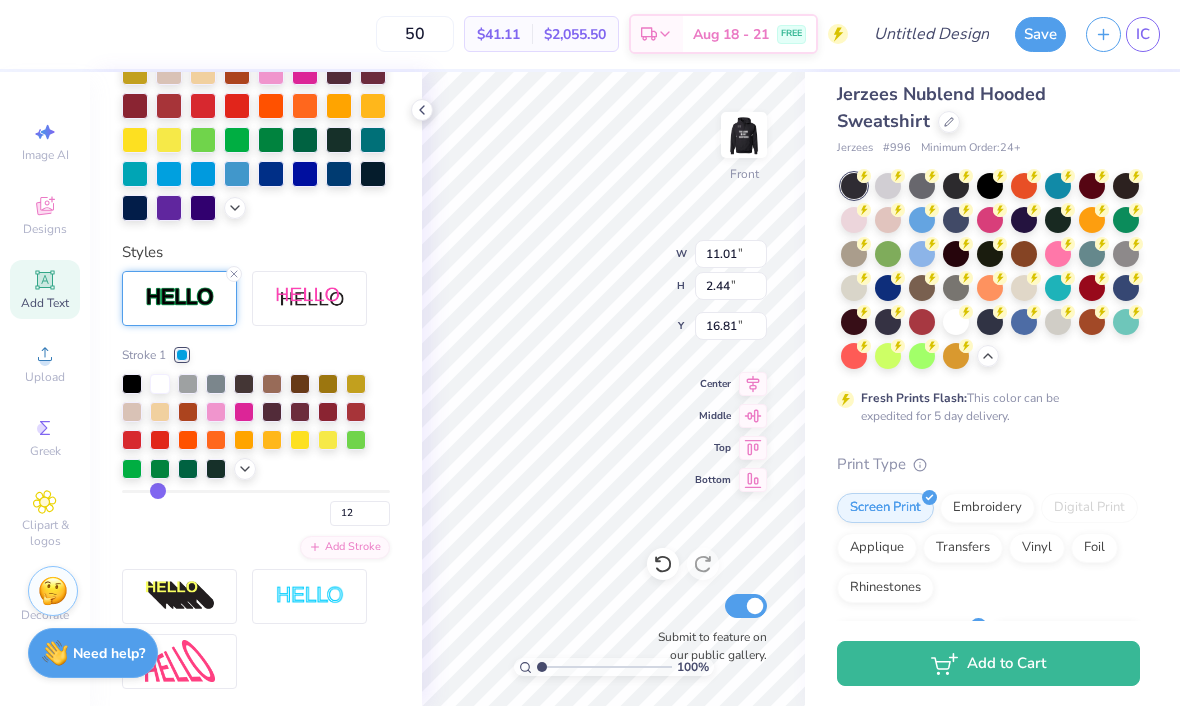 type on "14" 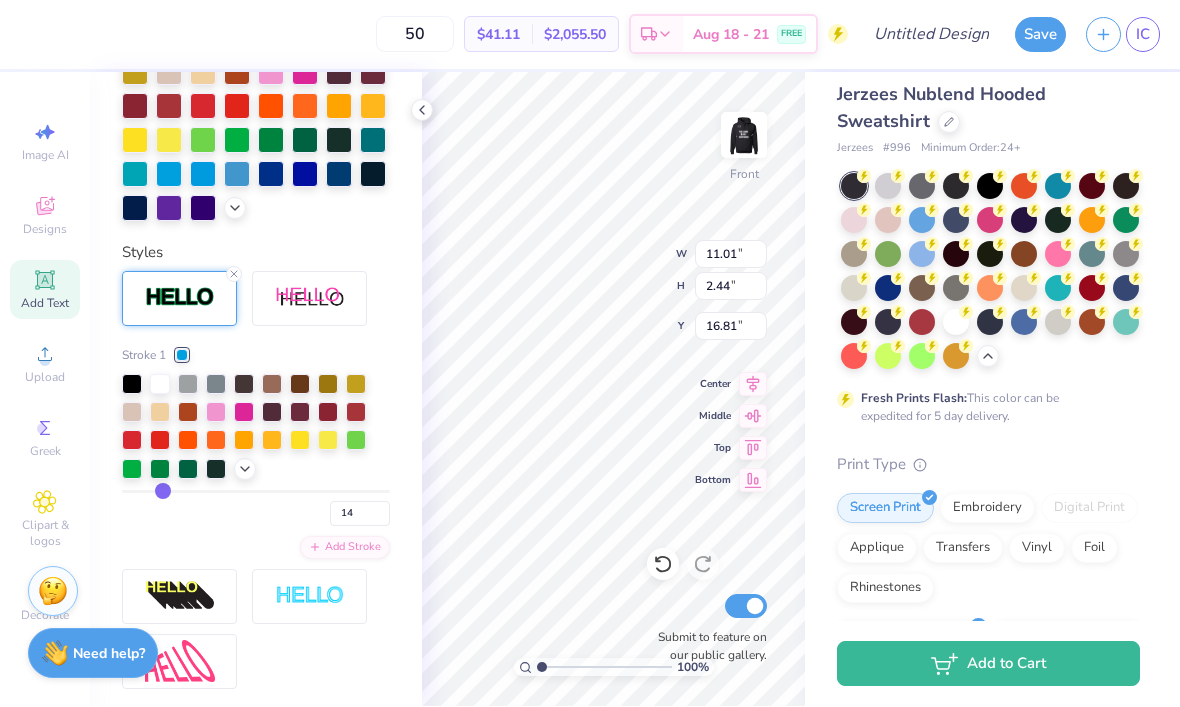 type on "16" 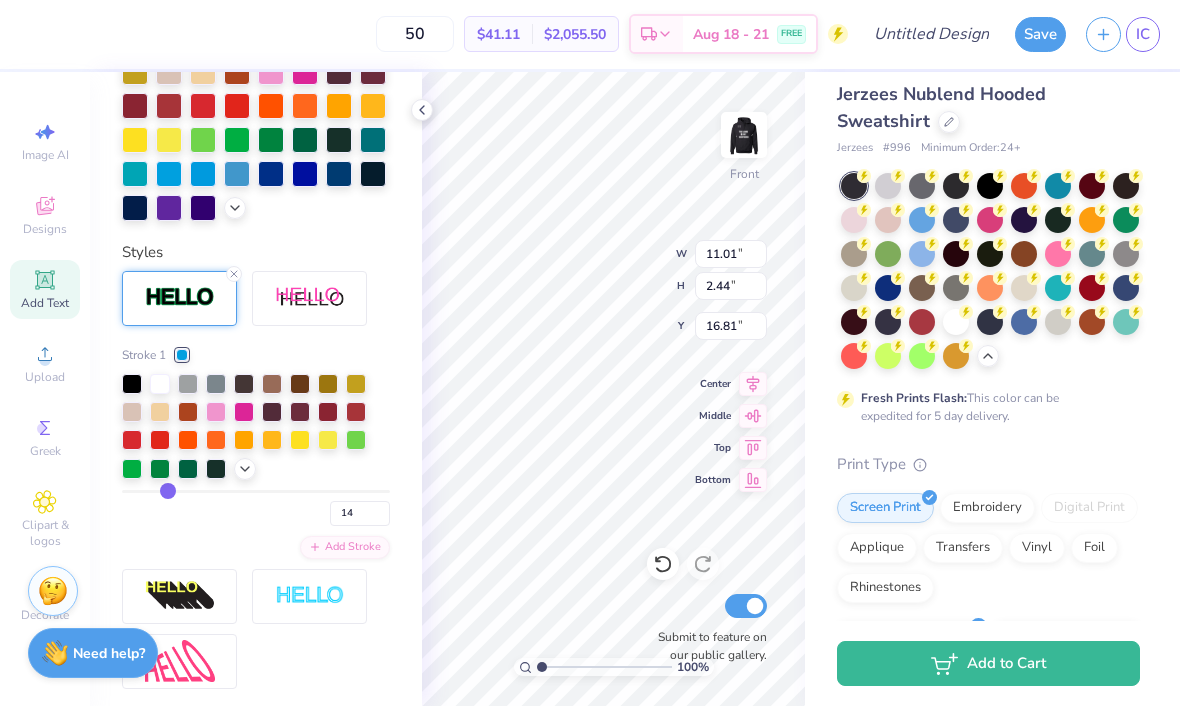 type on "16" 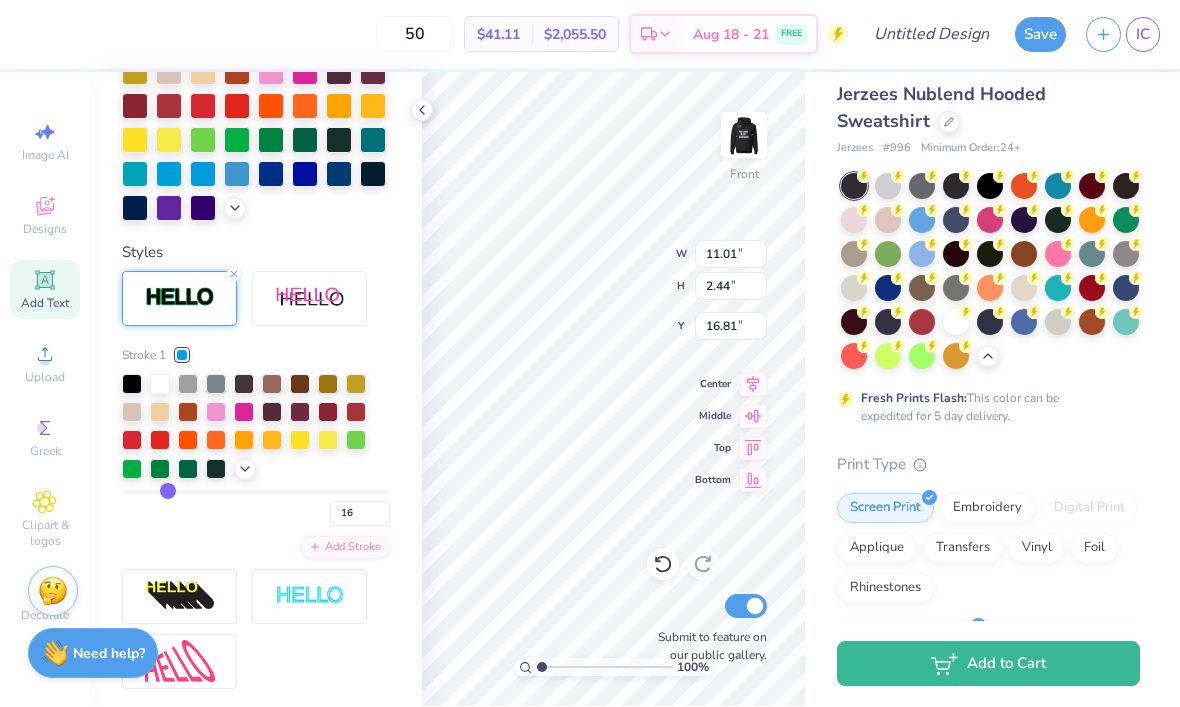 type on "17" 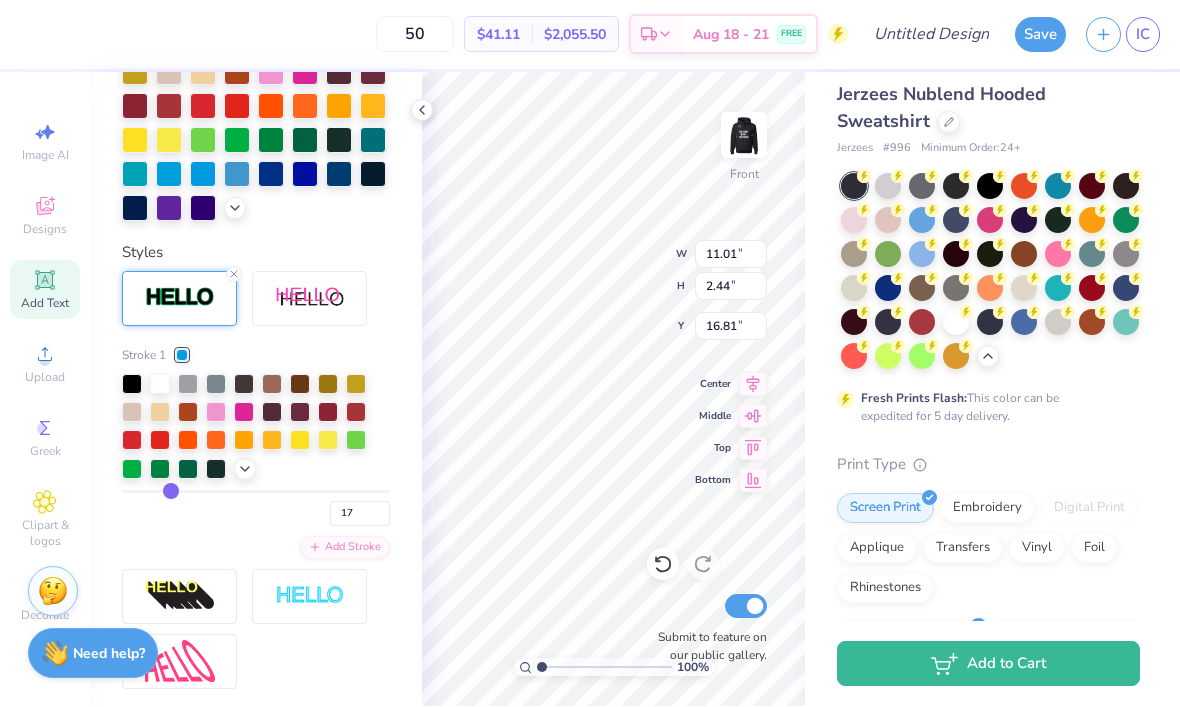 type on "20" 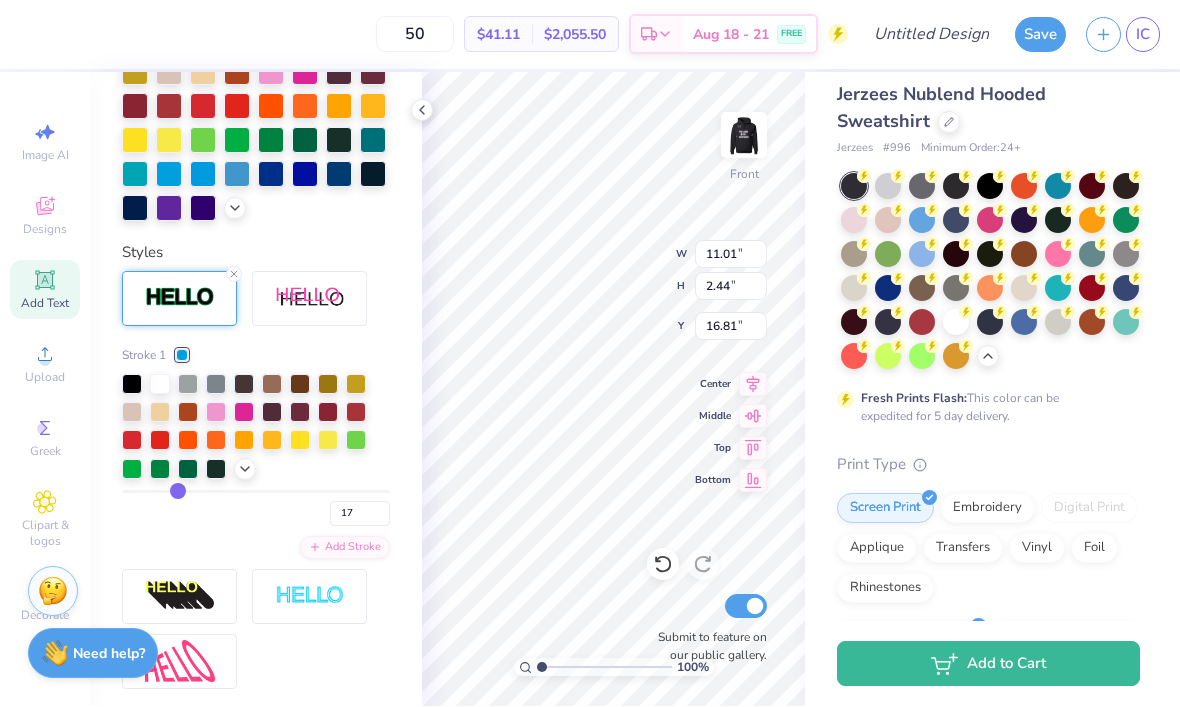 type on "20" 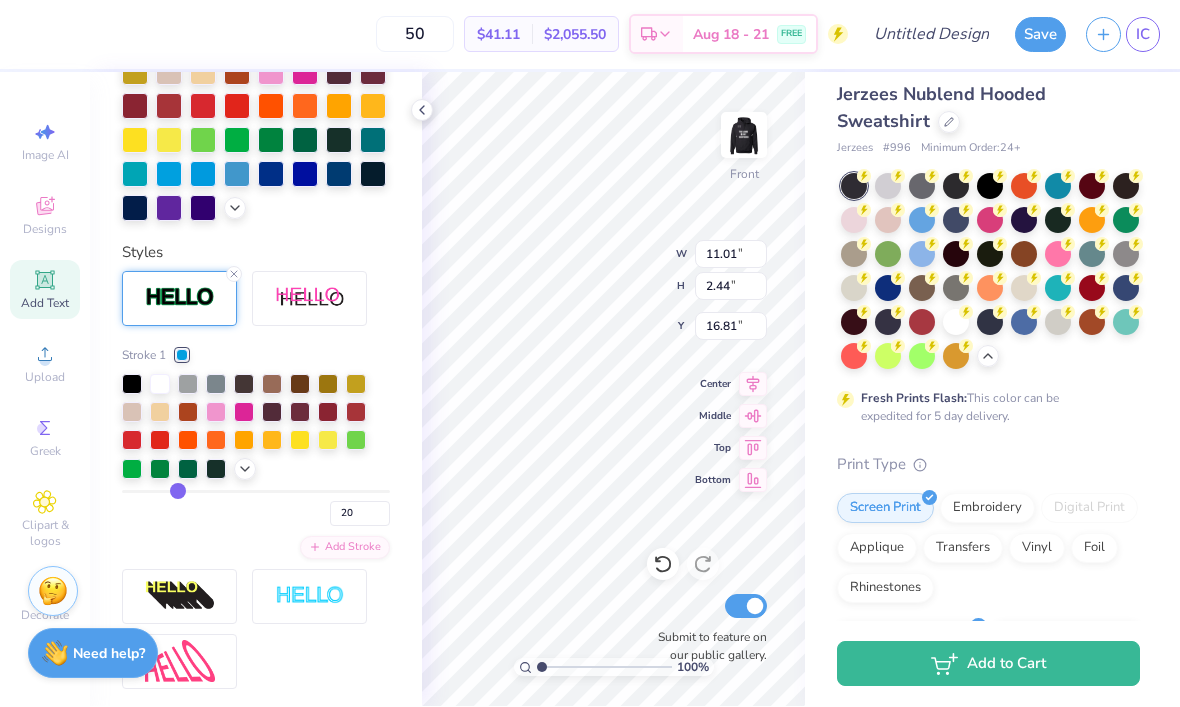 type on "22" 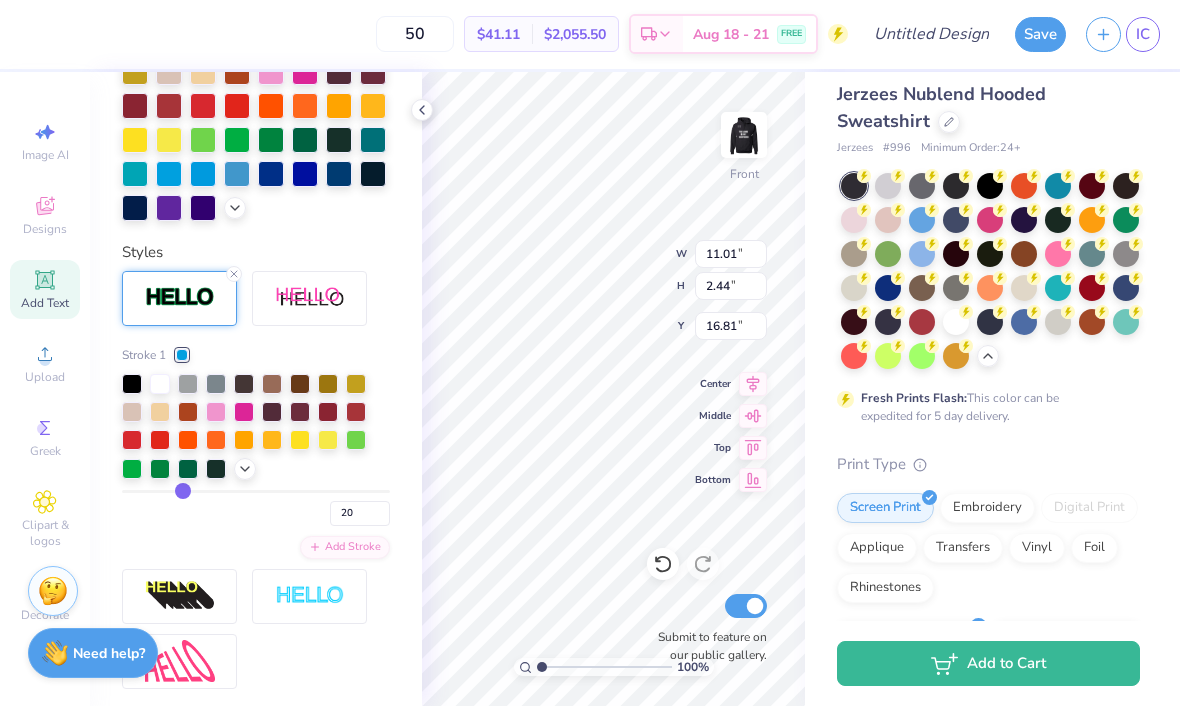 type on "22" 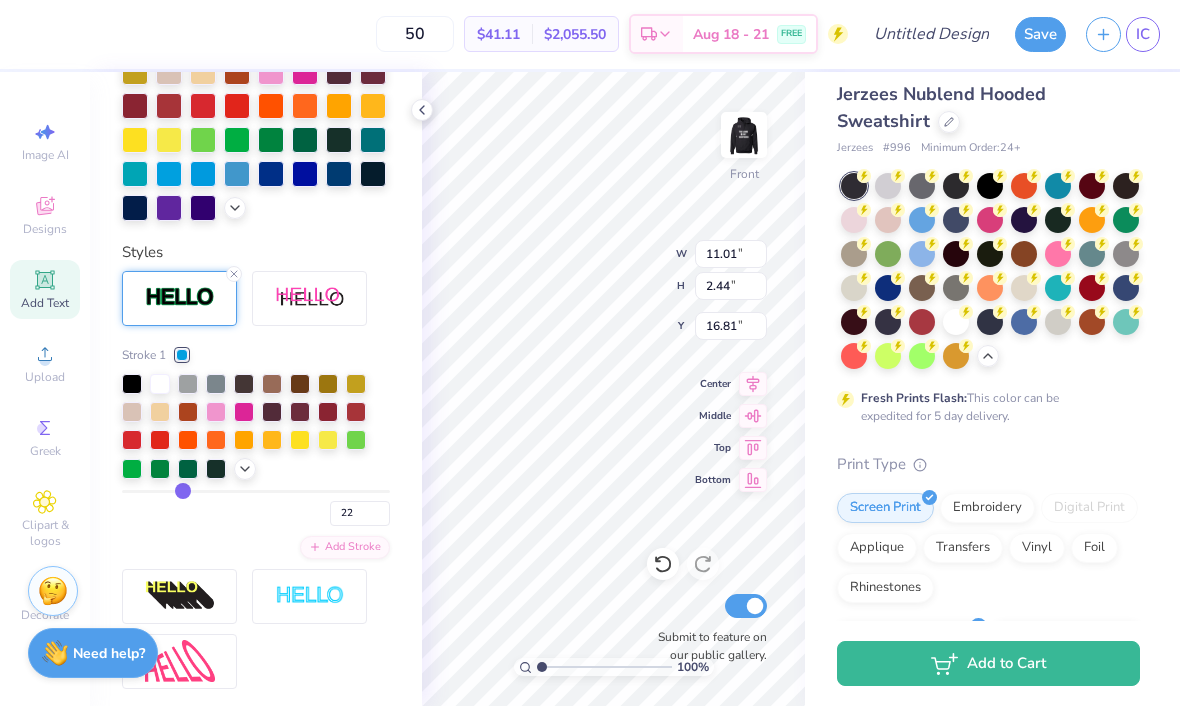 type on "24" 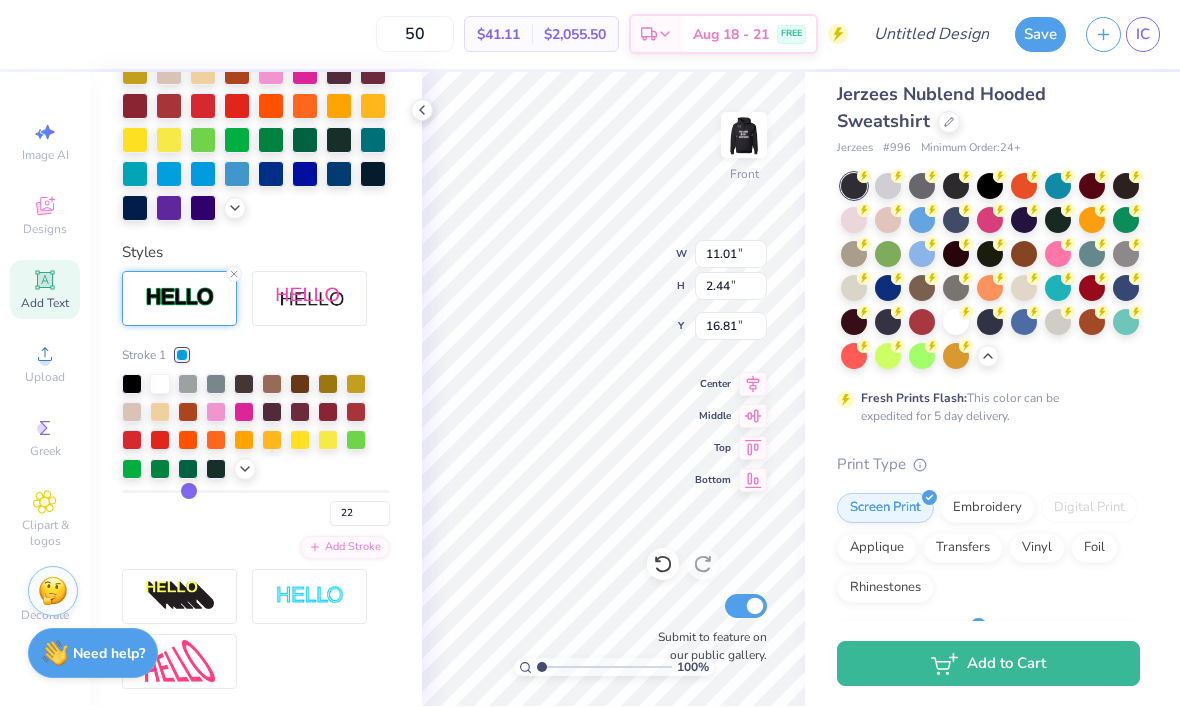 type on "24" 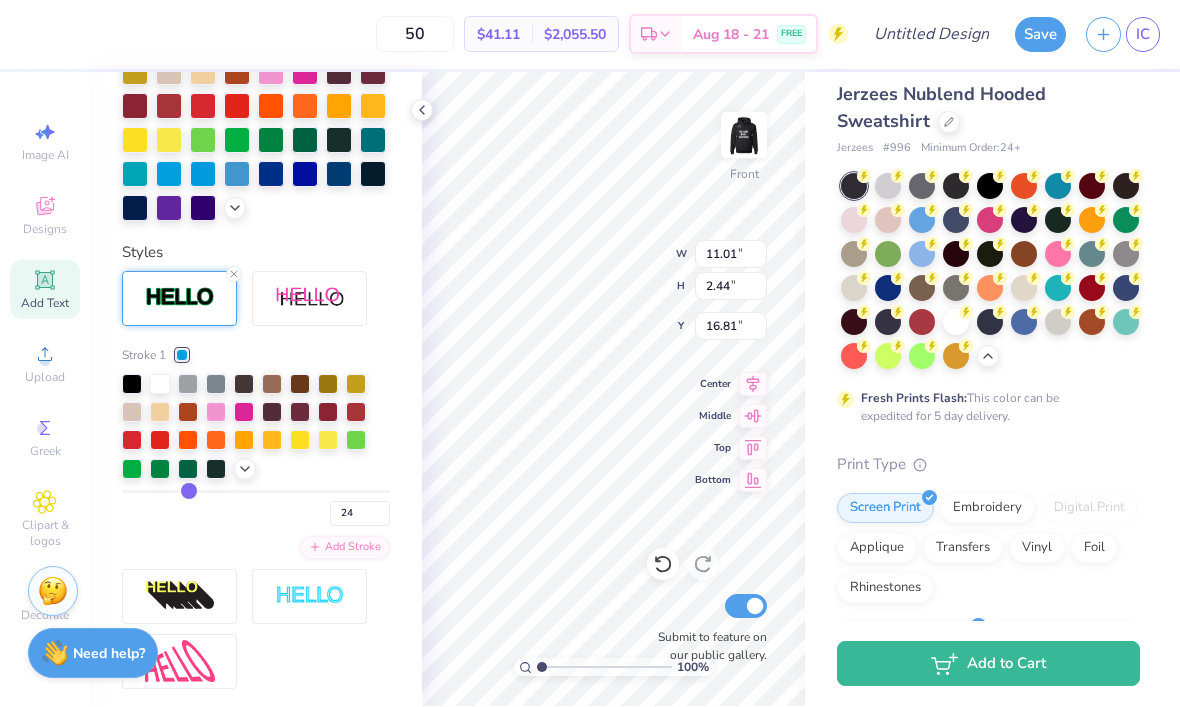 type on "25" 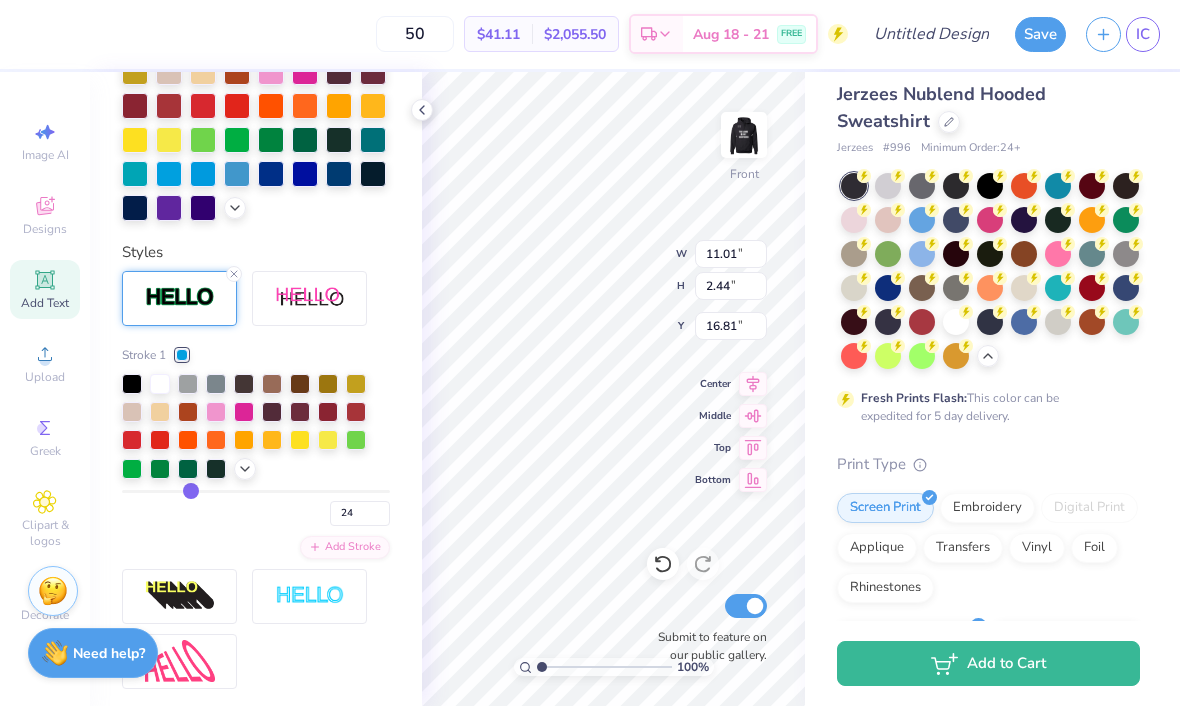 type on "25" 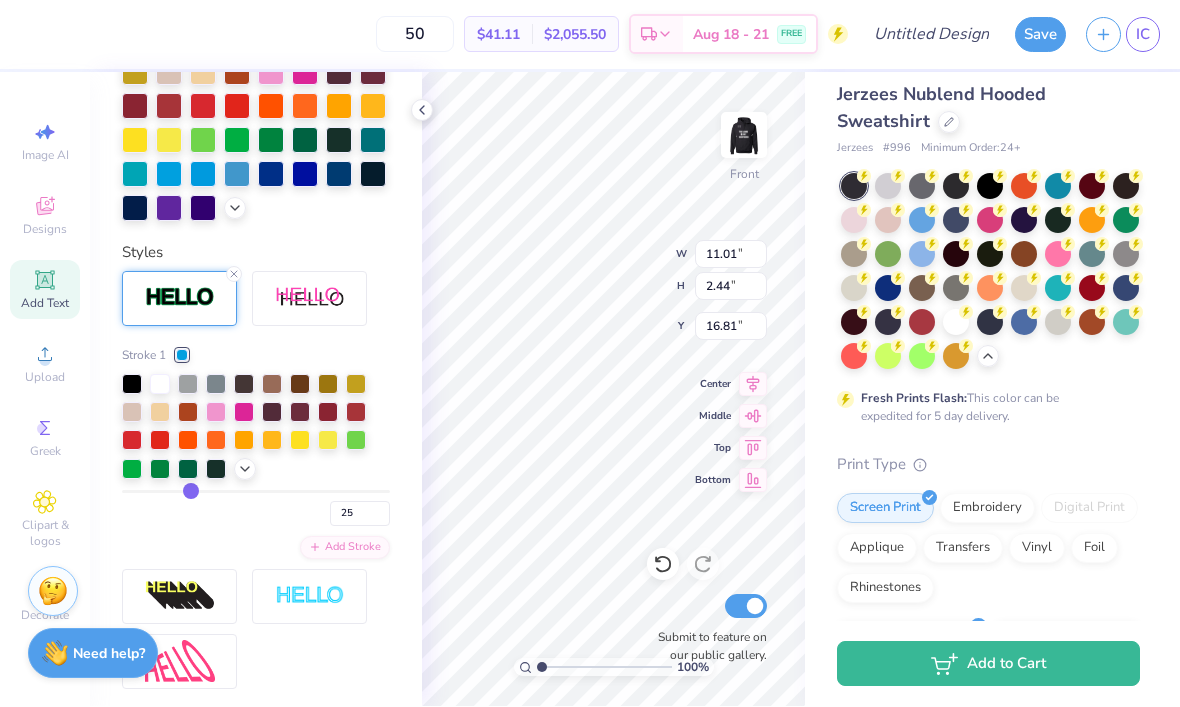 type on "27" 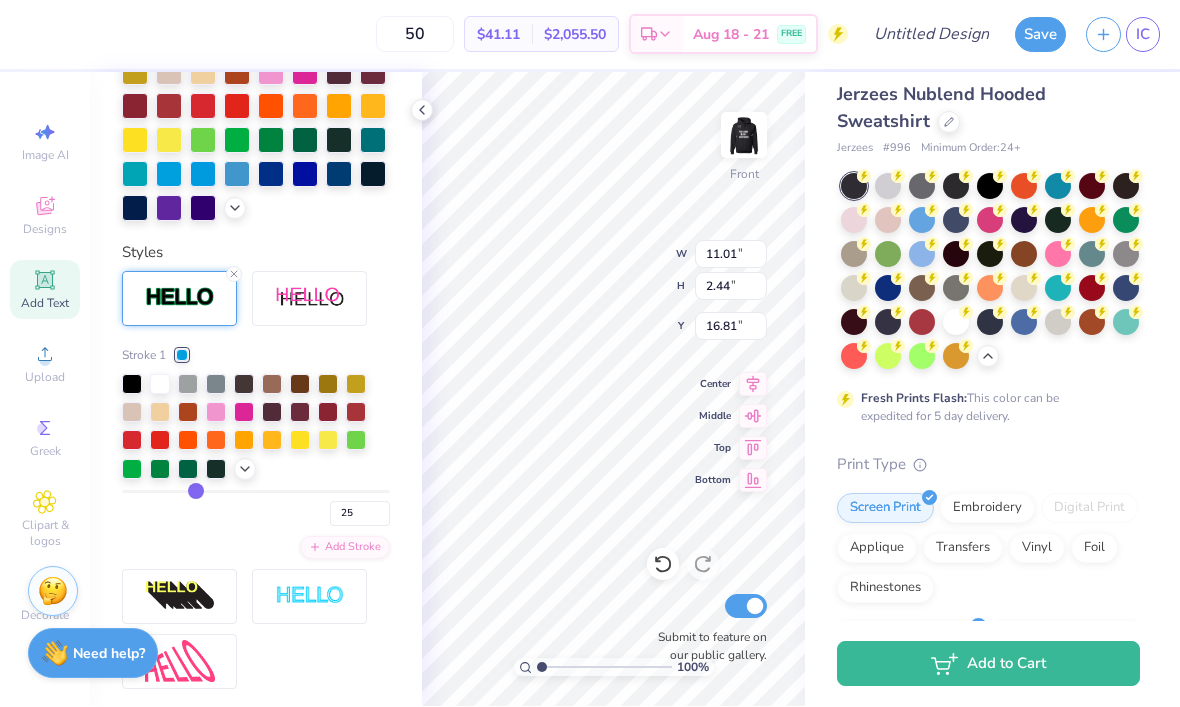 type on "27" 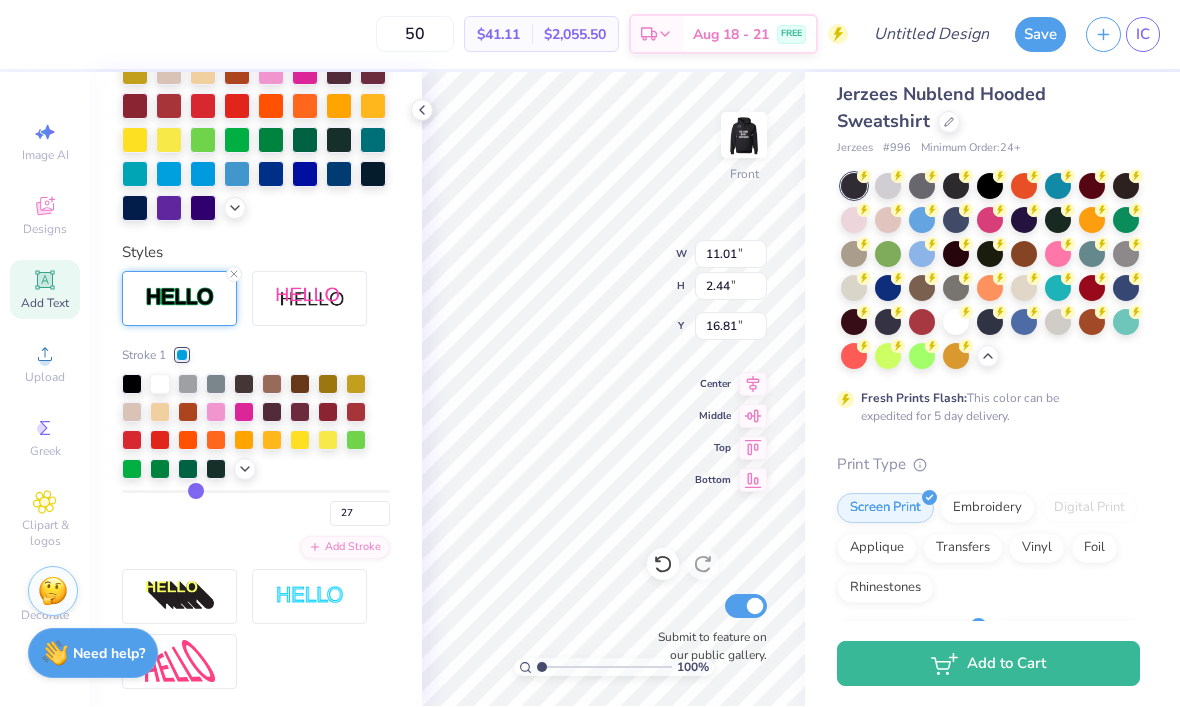type on "26" 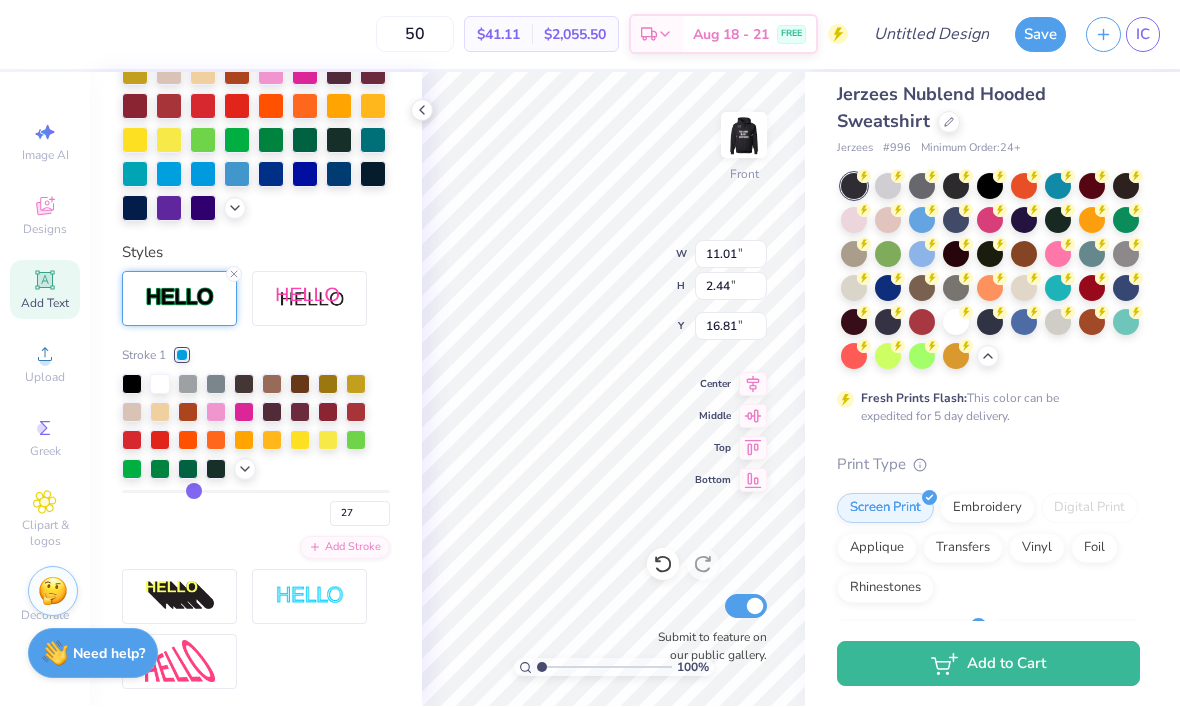 type on "26" 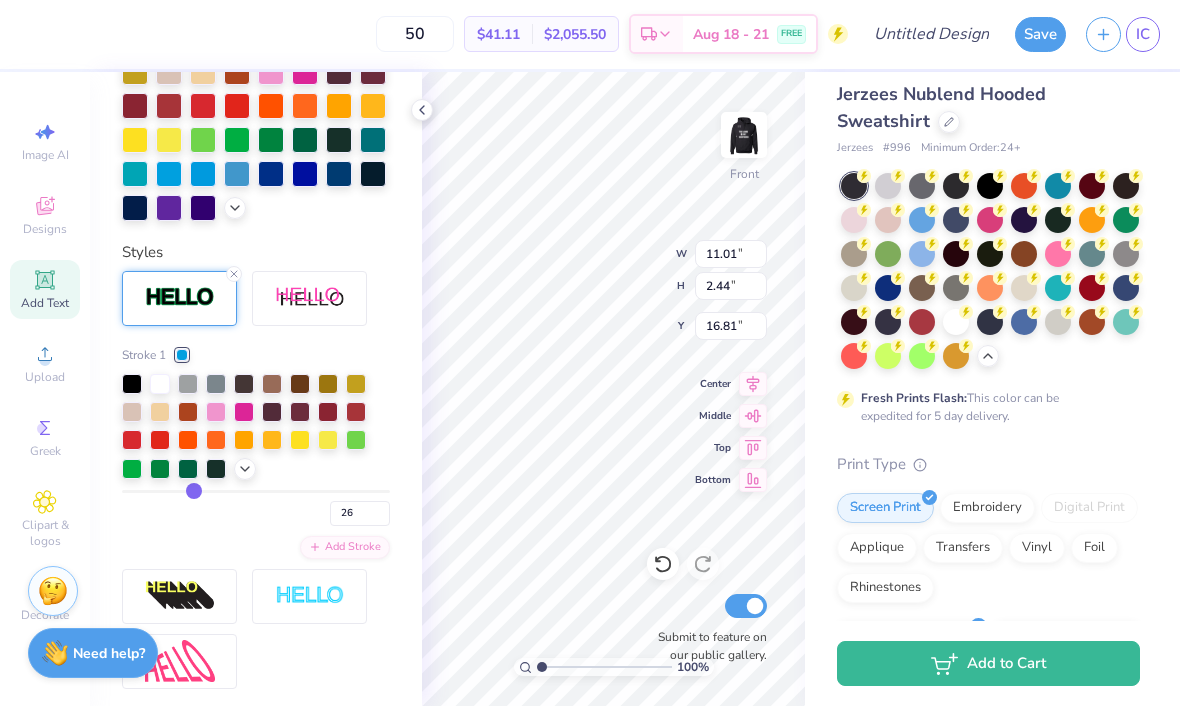 type on "25" 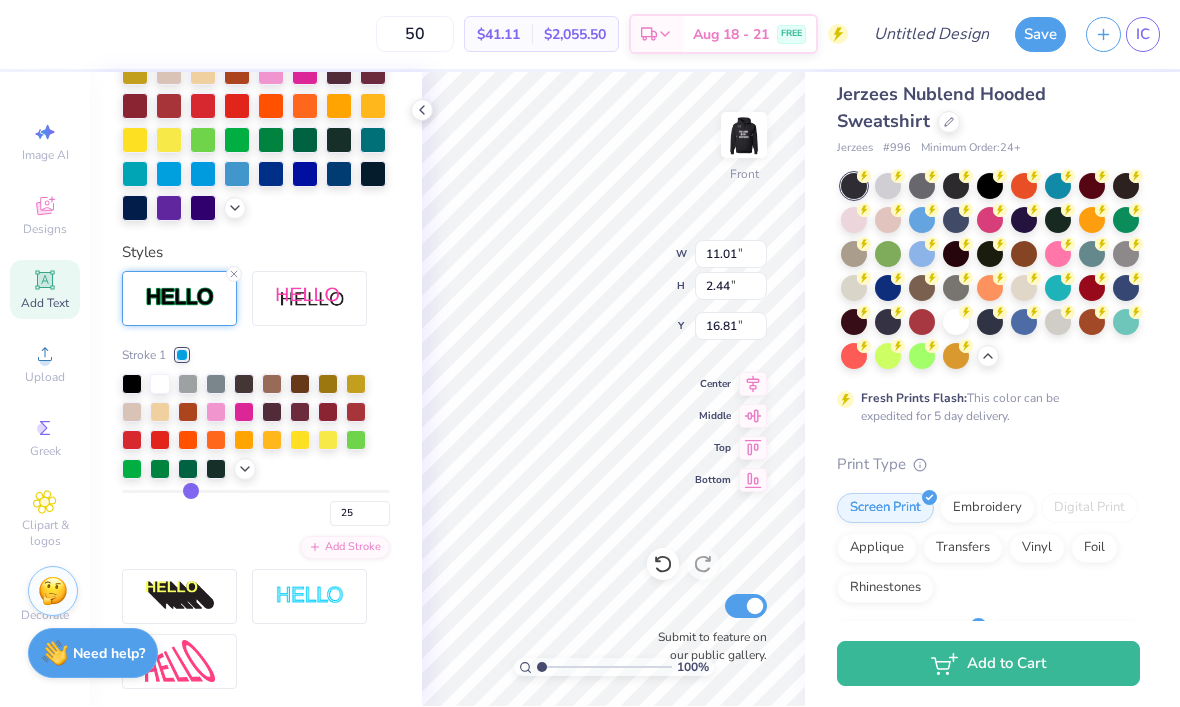 type on "23" 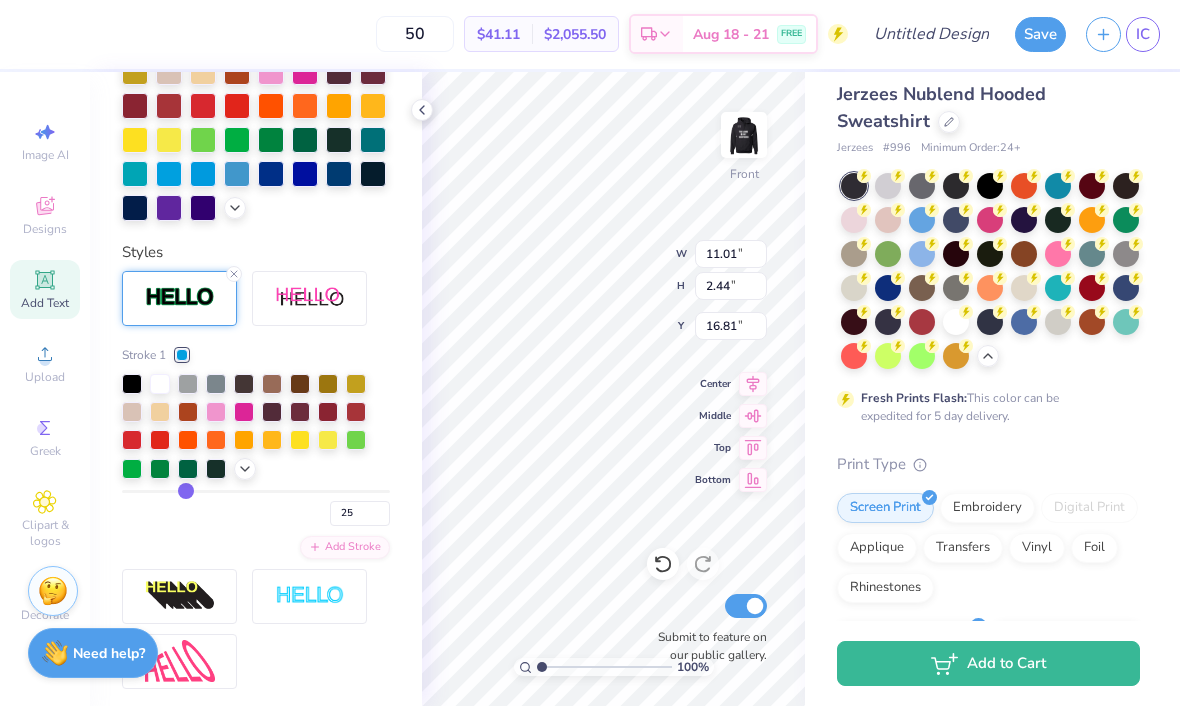 type on "23" 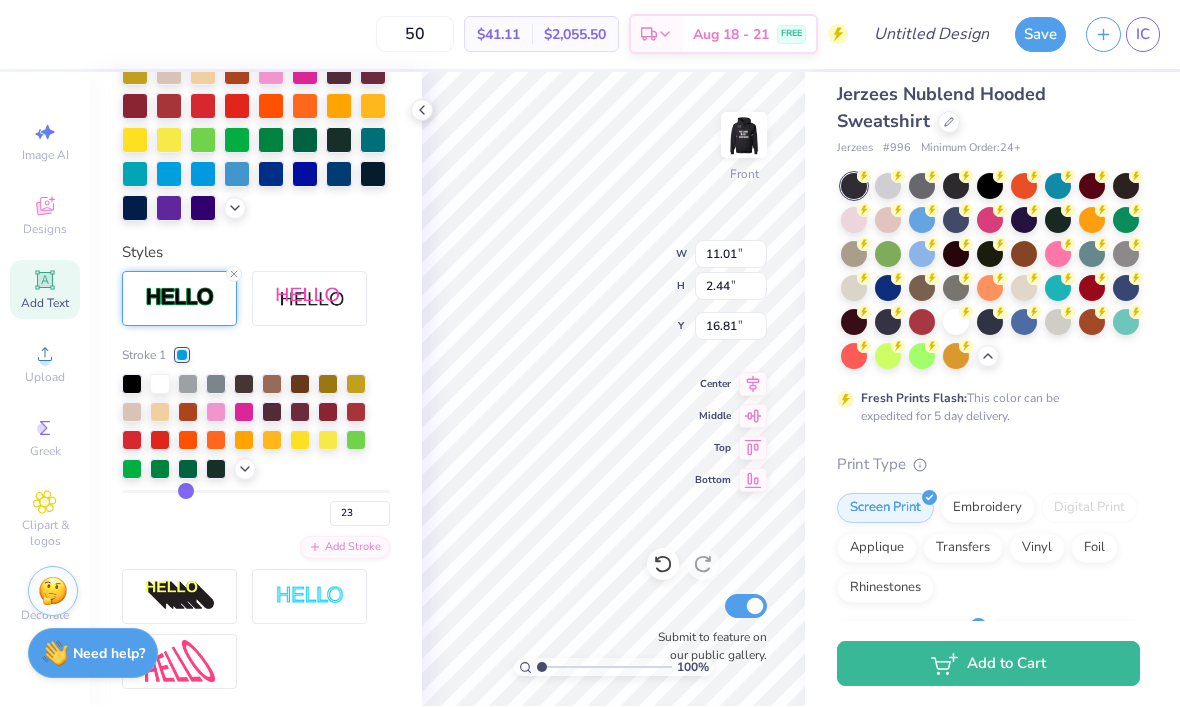 type on "21" 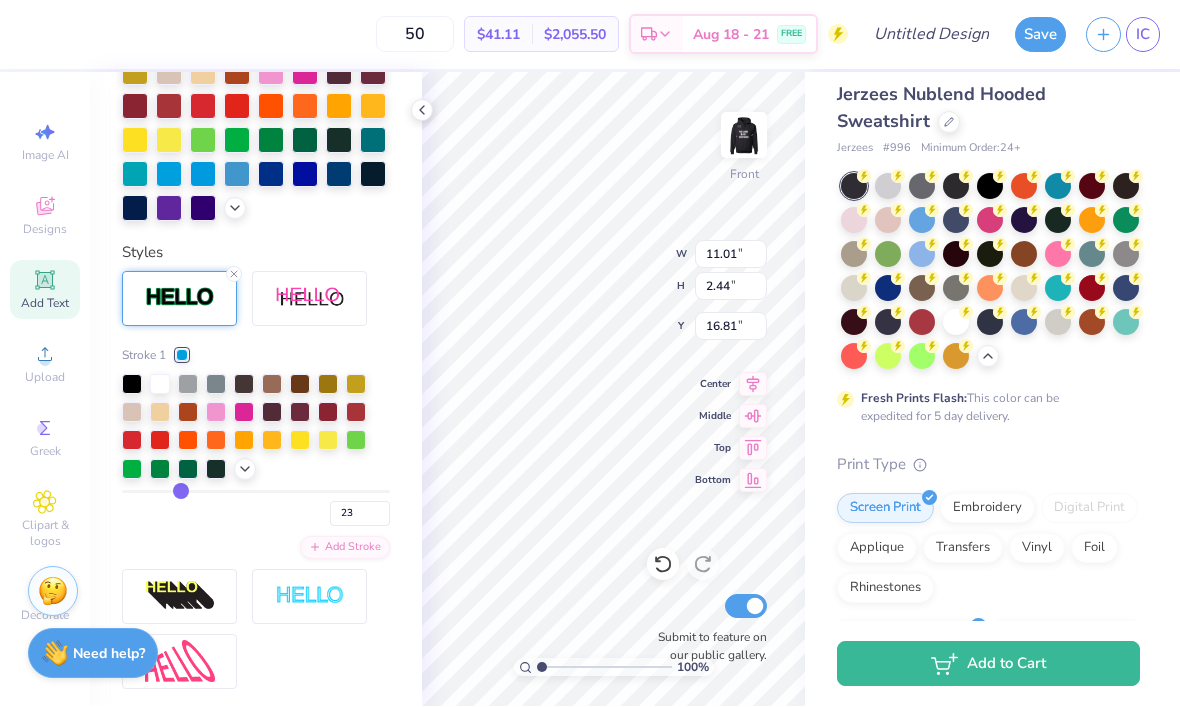 type on "21" 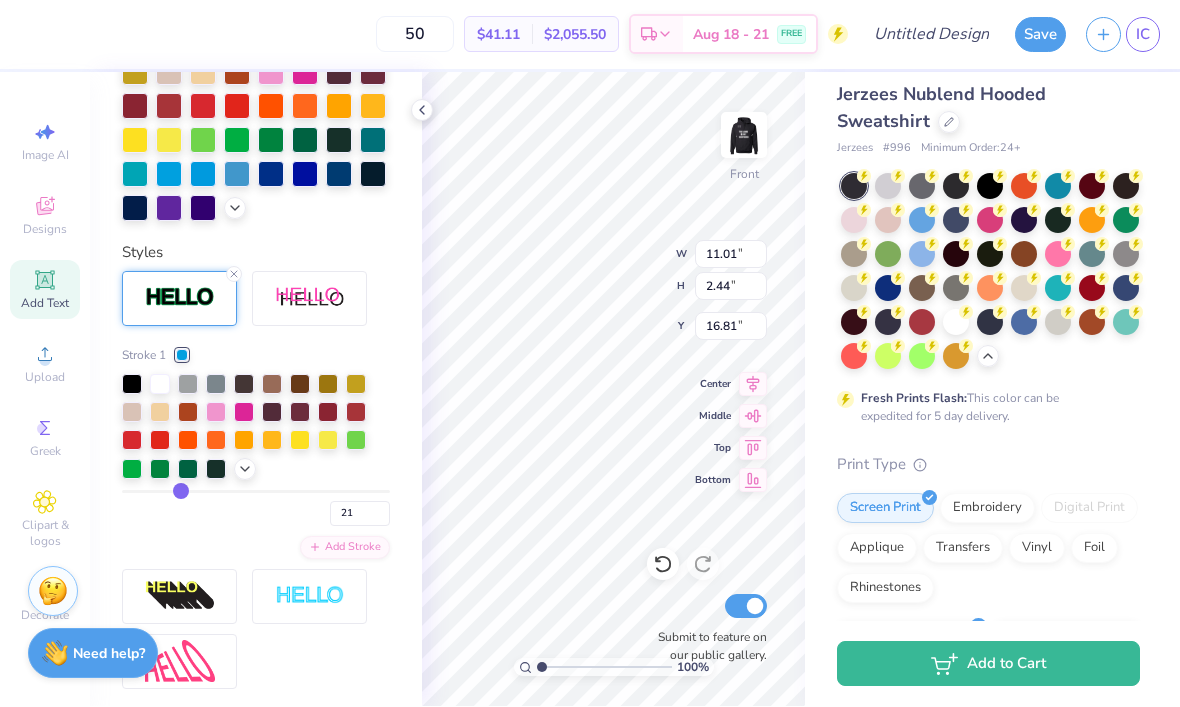 type on "19" 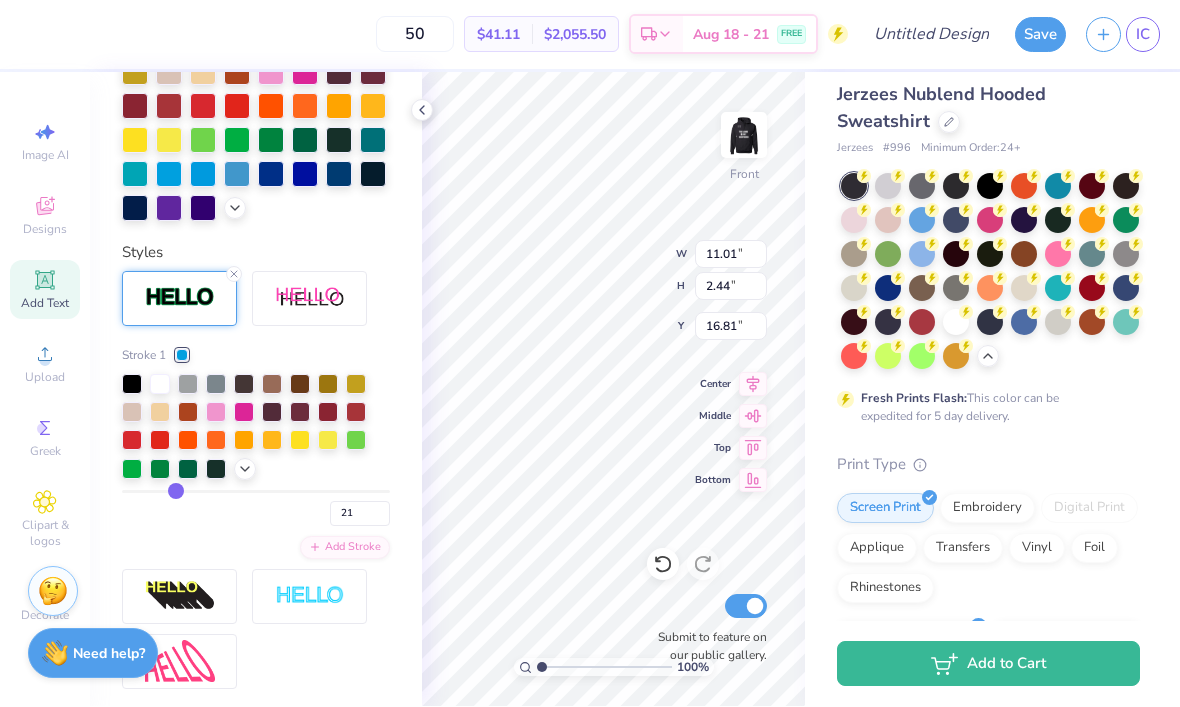 type on "19" 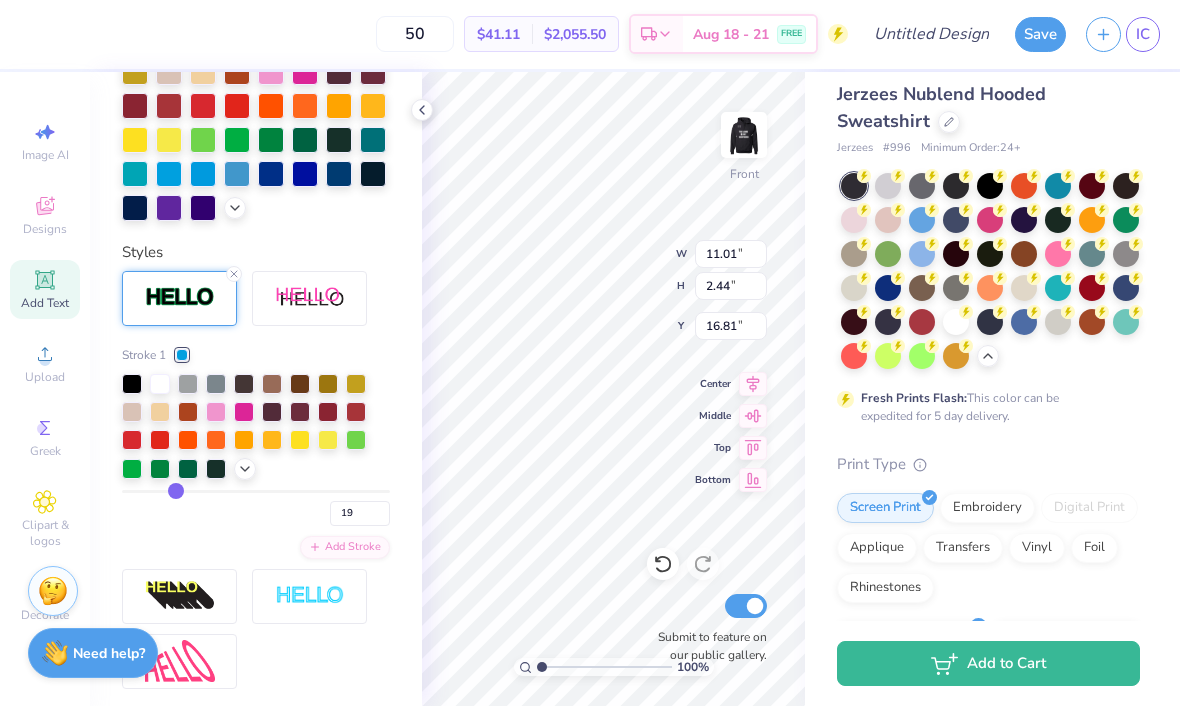 type on "17" 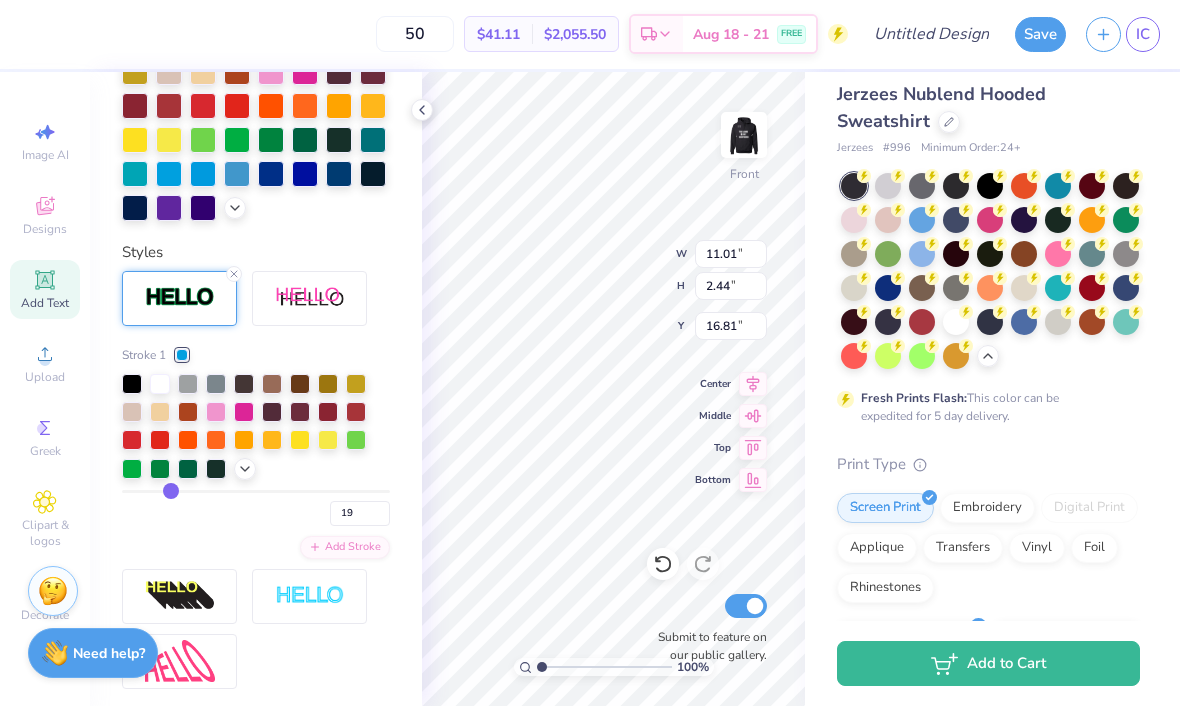type on "17" 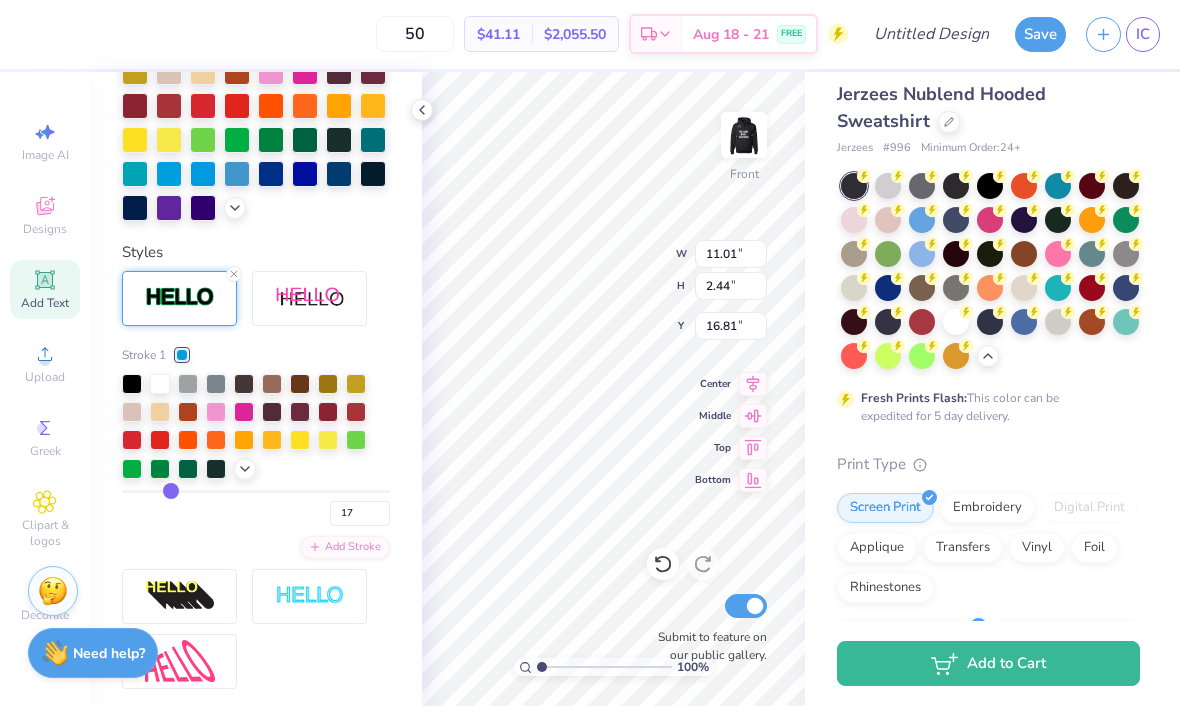 type on "14" 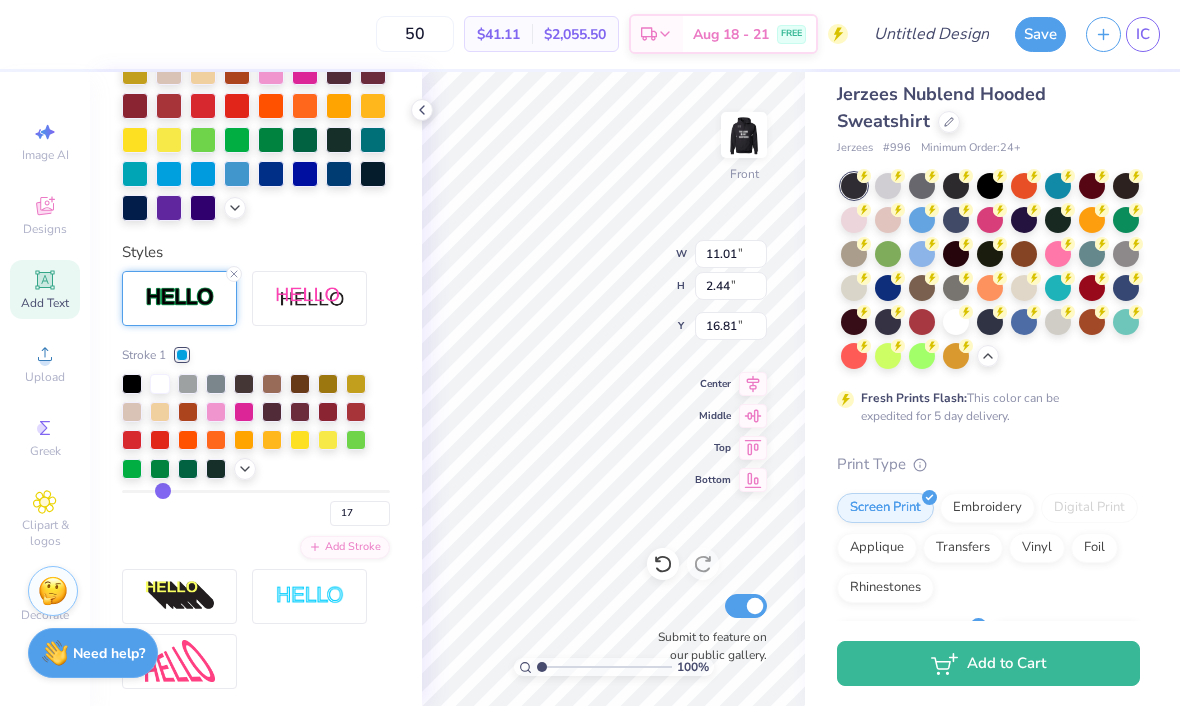 type on "14" 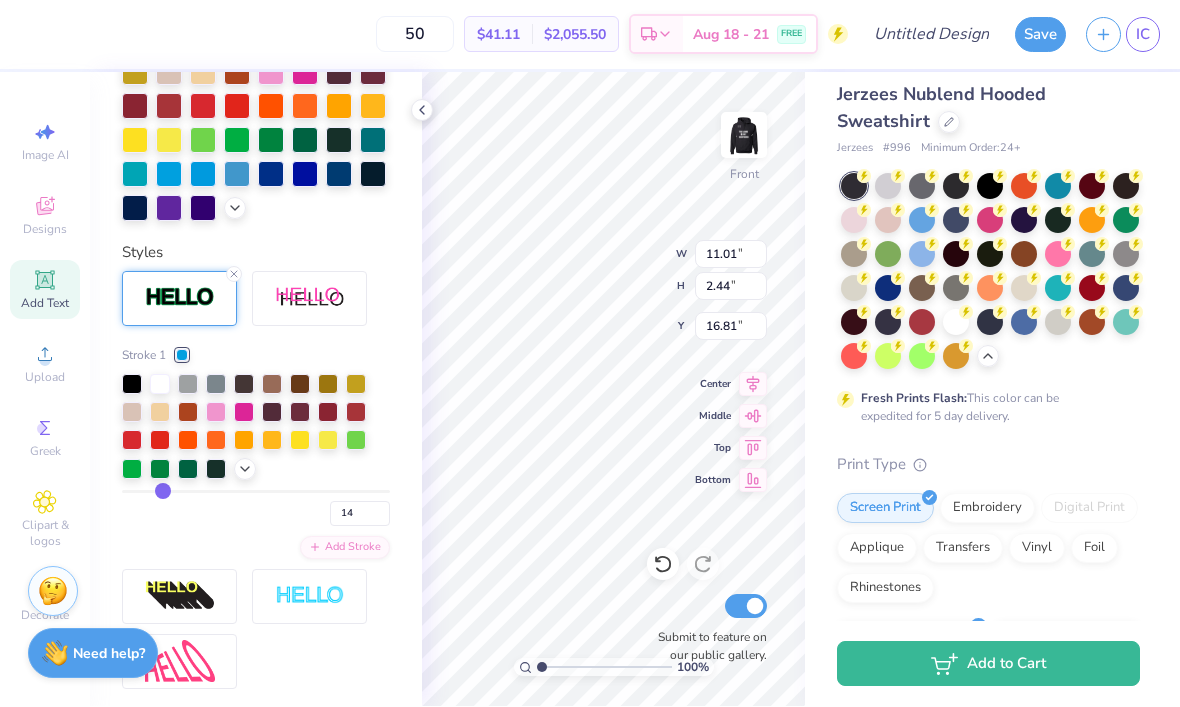 type on "13" 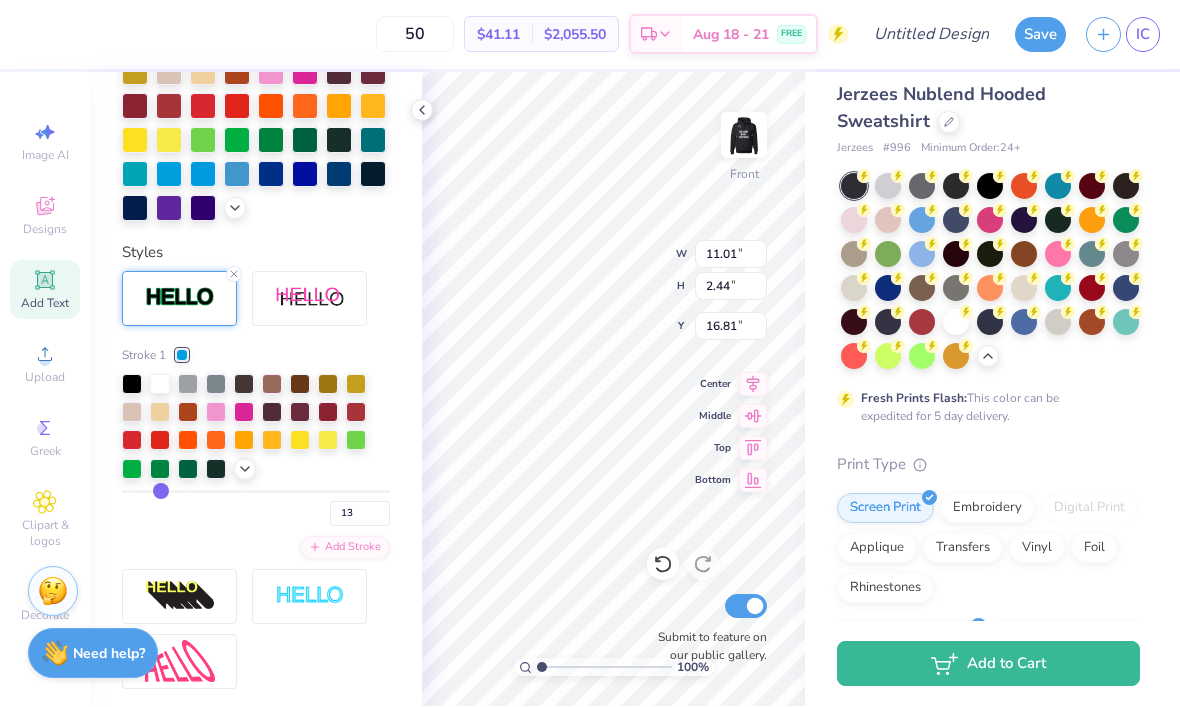 type on "11" 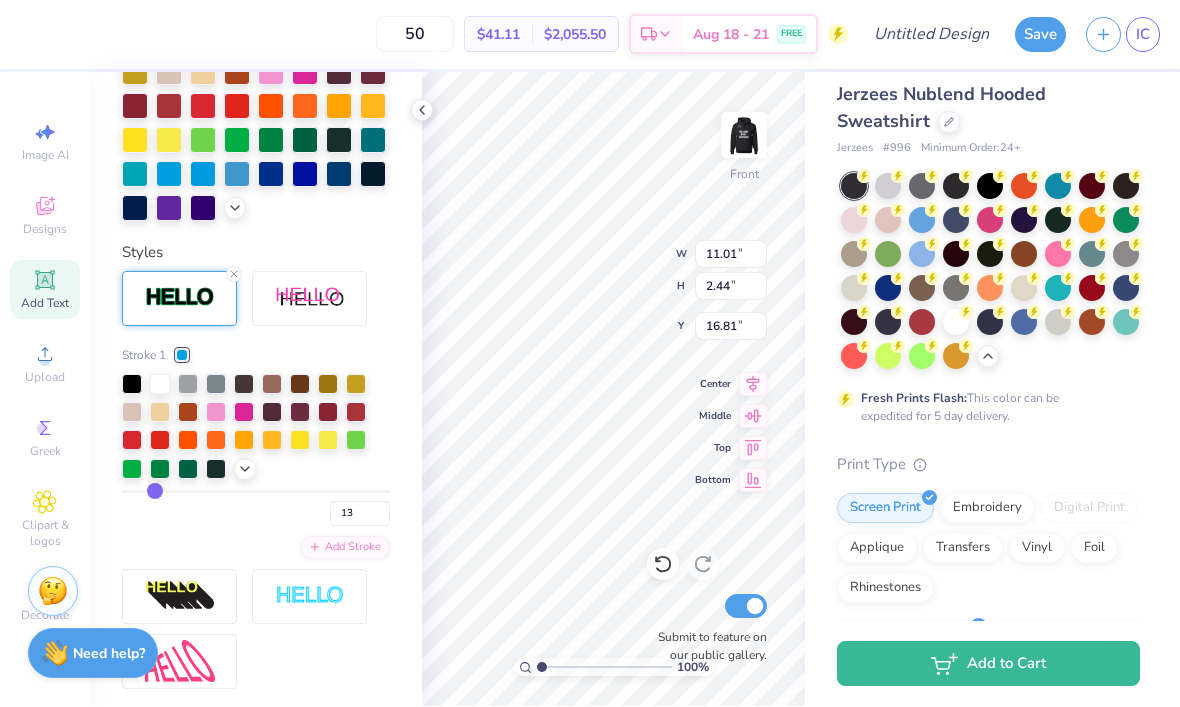 type on "11" 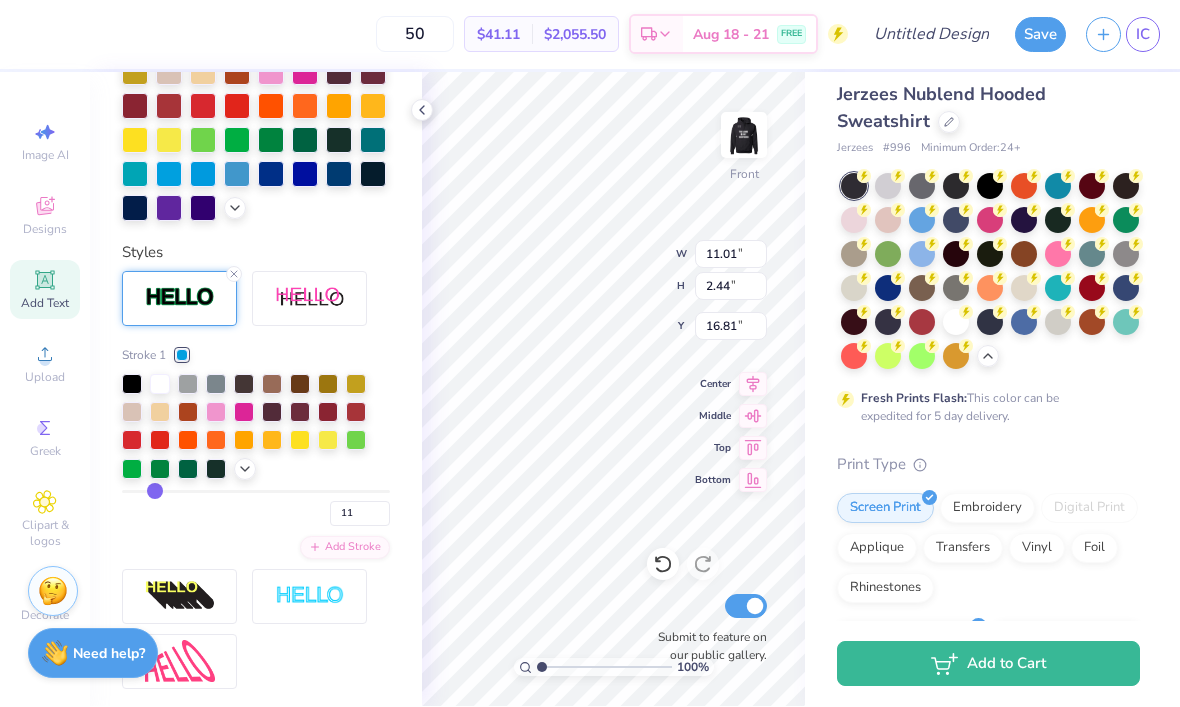 type on "10" 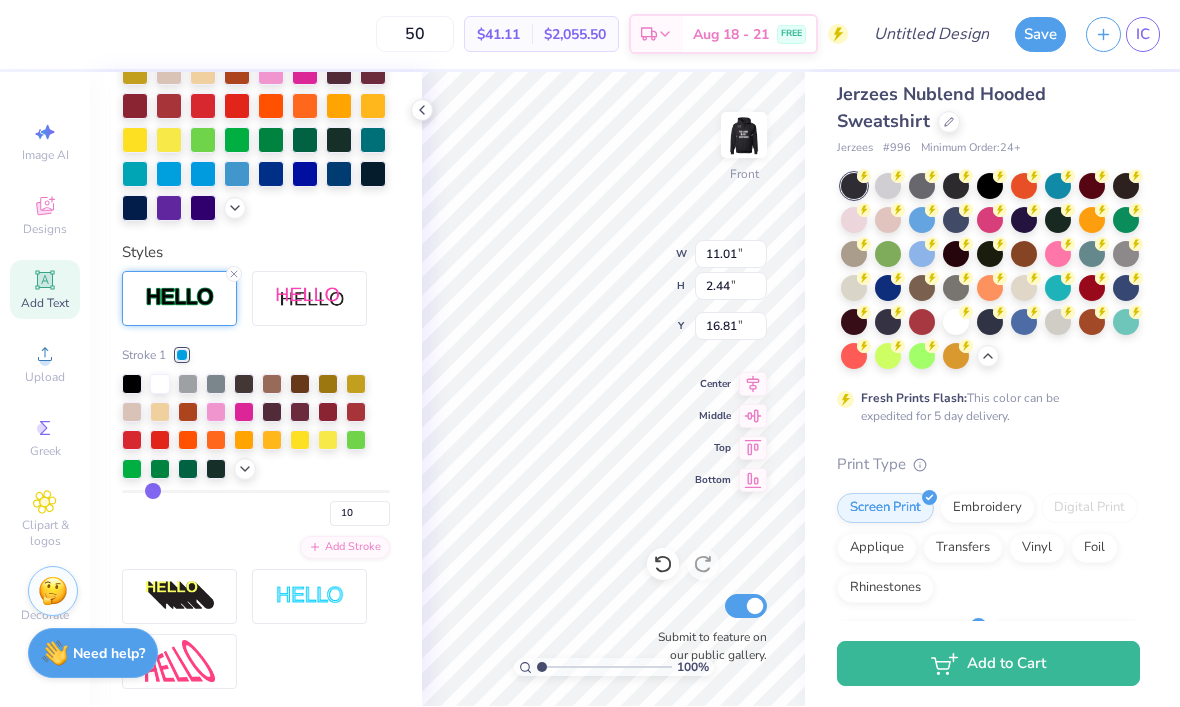 type on "9" 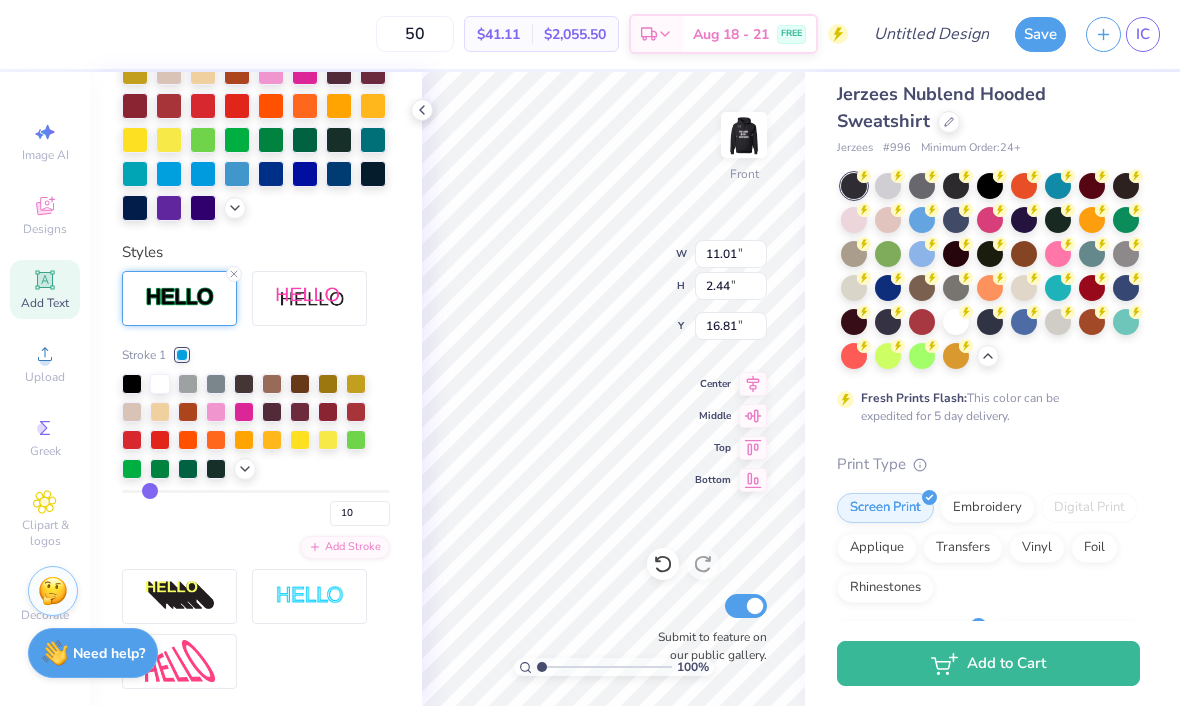 type on "9" 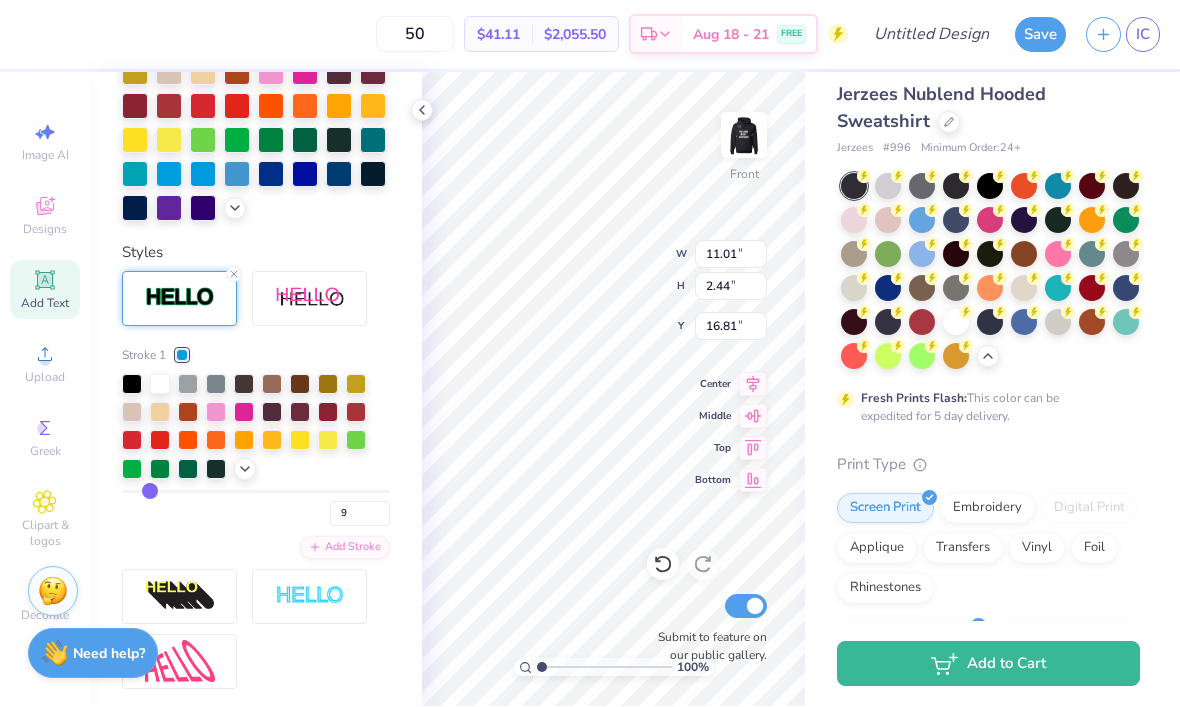 type on "8" 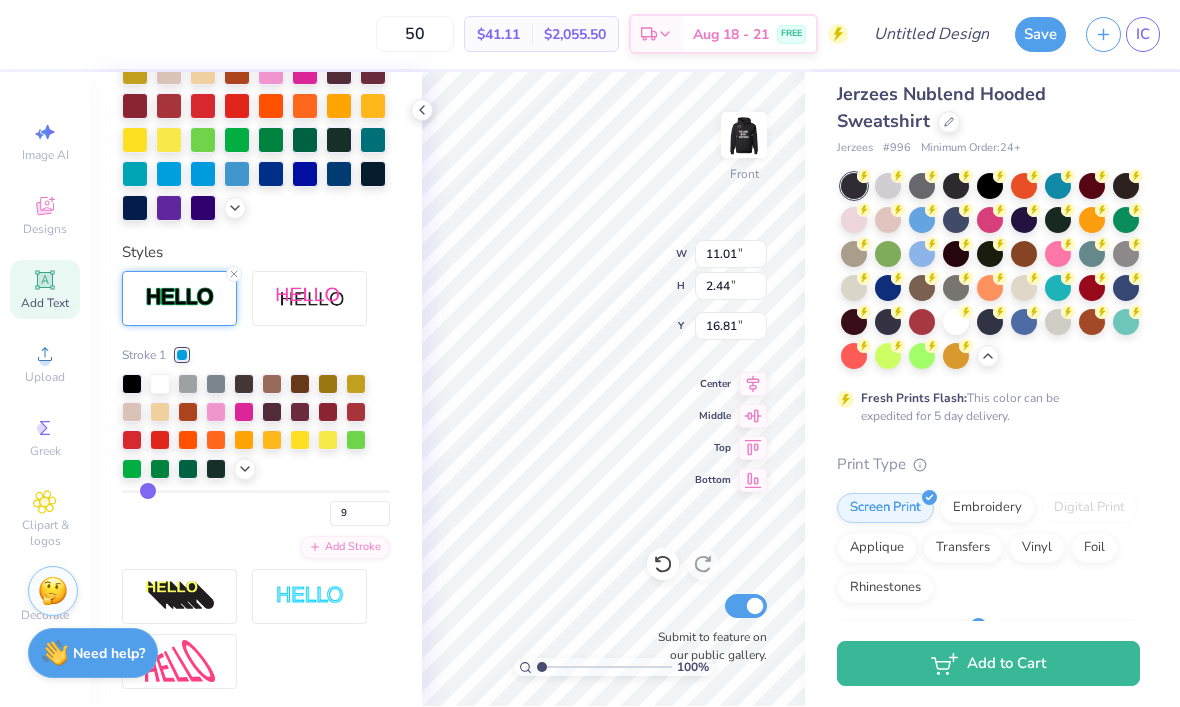 type on "8" 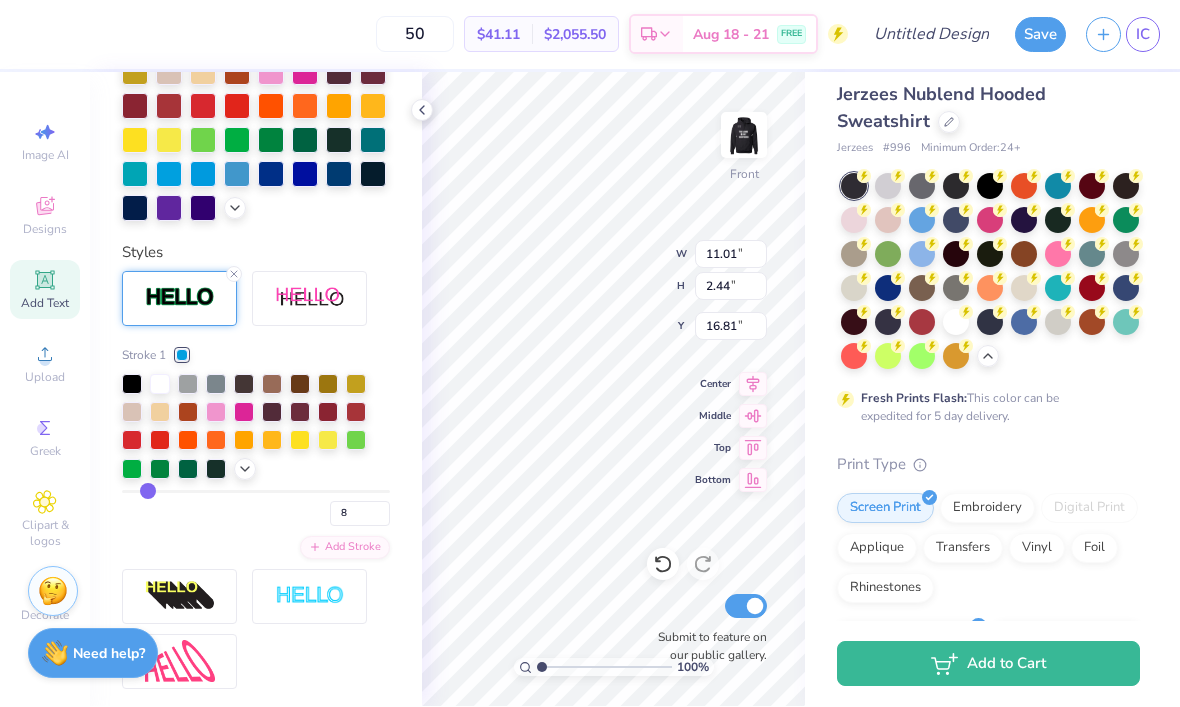 type on "7" 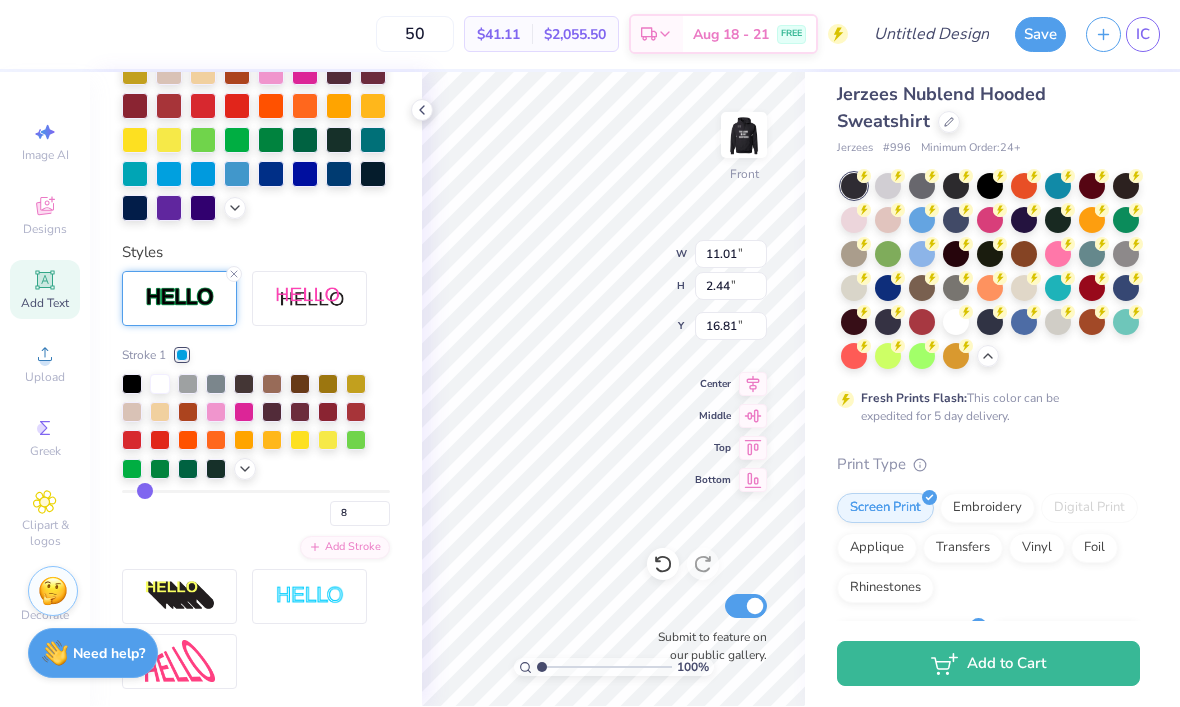 type on "7" 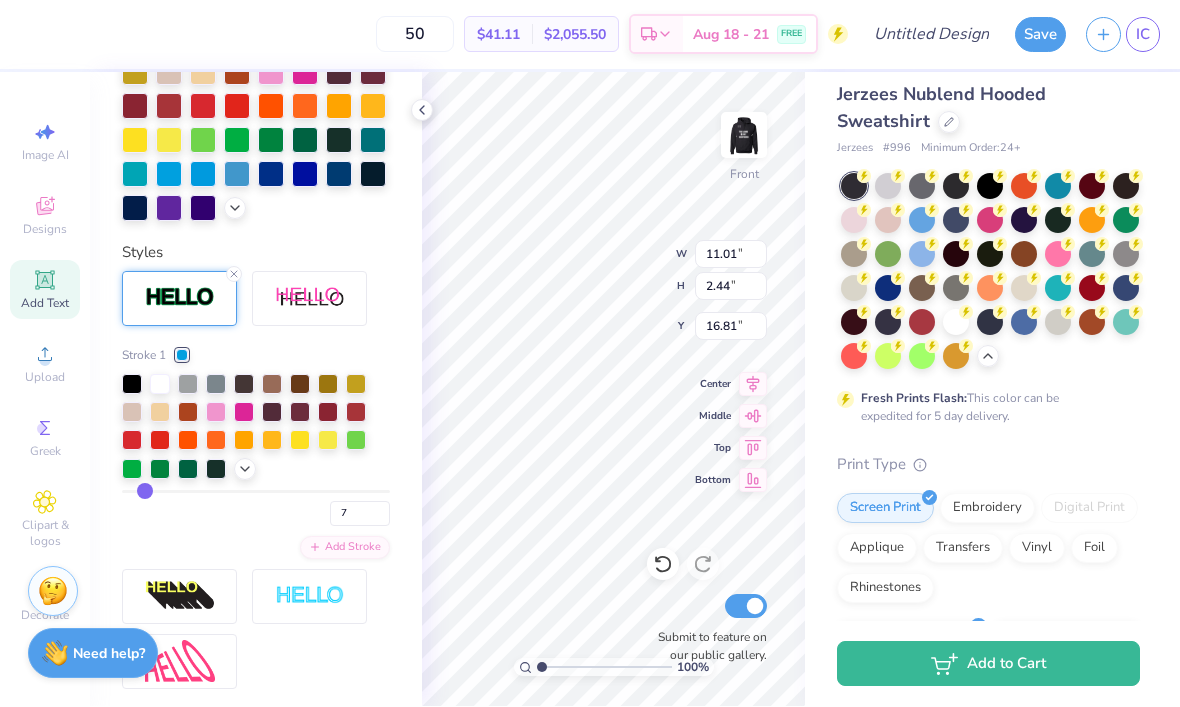 type on "6" 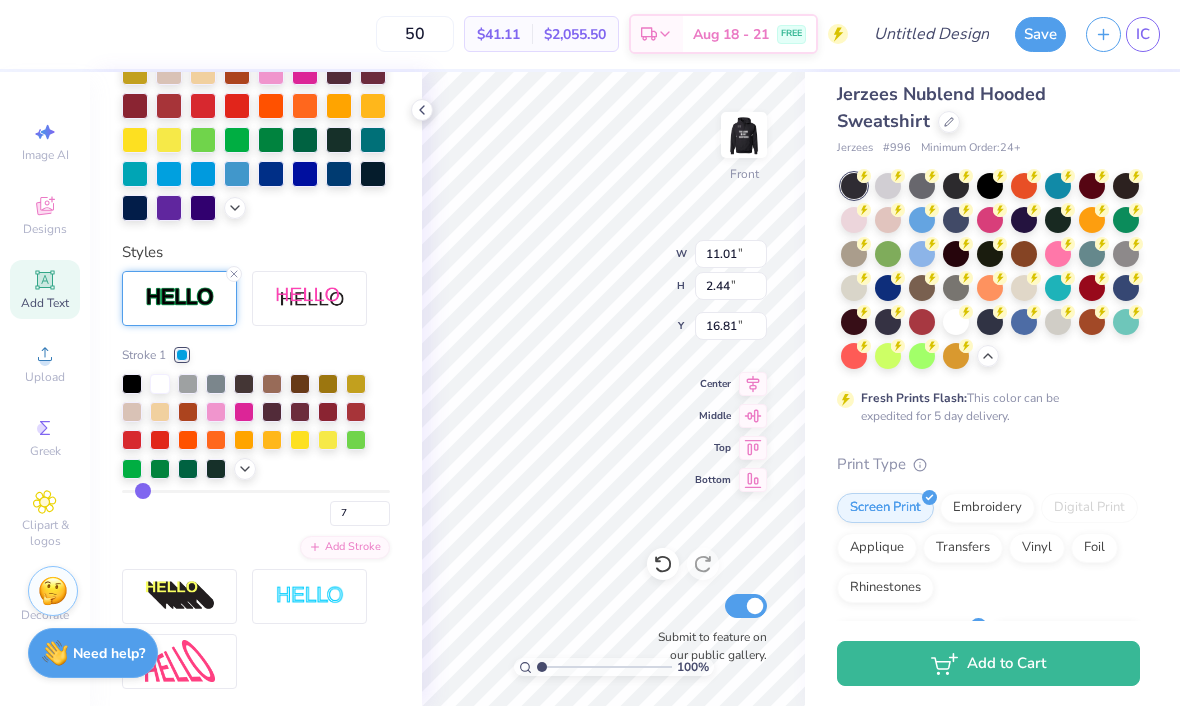 type on "6" 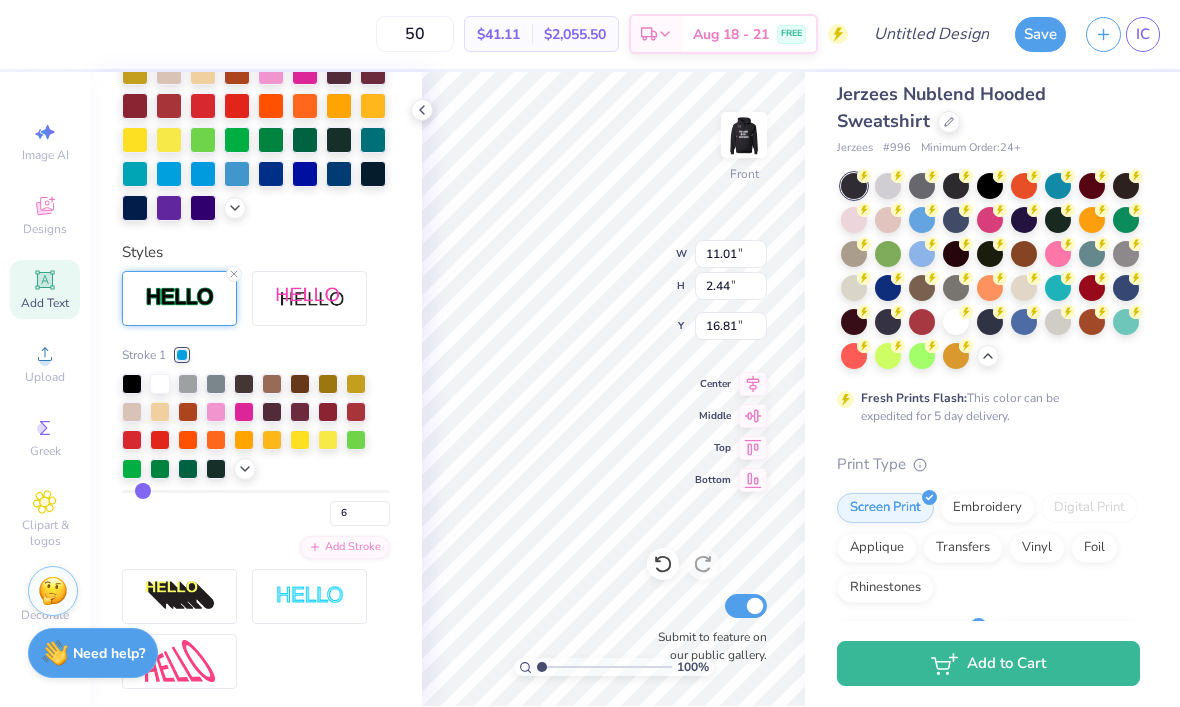 type on "5" 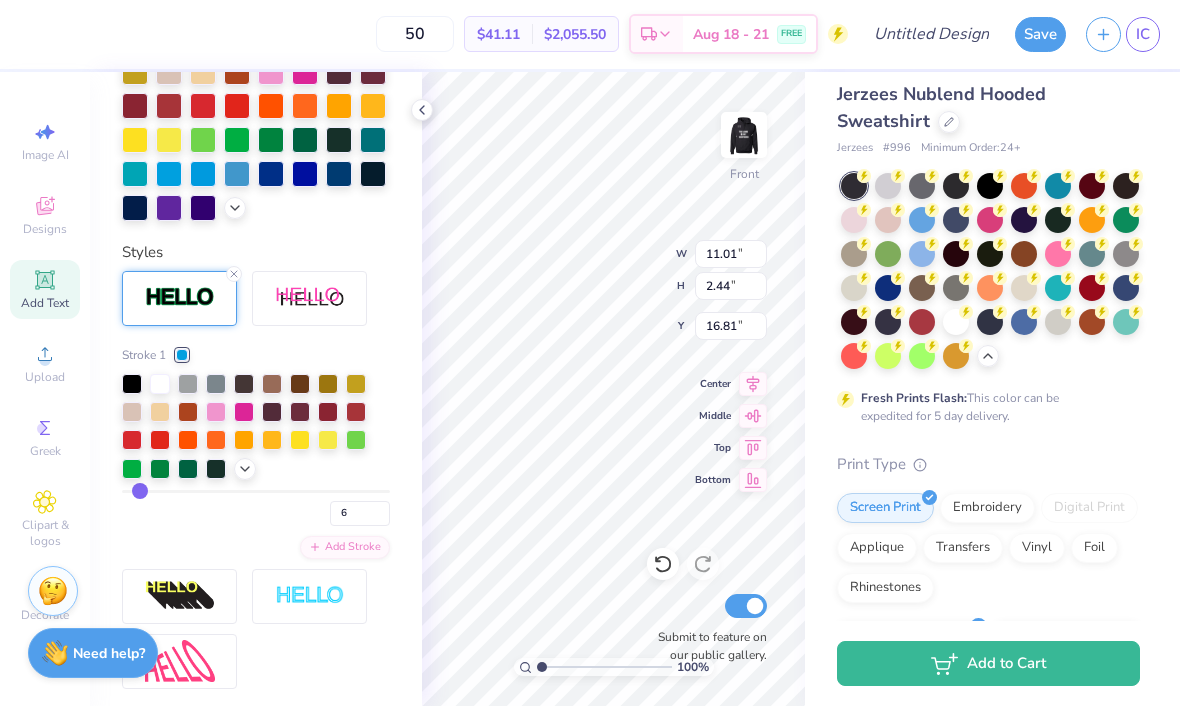 type on "5" 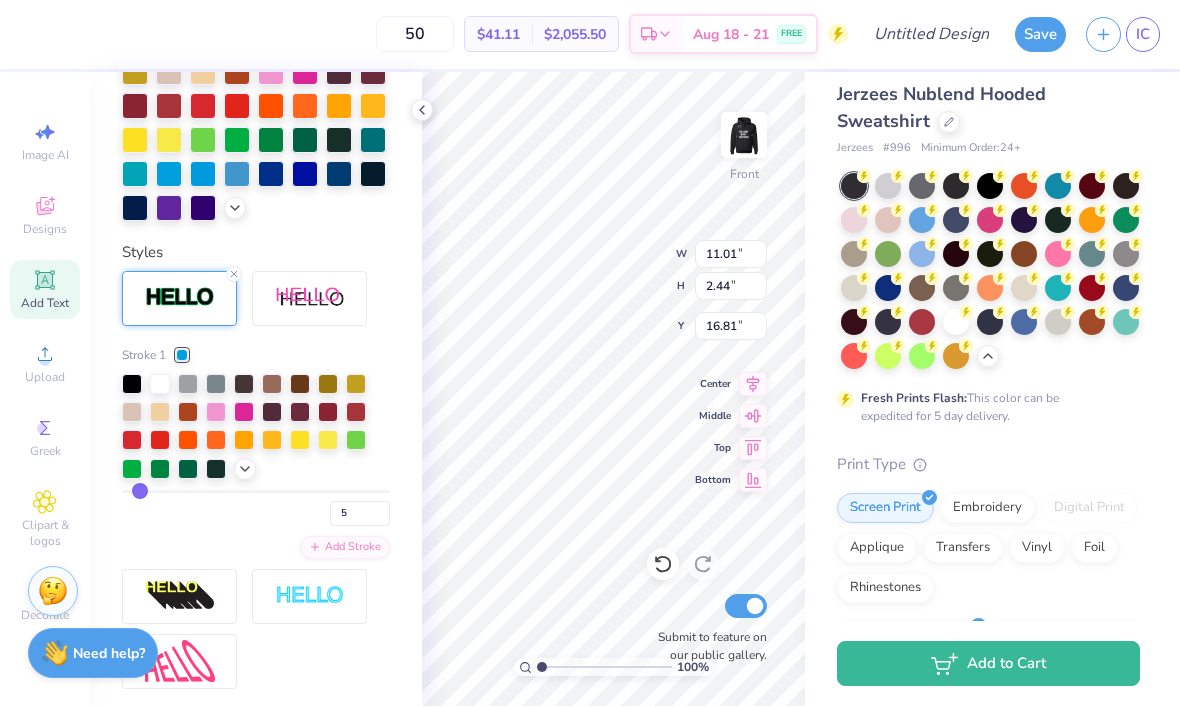 type on "4" 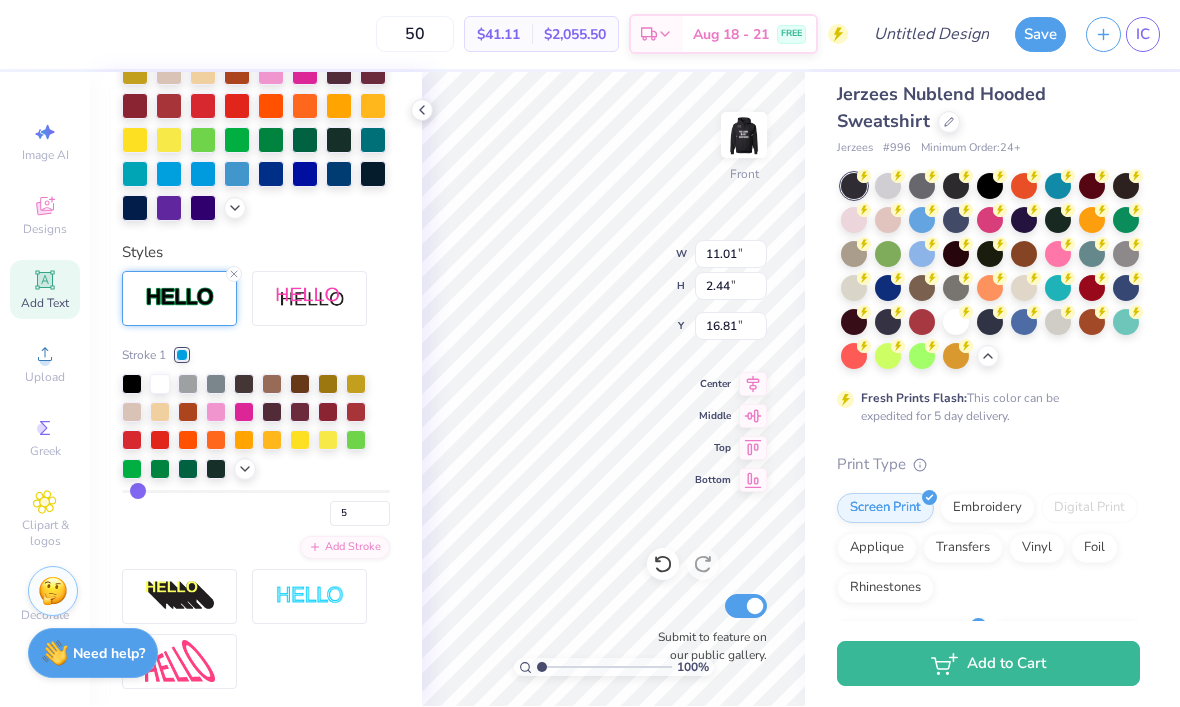 type on "4" 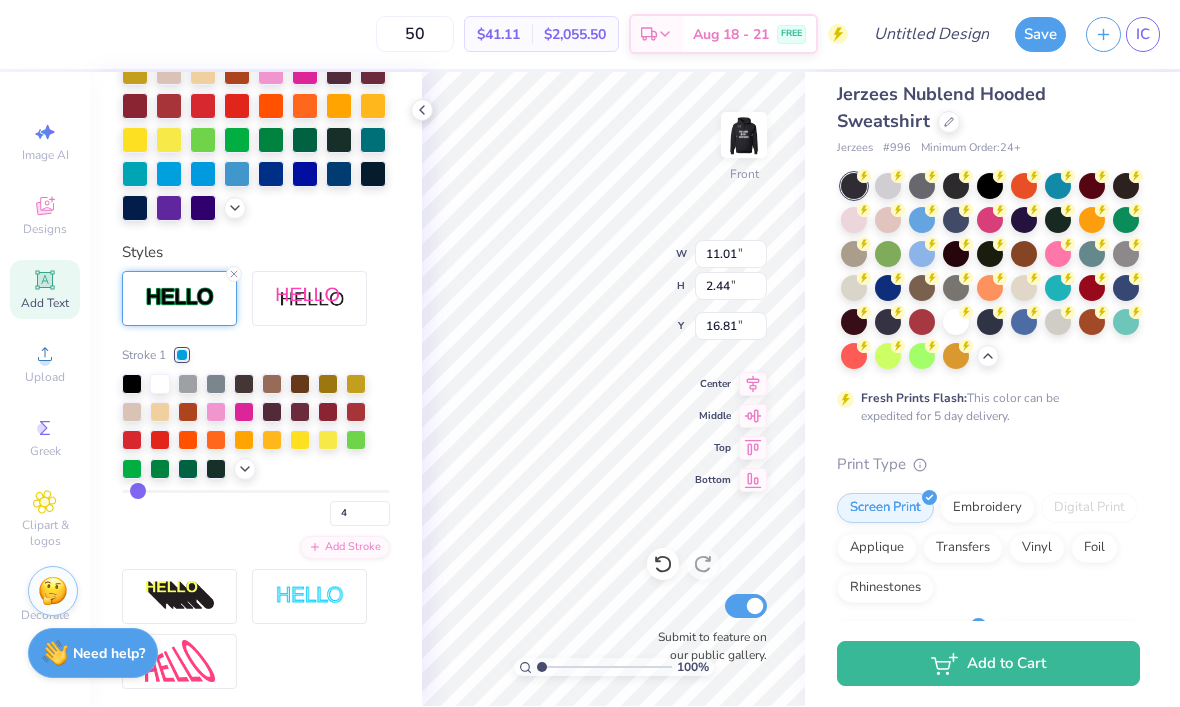 type on "3" 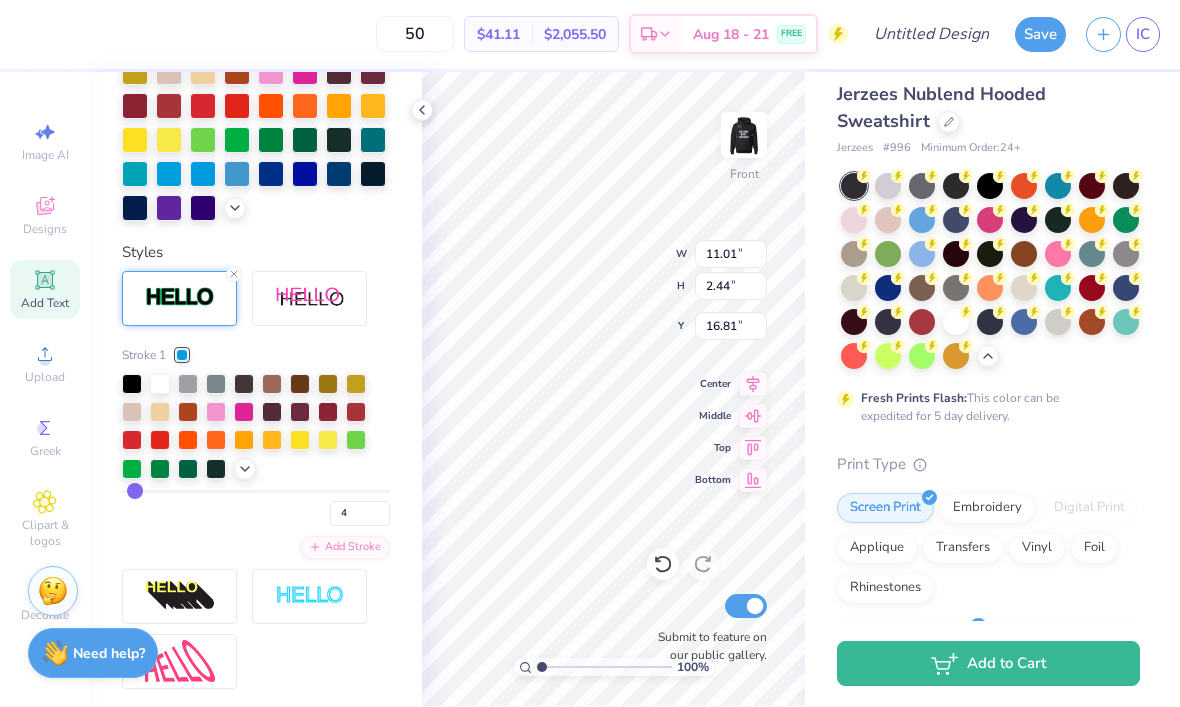type on "3" 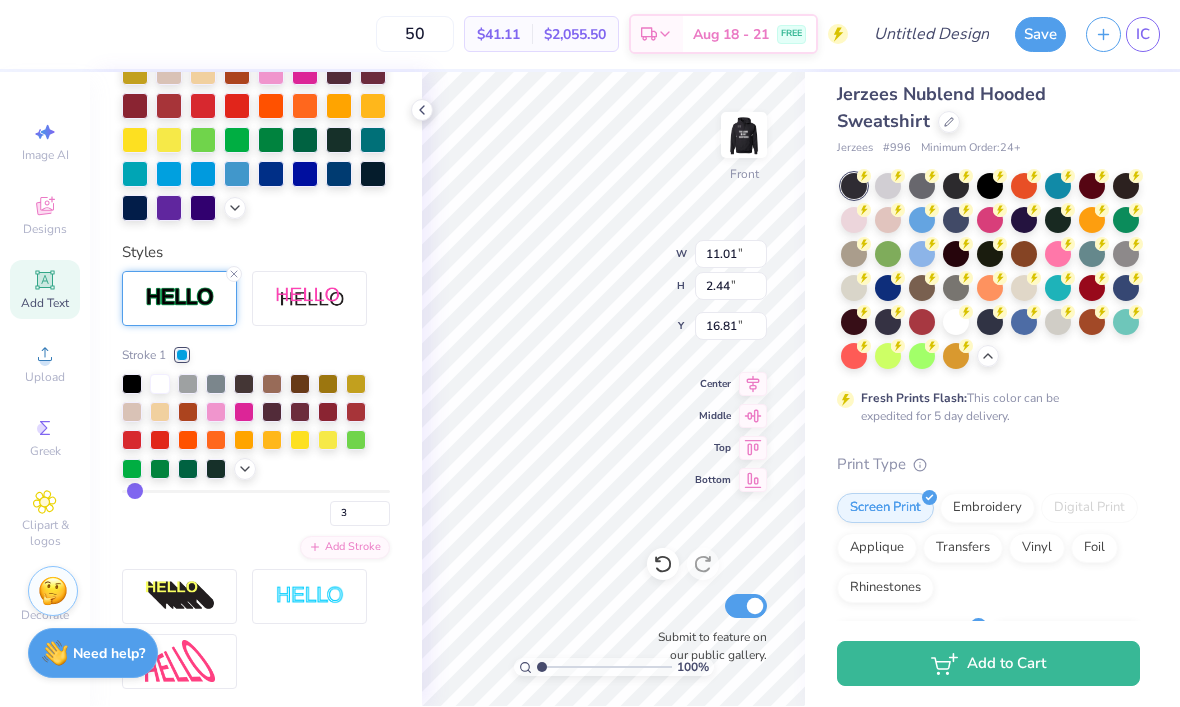 type on "10.89" 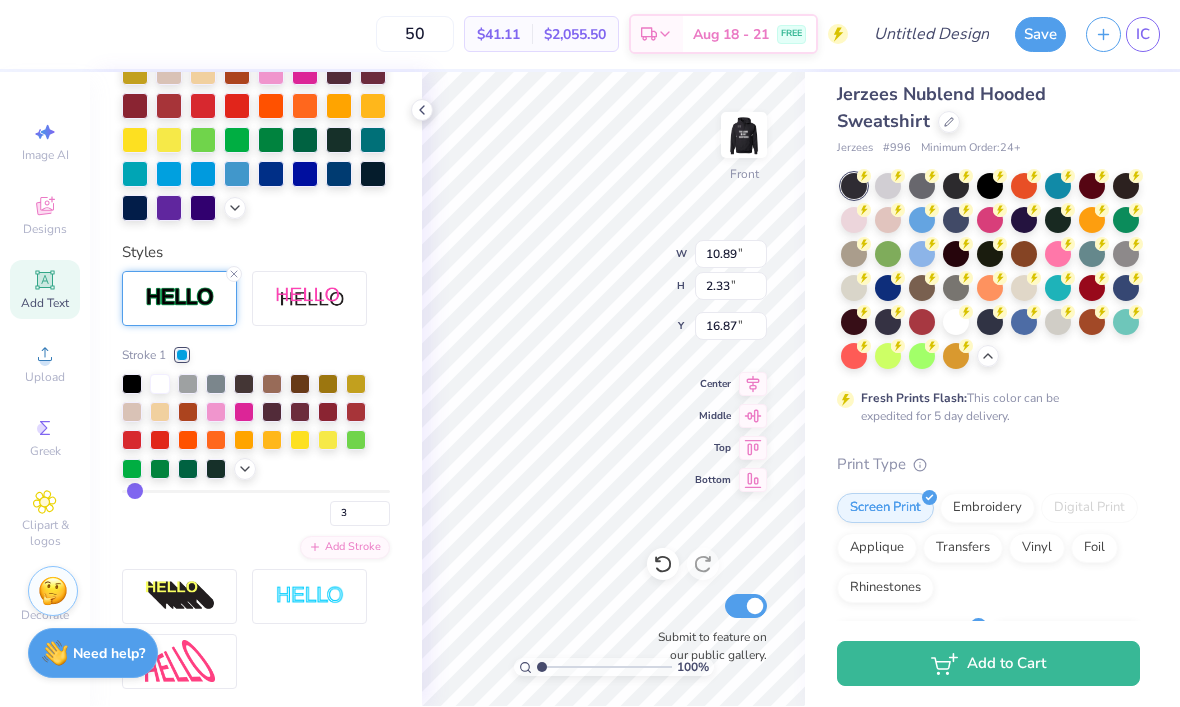 click on "Stroke 1 3  Add Stroke" at bounding box center (256, 453) 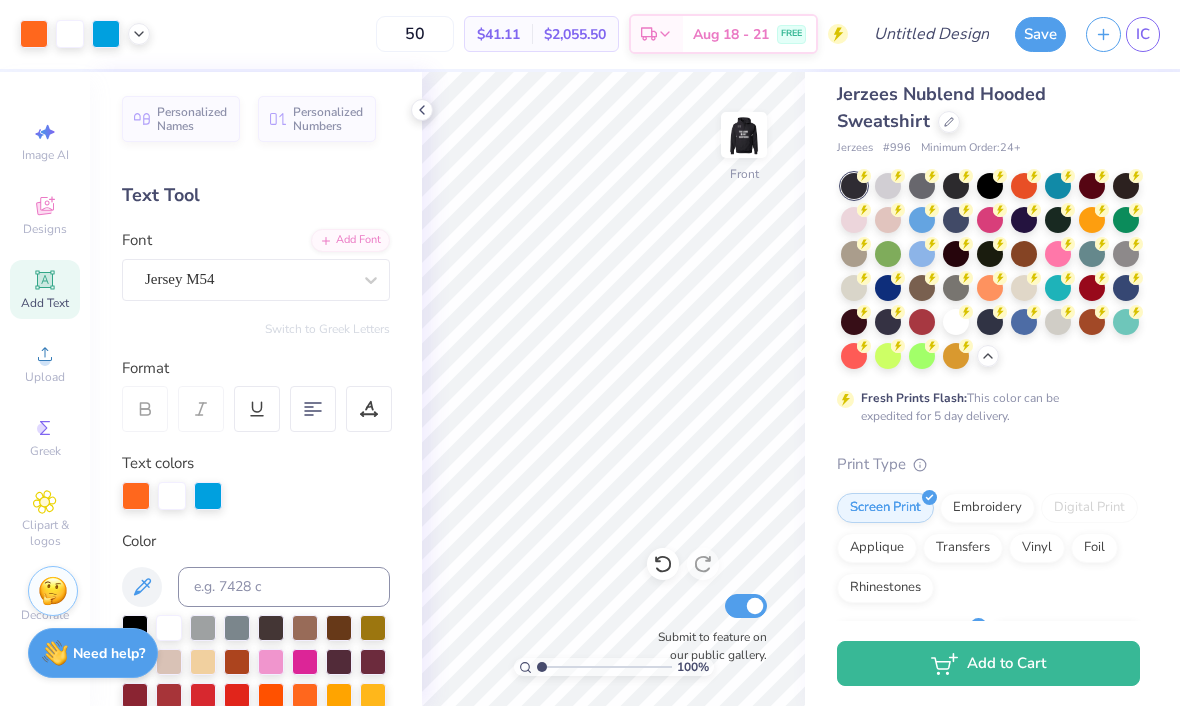 scroll, scrollTop: 0, scrollLeft: 0, axis: both 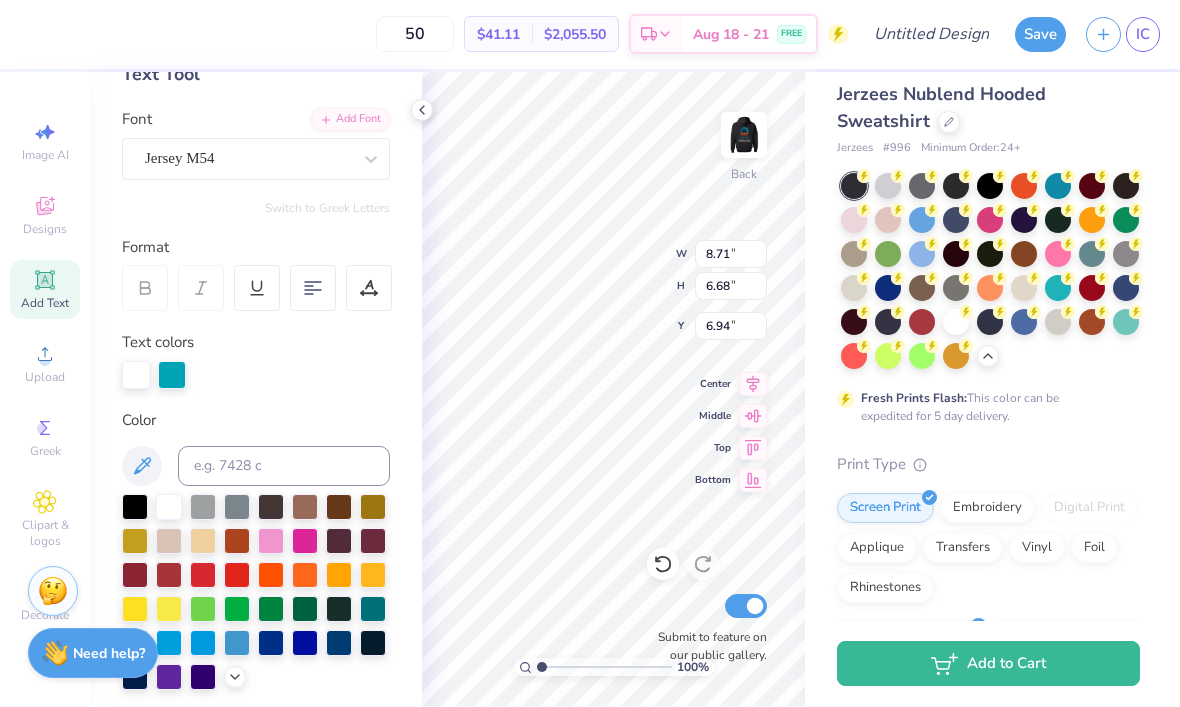 click at bounding box center (305, 576) 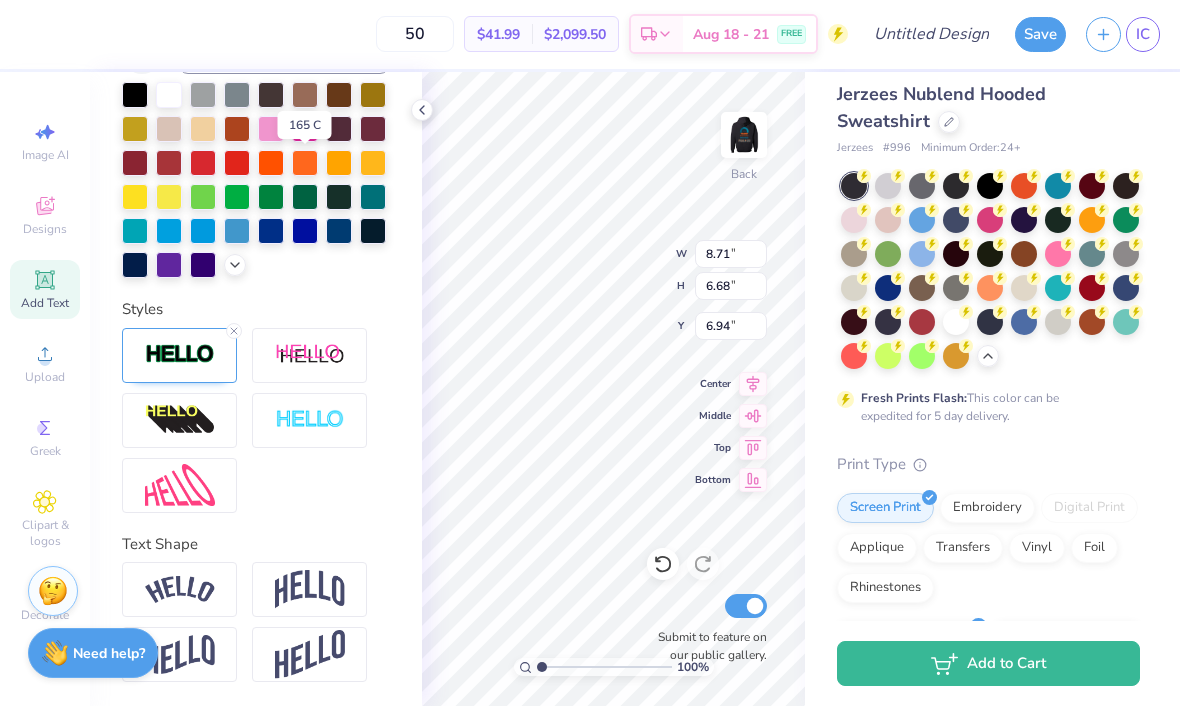 scroll, scrollTop: 534, scrollLeft: 0, axis: vertical 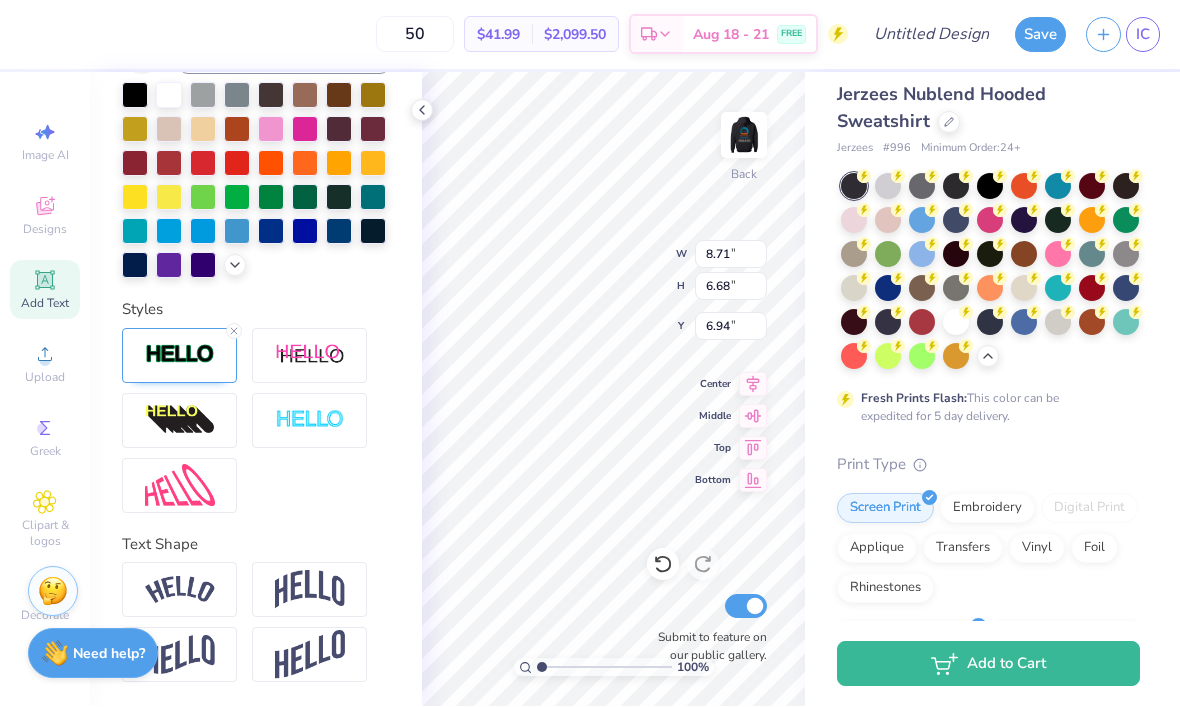 click at bounding box center [180, 355] 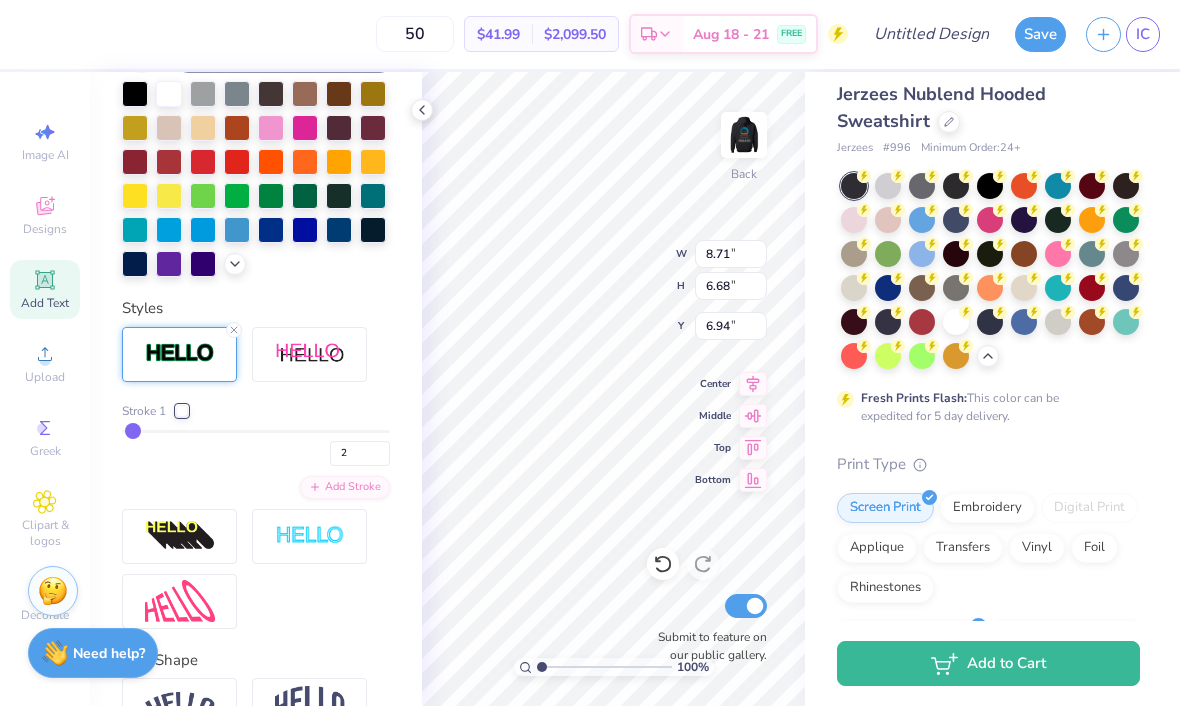 click at bounding box center (182, 412) 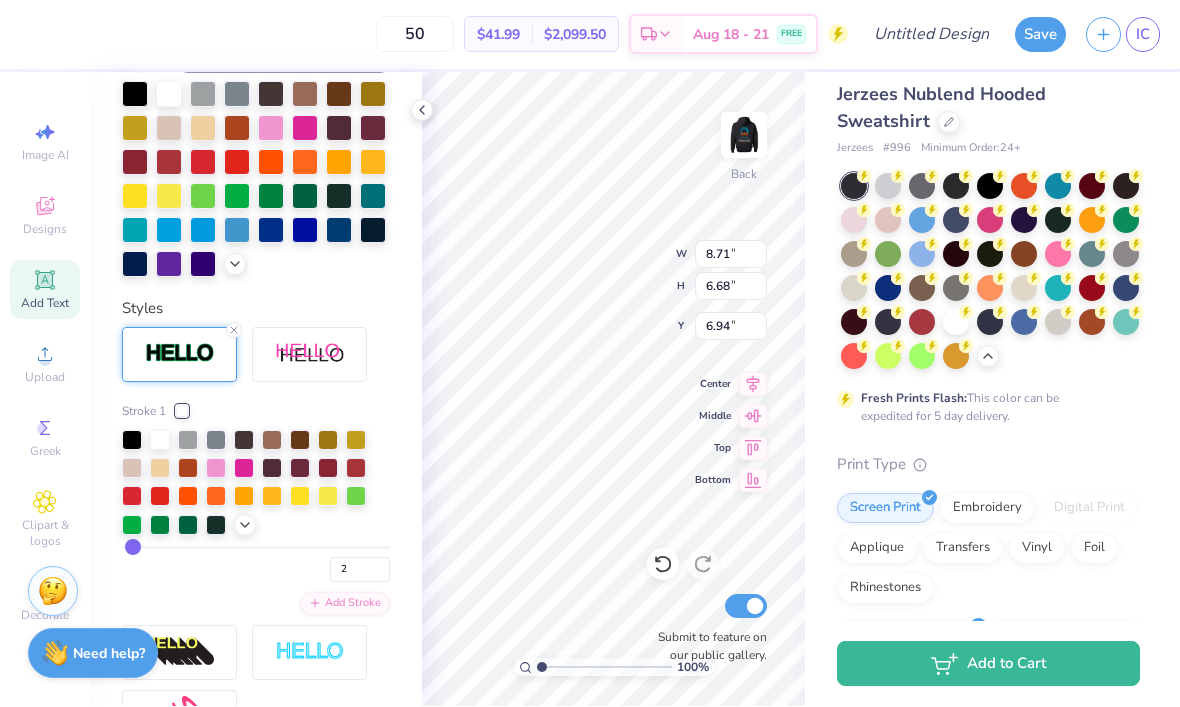 click 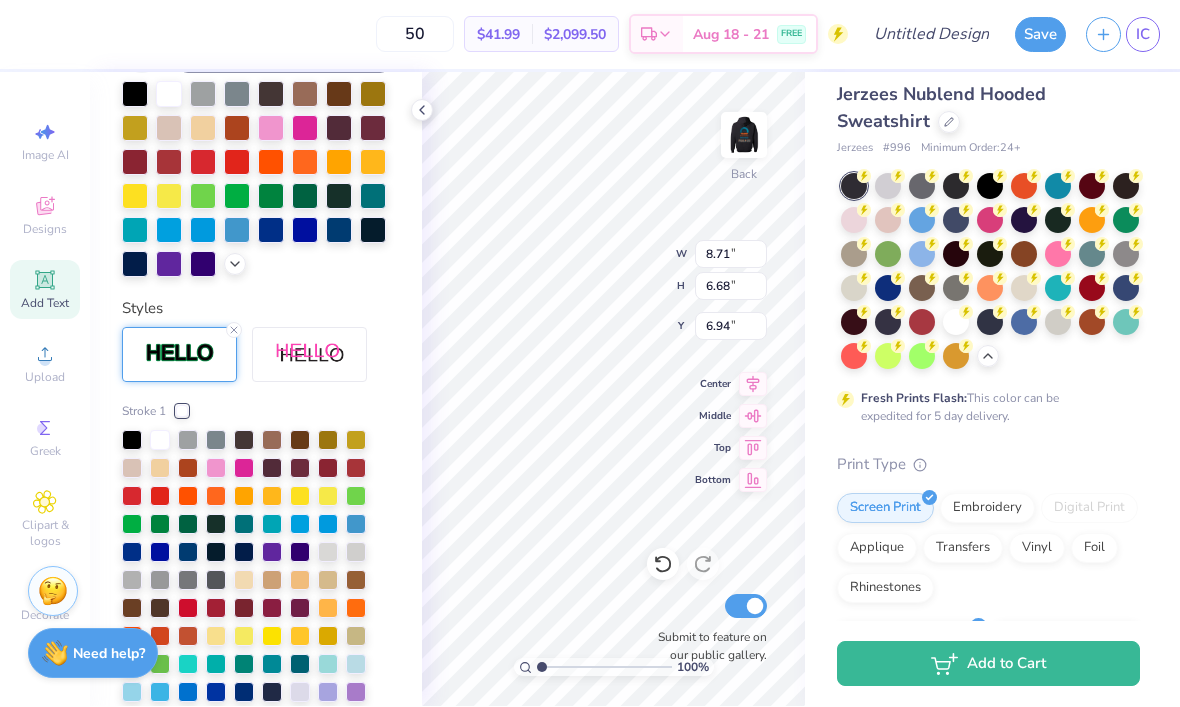 click at bounding box center (300, 525) 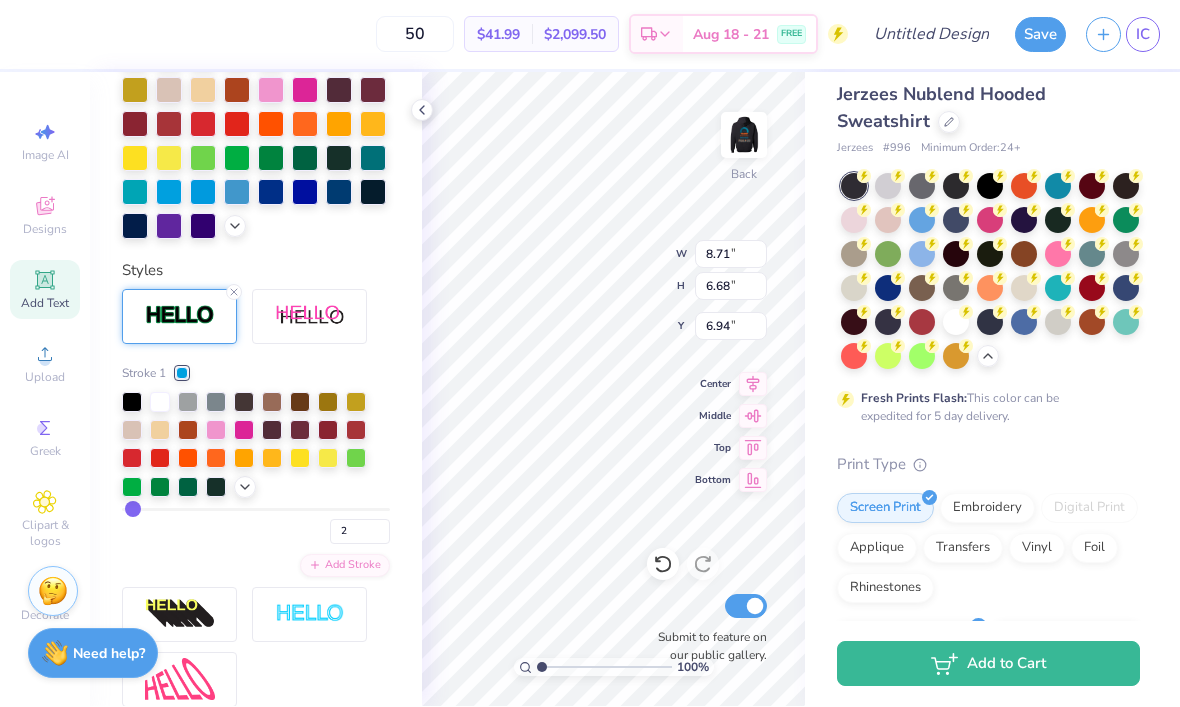 scroll, scrollTop: 573, scrollLeft: 0, axis: vertical 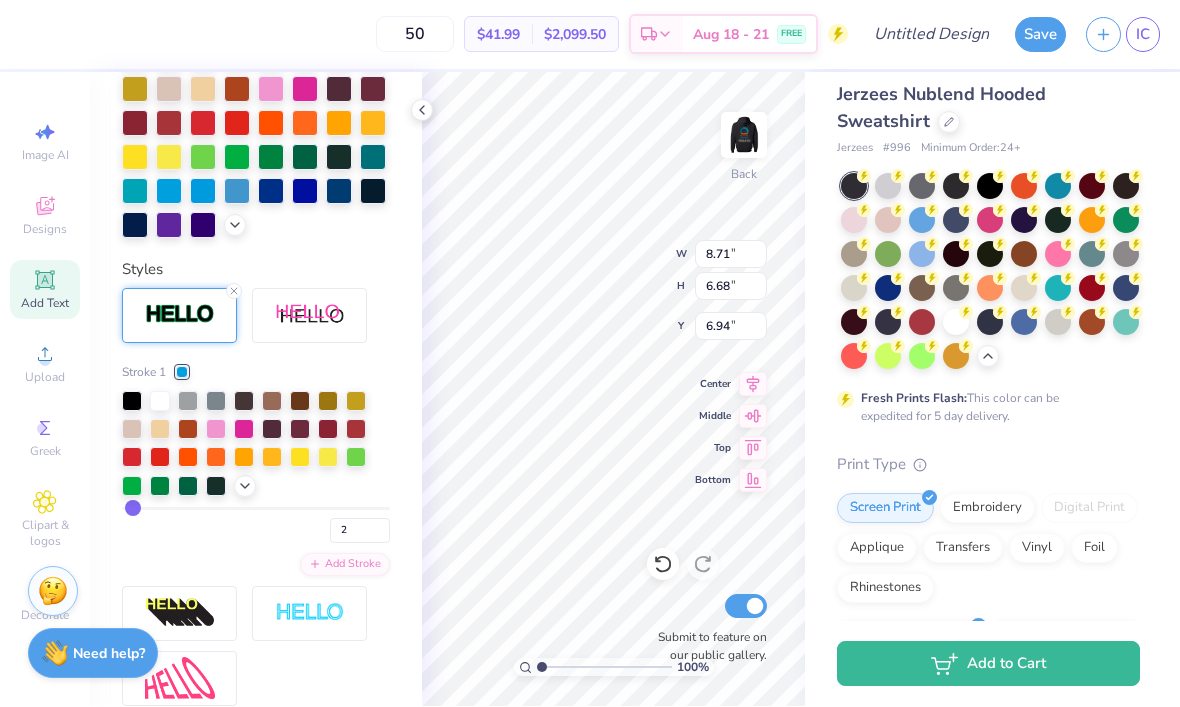 type on "1" 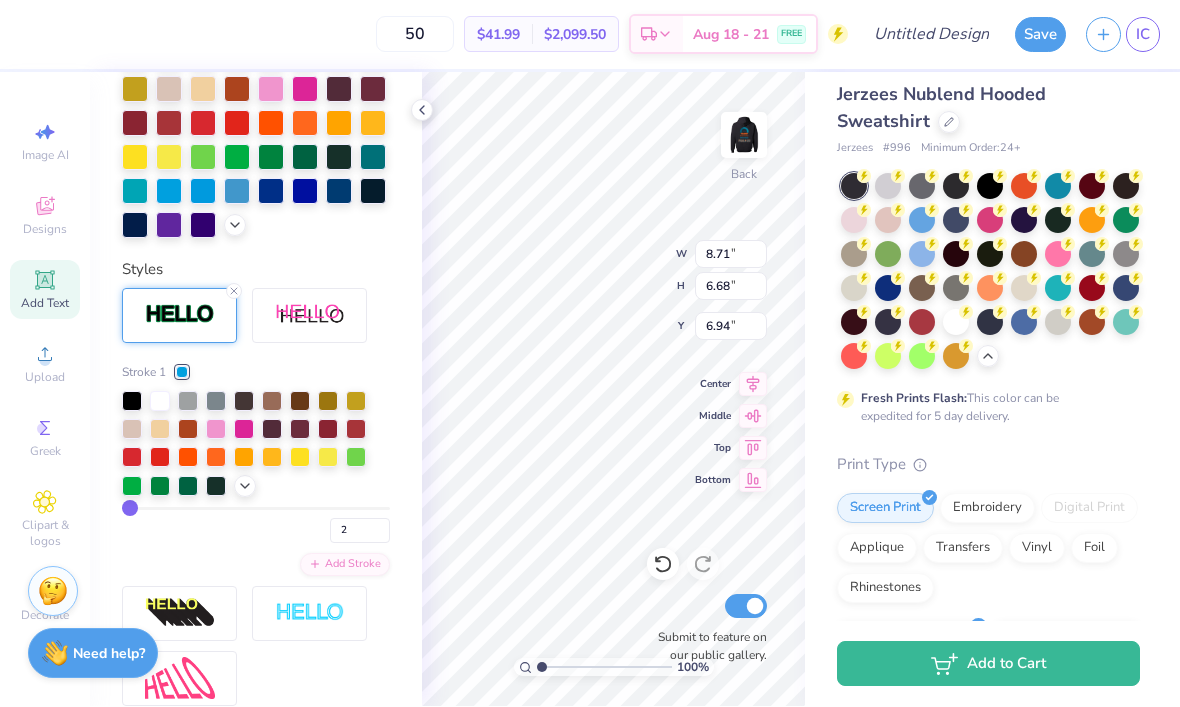 type on "1" 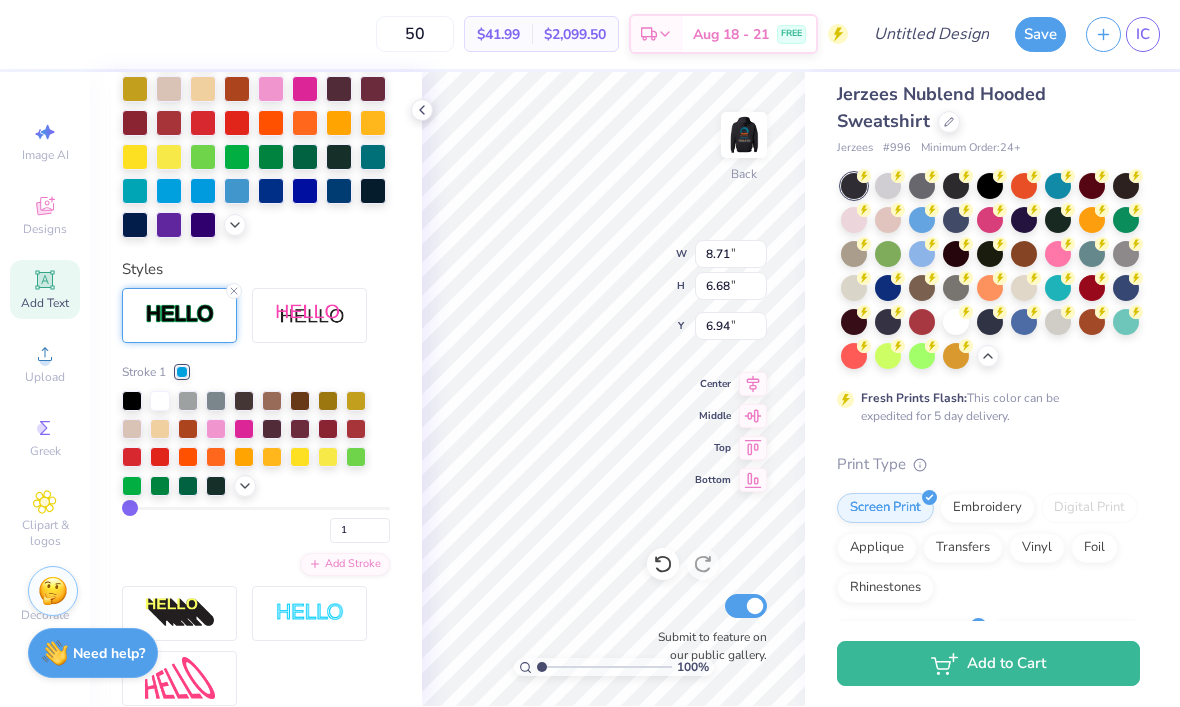 type on "2" 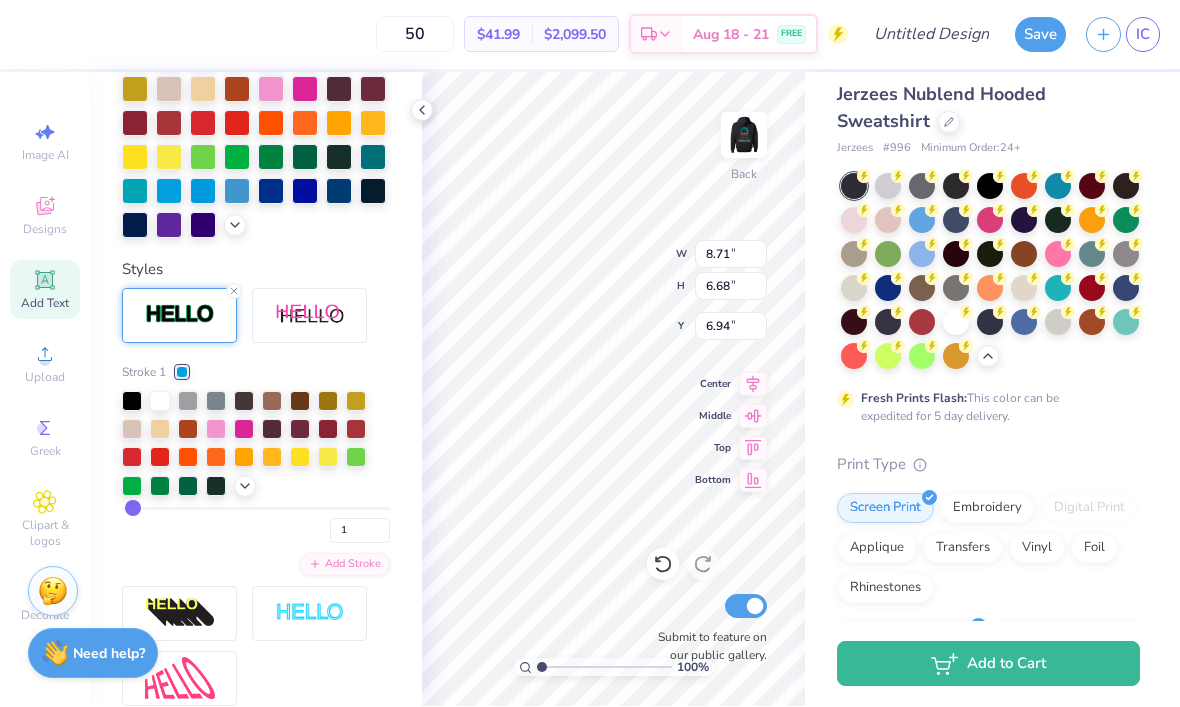 type on "2" 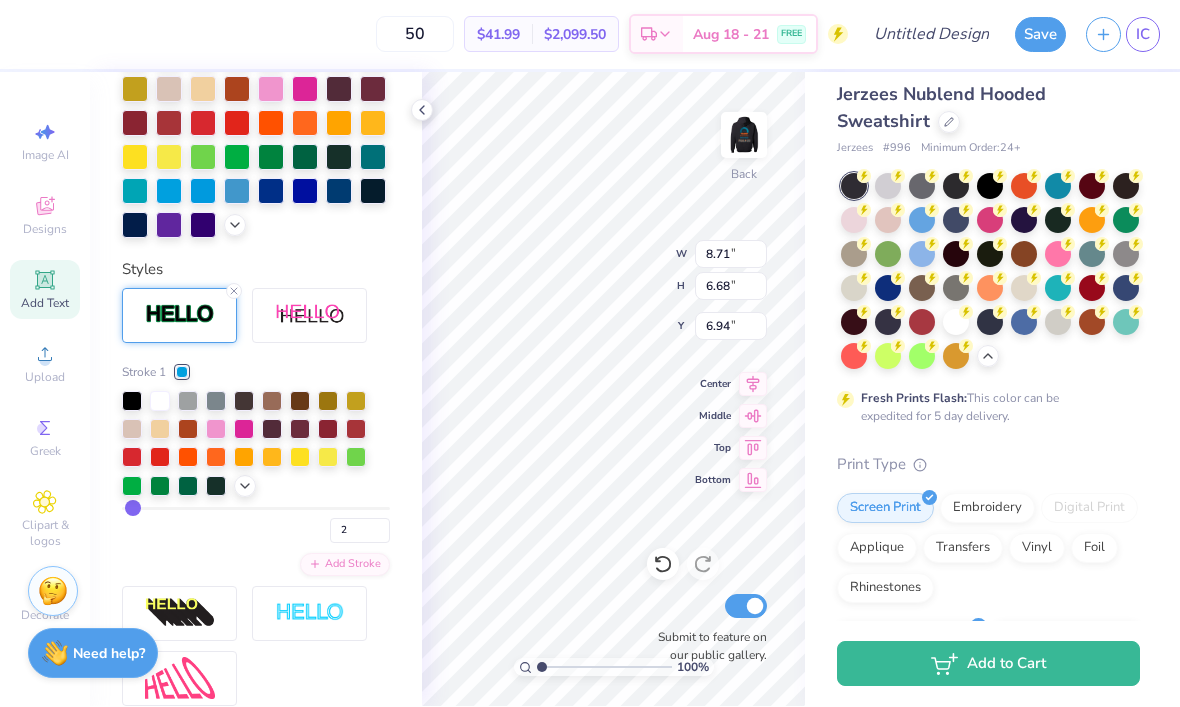 type on "3" 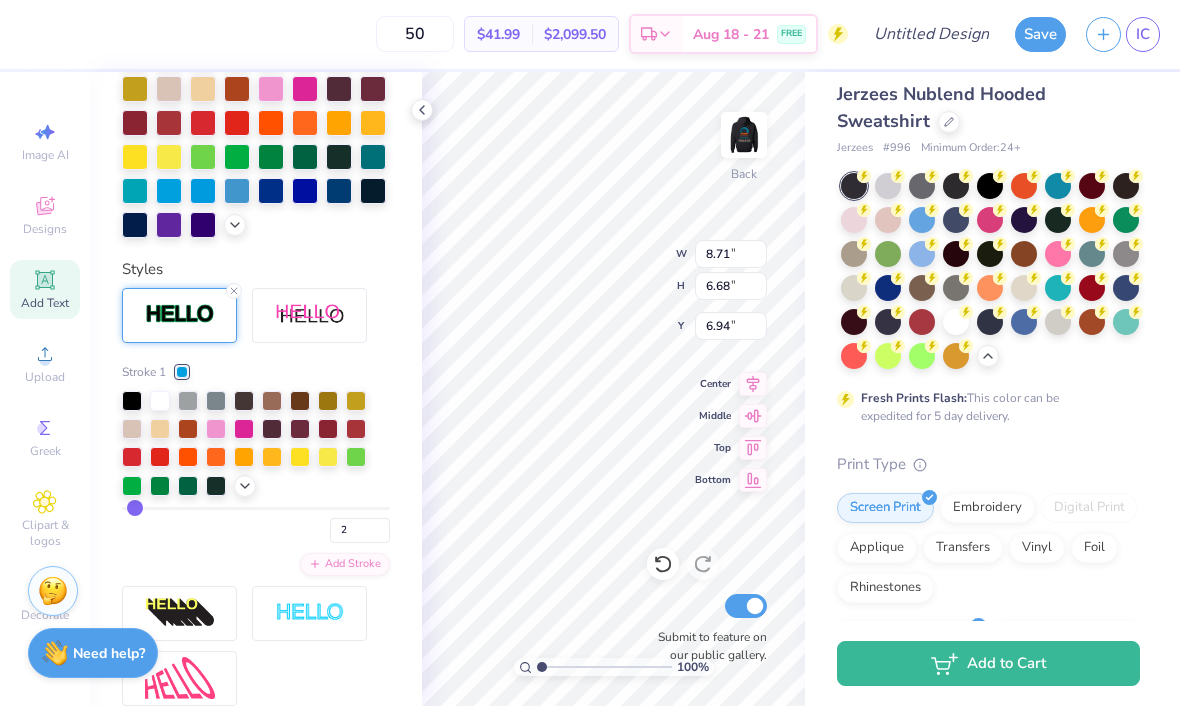 type on "3" 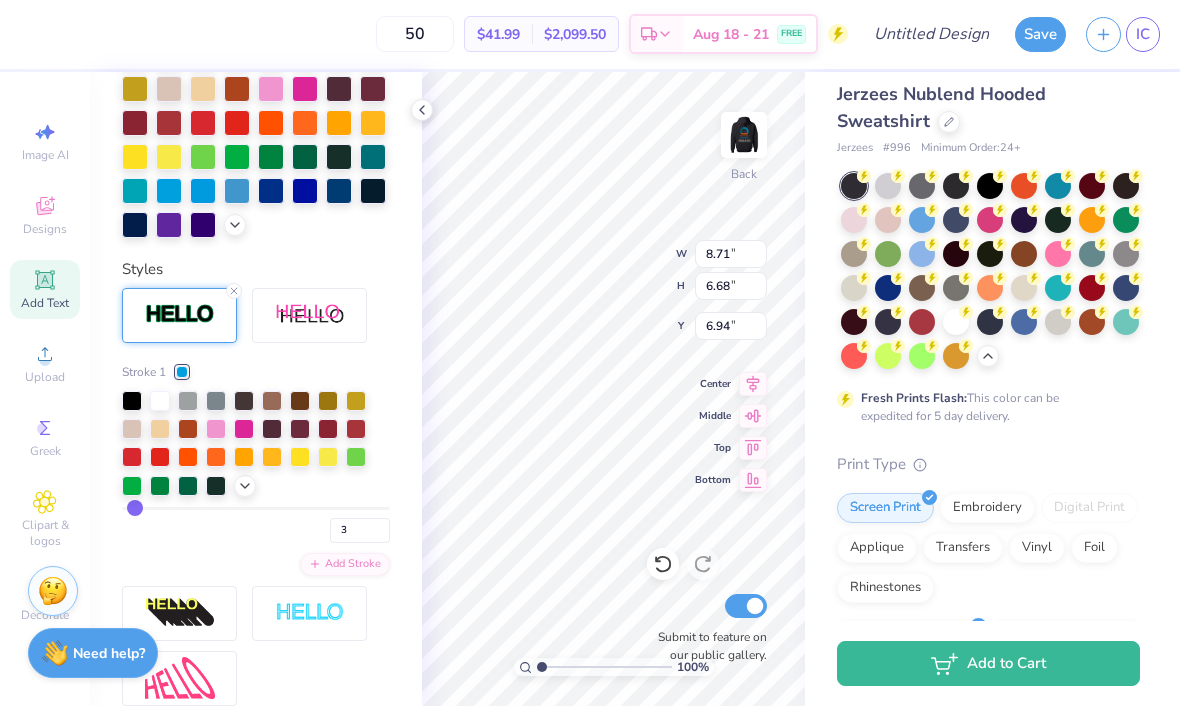 type on "4" 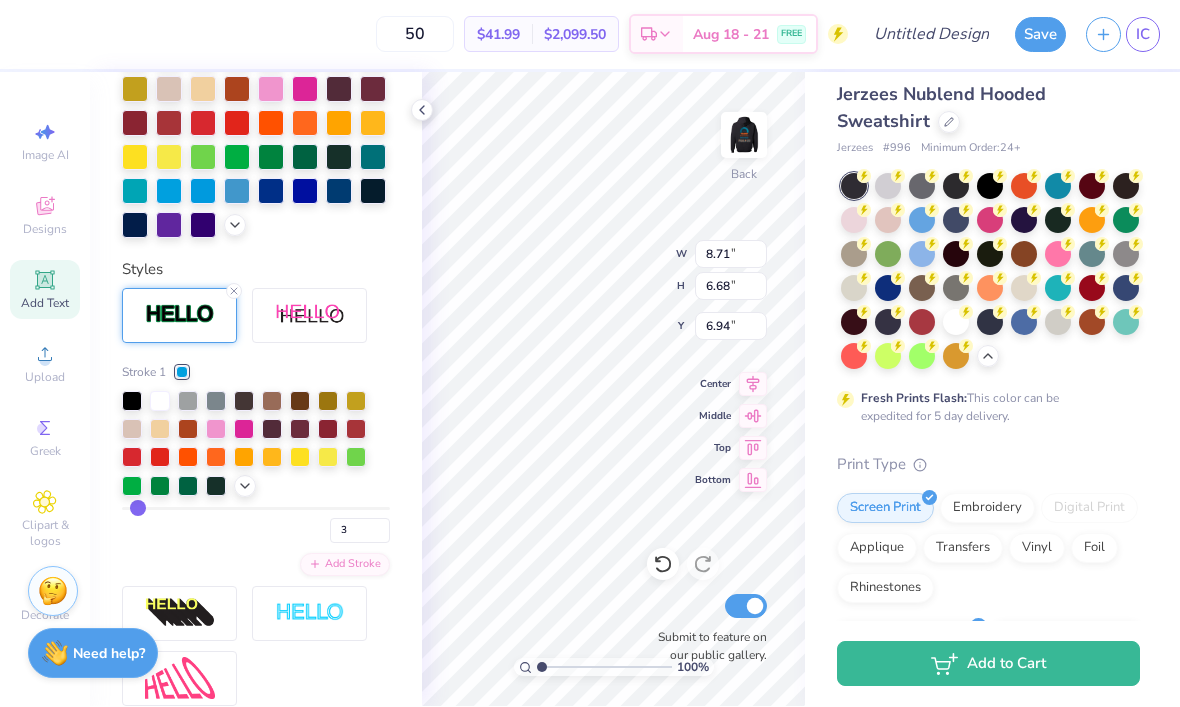 type on "4" 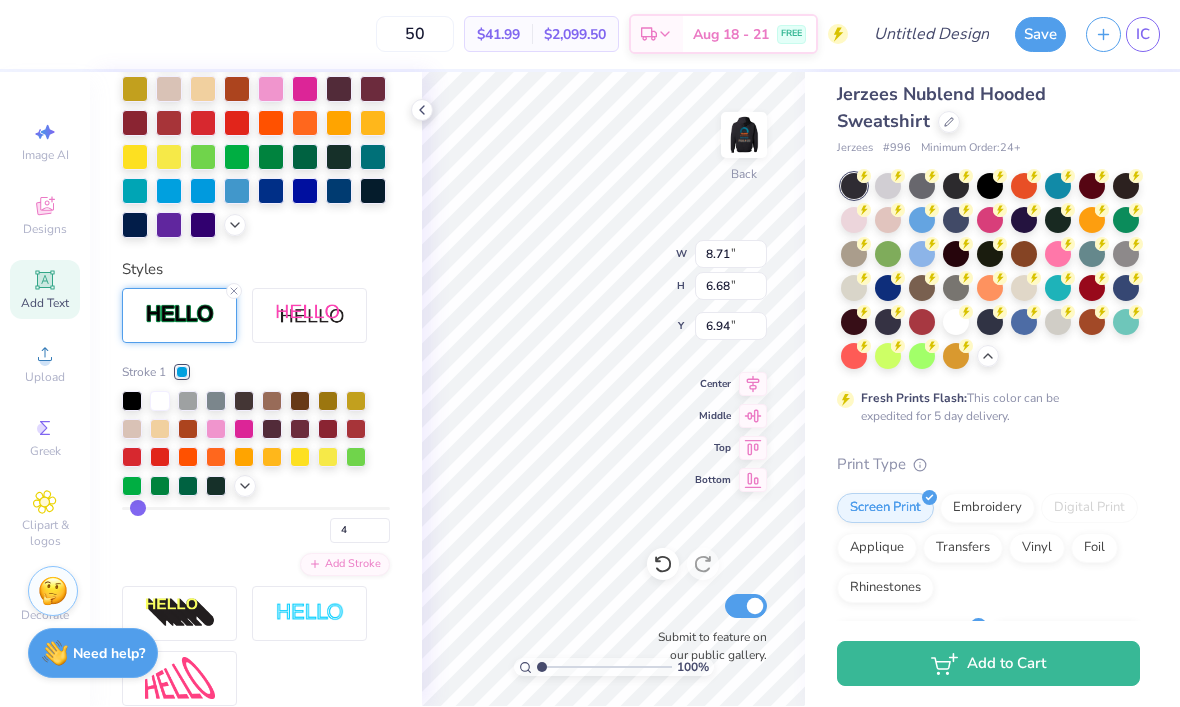 type on "5" 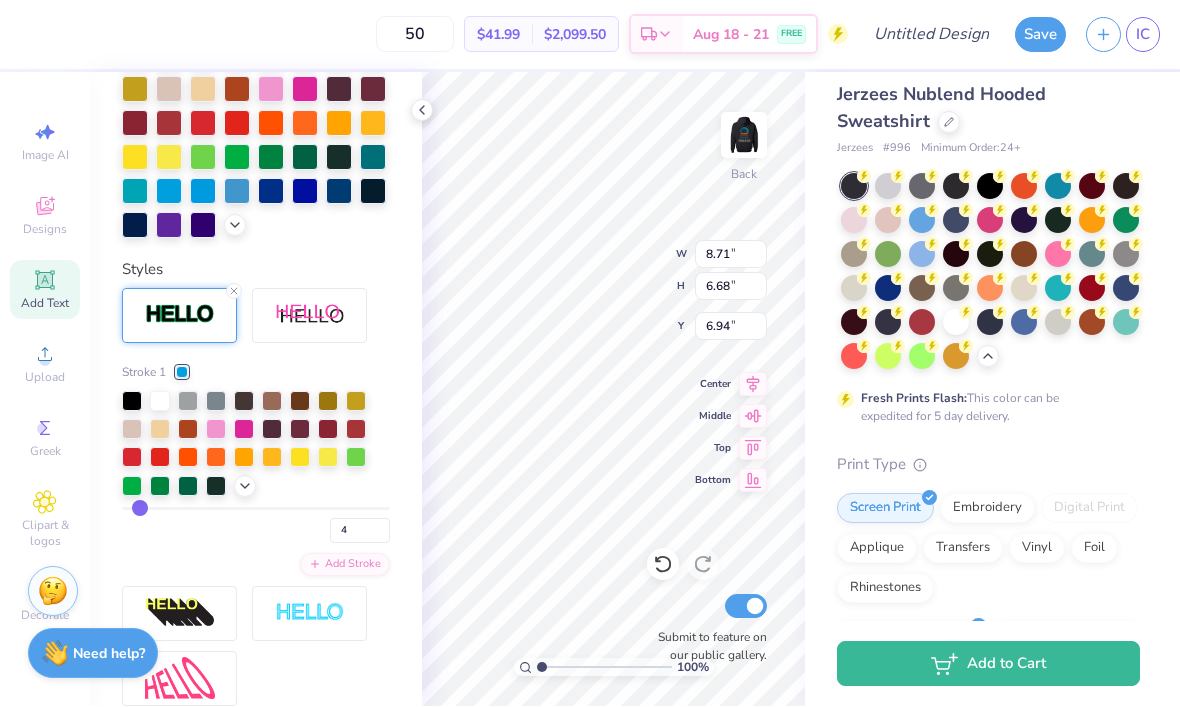 type on "5" 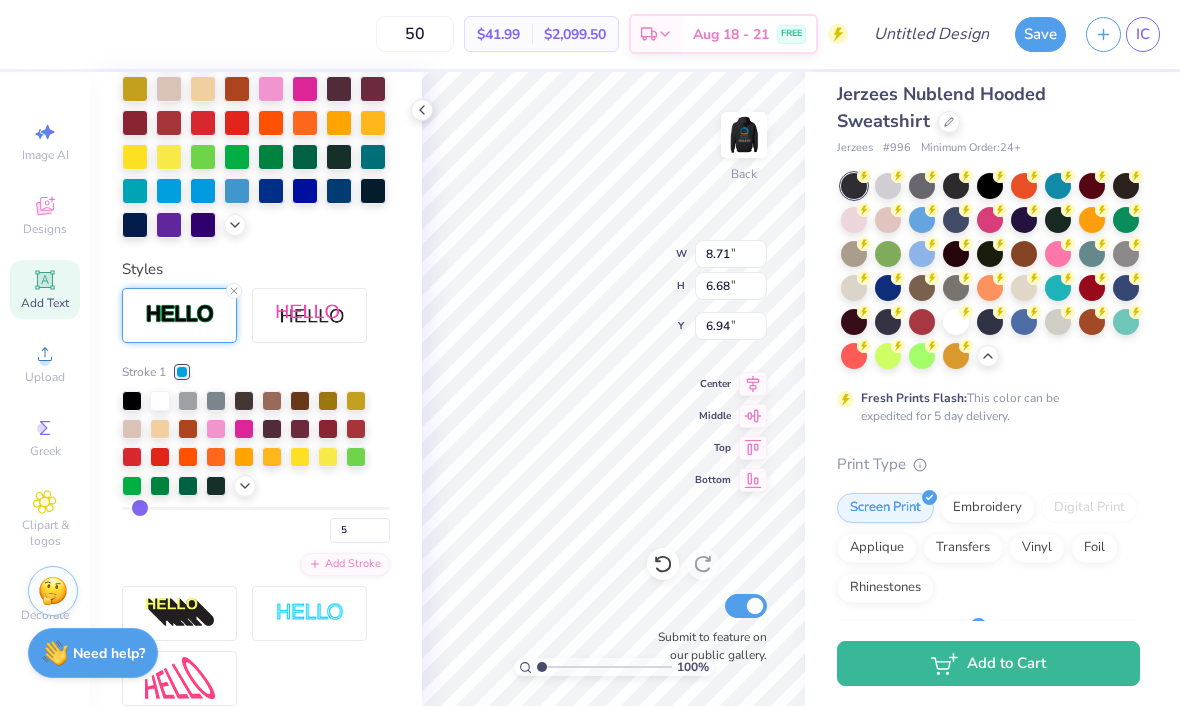 type on "6" 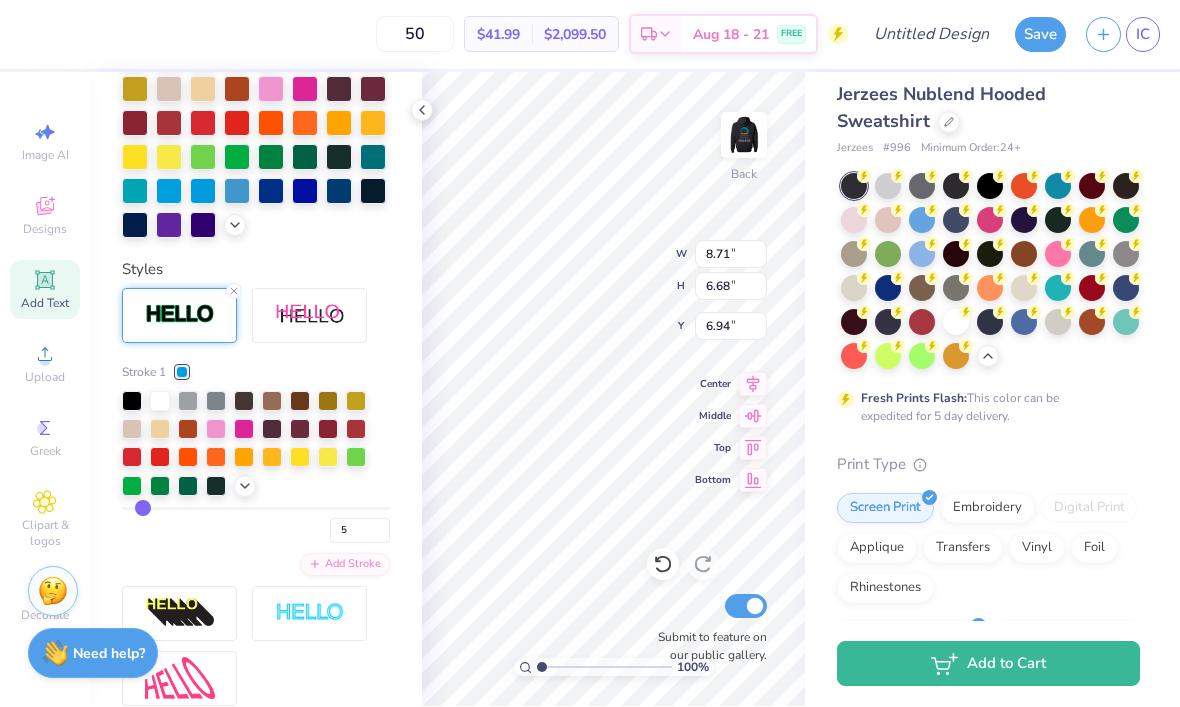 type on "6" 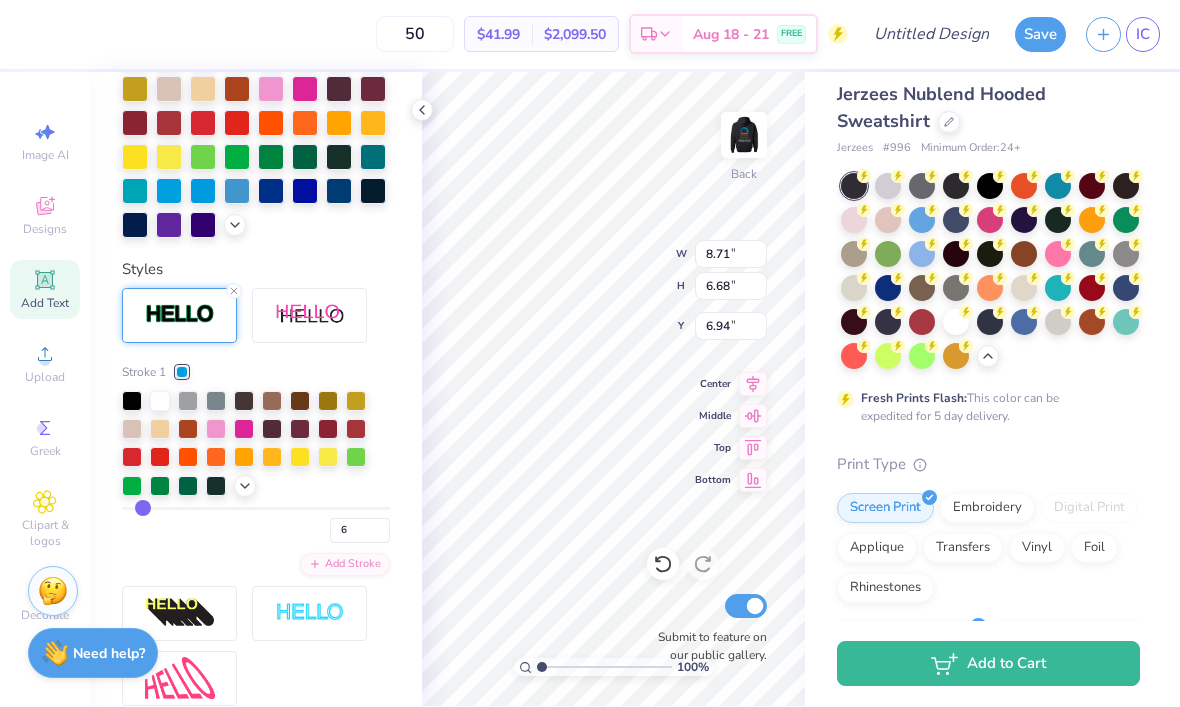 type on "5" 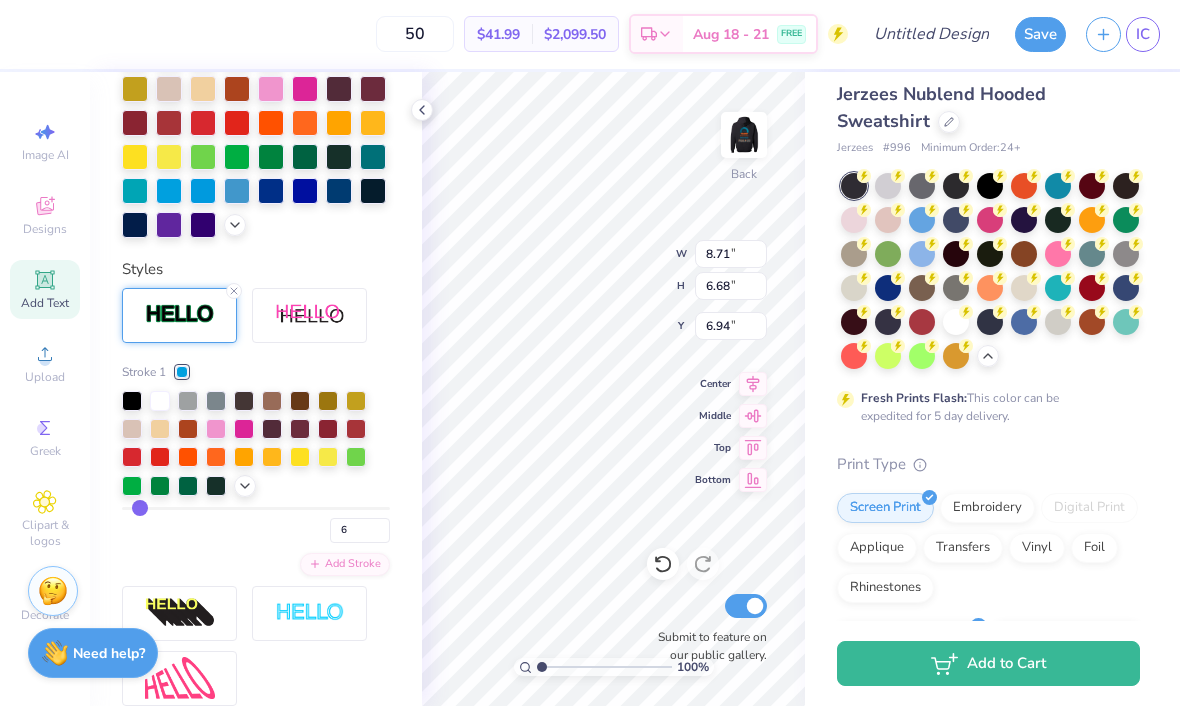 type on "5" 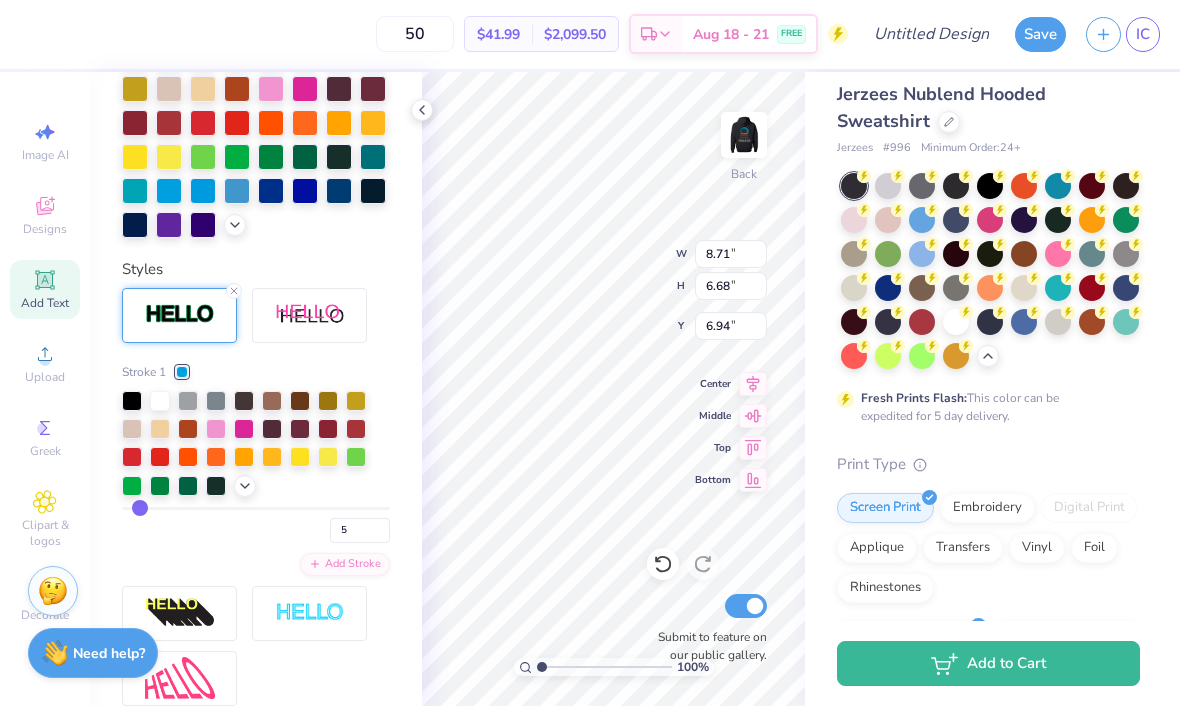 type on "4" 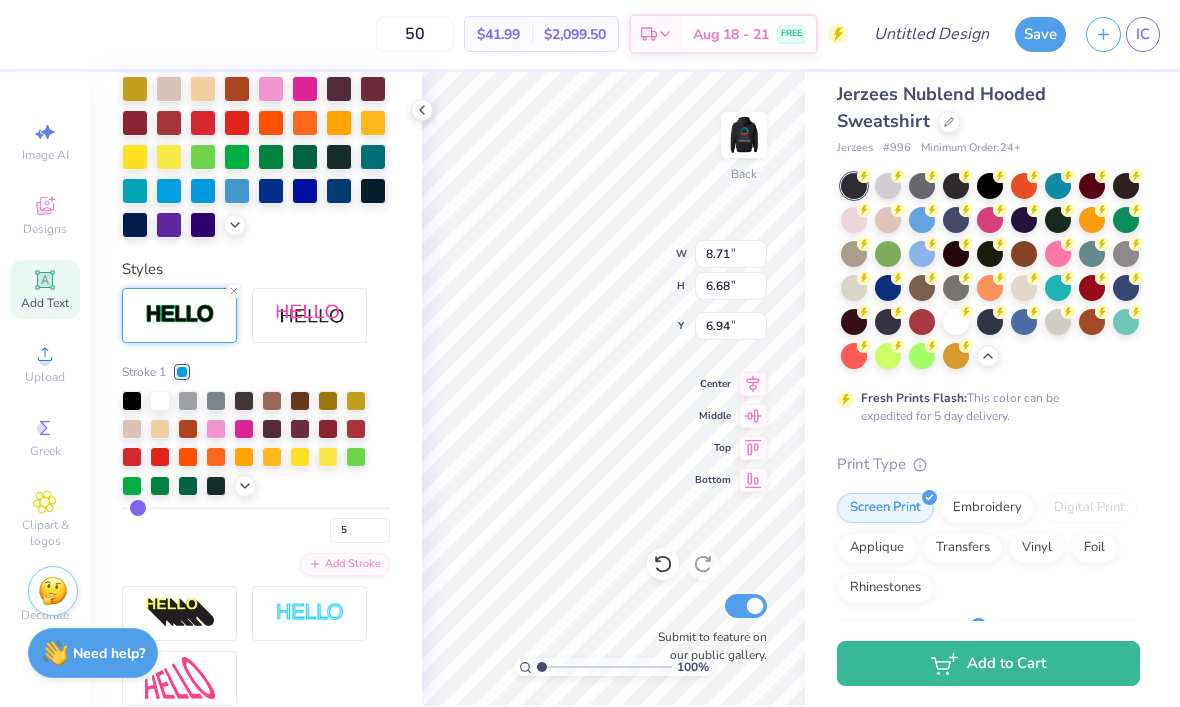 type on "4" 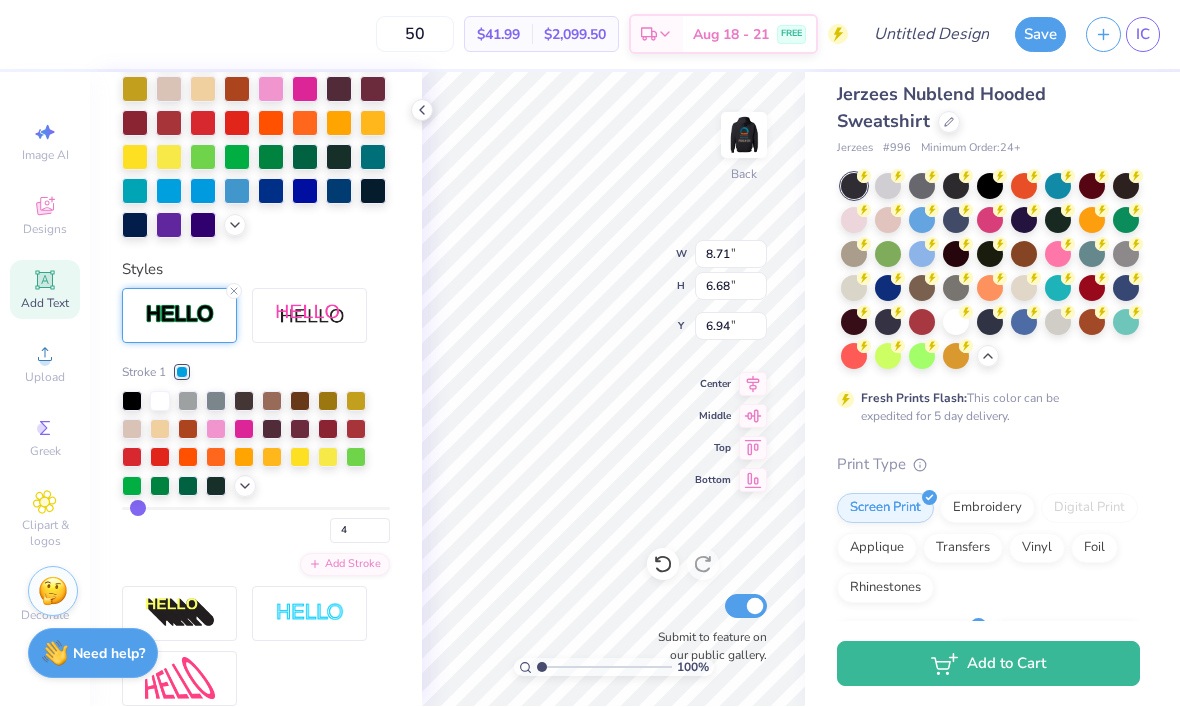 type on "3" 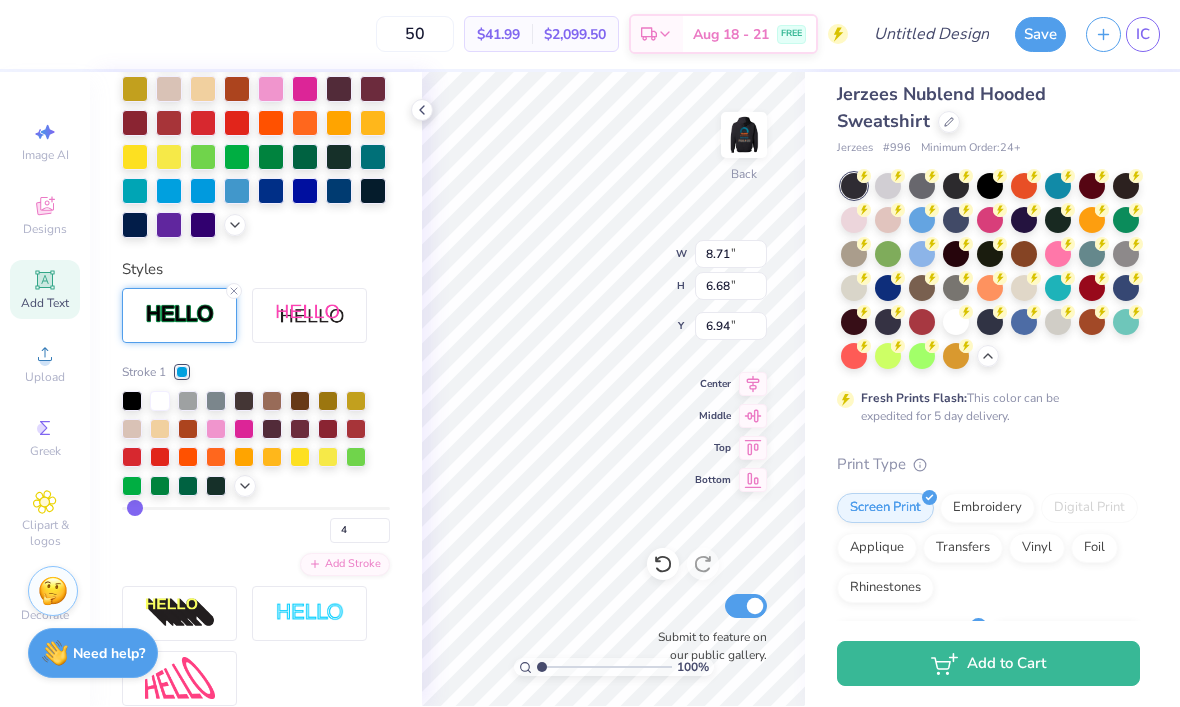 type on "3" 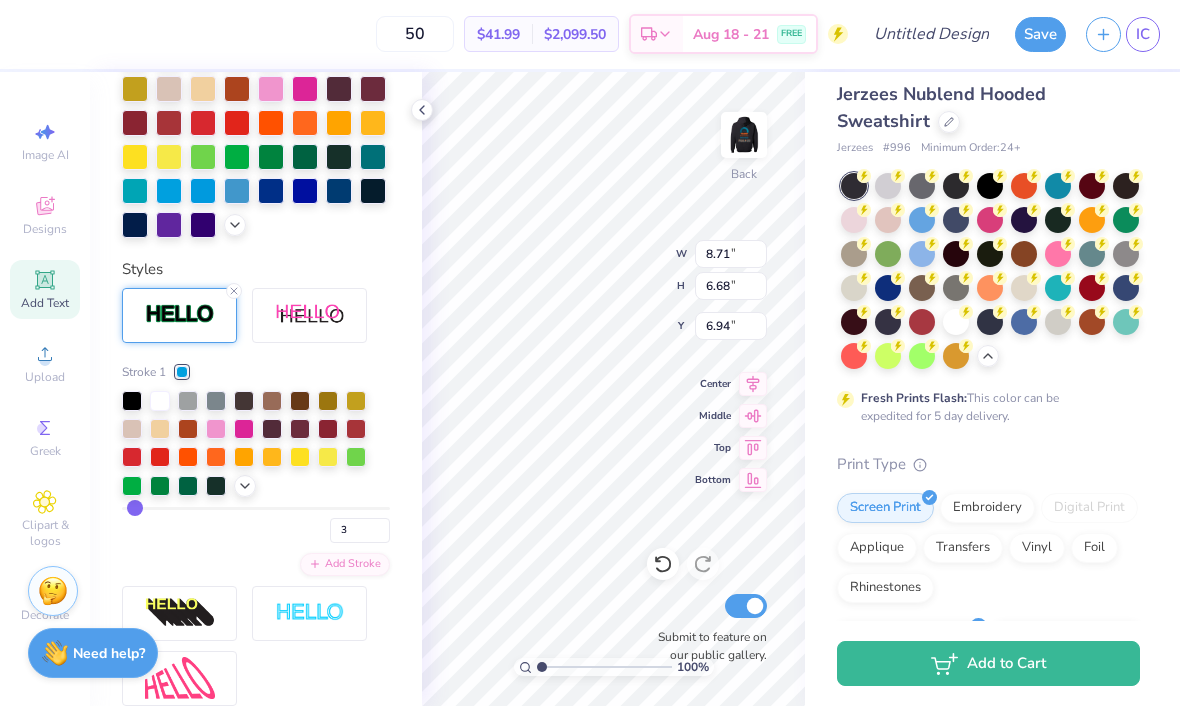 type on "8.73" 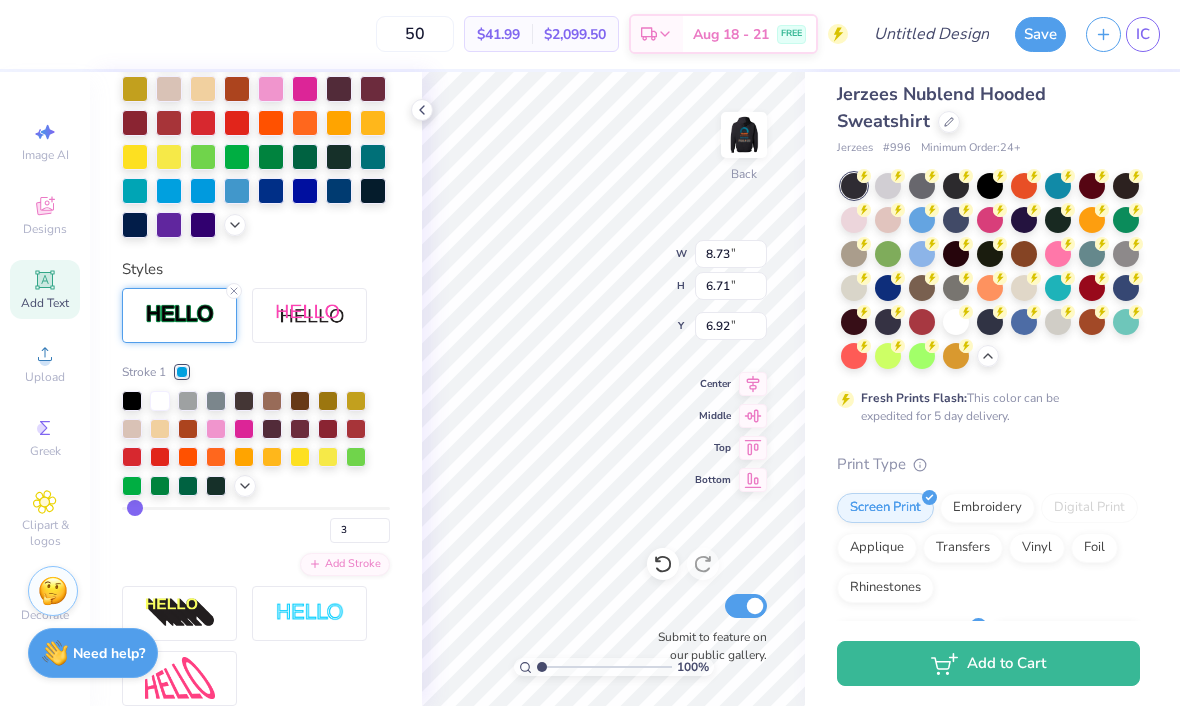 click on "Fresh Prints Flash:  This color can be expedited for 5 day delivery." at bounding box center (988, 300) 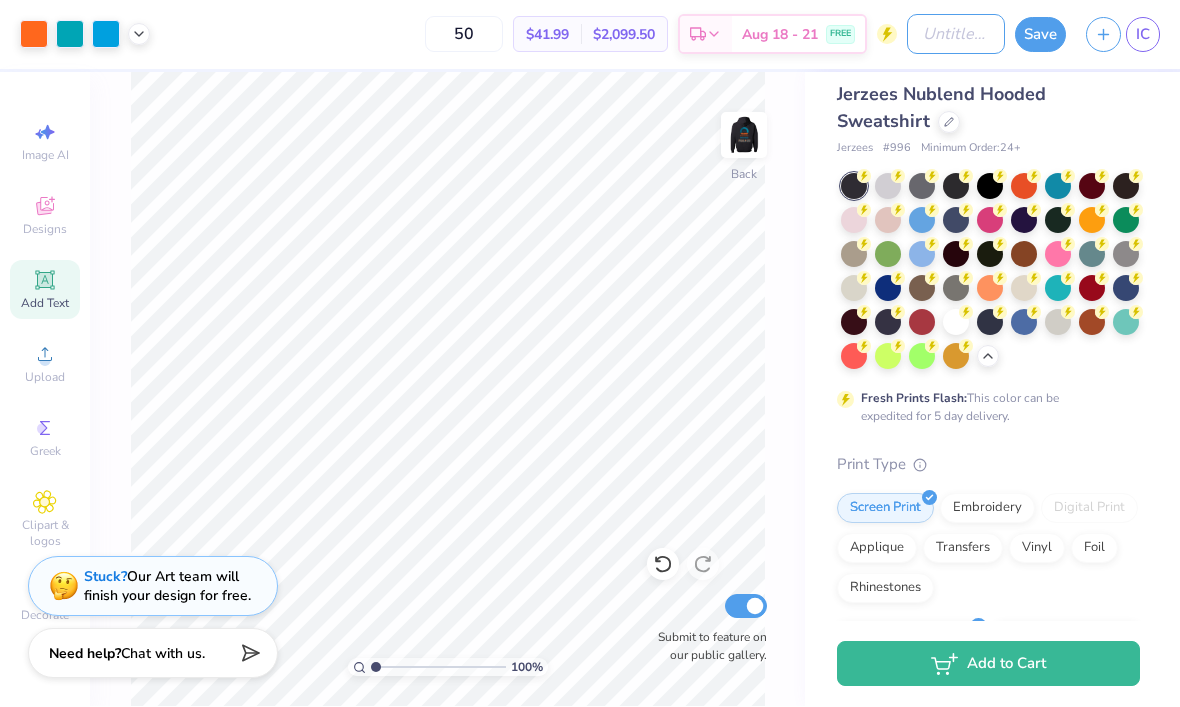 click on "Design Title" at bounding box center [956, 35] 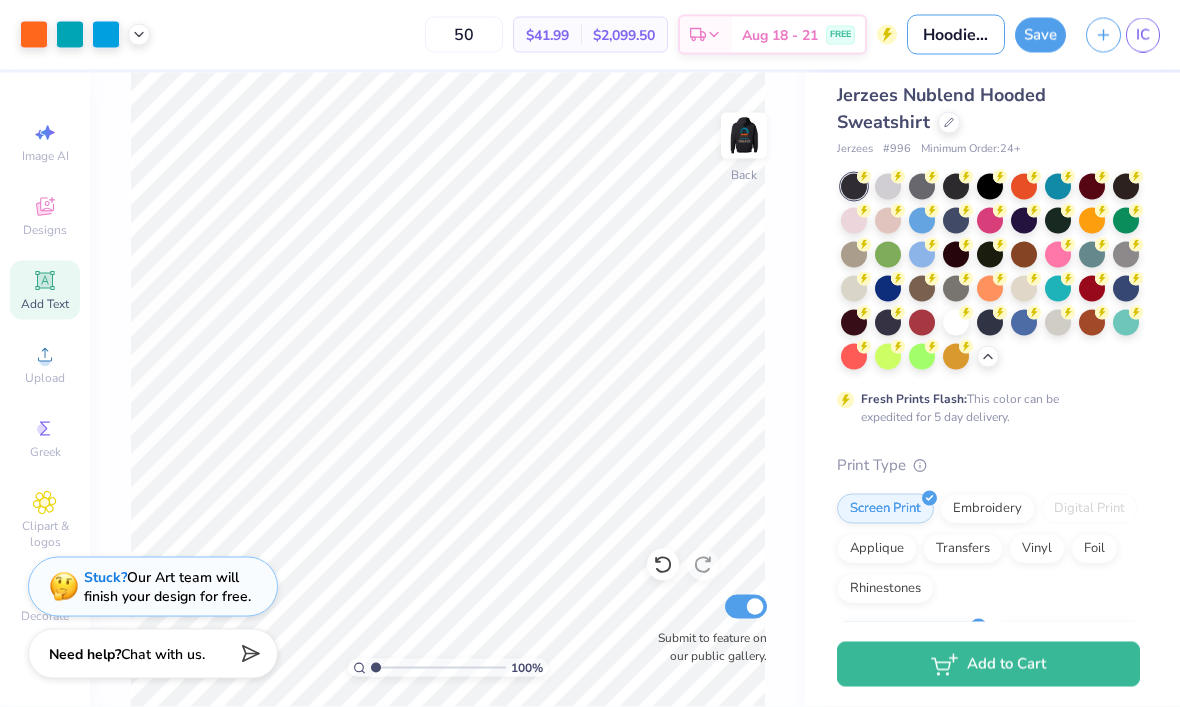 type on "Hoodie 2" 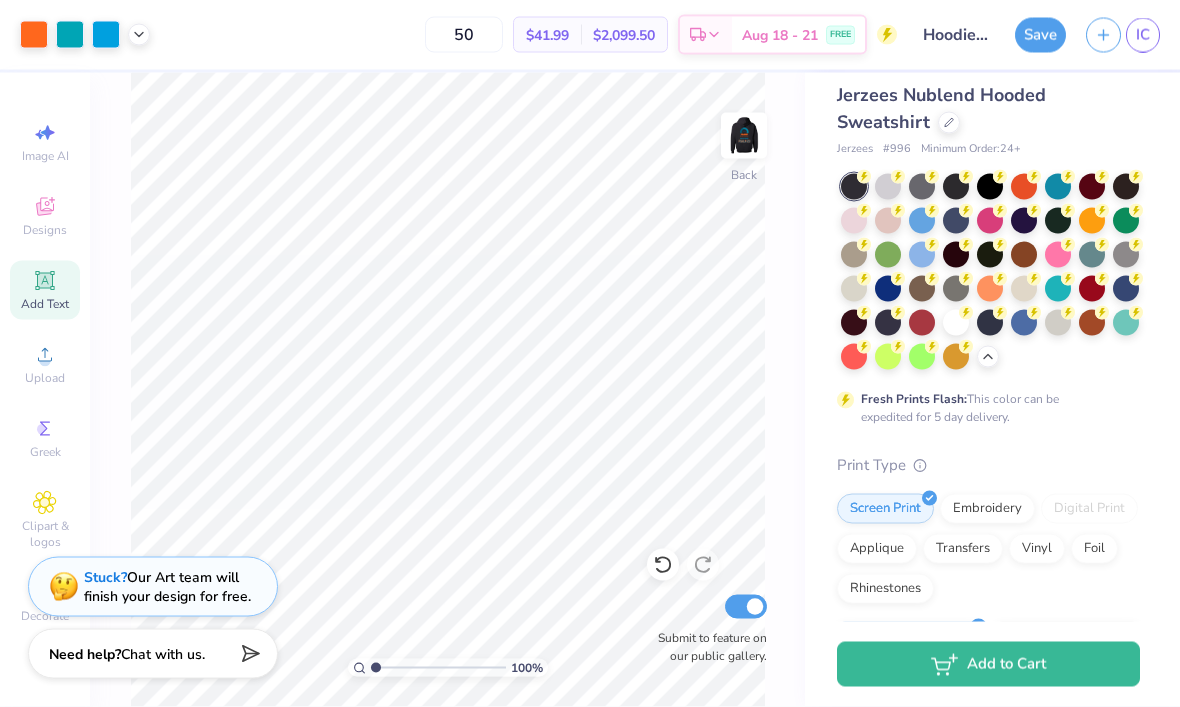 click on "Save" at bounding box center [1040, 35] 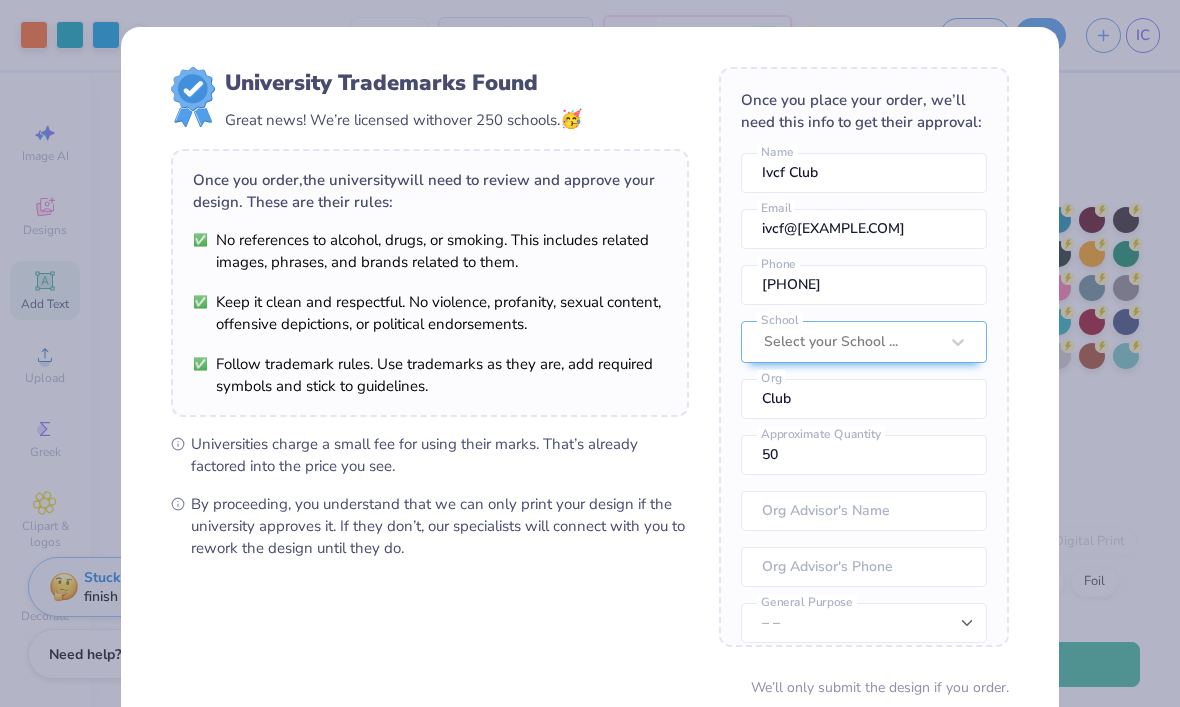 scroll, scrollTop: 0, scrollLeft: 0, axis: both 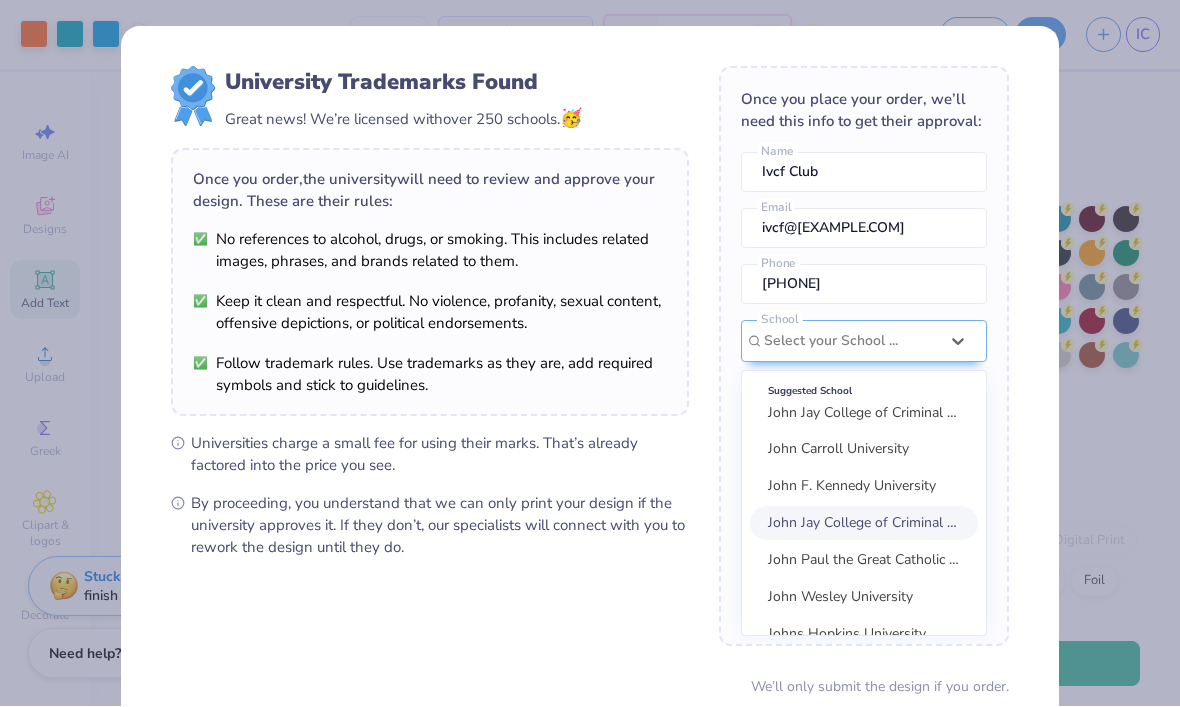 click on "John Jay College of Criminal Justice" at bounding box center [878, 523] 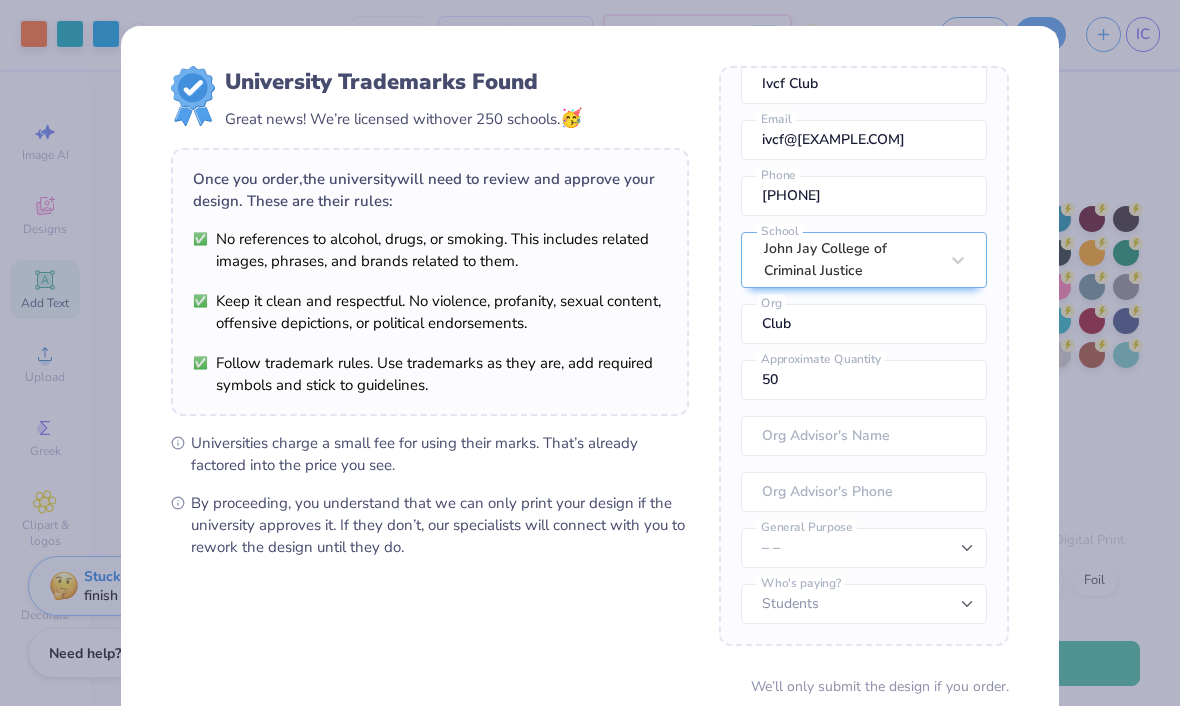 scroll, scrollTop: 88, scrollLeft: 0, axis: vertical 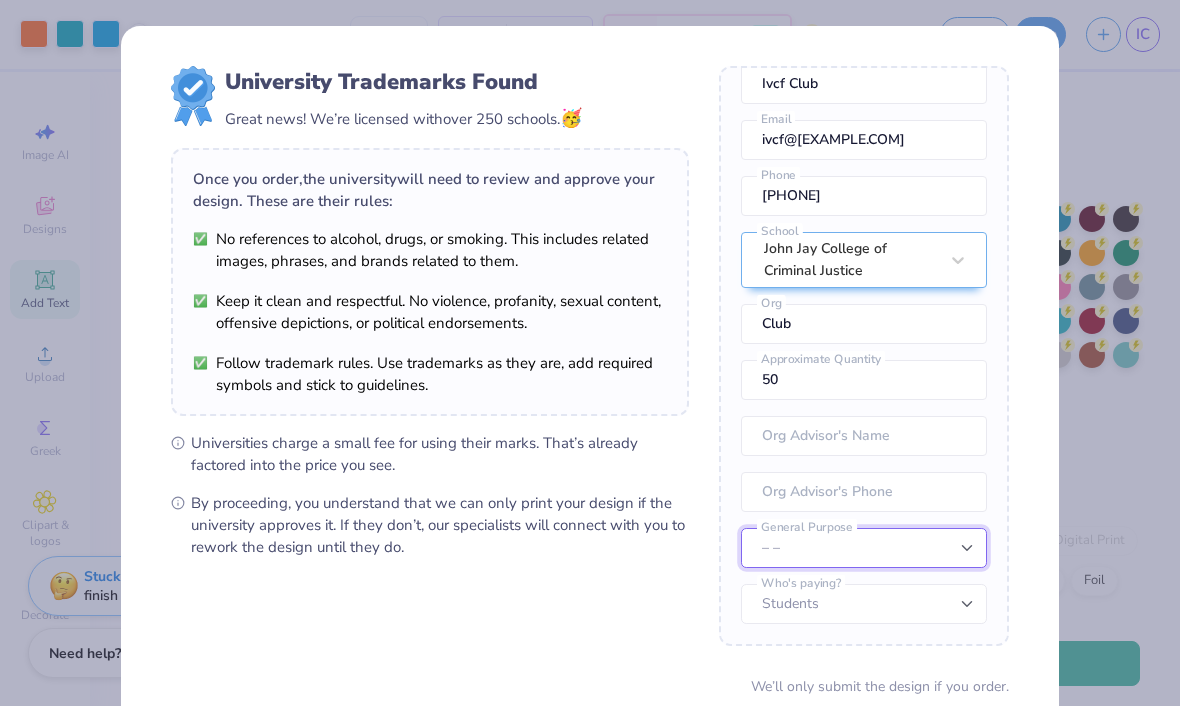 click on "– – Member apparel for registered Student Organization / Department / School Fundraising / Philanthropy event Resale outside the university" at bounding box center [864, 549] 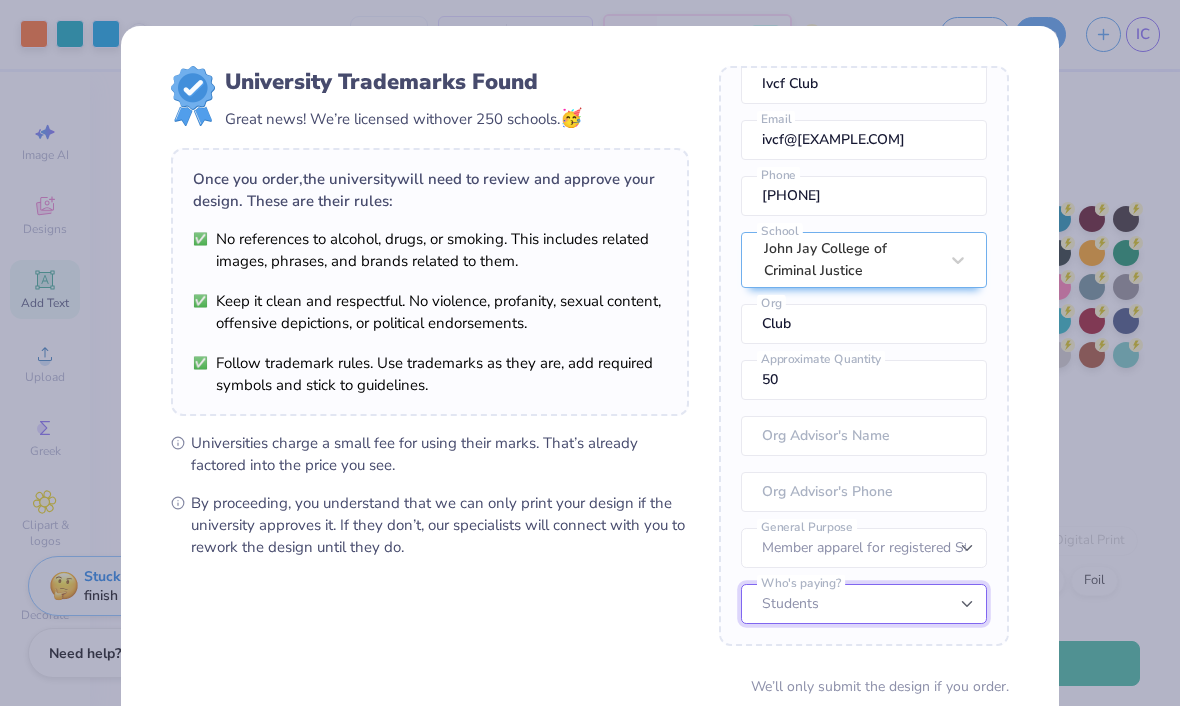 click on "Students University" at bounding box center [864, 605] 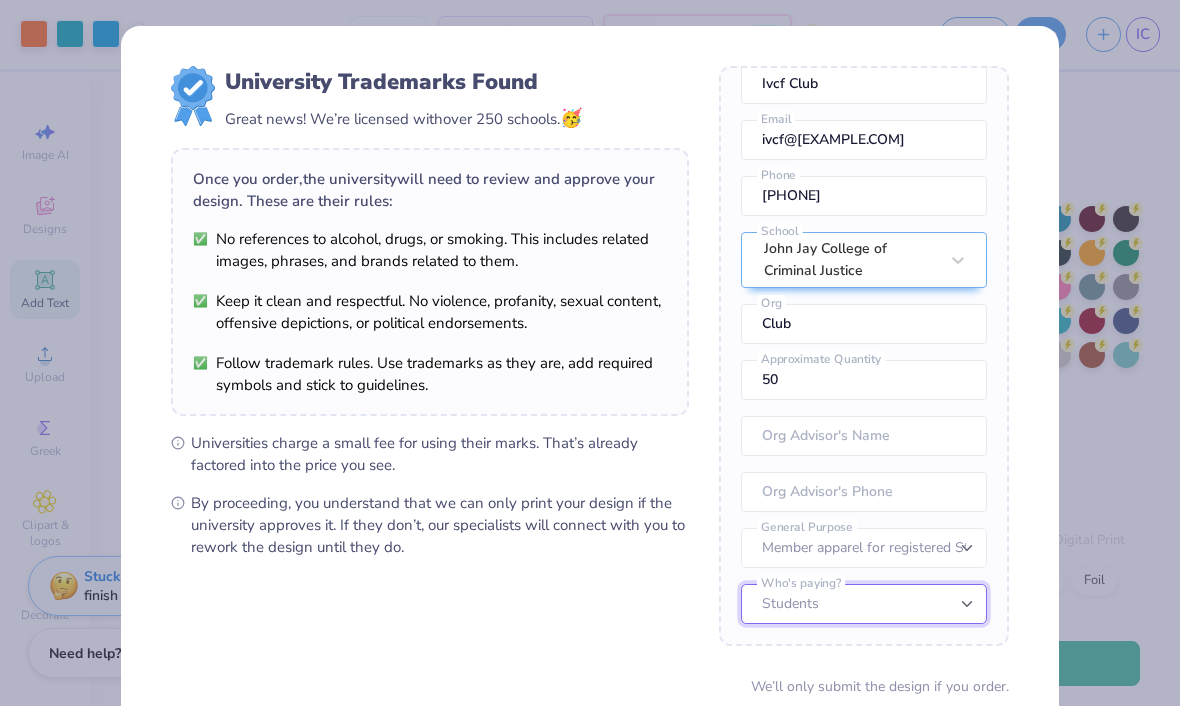 scroll, scrollTop: 88, scrollLeft: 1, axis: both 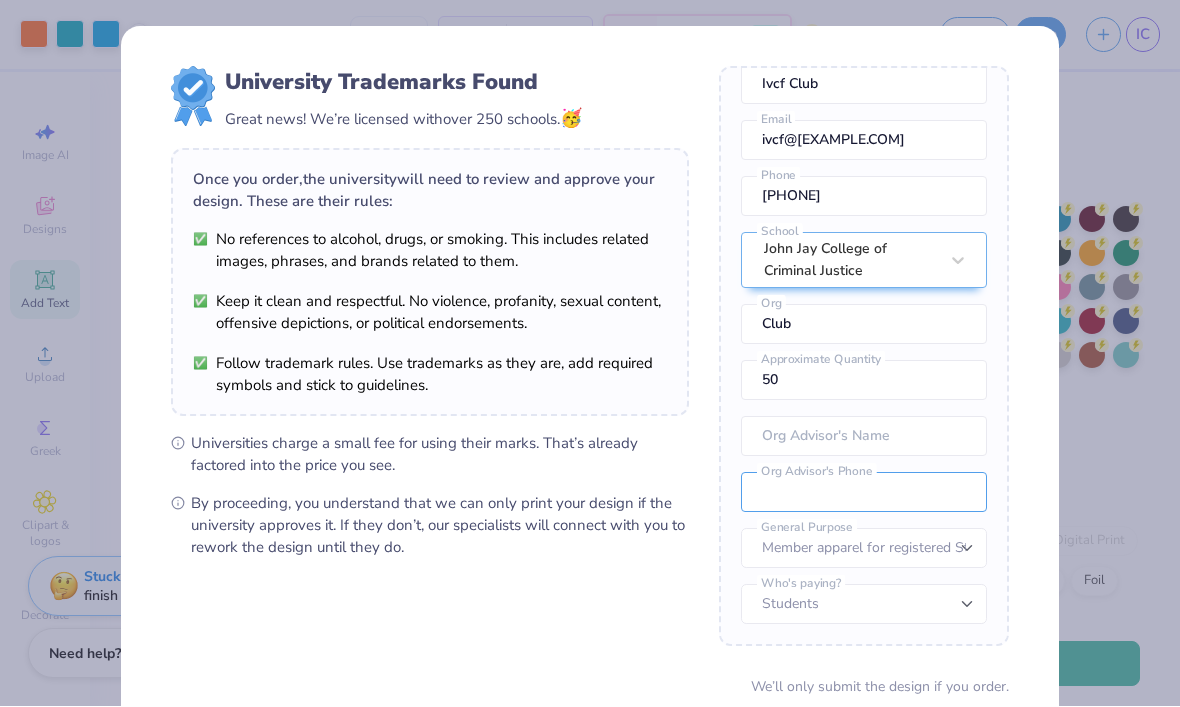 click at bounding box center (864, 493) 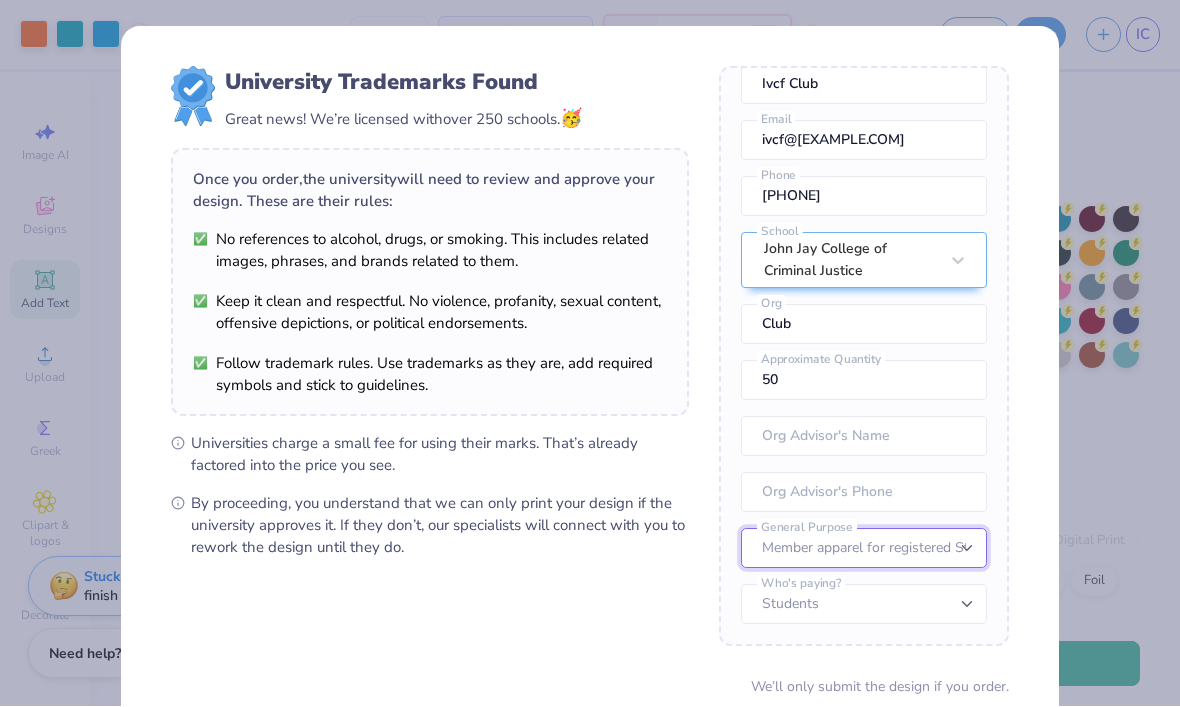 click on "– – Member apparel for registered Student Organization / Department / School Fundraising / Philanthropy event Resale outside the university" at bounding box center [864, 549] 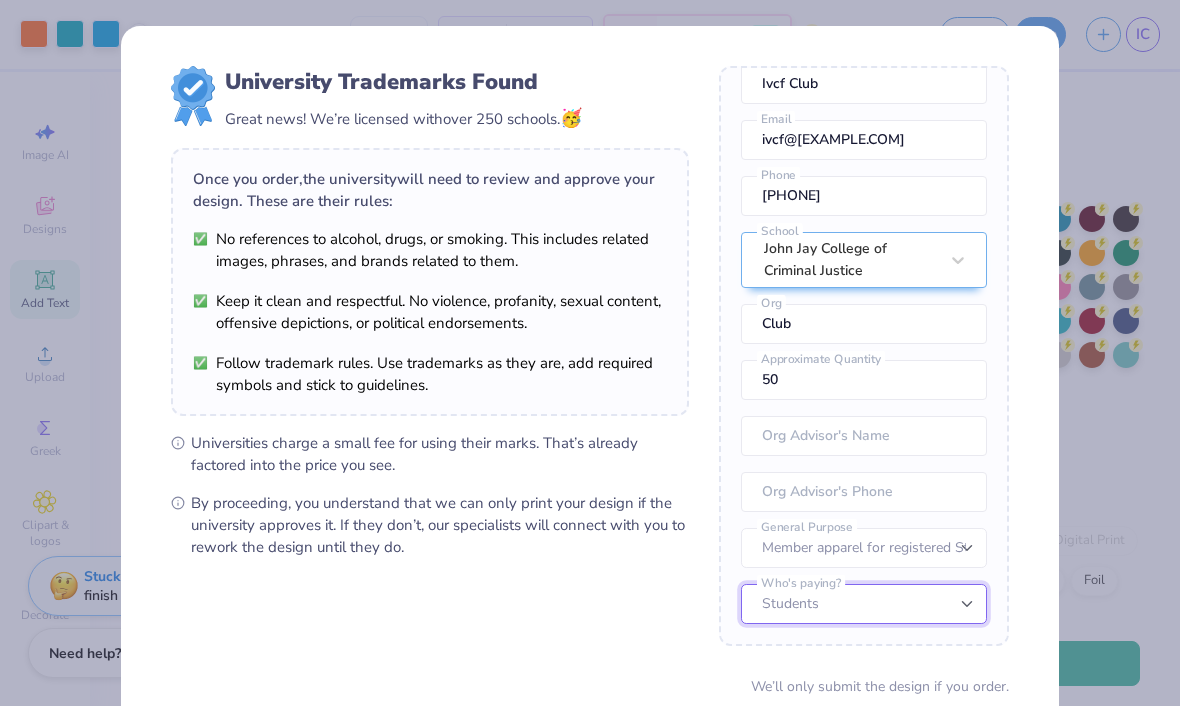 click on "Students University" at bounding box center (864, 605) 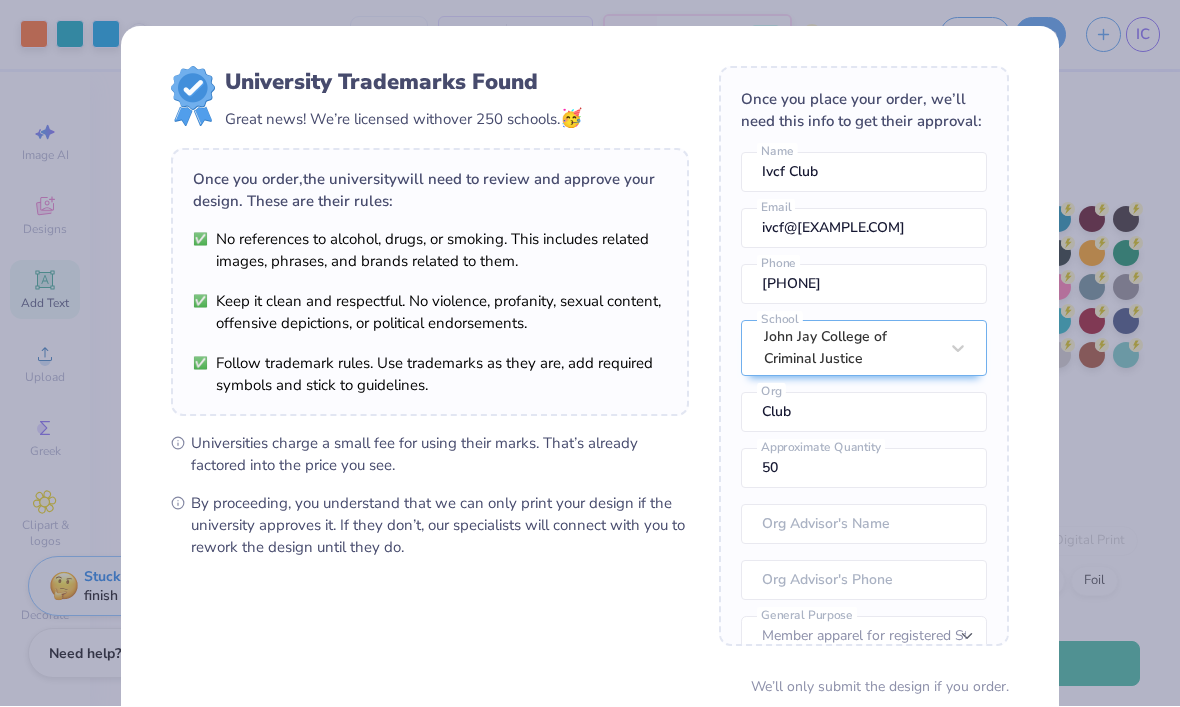 scroll, scrollTop: 0, scrollLeft: 0, axis: both 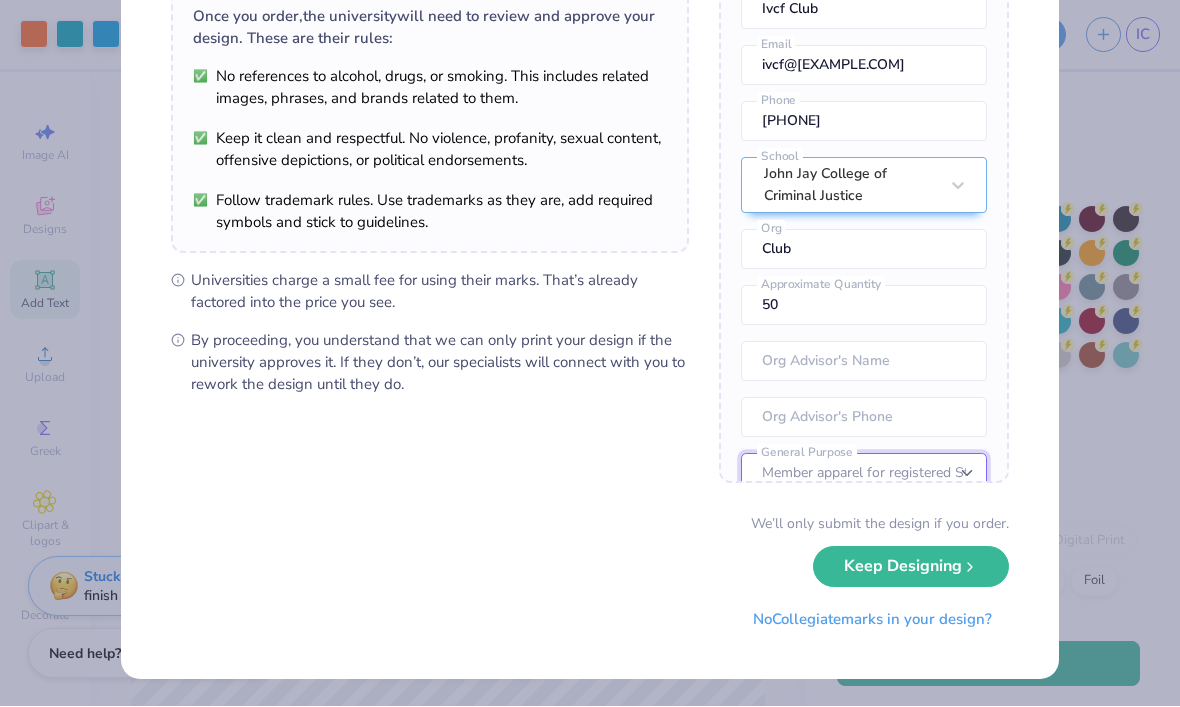 click on "– – Member apparel for registered Student Organization / Department / School Fundraising / Philanthropy event Resale outside the university" at bounding box center [864, 474] 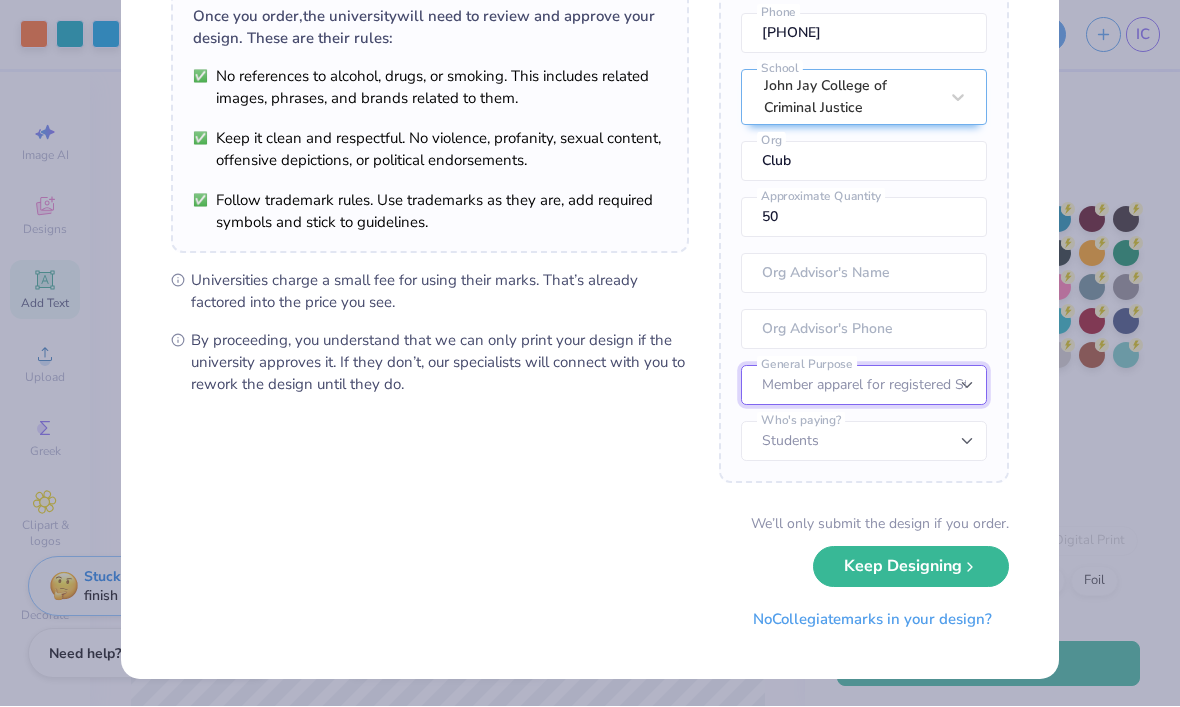 scroll, scrollTop: 88, scrollLeft: 21, axis: both 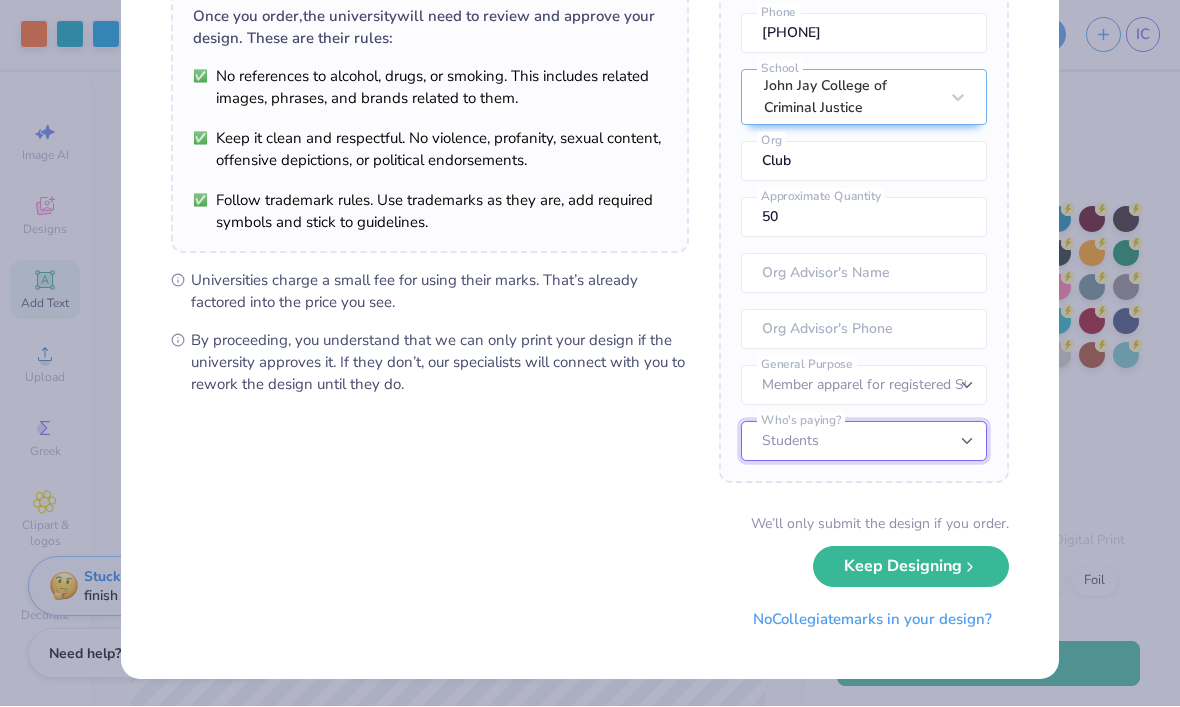click on "Students University" at bounding box center [864, 442] 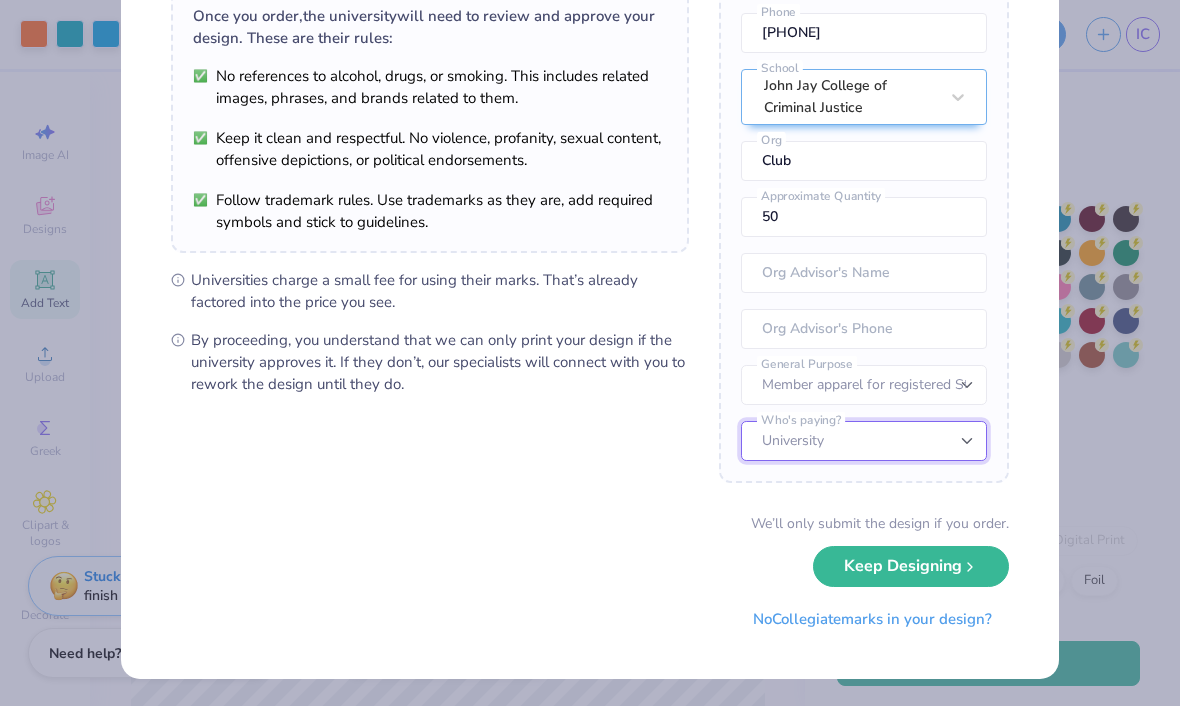 click on "Students University" at bounding box center [864, 442] 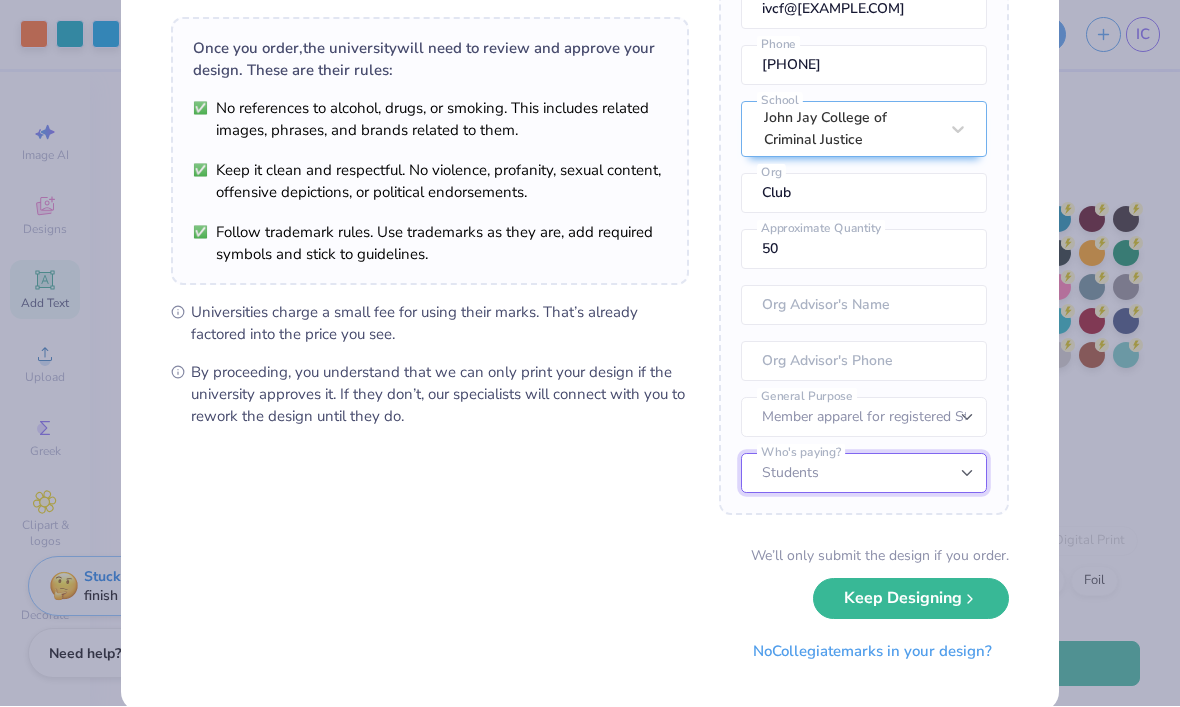 scroll, scrollTop: 162, scrollLeft: 0, axis: vertical 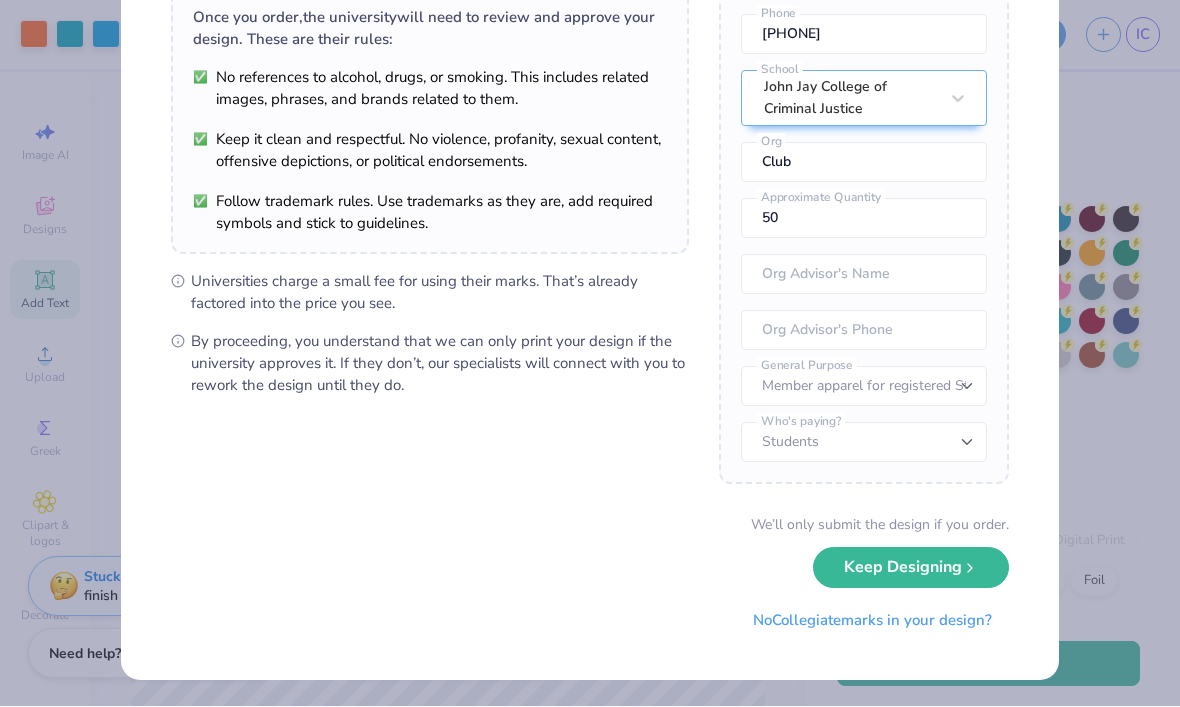 click on "Keep Designing" at bounding box center [911, 568] 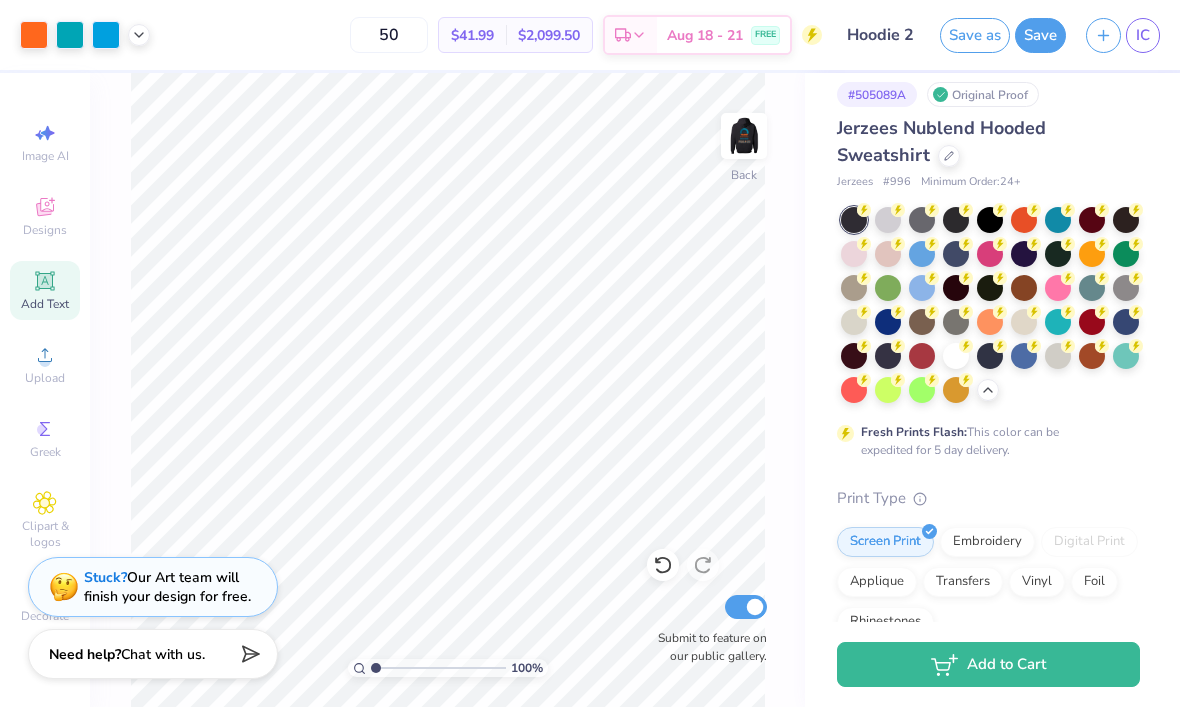 click on "50" at bounding box center (389, 35) 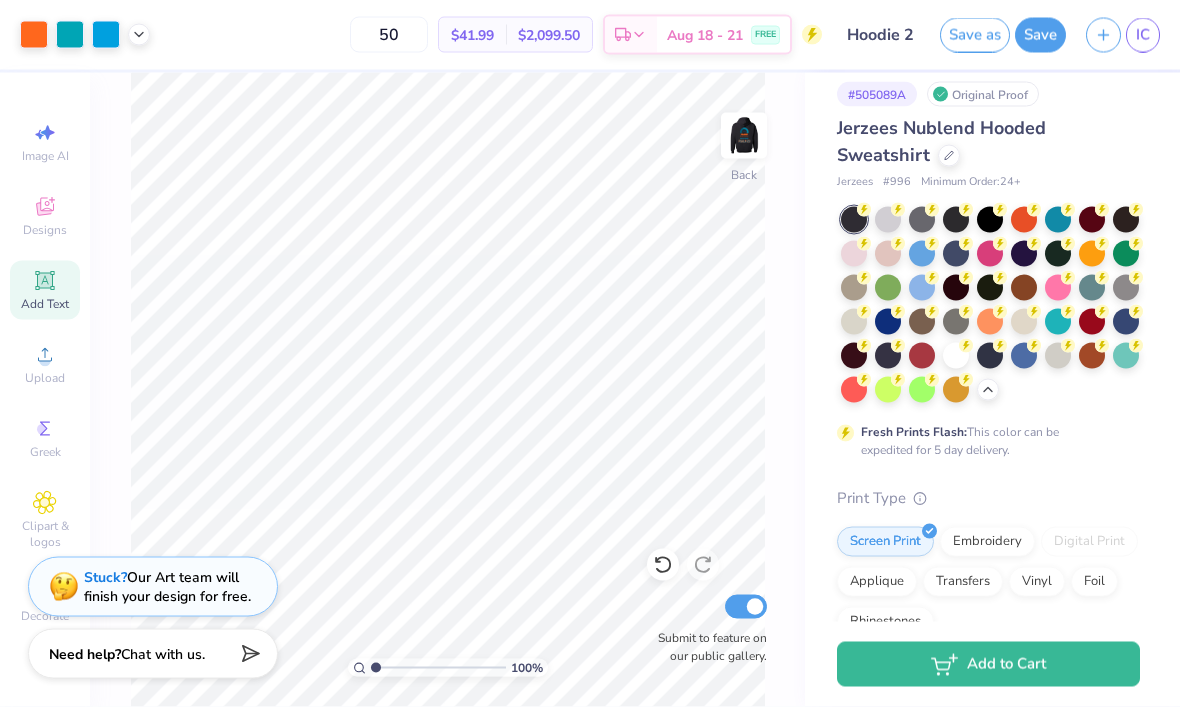 type on "5" 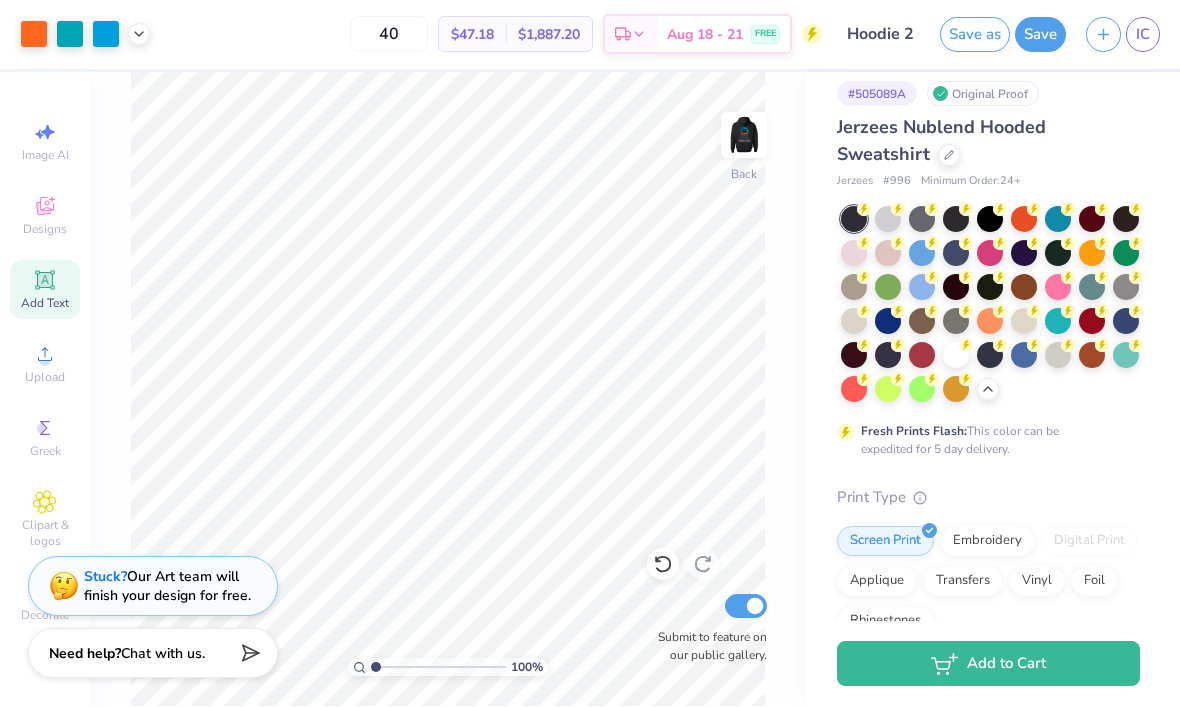 click on "40" at bounding box center [389, 35] 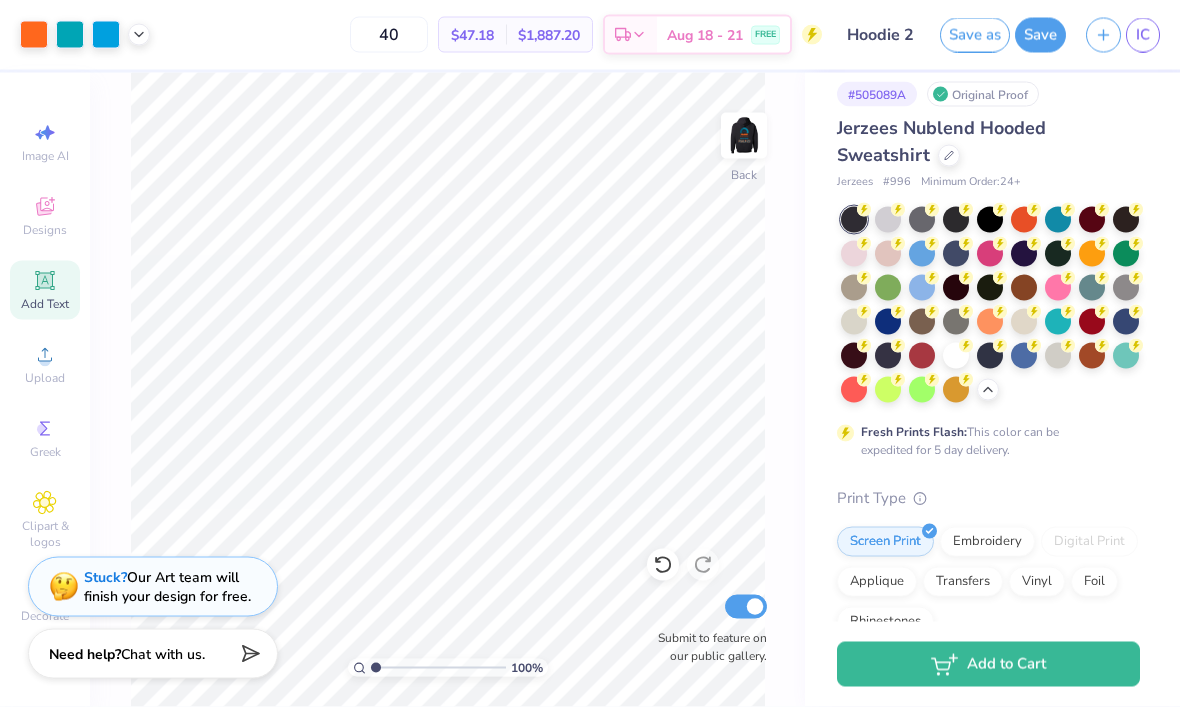 type on "4" 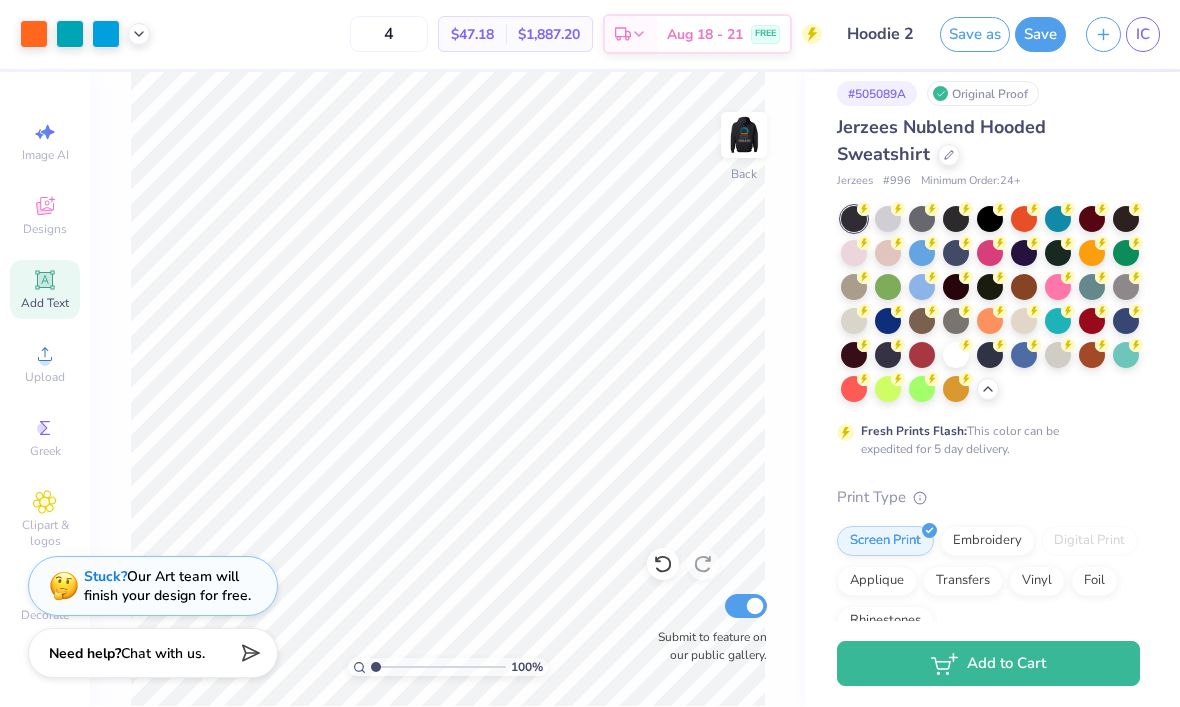 click on "4" at bounding box center (389, 35) 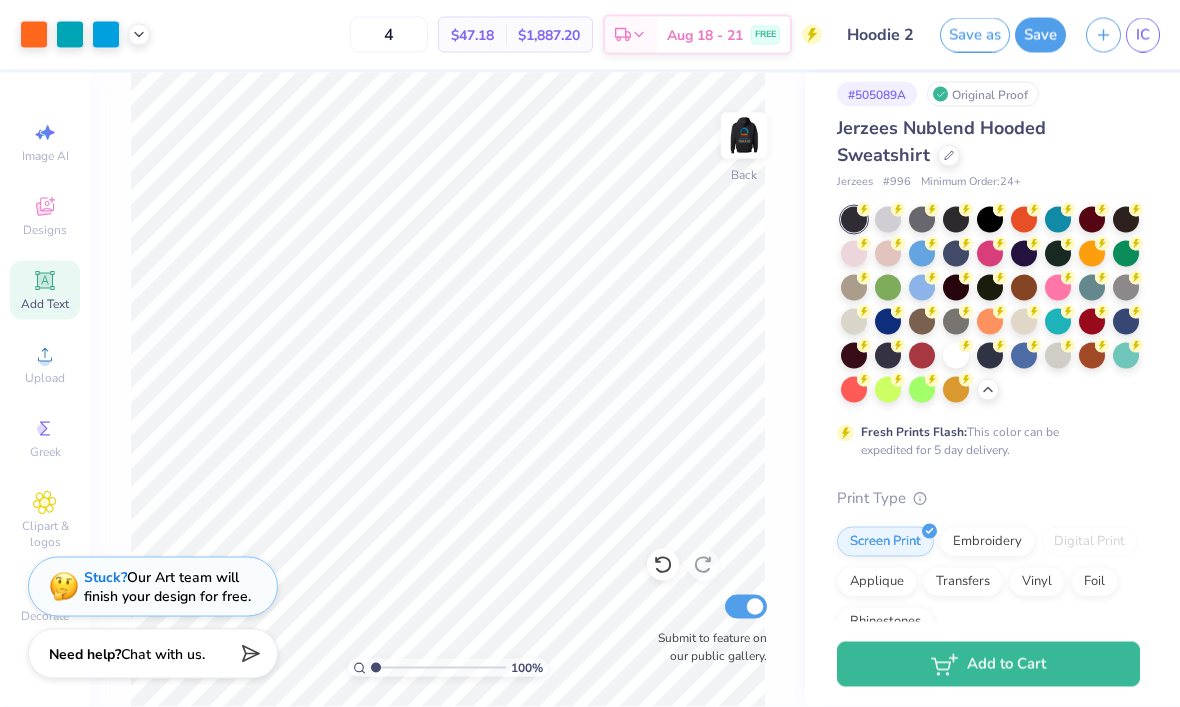 click on "4" at bounding box center [389, 35] 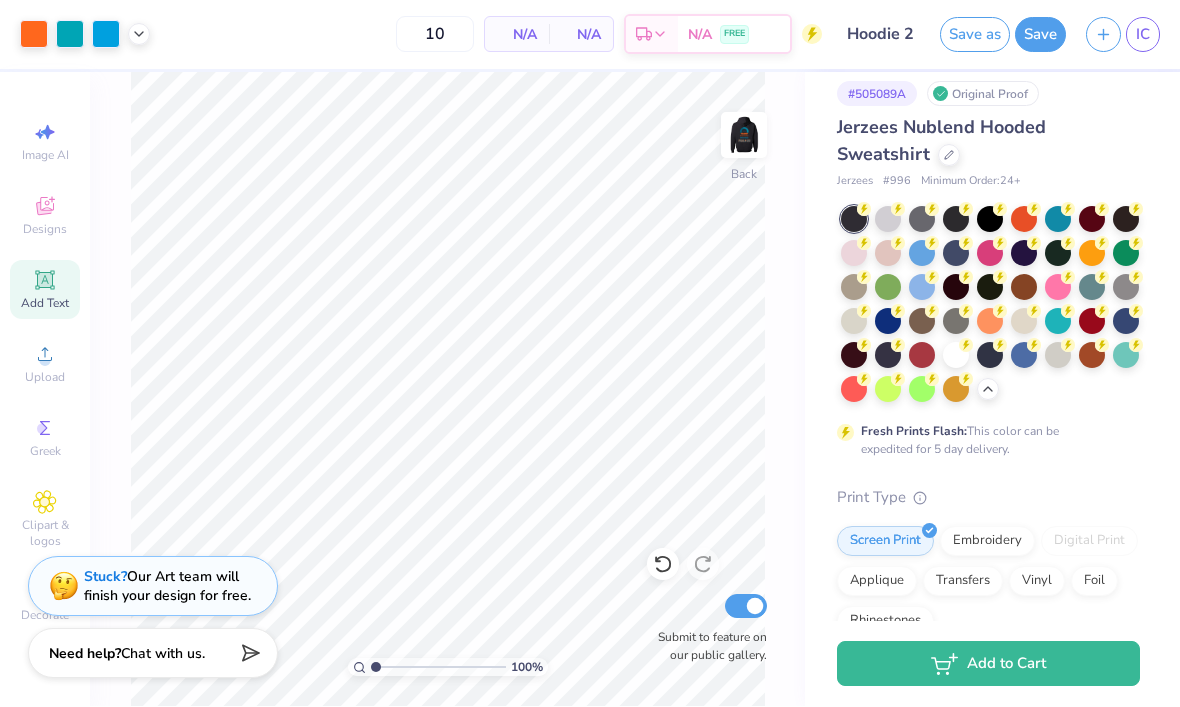 click on "10" at bounding box center [435, 35] 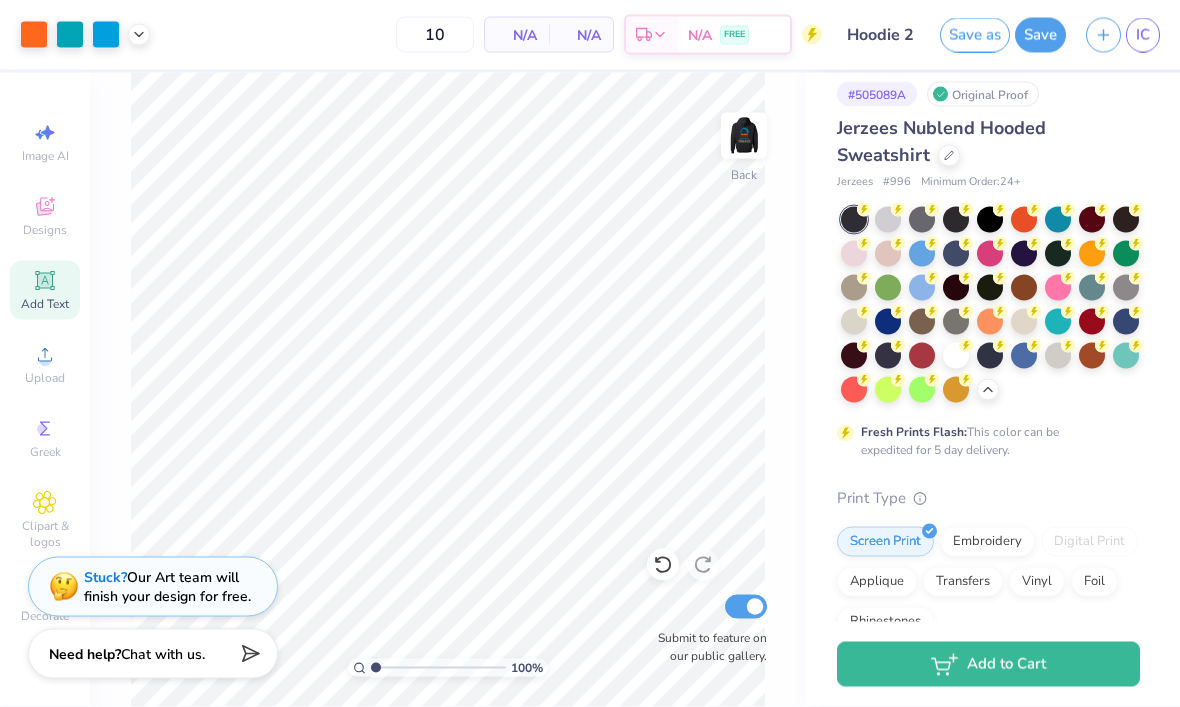 type 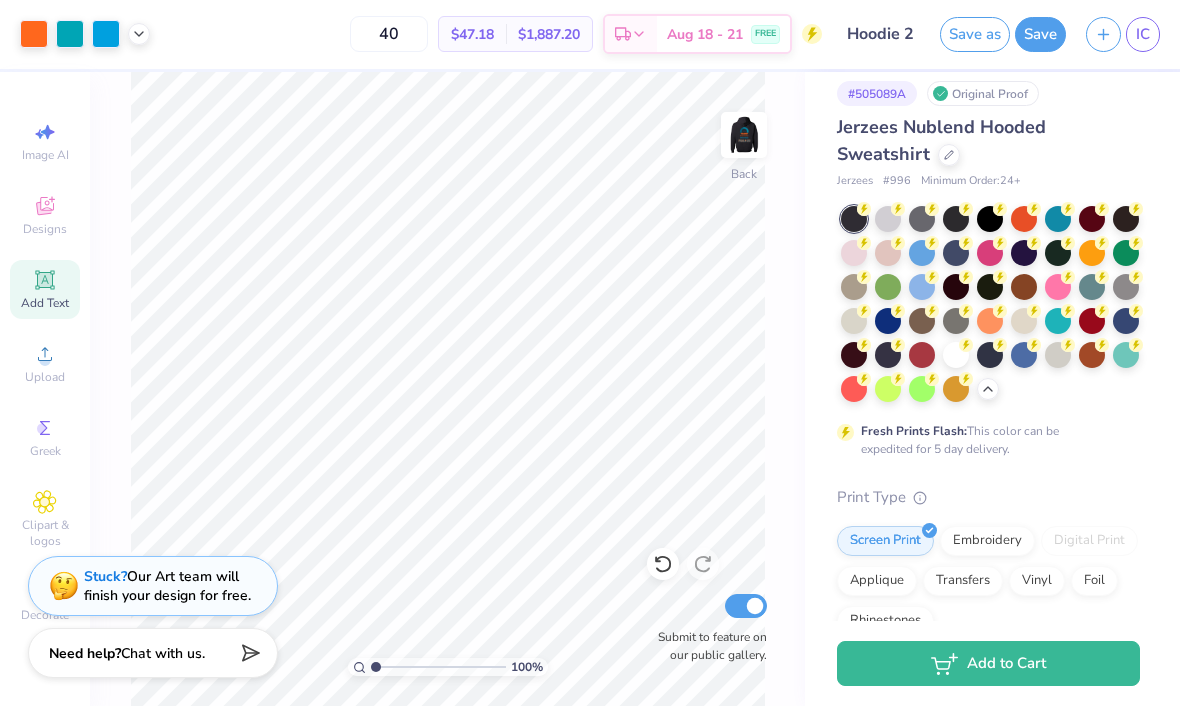 click on "40" at bounding box center [389, 35] 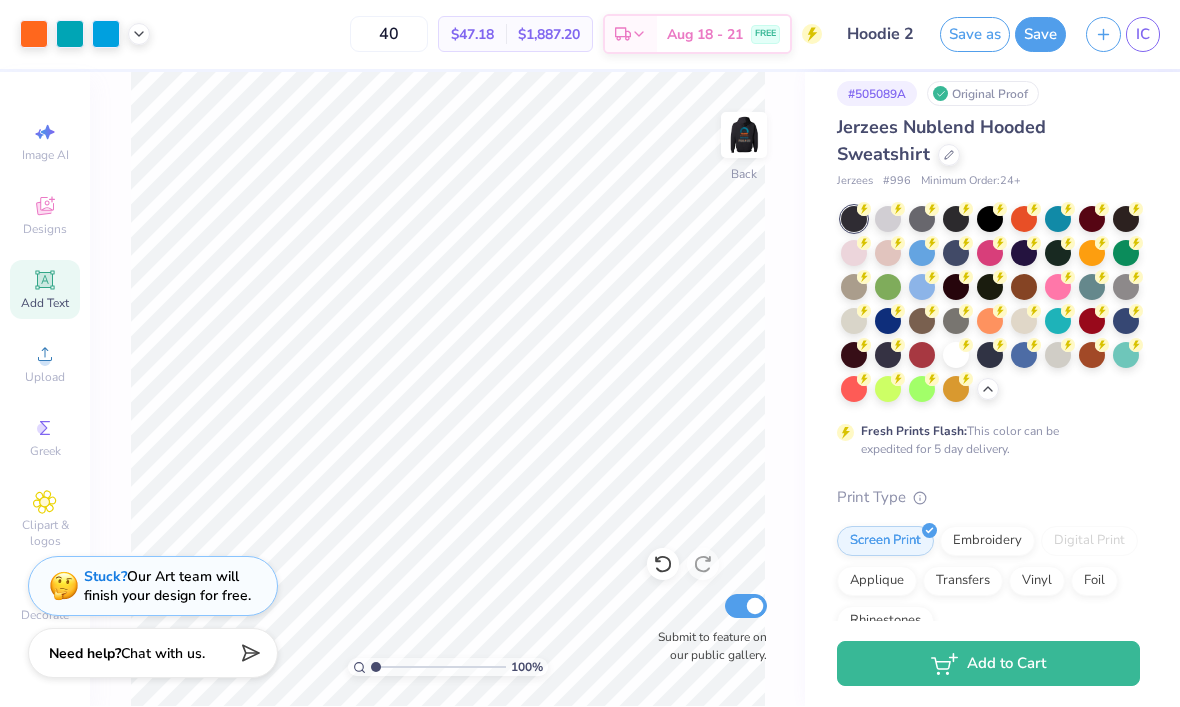 click on "Save as" at bounding box center [975, 35] 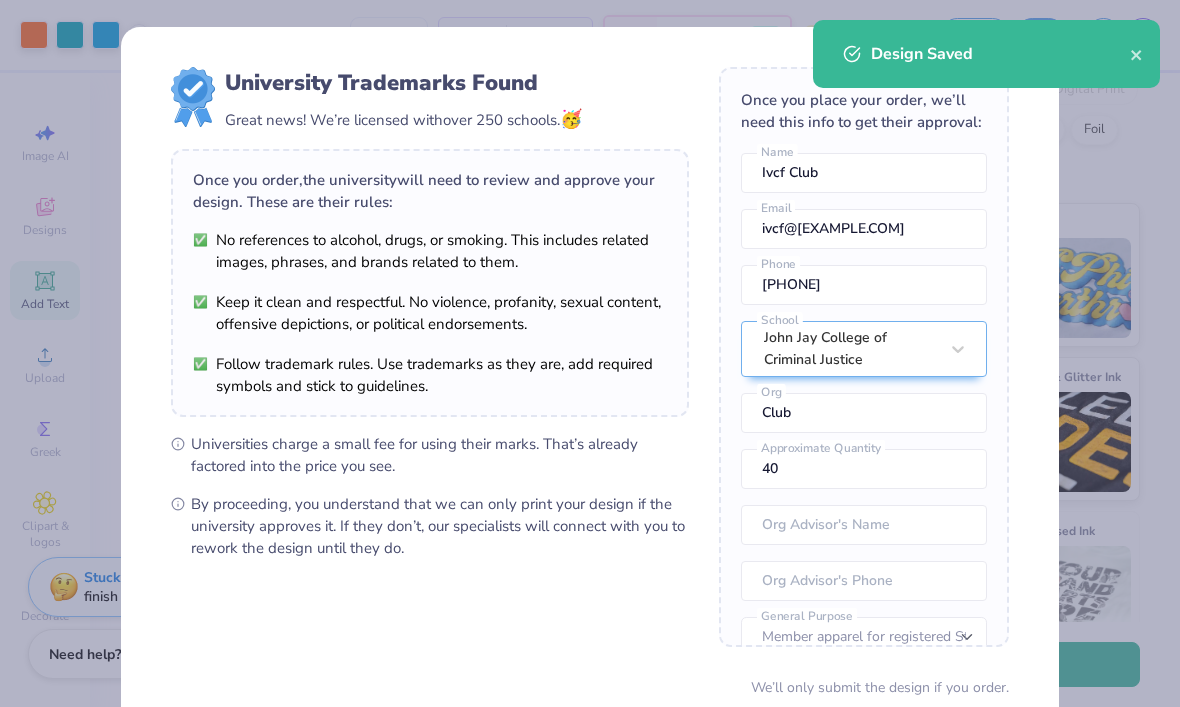 scroll, scrollTop: 469, scrollLeft: 0, axis: vertical 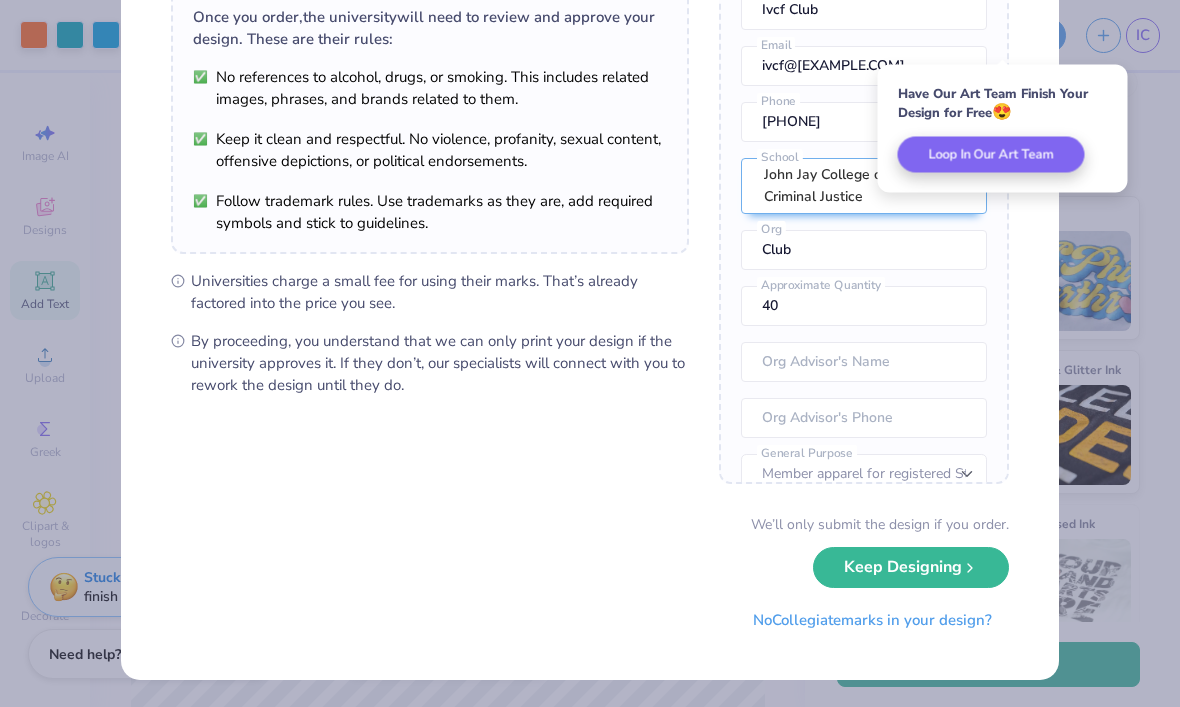 click on "Keep Designing" at bounding box center [911, 567] 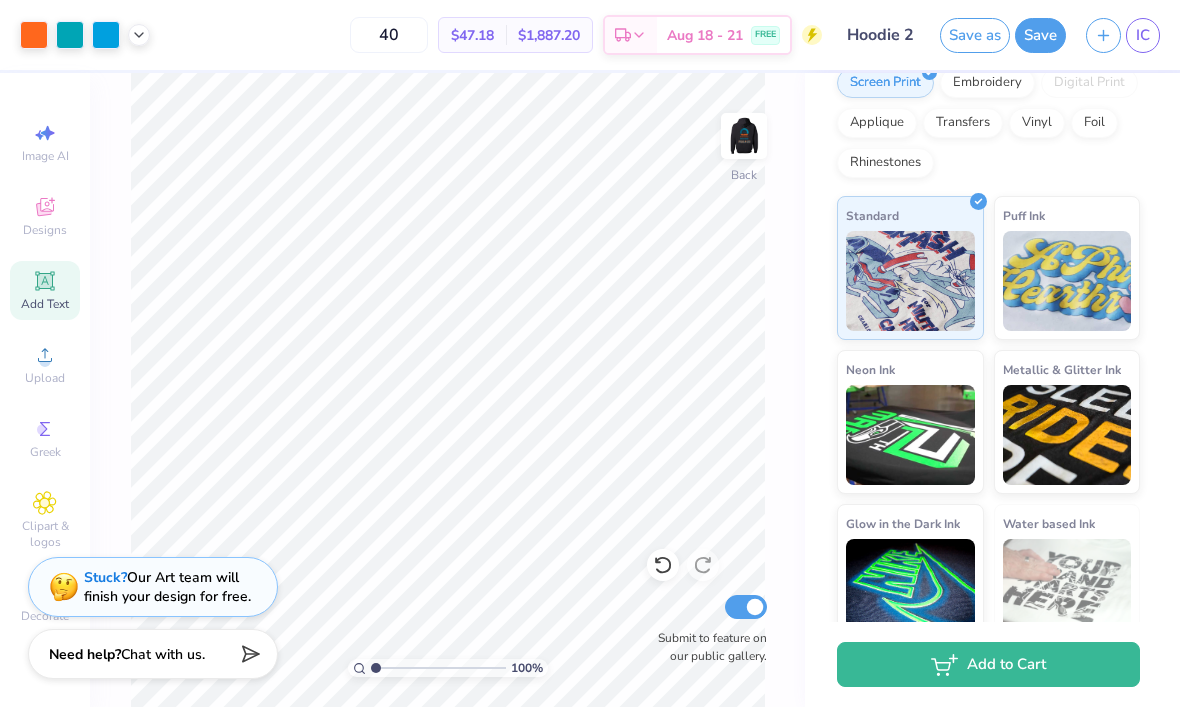 click 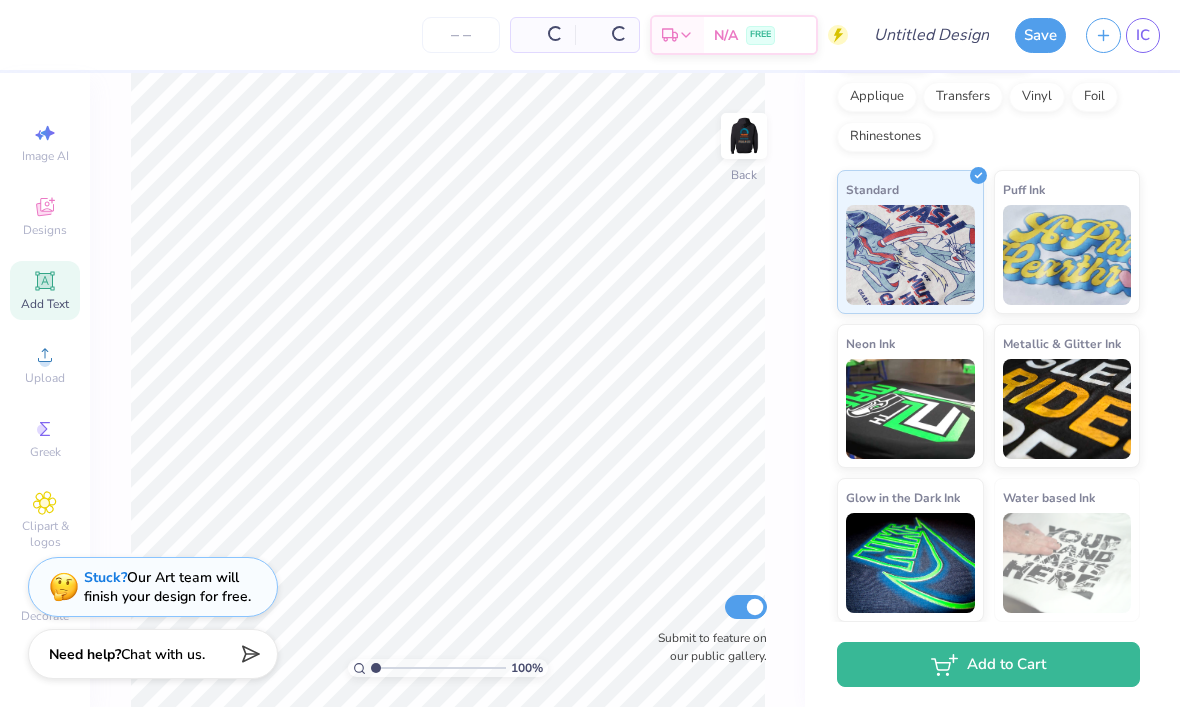 scroll, scrollTop: 466, scrollLeft: 0, axis: vertical 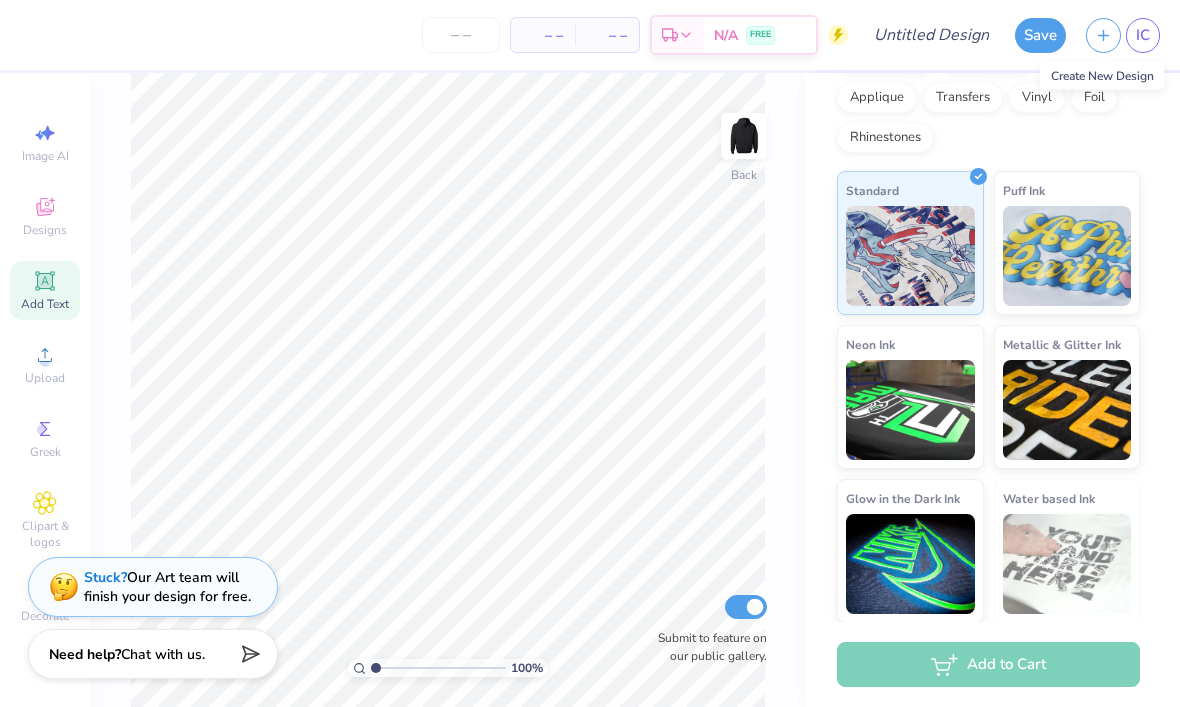 click on "IC" at bounding box center (1143, 35) 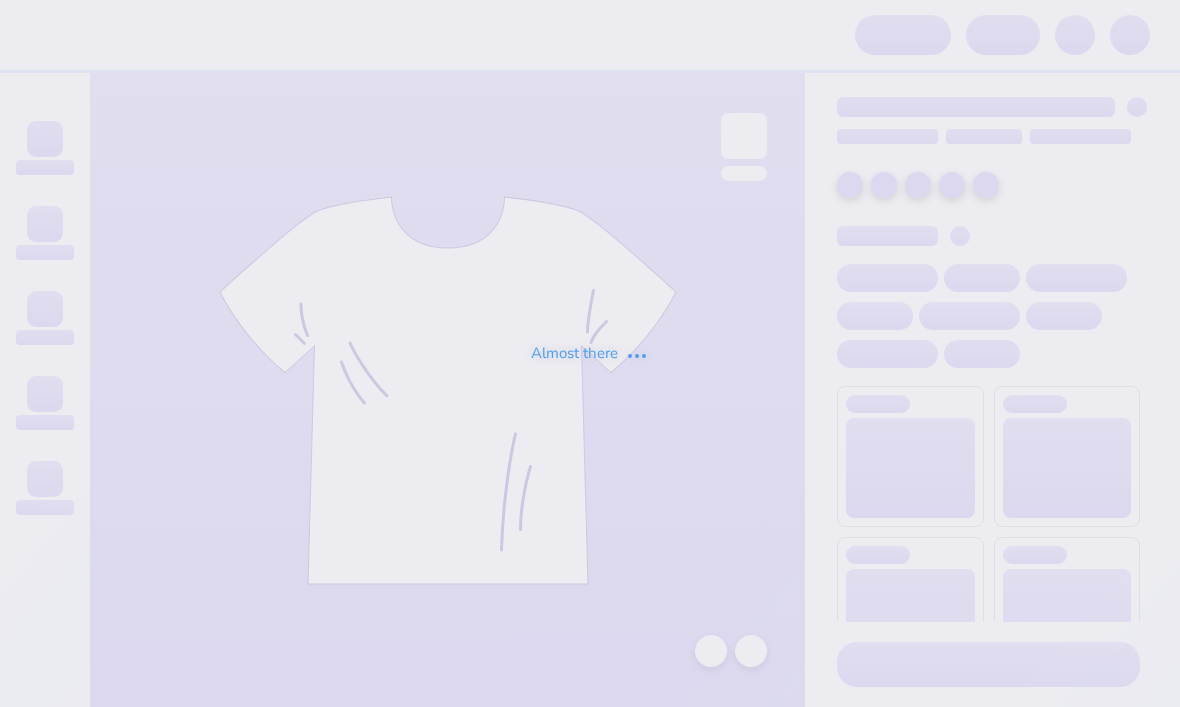 scroll, scrollTop: 0, scrollLeft: 0, axis: both 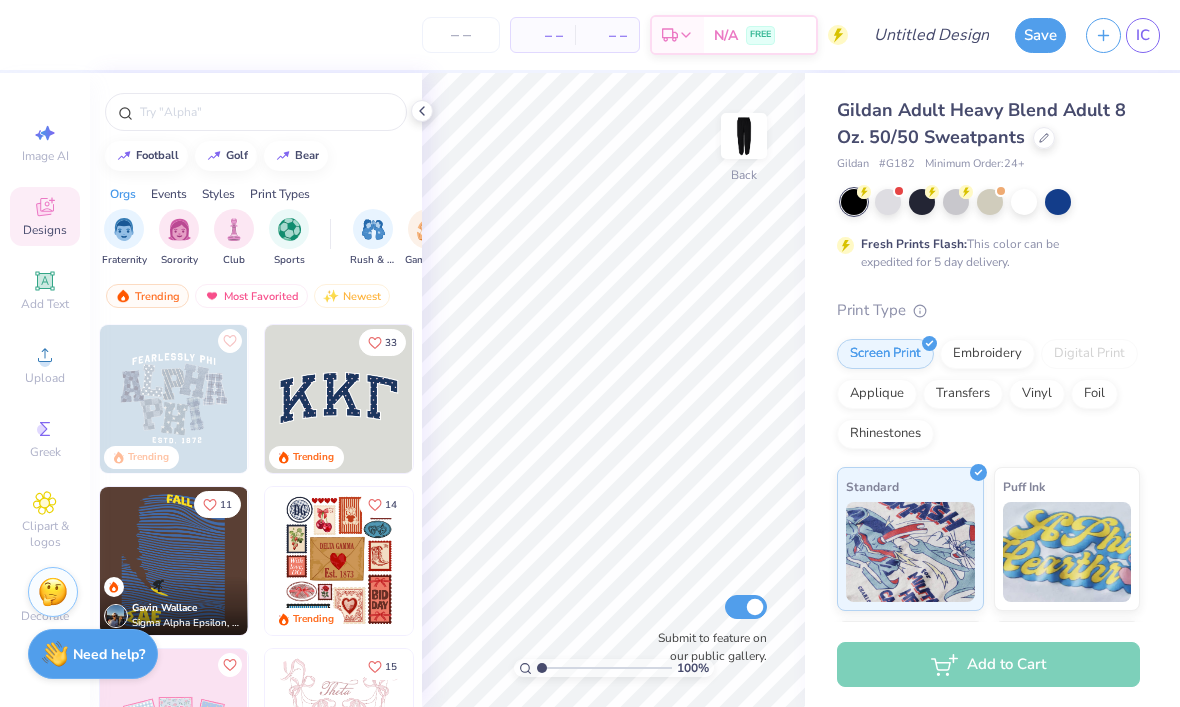 click on "Vinyl" at bounding box center [1037, 394] 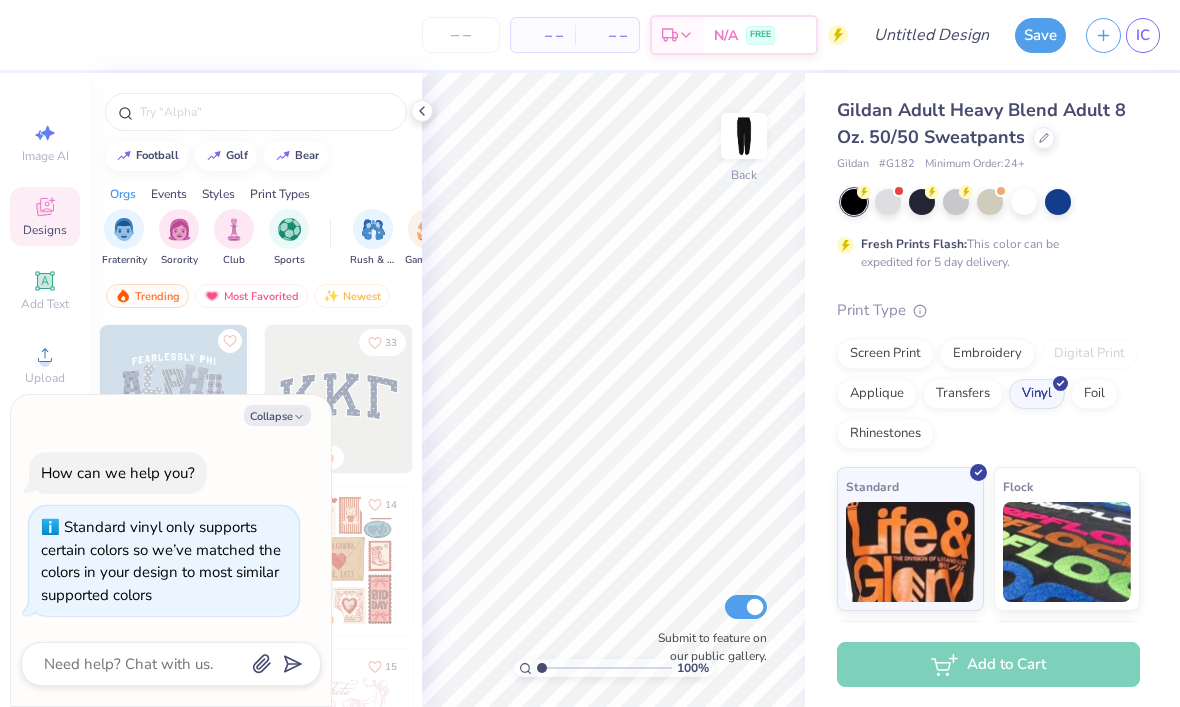click on "Embroidery" at bounding box center (987, 354) 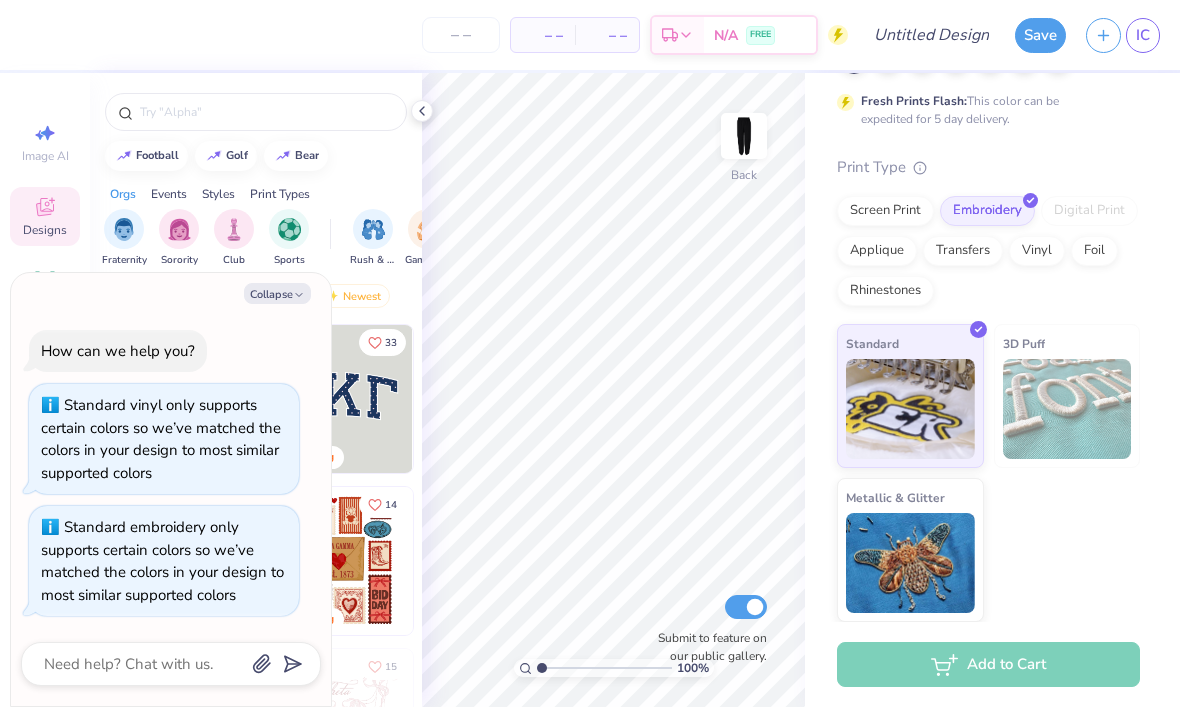 scroll, scrollTop: 142, scrollLeft: 0, axis: vertical 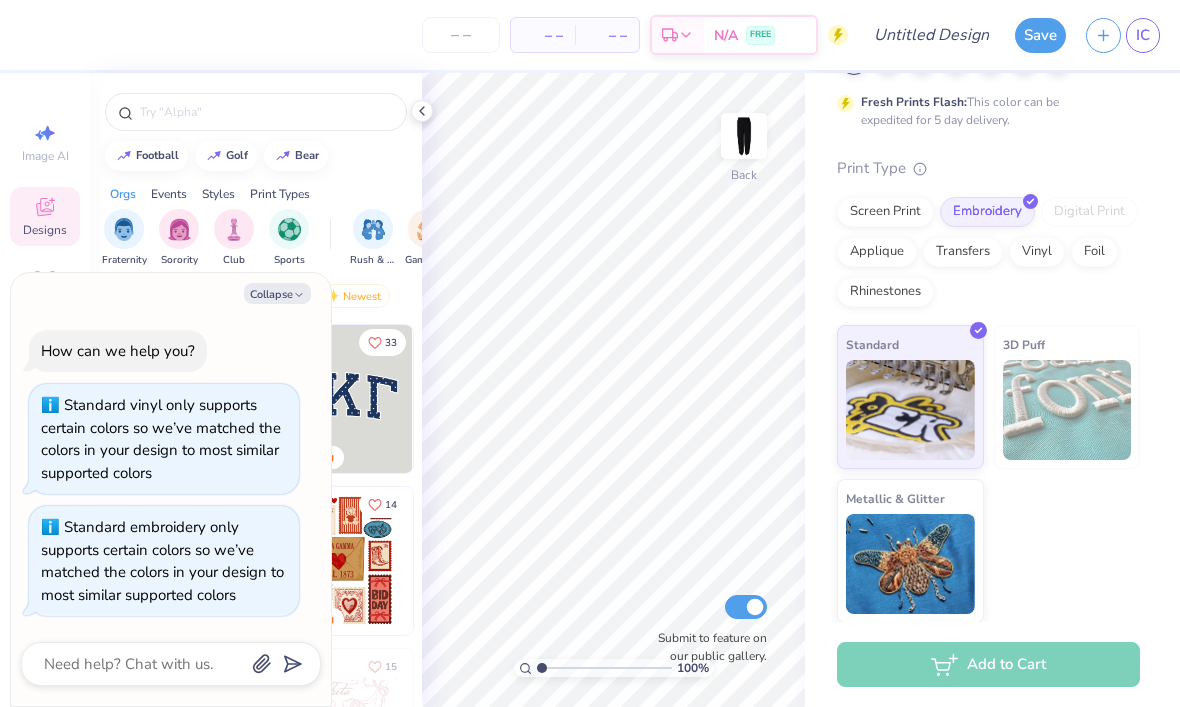 click on "Transfers" at bounding box center (963, 252) 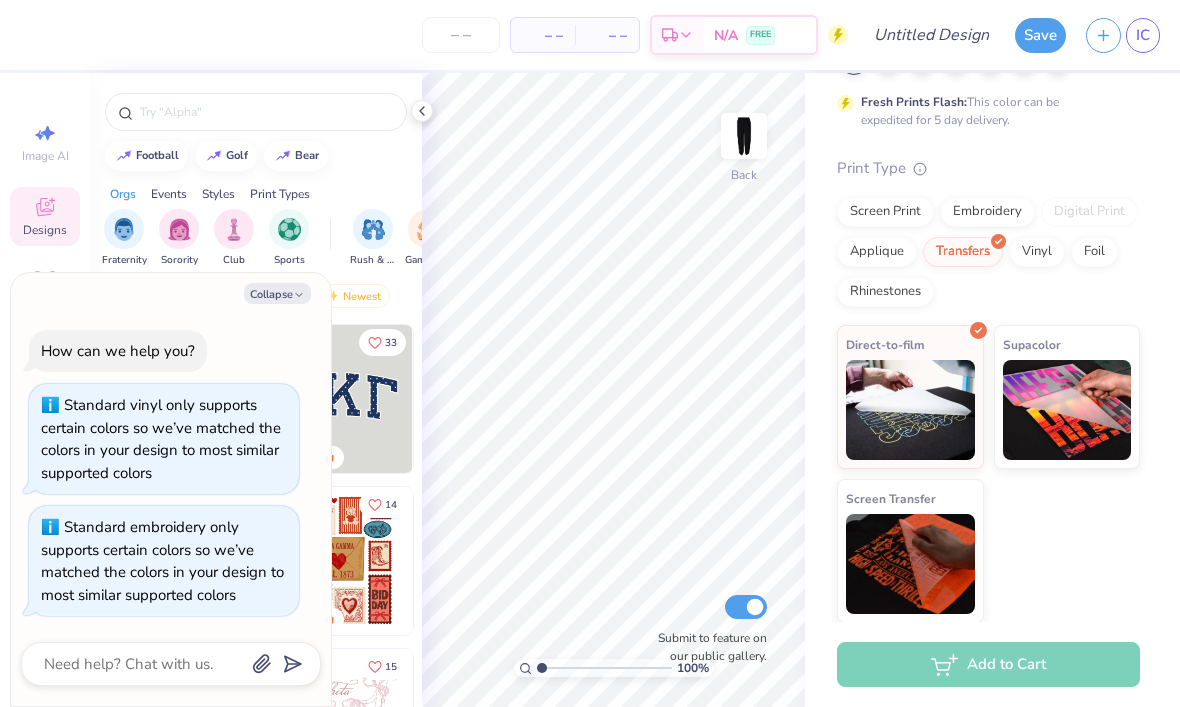 click on "Applique" at bounding box center [877, 252] 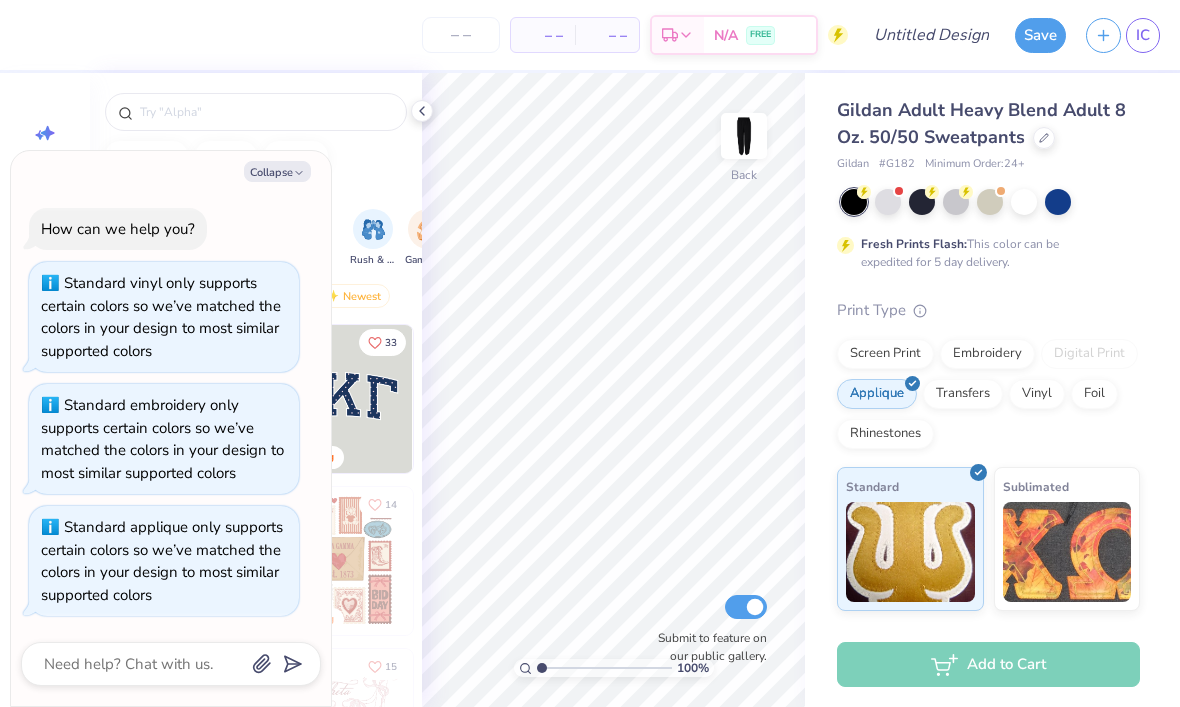 scroll, scrollTop: 0, scrollLeft: 0, axis: both 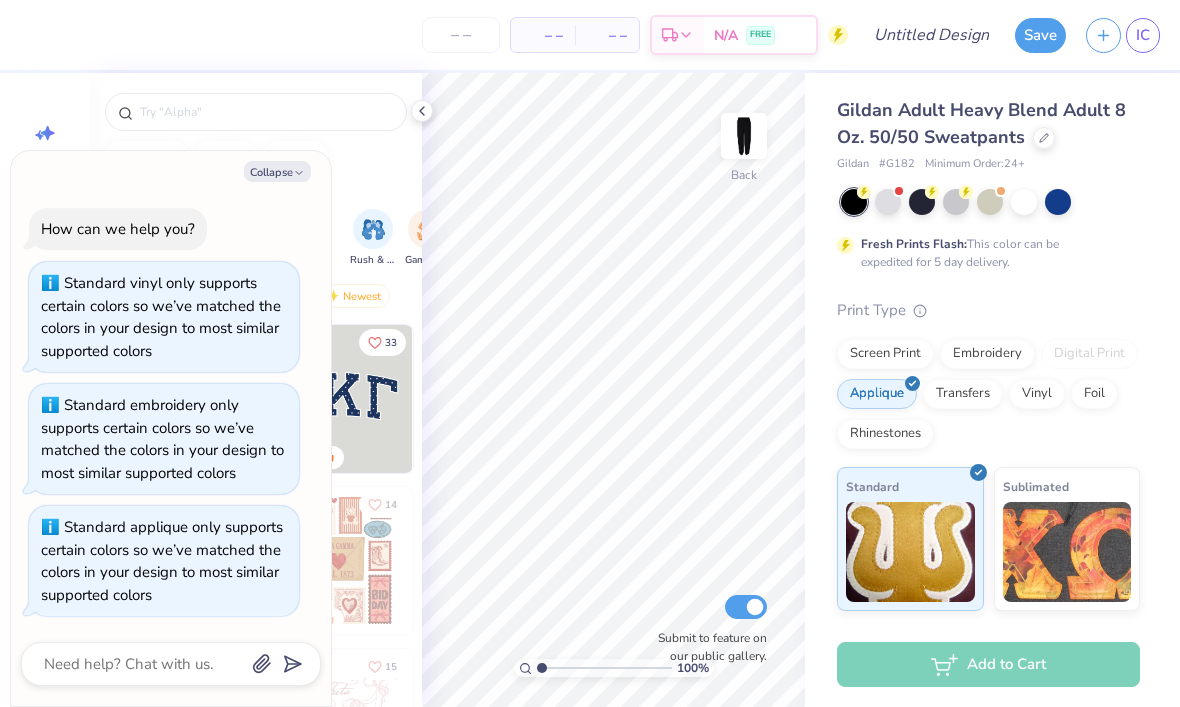 click on "Screen Print" at bounding box center (885, 354) 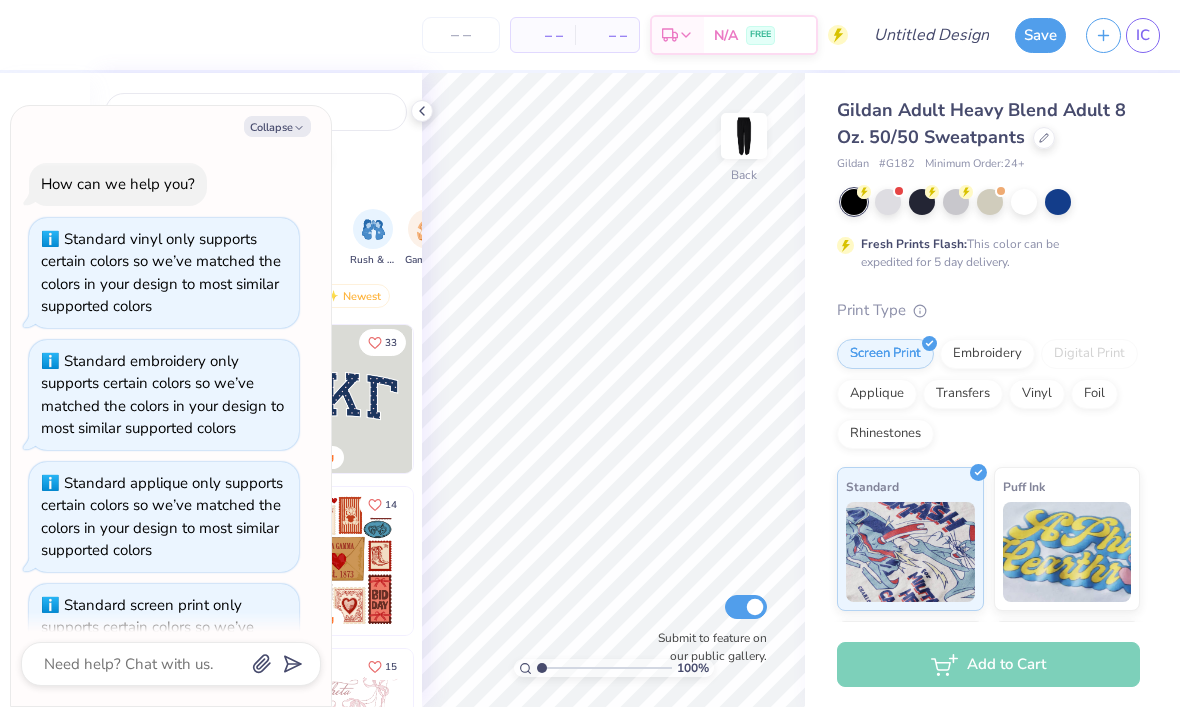 type on "x" 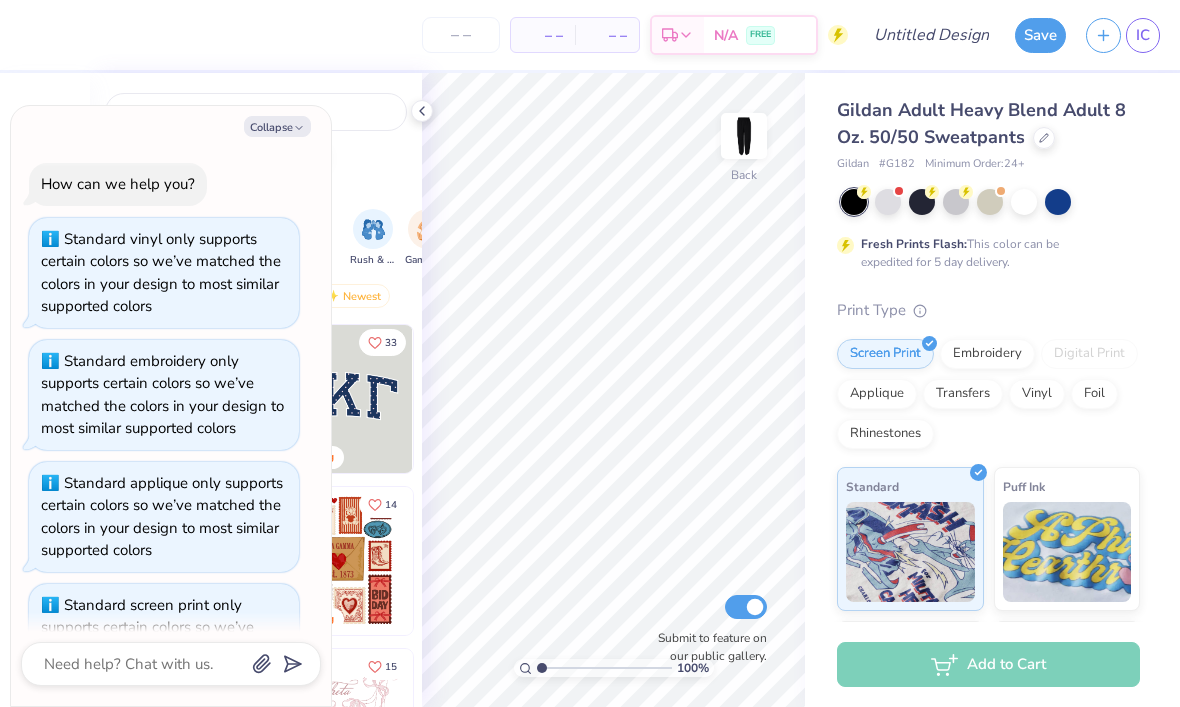 scroll, scrollTop: 69, scrollLeft: 0, axis: vertical 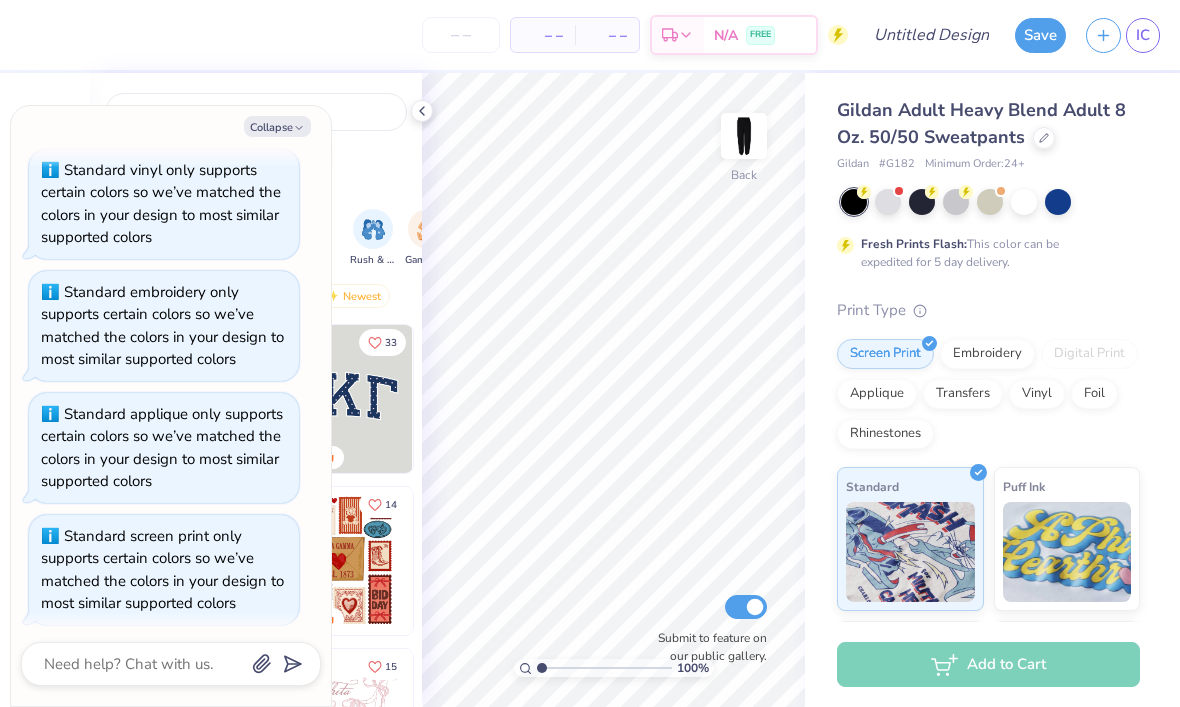 click at bounding box center [461, 35] 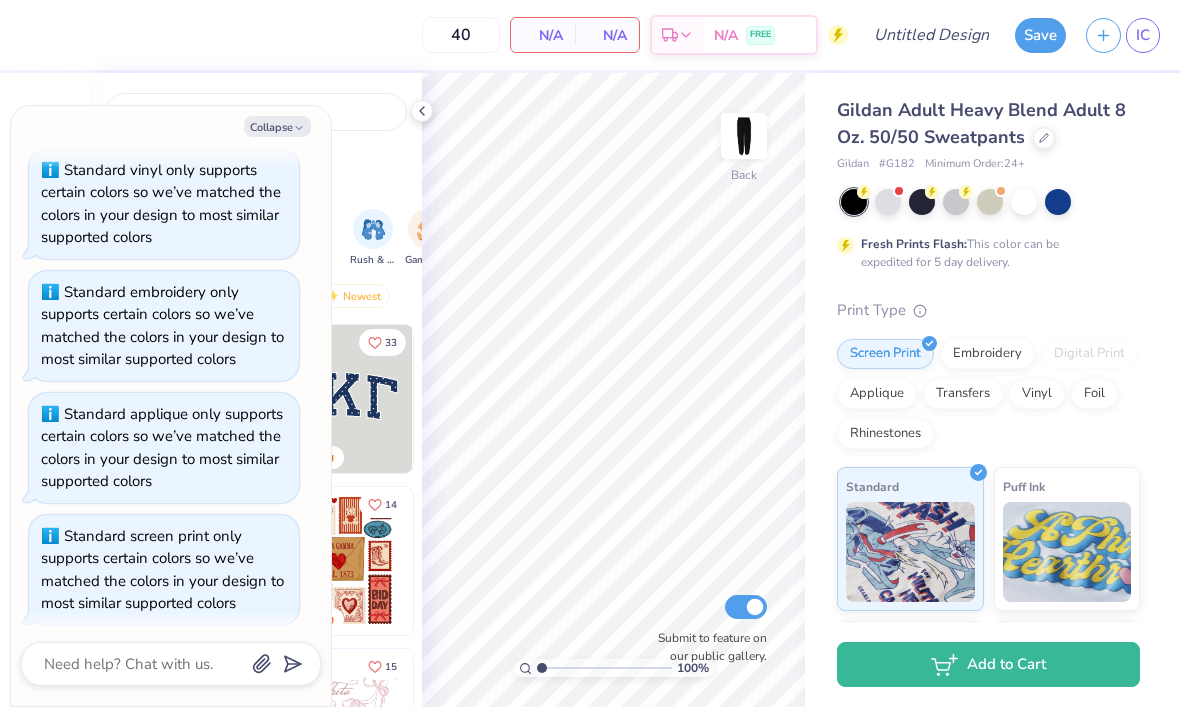 type on "40" 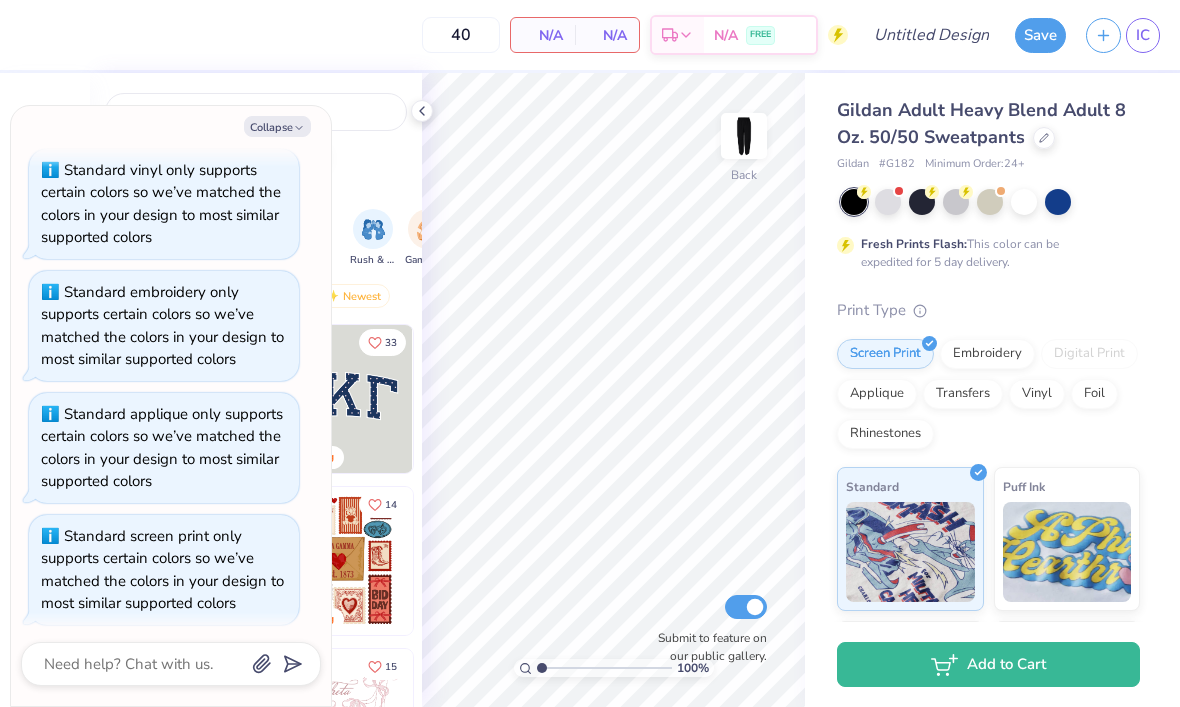click 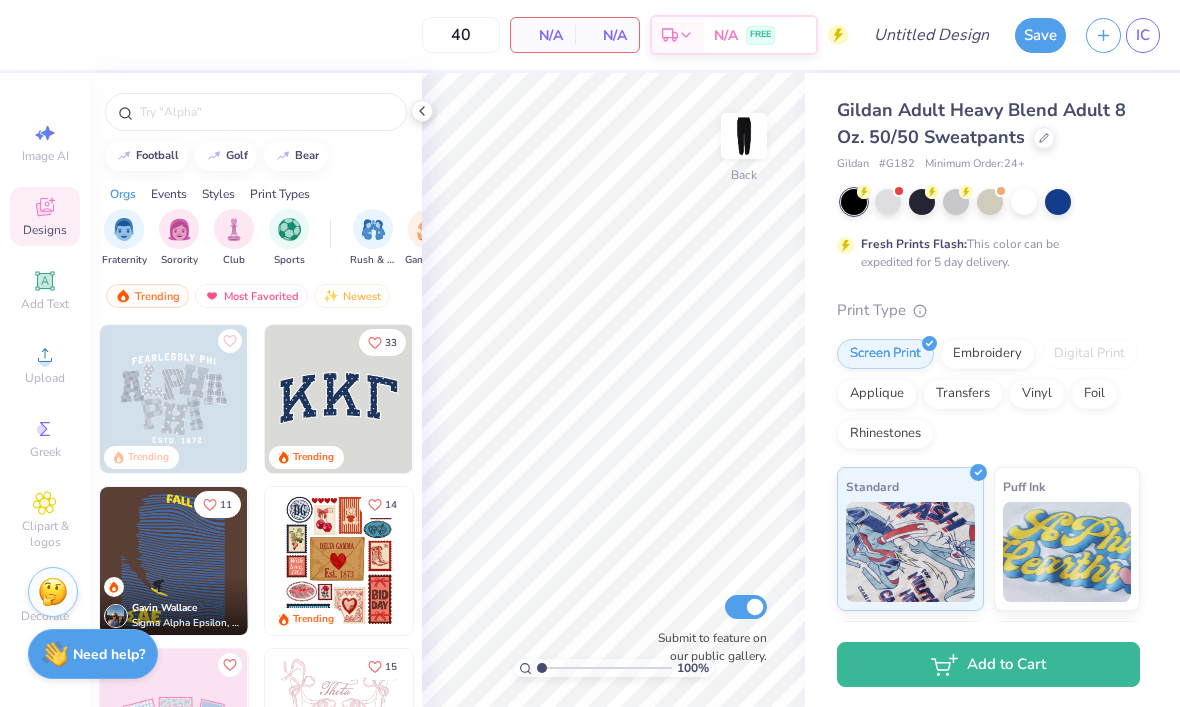 type on "x" 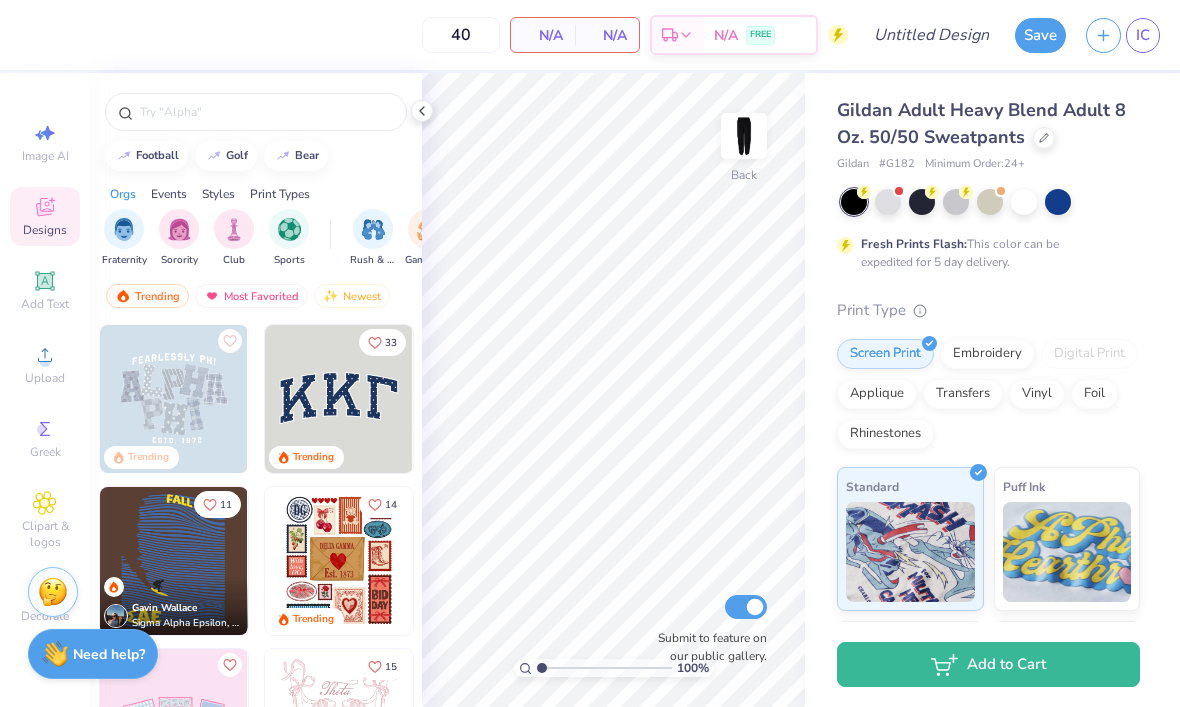 click 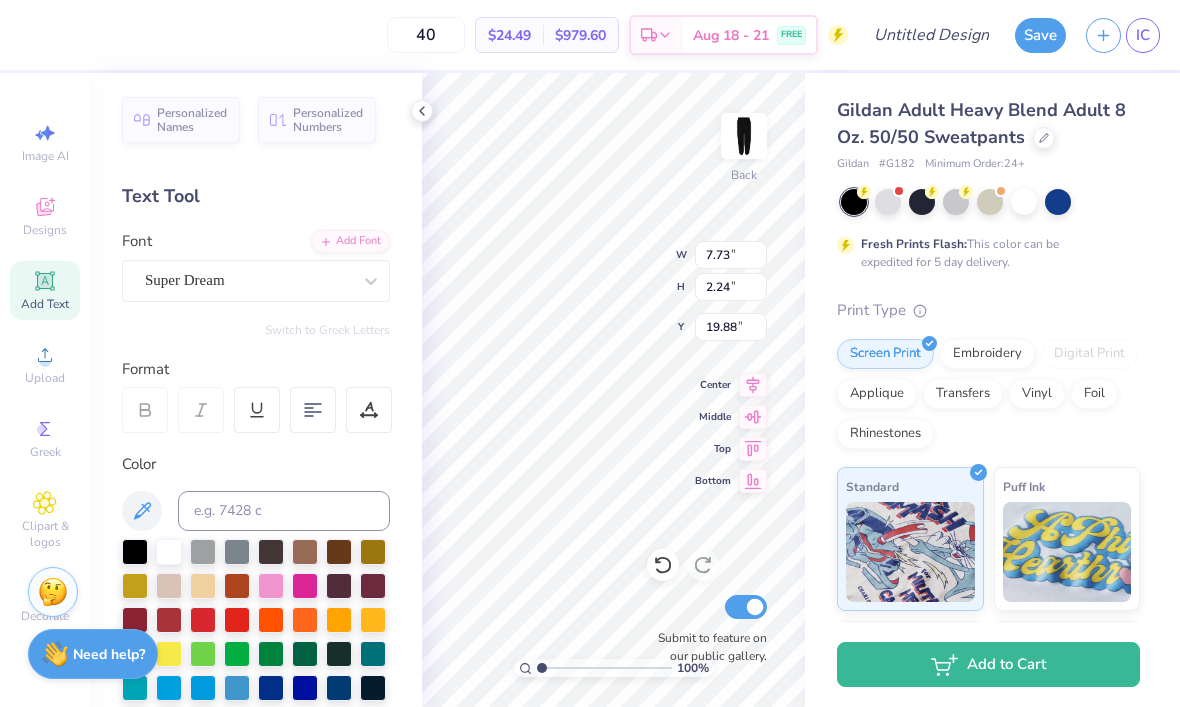 scroll, scrollTop: 0, scrollLeft: 1, axis: horizontal 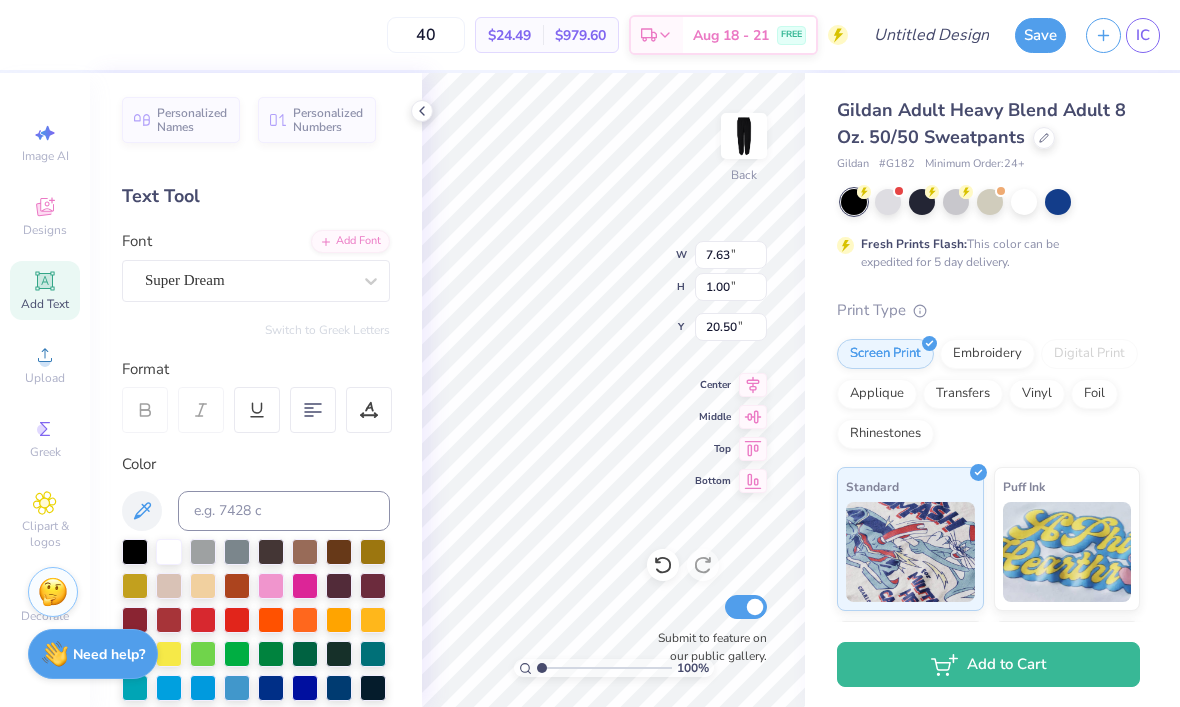 type on "7.63" 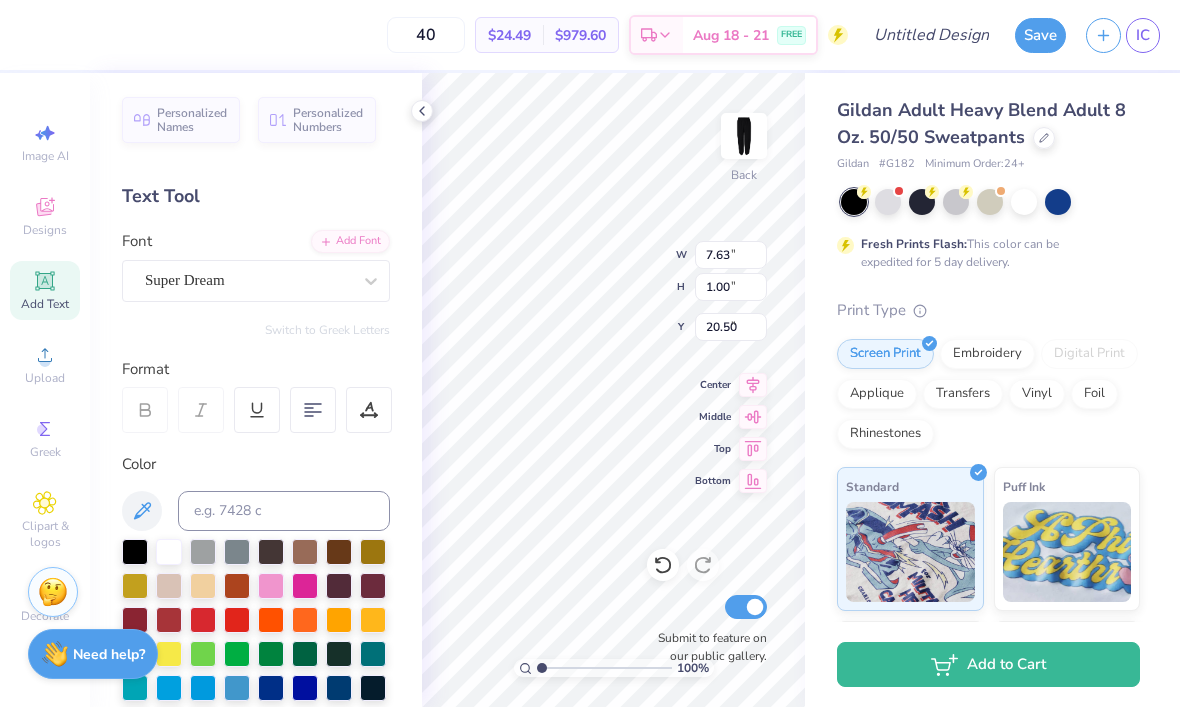 type on "0.50" 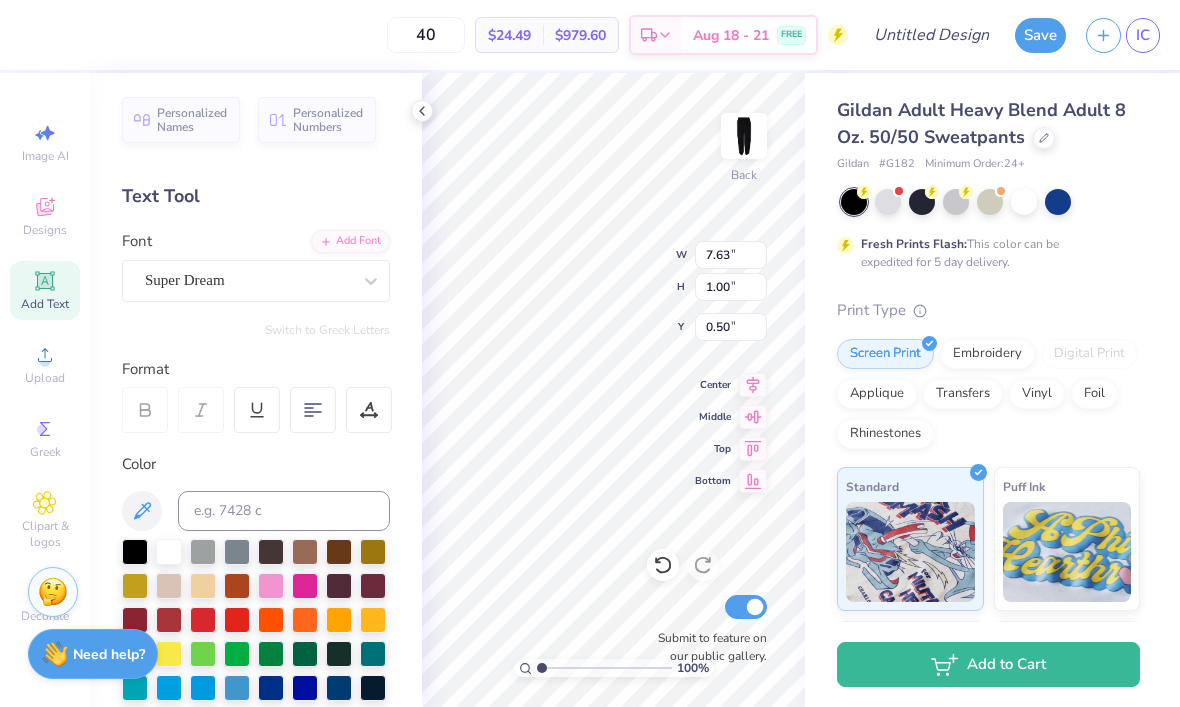 scroll, scrollTop: 1, scrollLeft: 2, axis: both 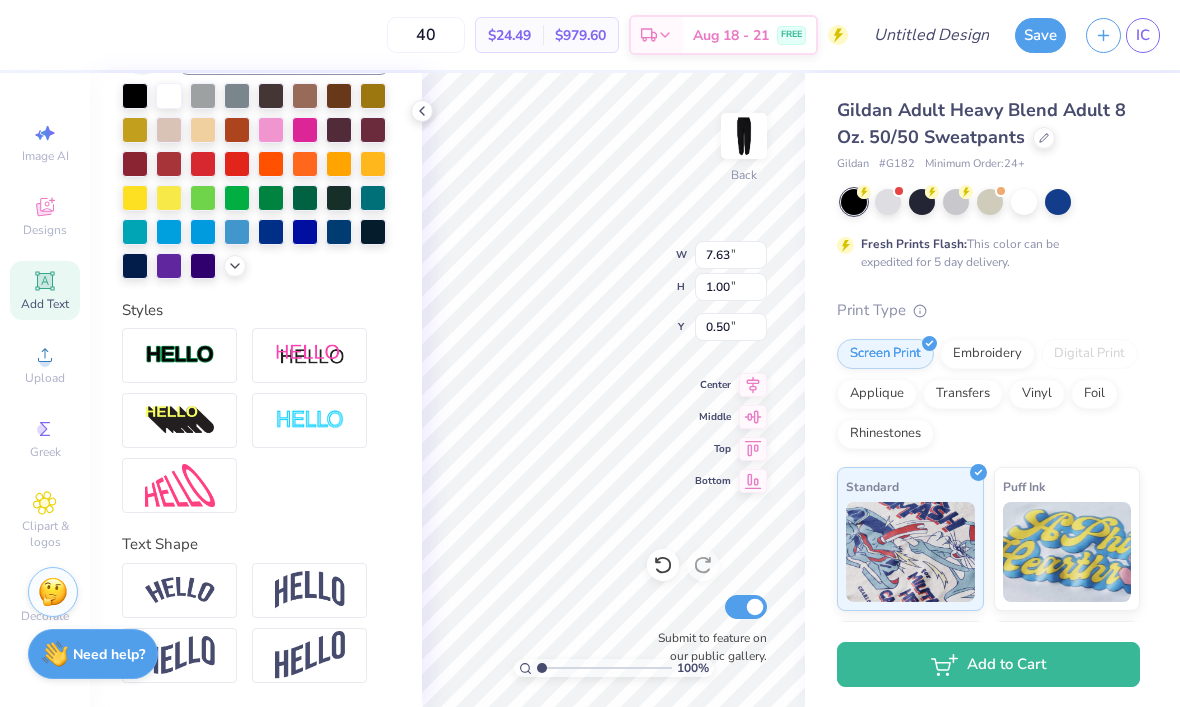 type on "PSALMS 23" 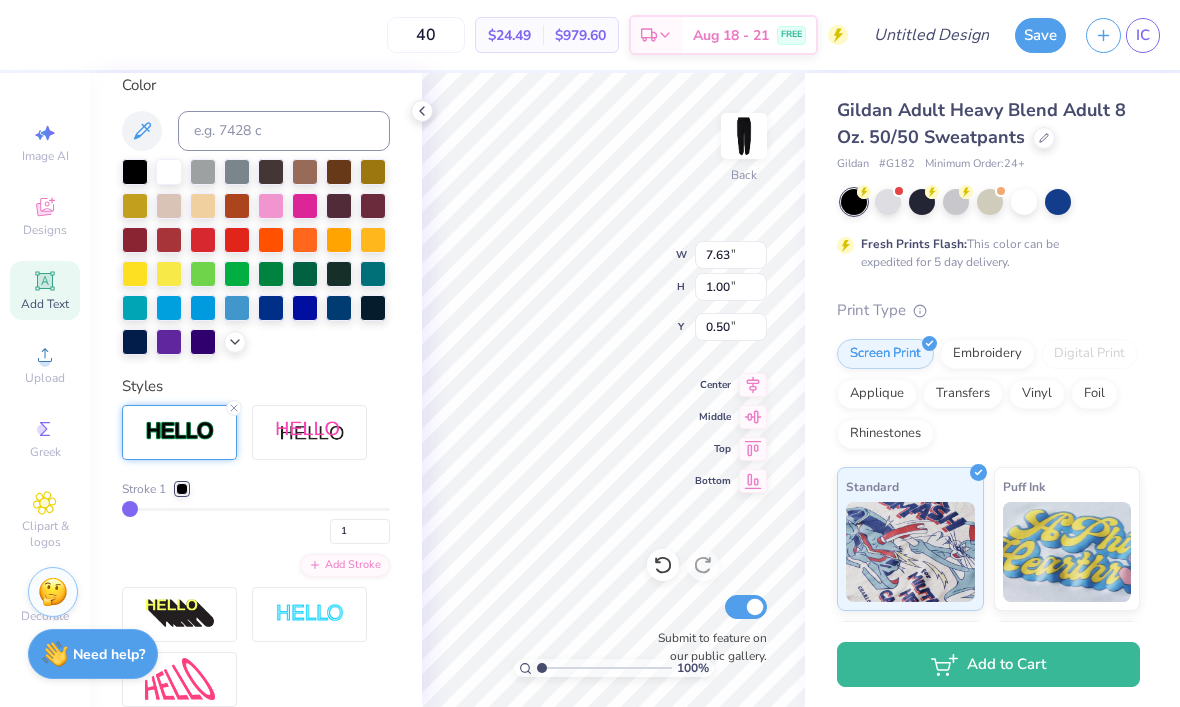 scroll, scrollTop: 1, scrollLeft: 5, axis: both 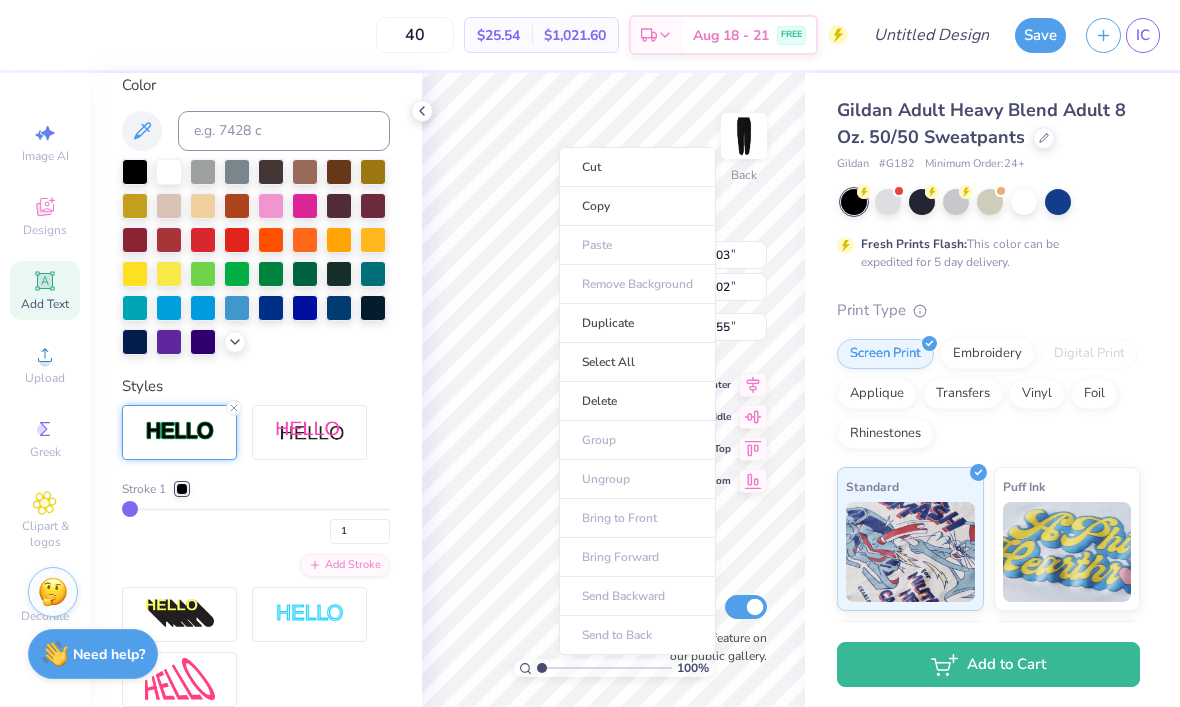 type on "0.92" 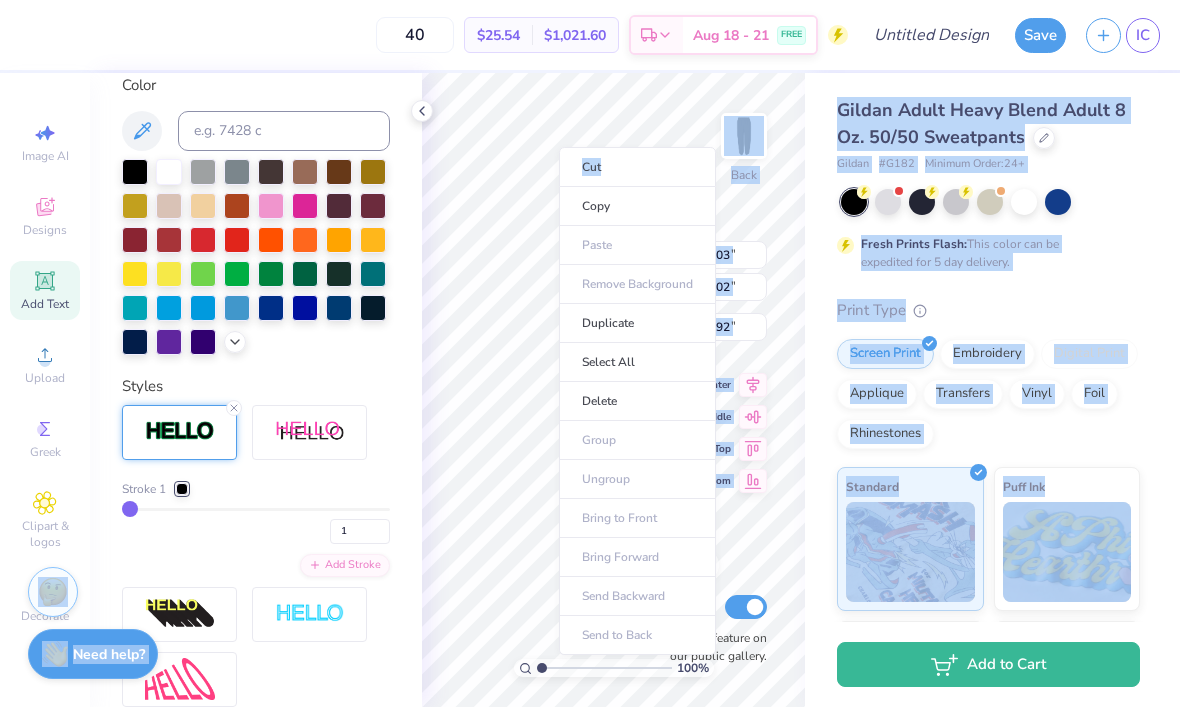 click on "Gildan Adult Heavy Blend Adult 8 Oz. 50/50 Sweatpants Gildan # G182 Minimum Order:  24 +" at bounding box center [988, 135] 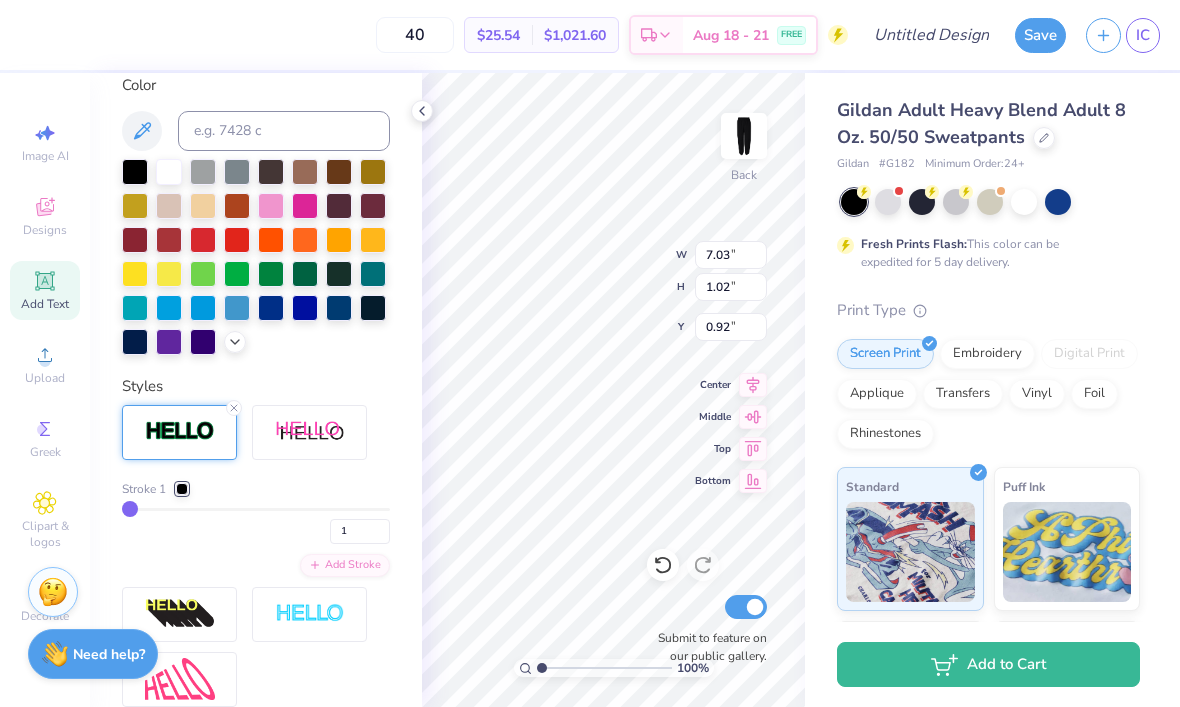 scroll, scrollTop: 1, scrollLeft: 4, axis: both 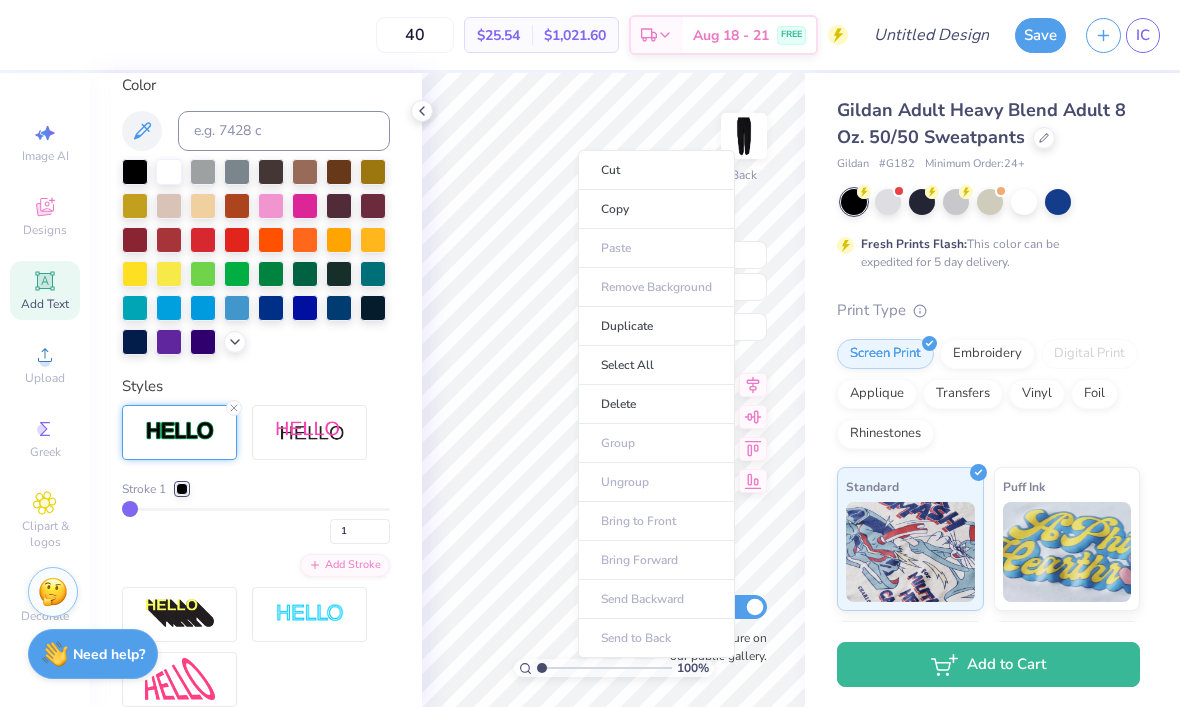 click on "Gildan Adult Heavy Blend Adult 8 Oz. 50/50 Sweatpants Gildan # G182 Minimum Order:  24 +   Fresh Prints Flash:  This color can be expedited for 5 day delivery. Print Type Screen Print Embroidery Digital Print Applique Transfers Vinyl Foil Rhinestones Standard Puff Ink Neon Ink Metallic & Glitter Ink Glow in the Dark Ink Water based Ink" at bounding box center [992, 496] 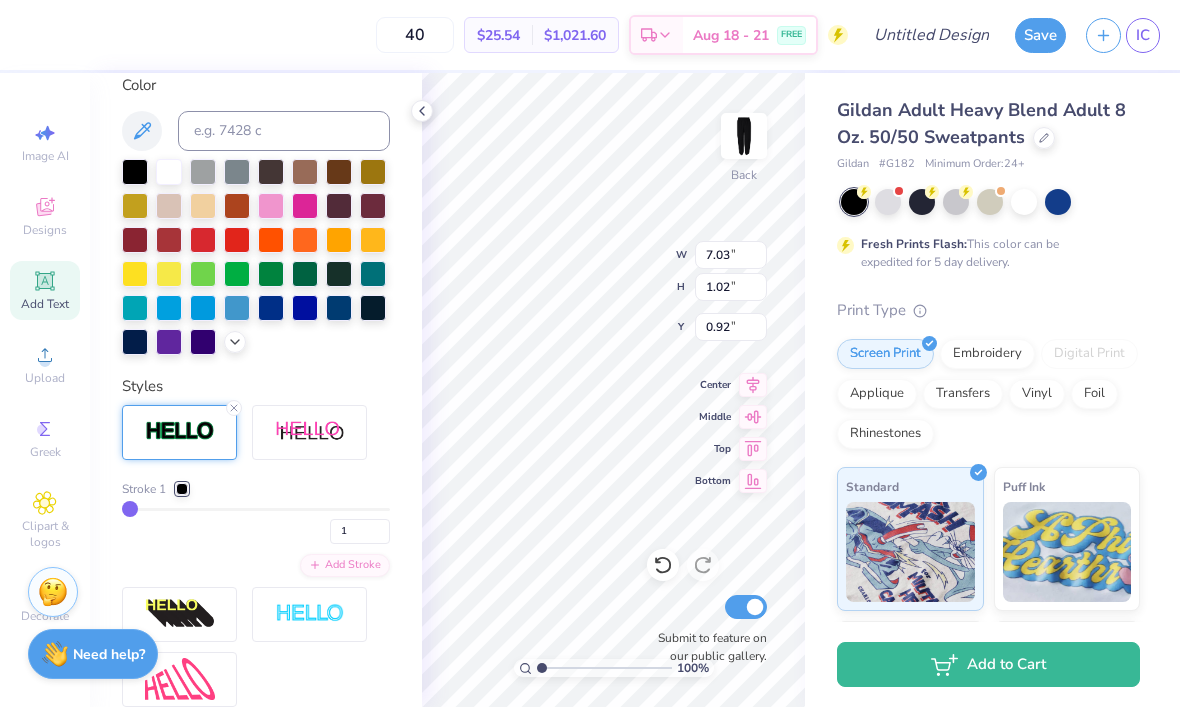 click 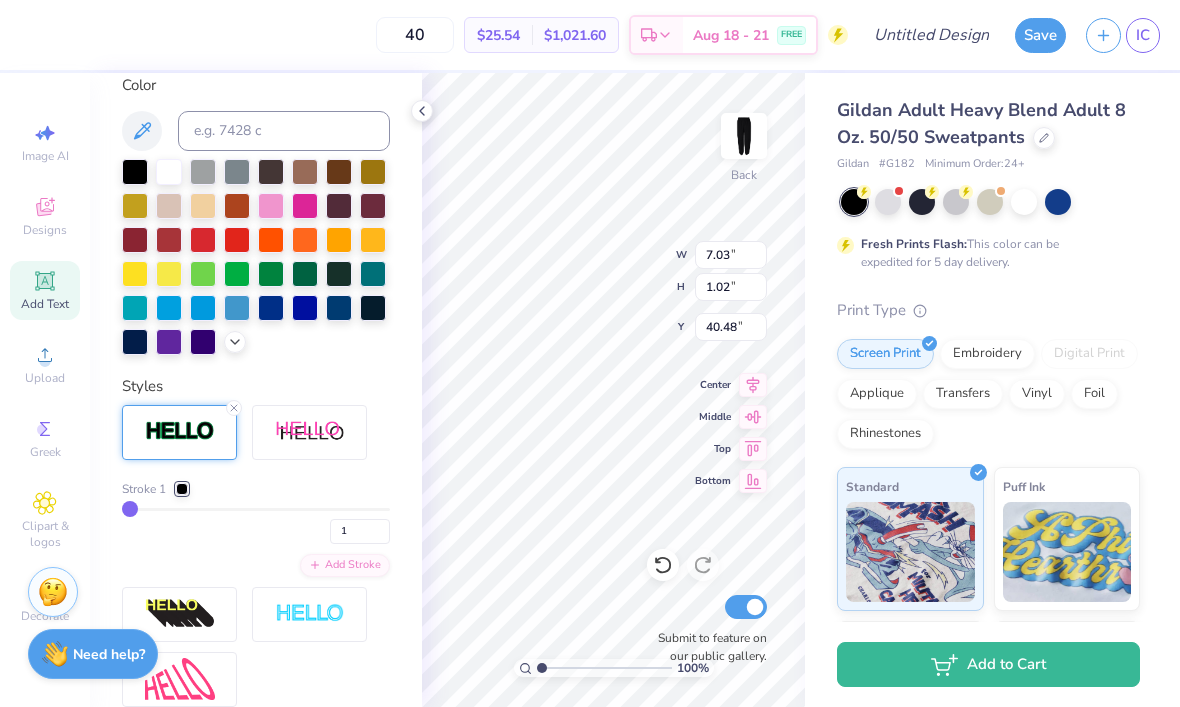 click 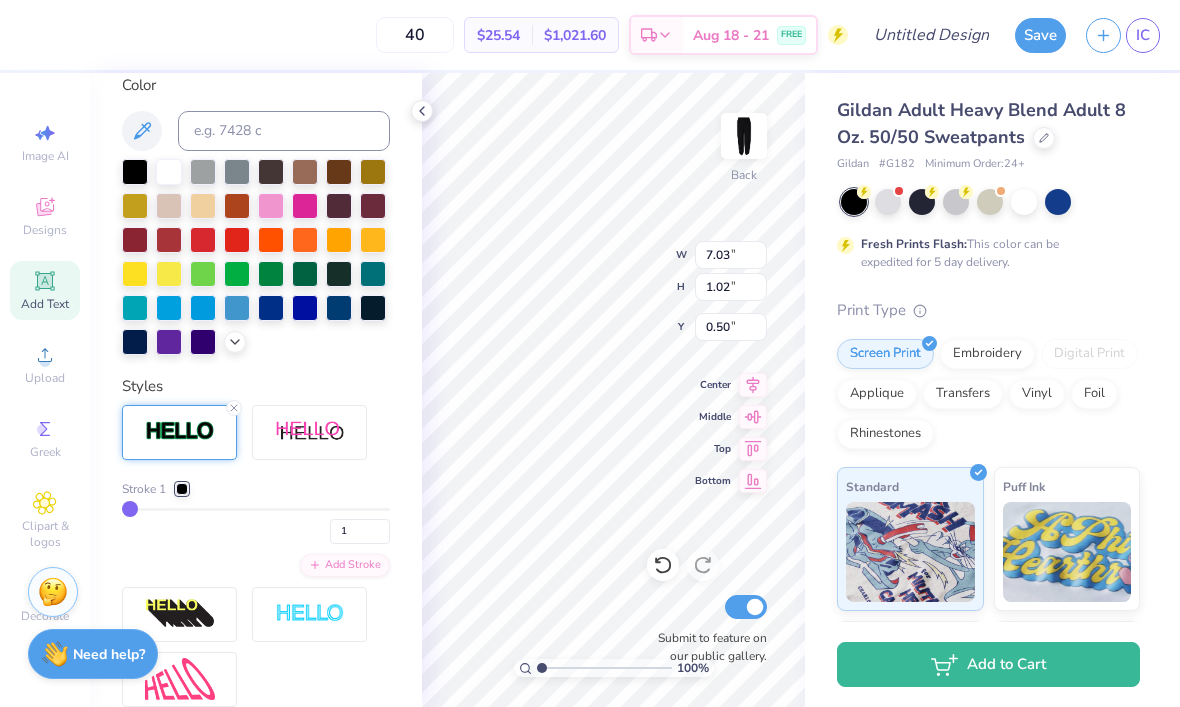 click 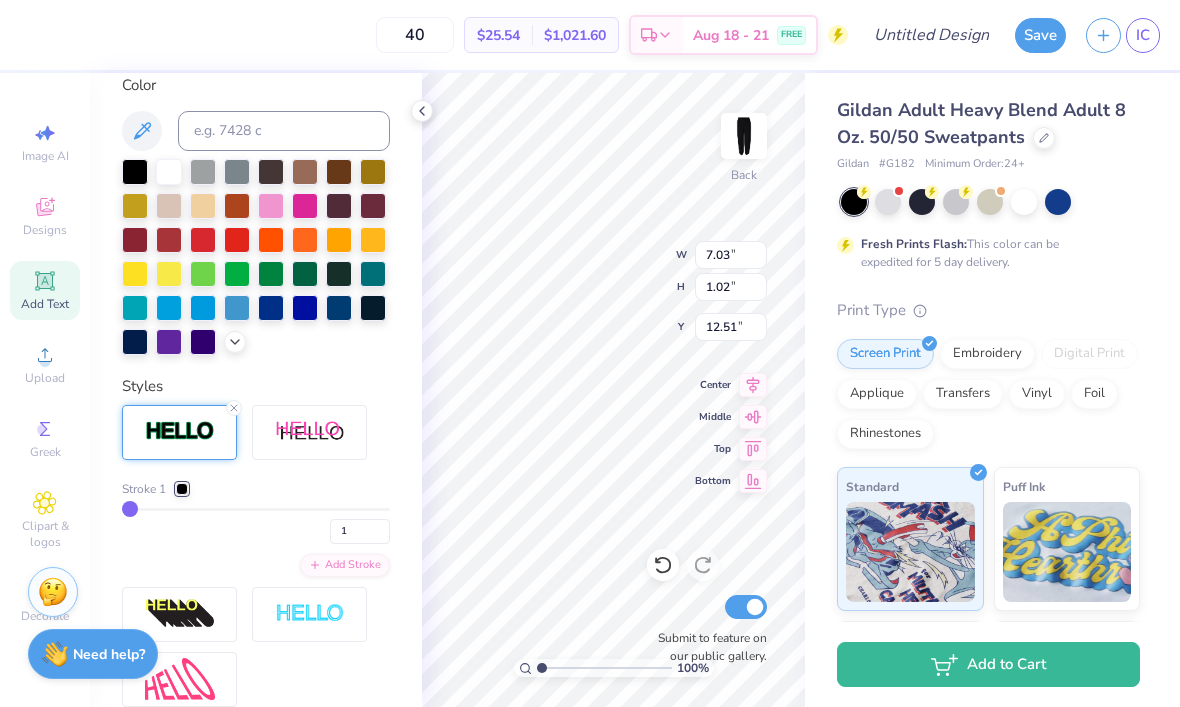 type on "18.23" 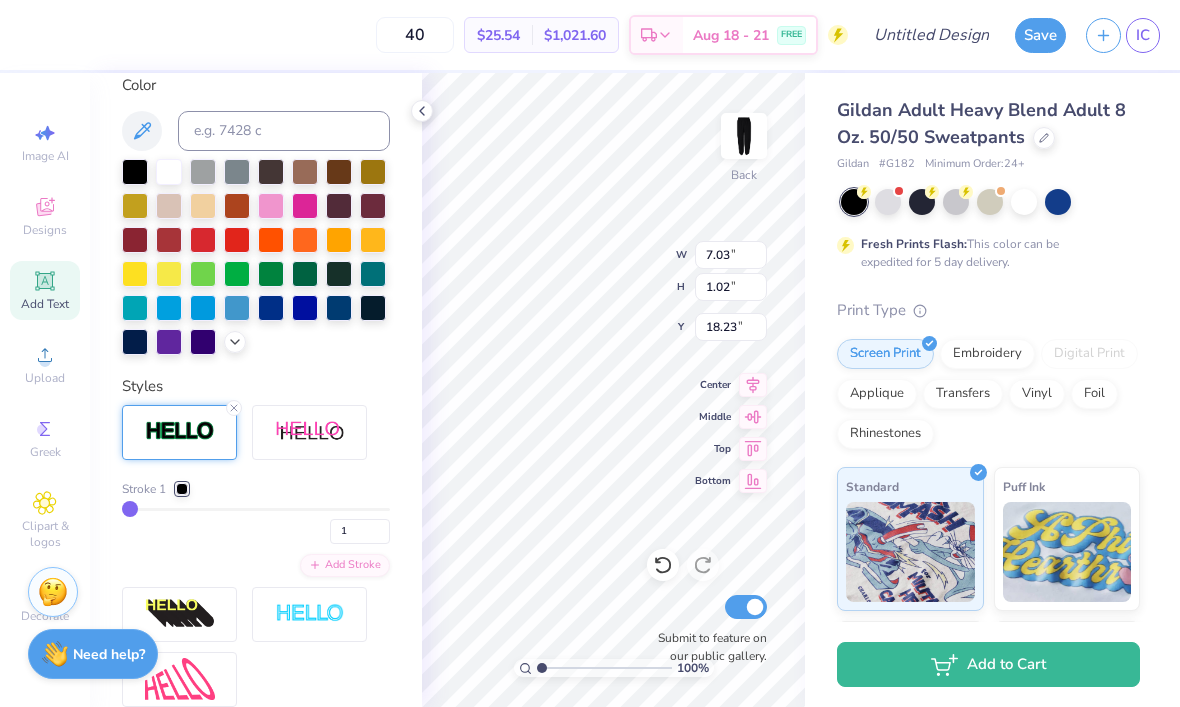 scroll, scrollTop: 1, scrollLeft: 3, axis: both 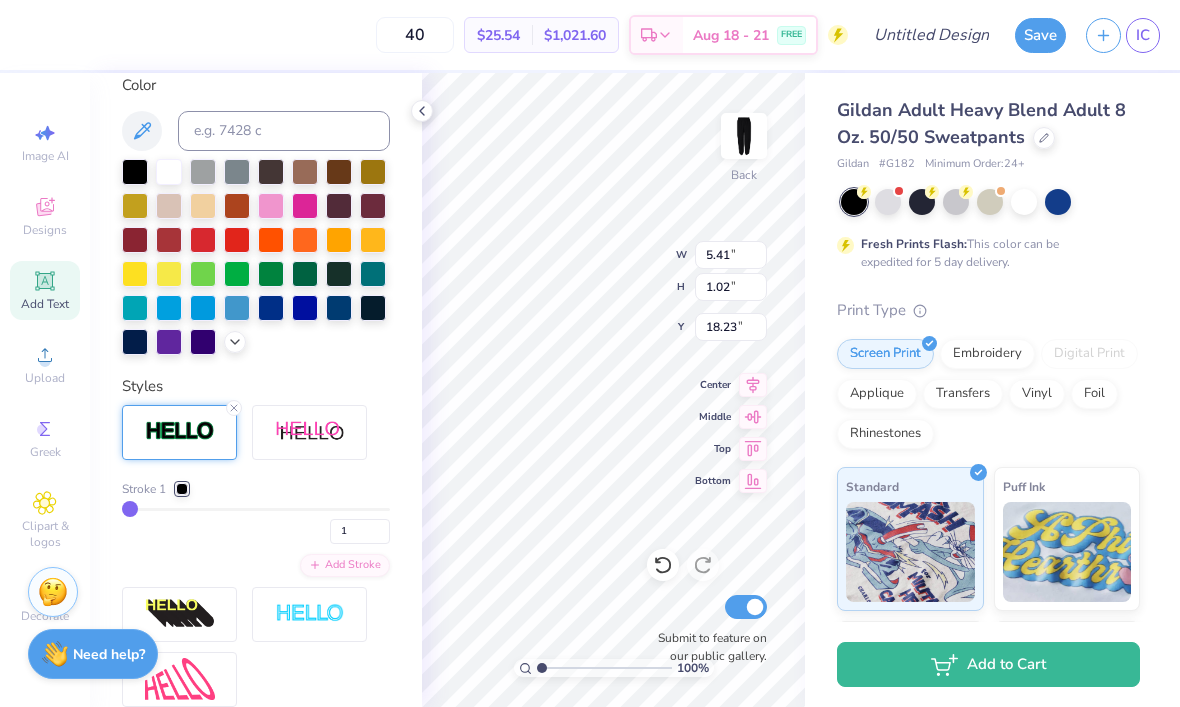 type on "14.77" 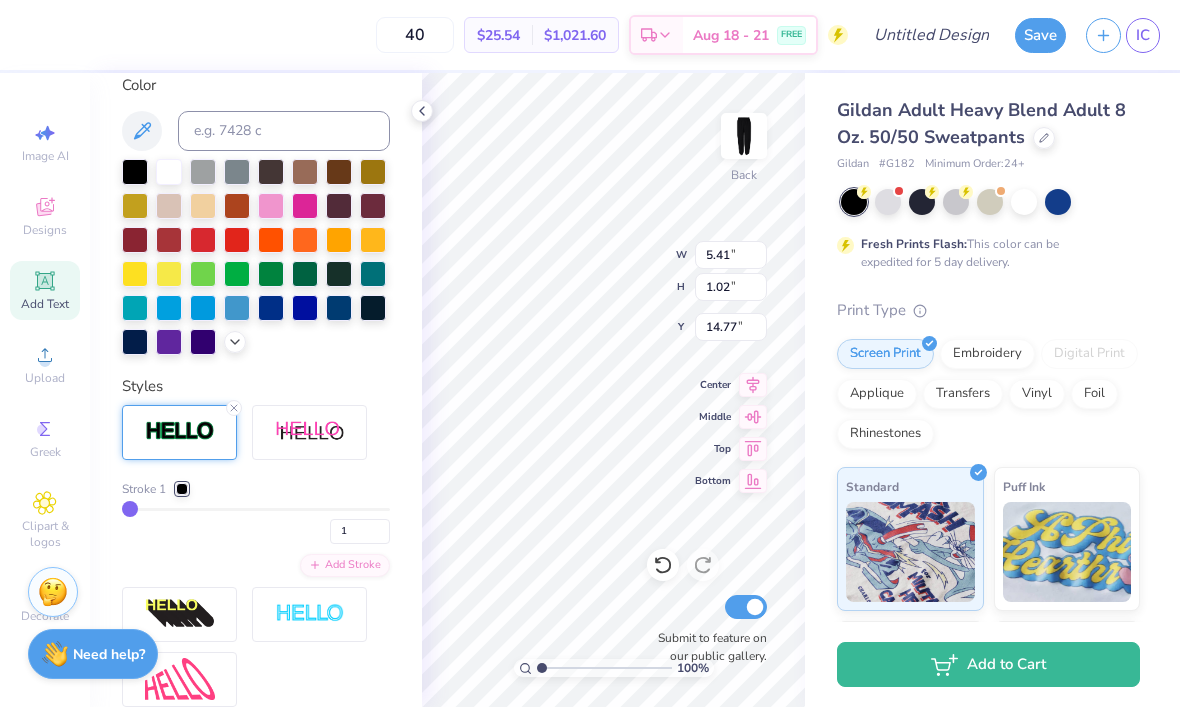 click 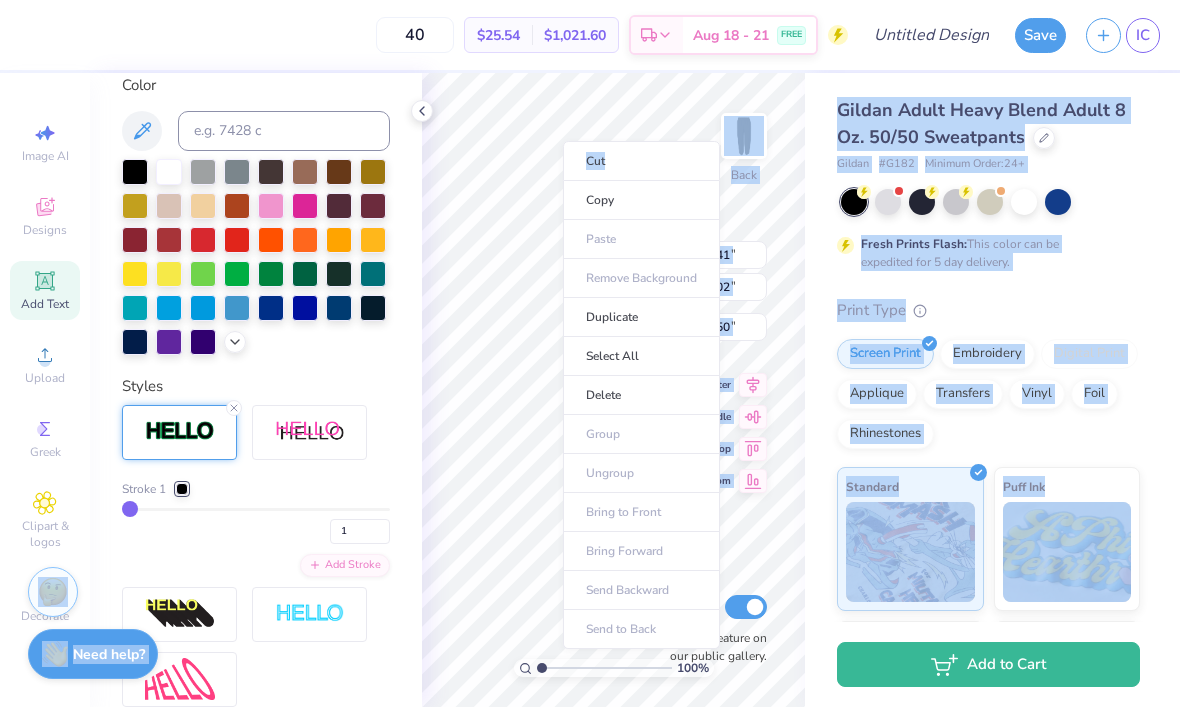 click on "Gildan Adult Heavy Blend Adult 8 Oz. 50/50 Sweatpants Gildan # G182 Minimum Order:  24 +   Fresh Prints Flash:  This color can be expedited for 5 day delivery. Print Type Screen Print Embroidery Digital Print Applique Transfers Vinyl Foil Rhinestones Standard Puff Ink Neon Ink Metallic & Glitter Ink Glow in the Dark Ink Water based Ink" at bounding box center [992, 496] 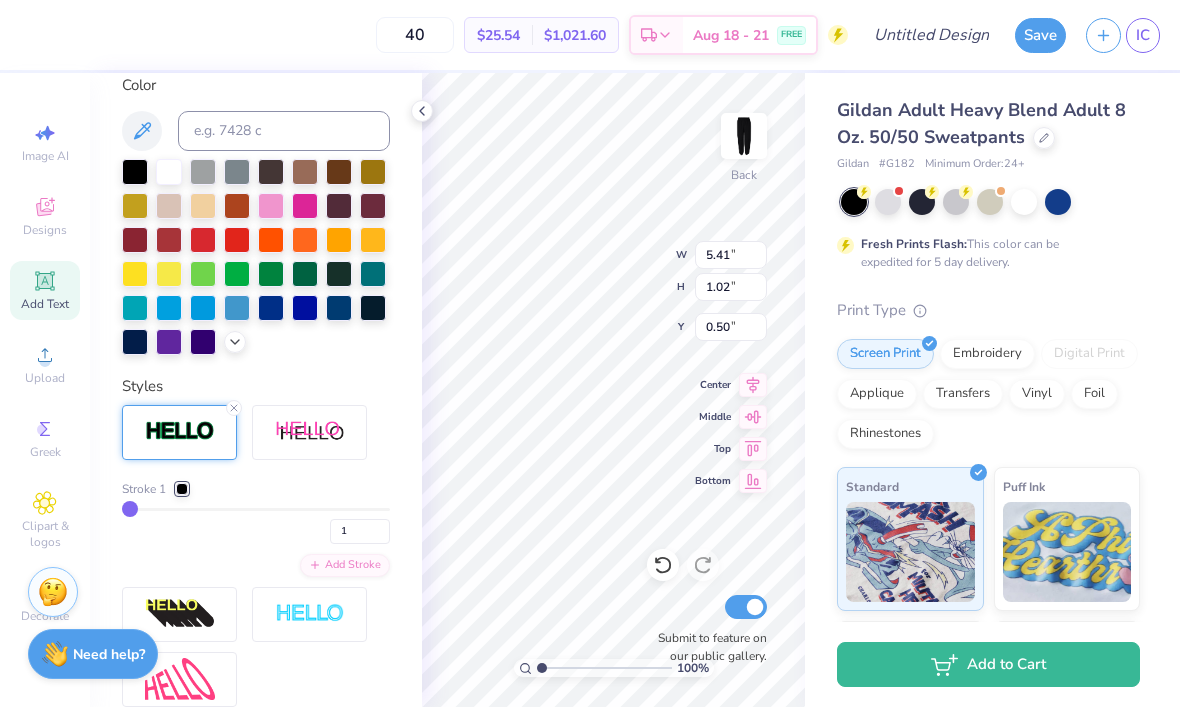 scroll, scrollTop: 0, scrollLeft: 3, axis: horizontal 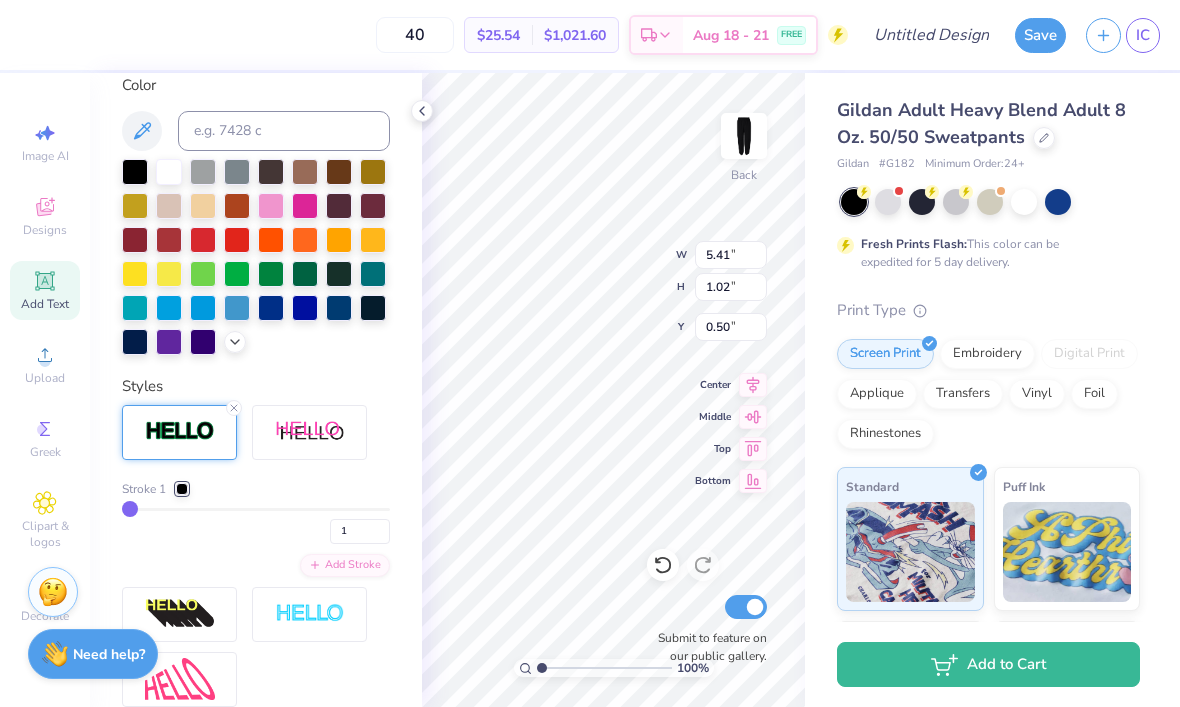 type on "P" 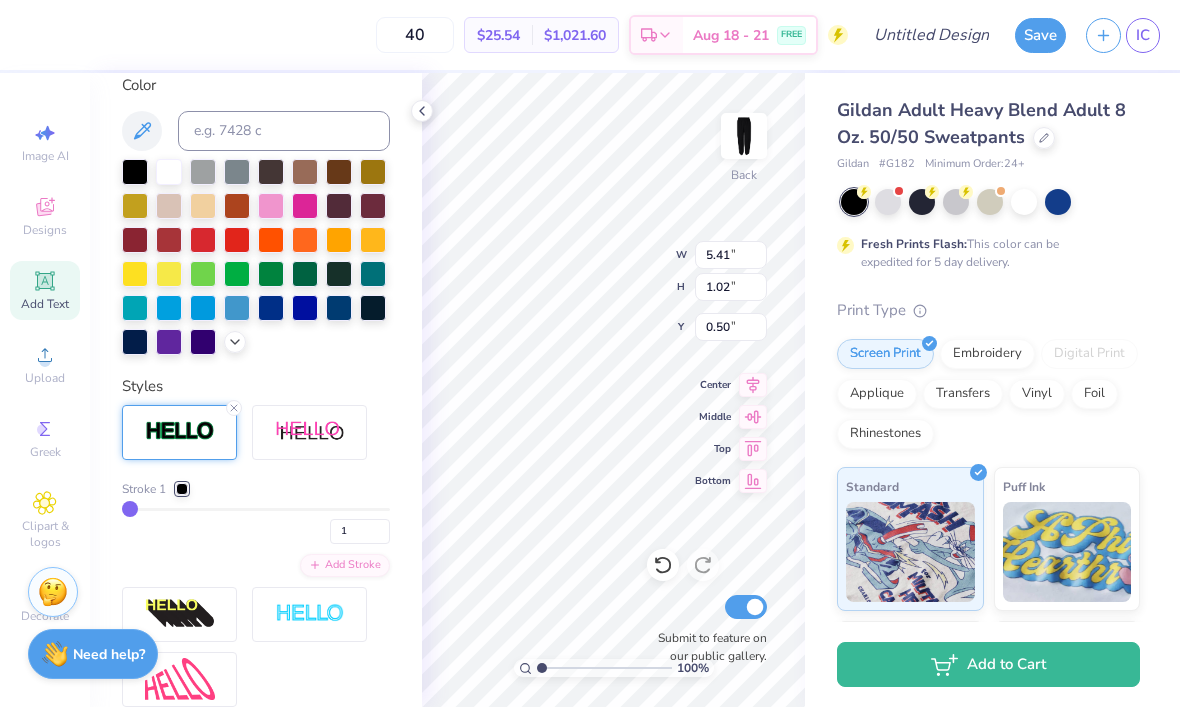 scroll, scrollTop: 0, scrollLeft: 0, axis: both 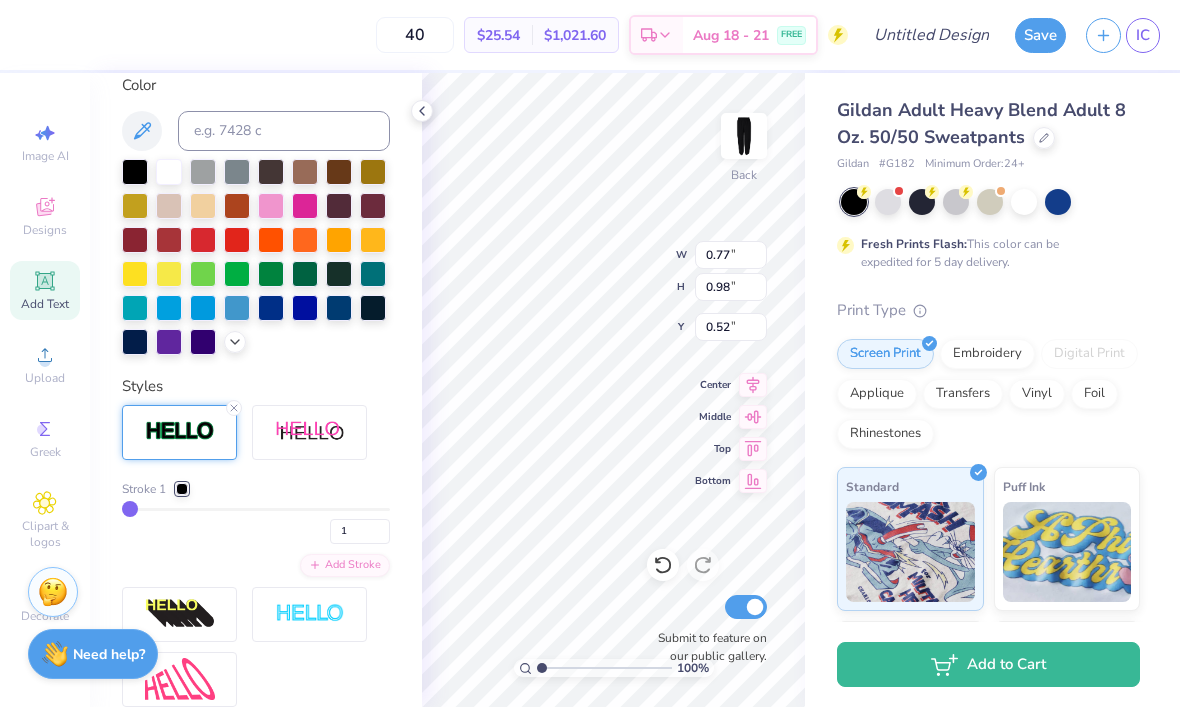 click 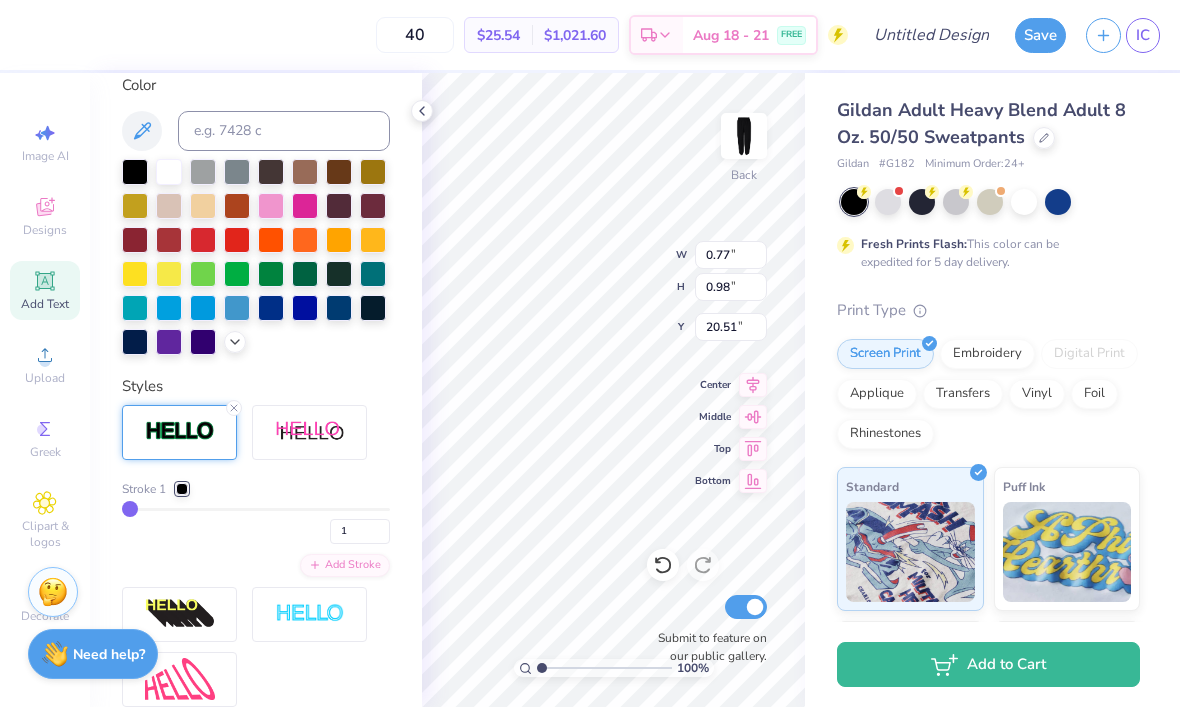 type on "20.51" 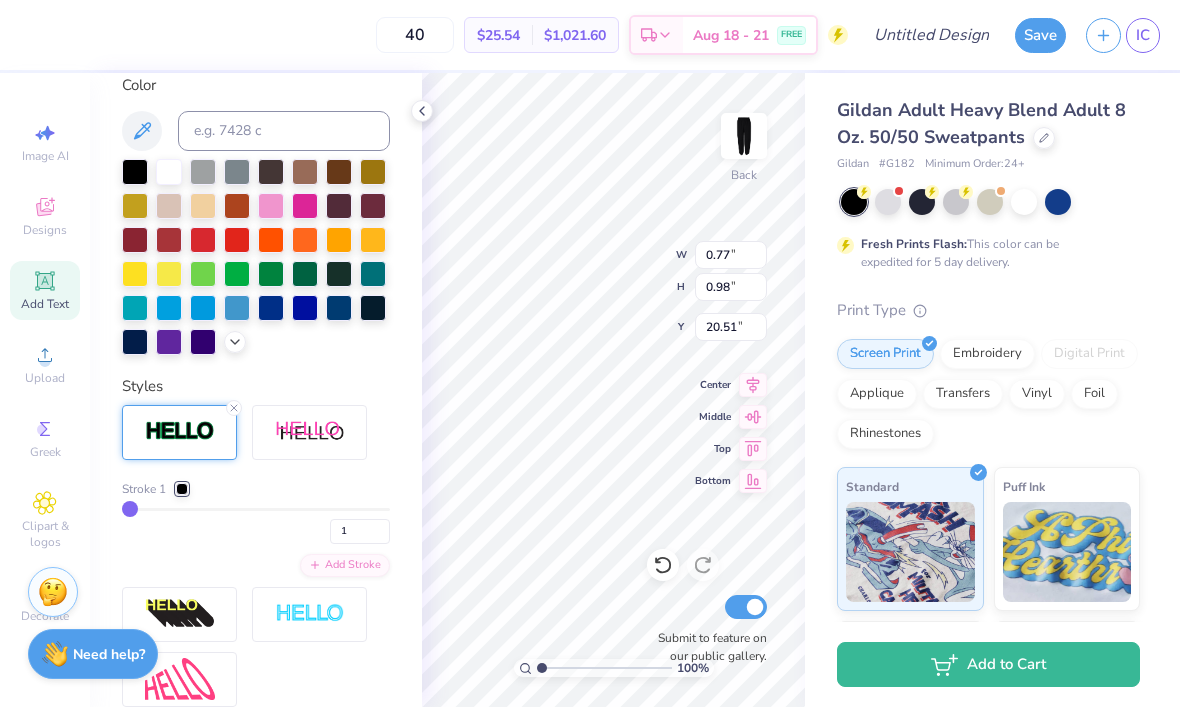 type on "2.96" 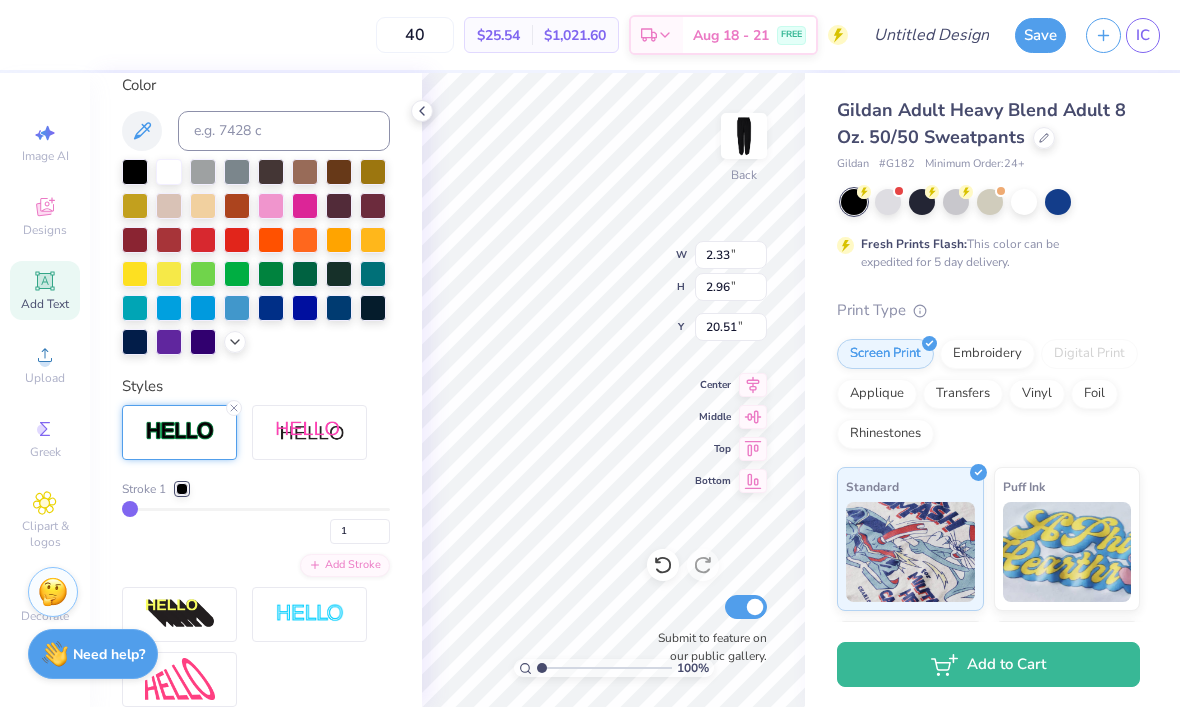 type on "1.64" 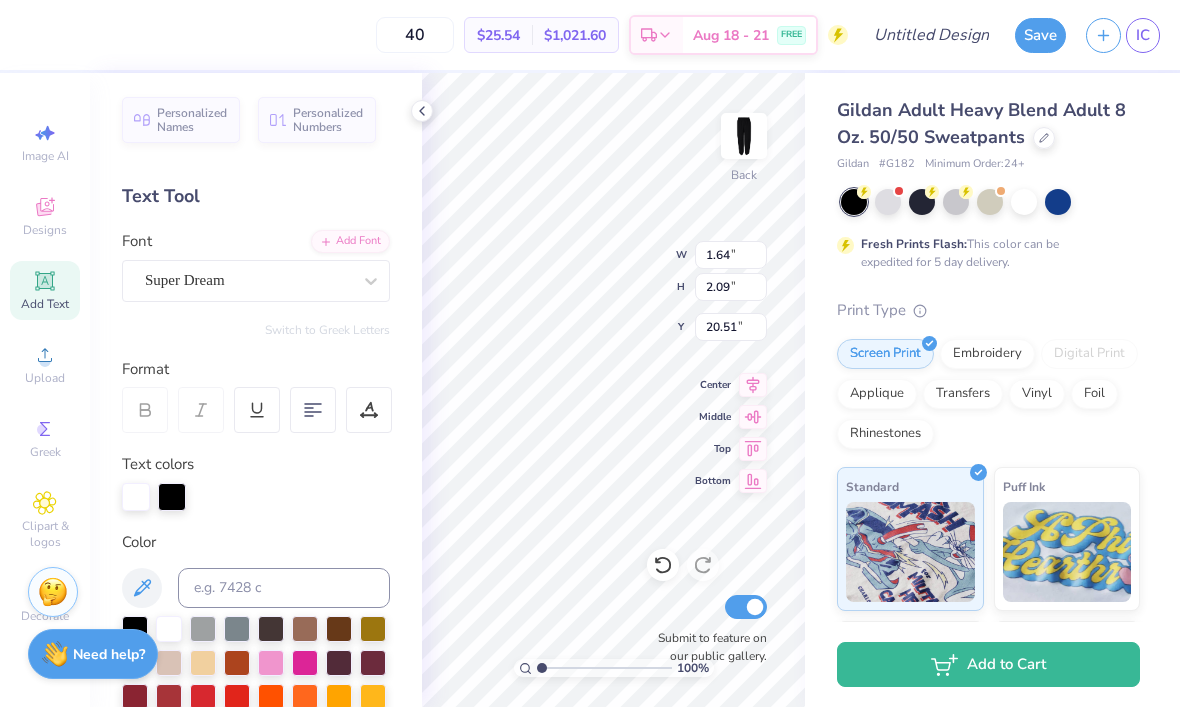 scroll, scrollTop: 0, scrollLeft: 0, axis: both 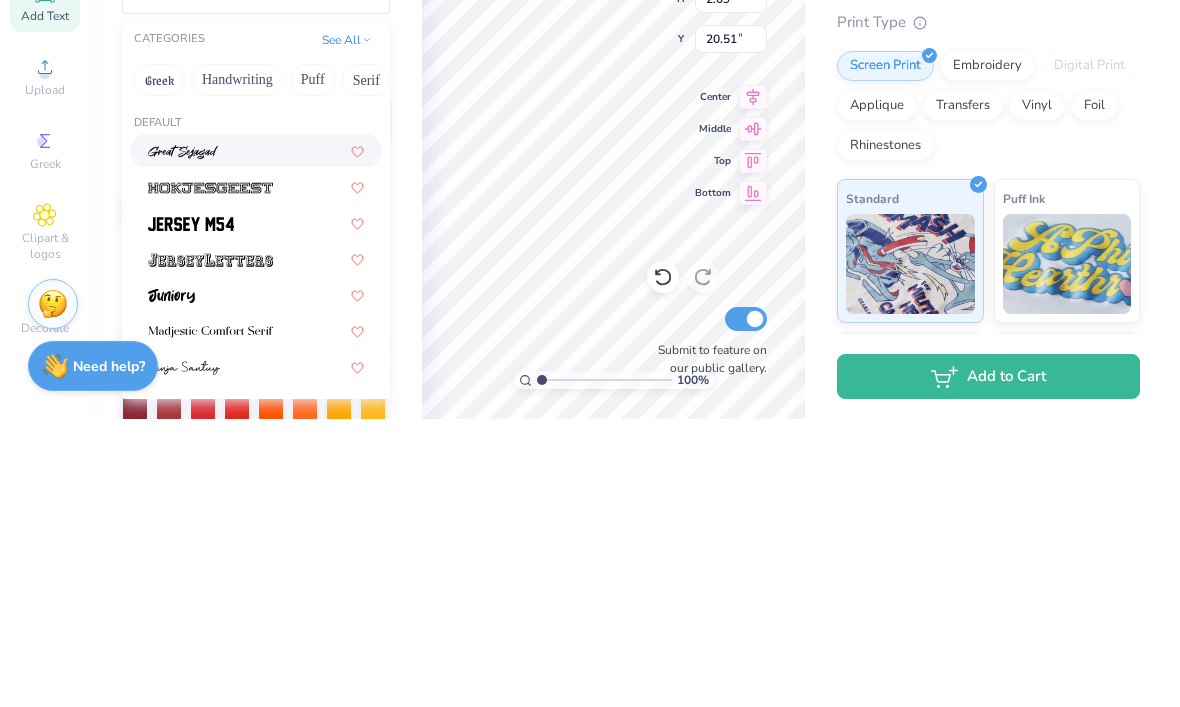 click at bounding box center [191, 512] 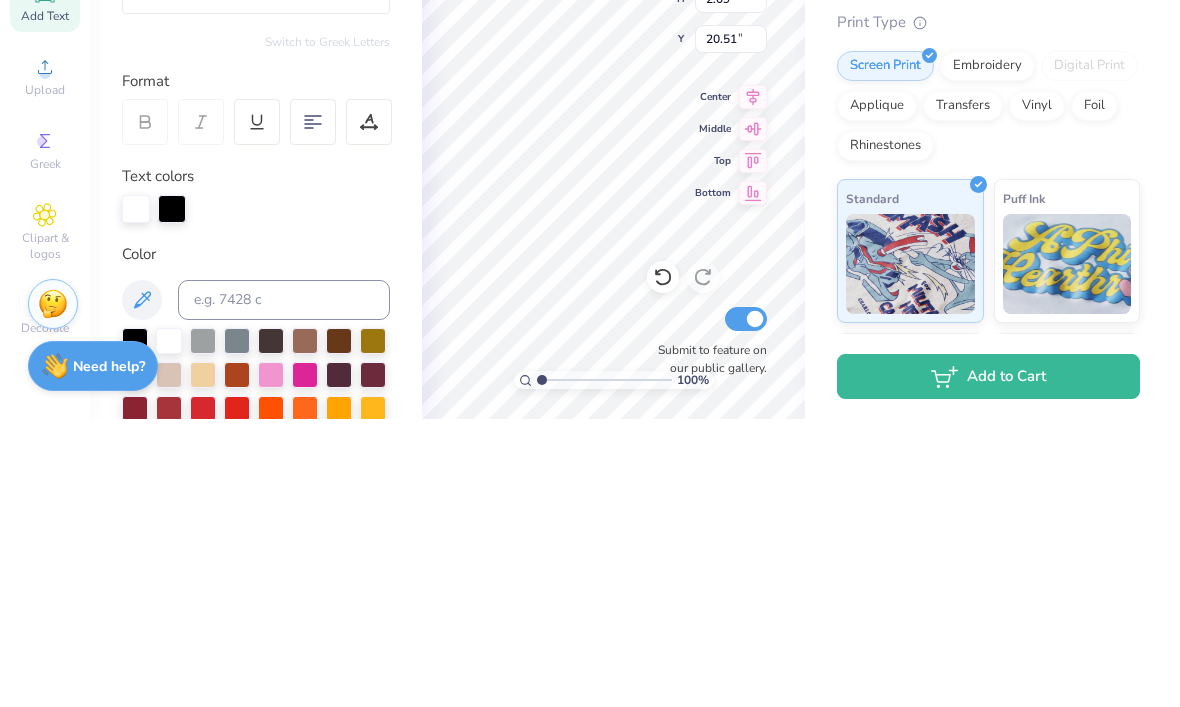 type 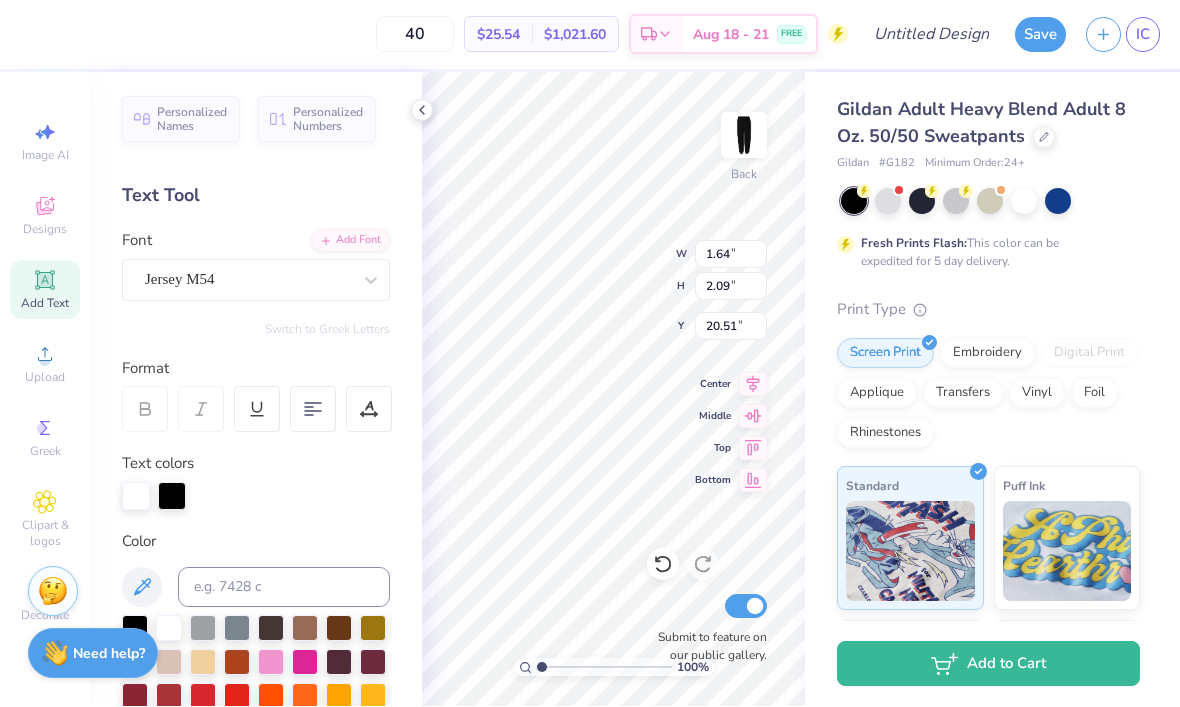 type on "1.29" 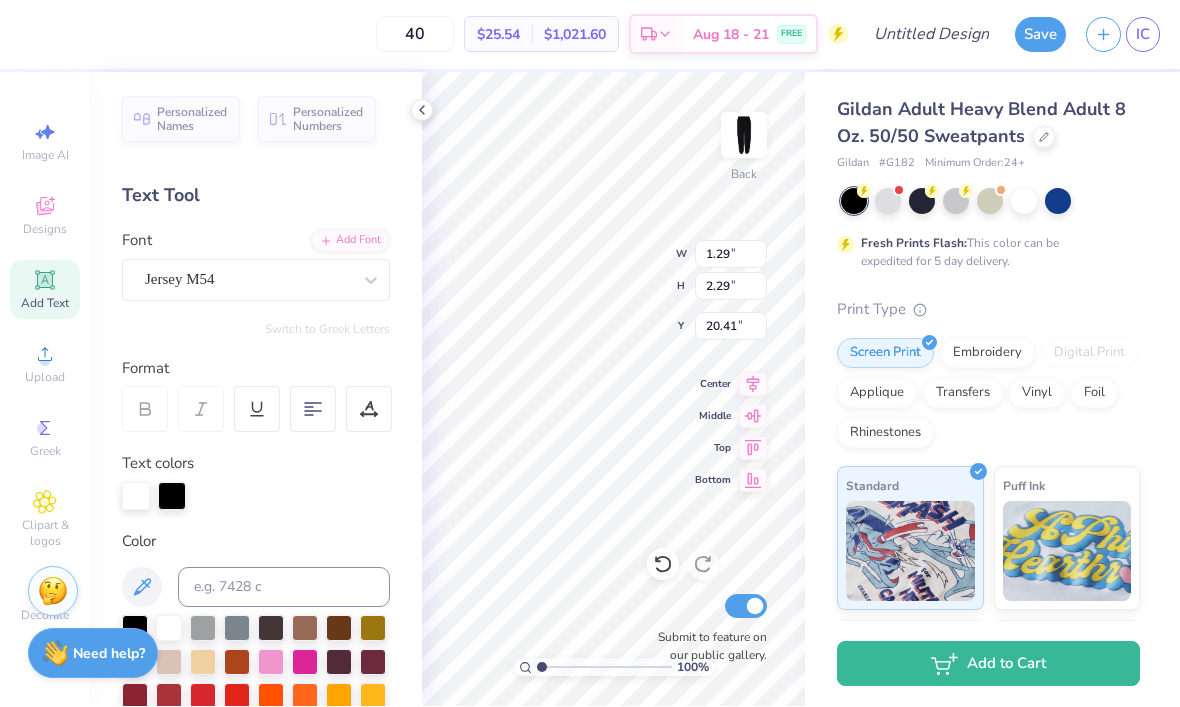 type on "1.36" 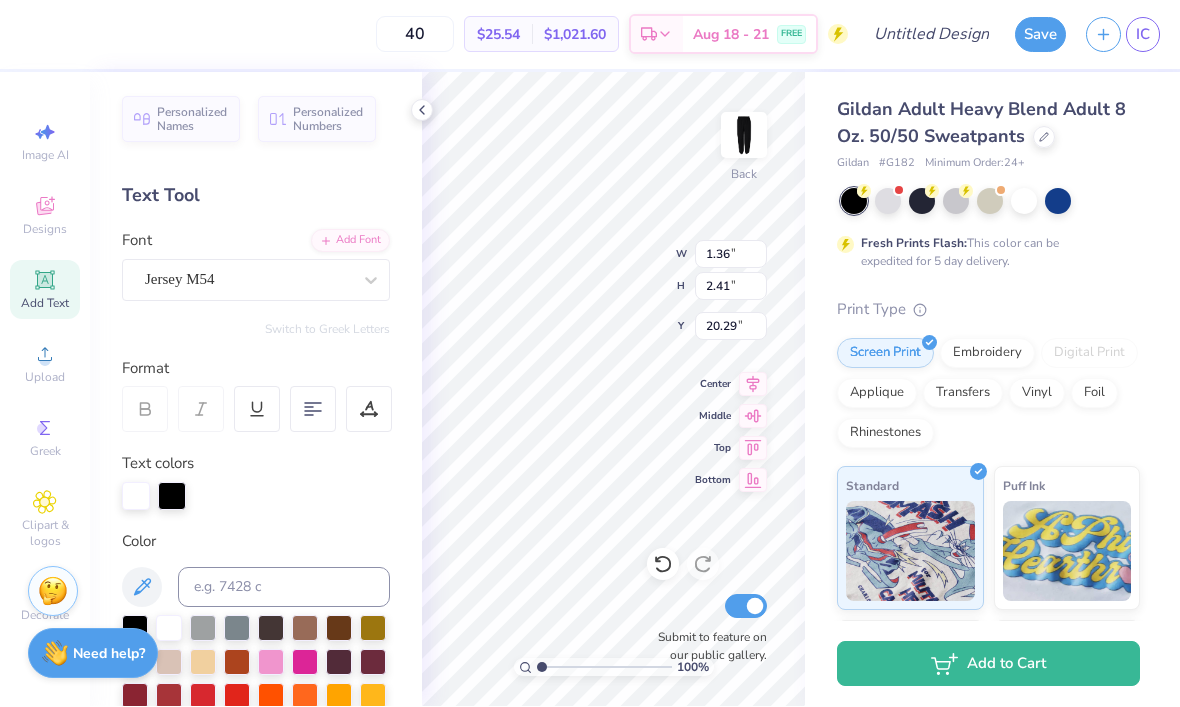 type on "4.60" 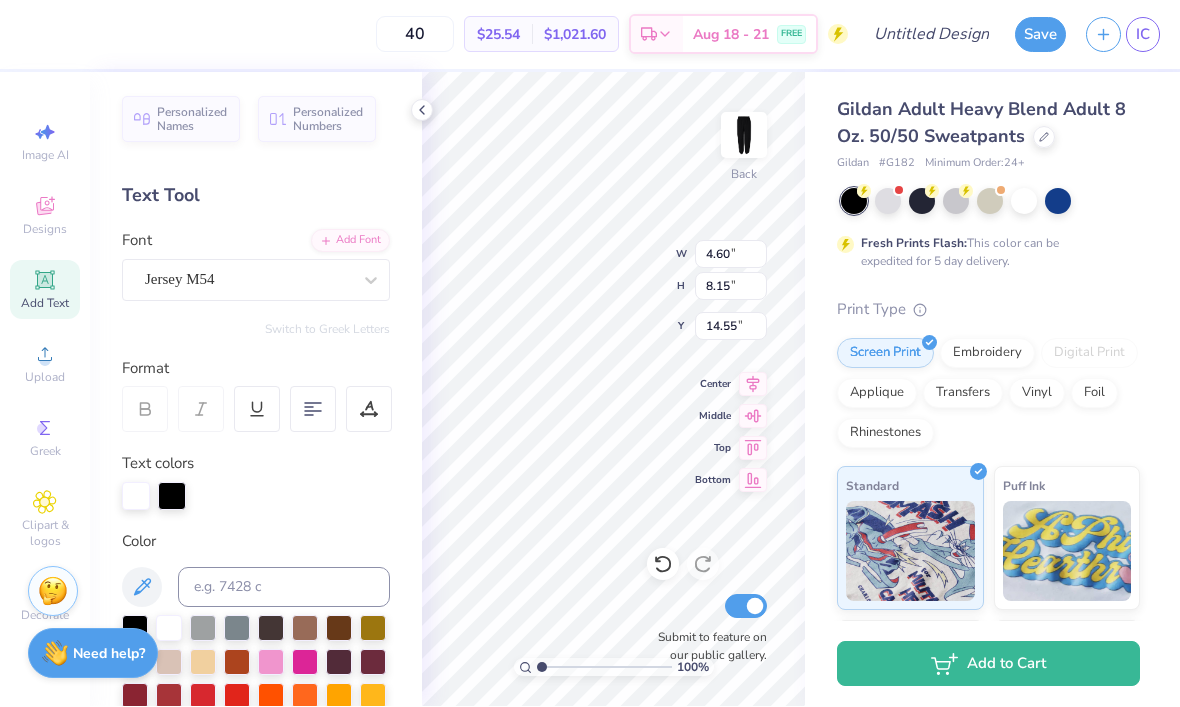 type on "9.28" 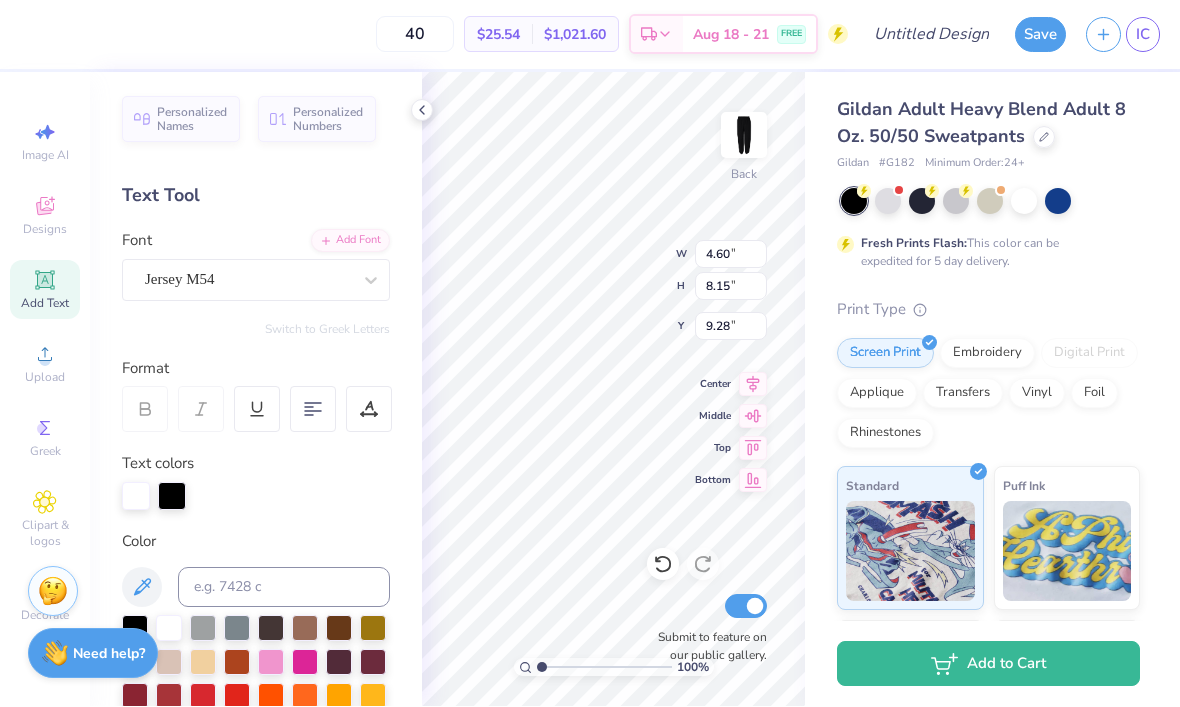 type on "1.80" 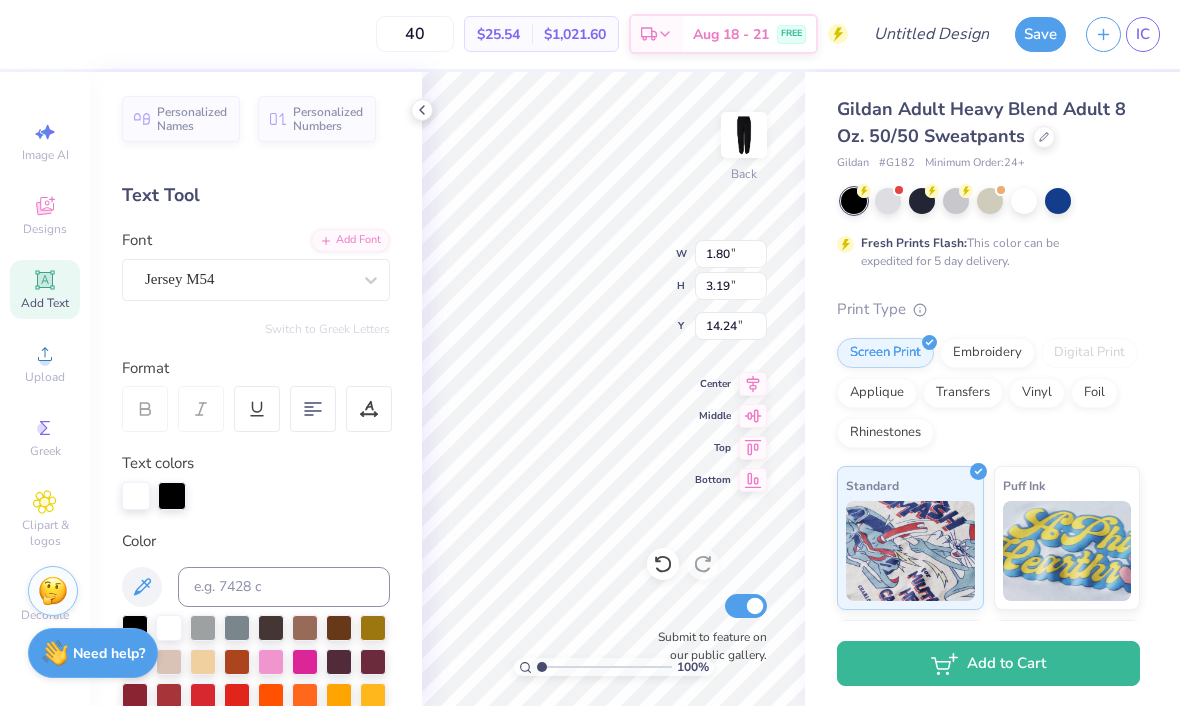 type on "2.07" 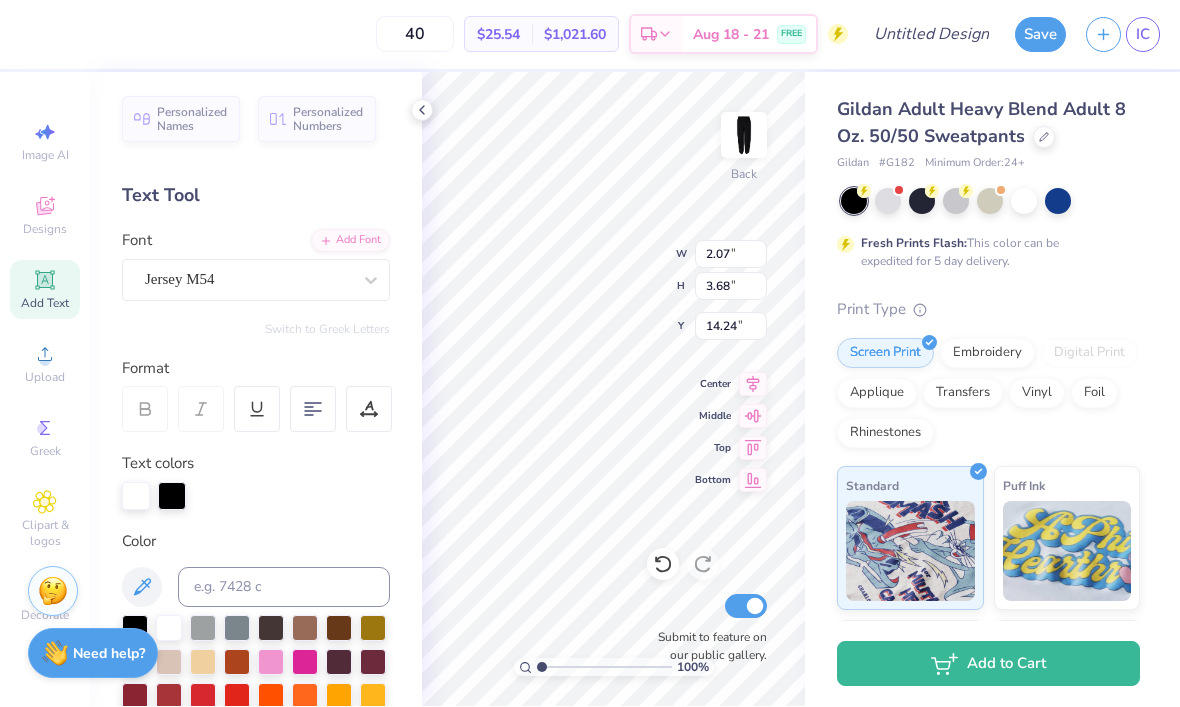 type on "1.91" 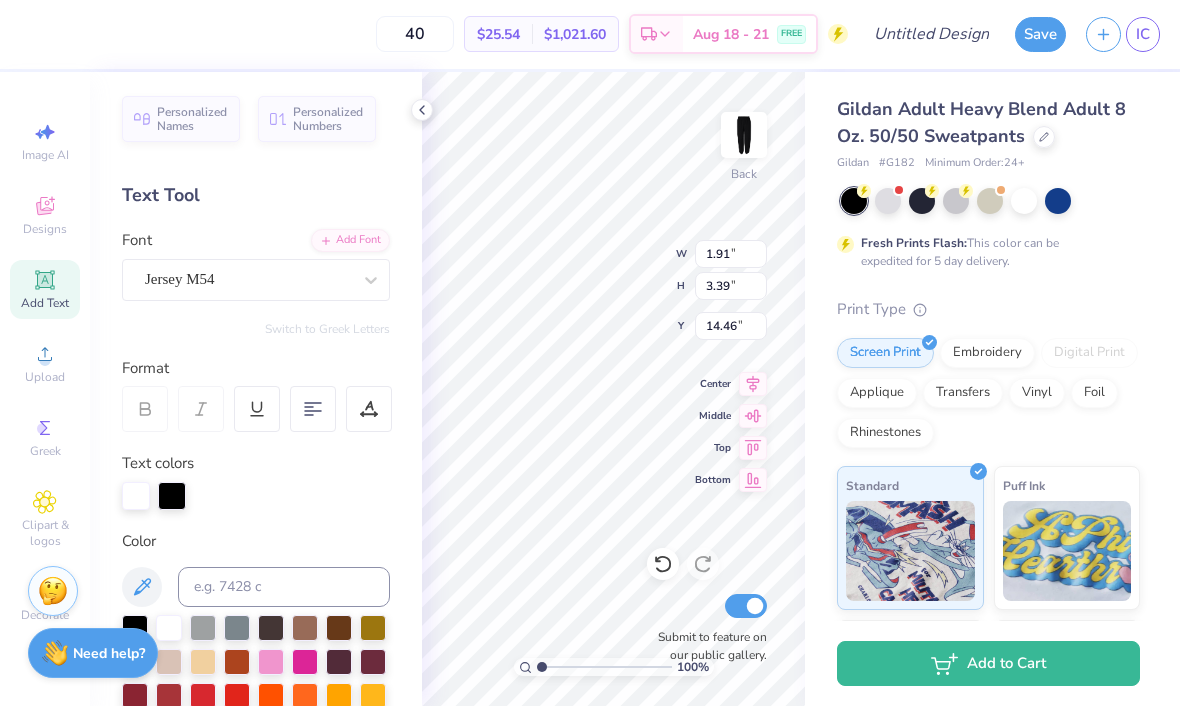 type on "13.56" 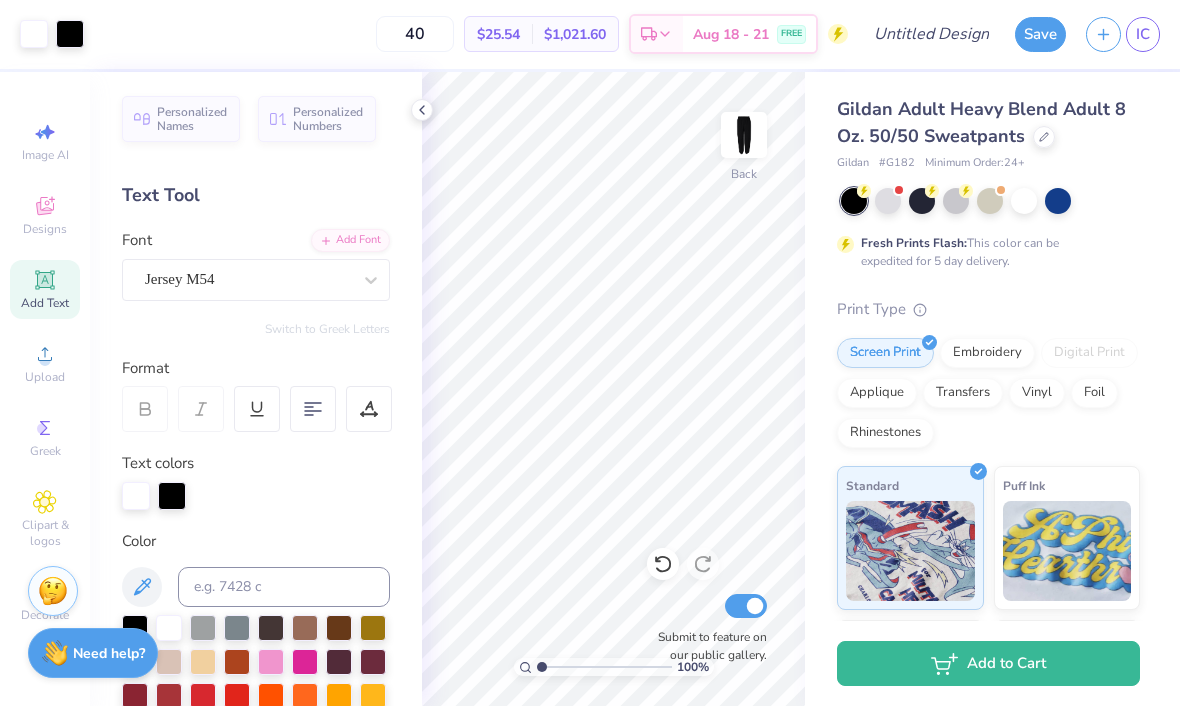 click 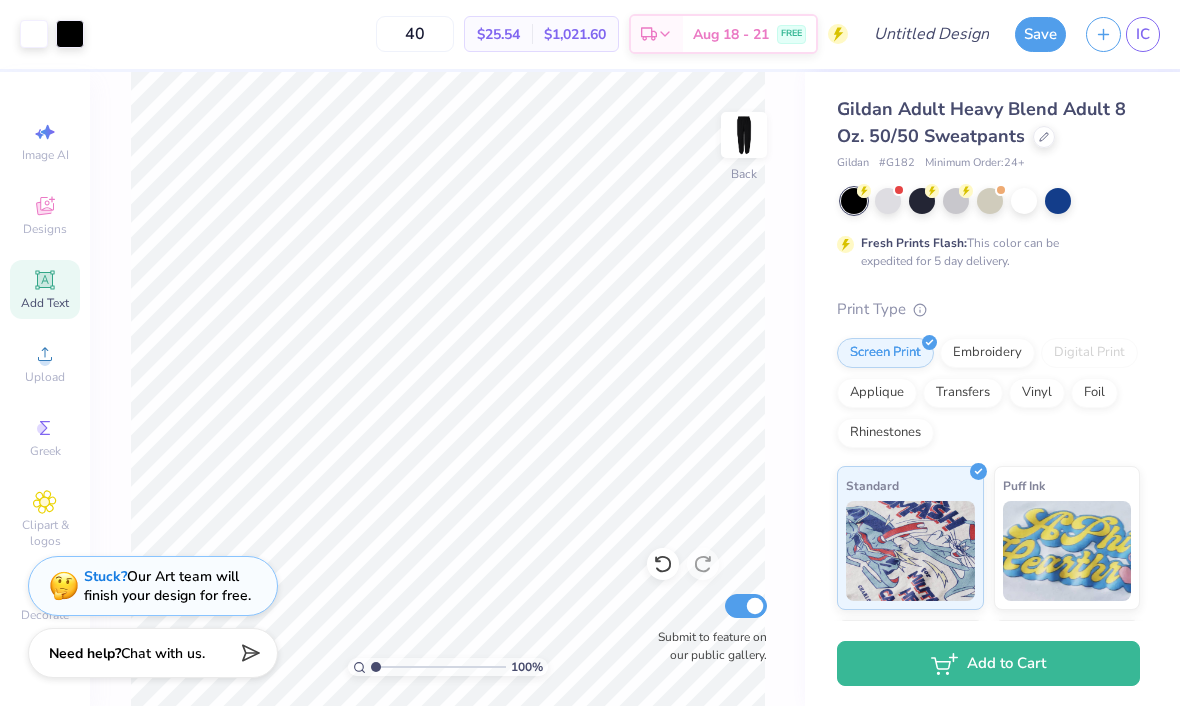 click on "Add Text" at bounding box center (45, 290) 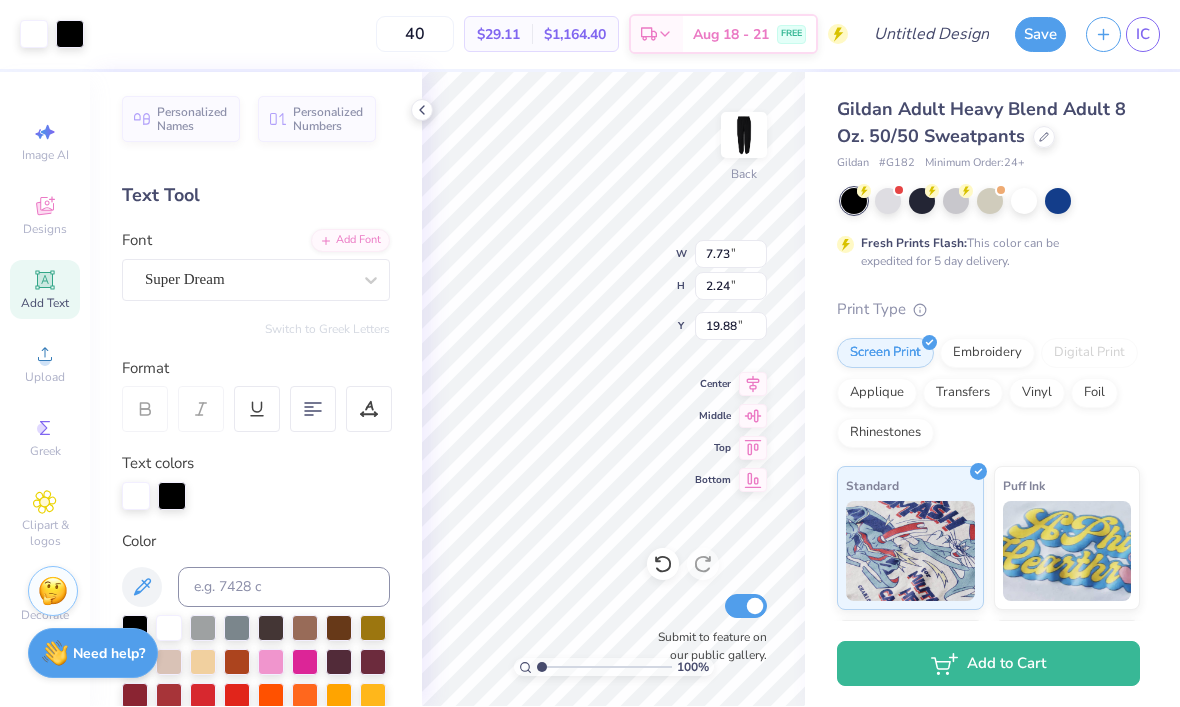 type on "7.64" 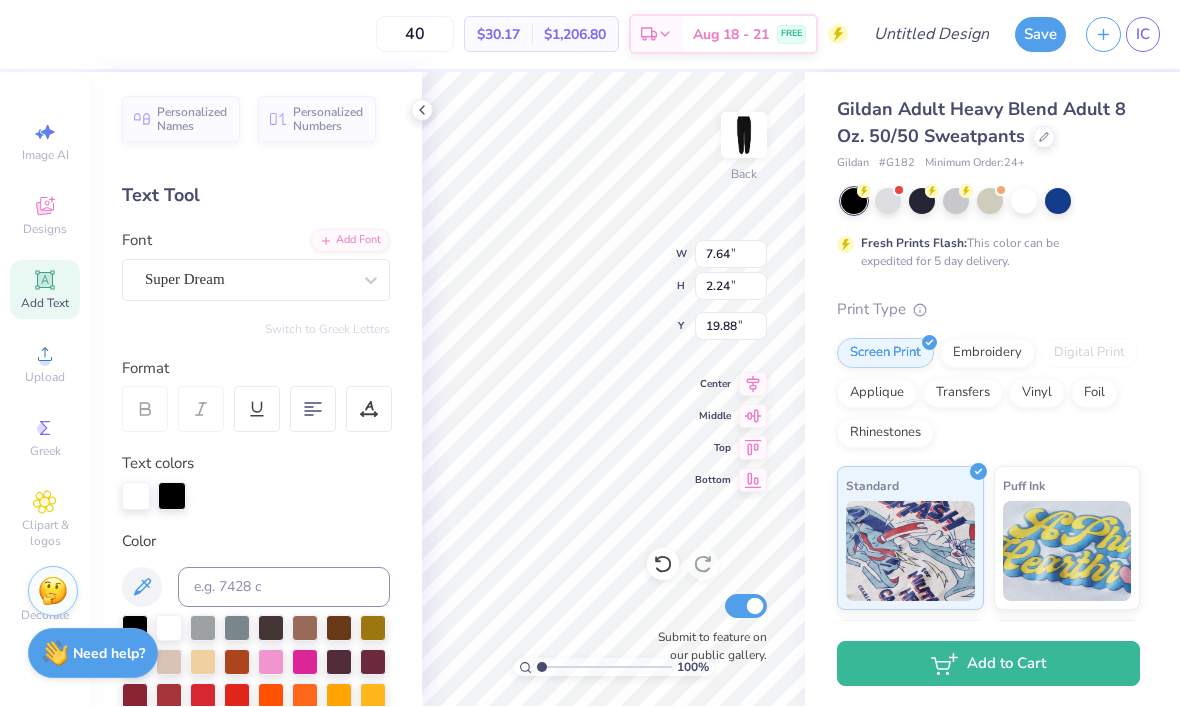 type on "14.71" 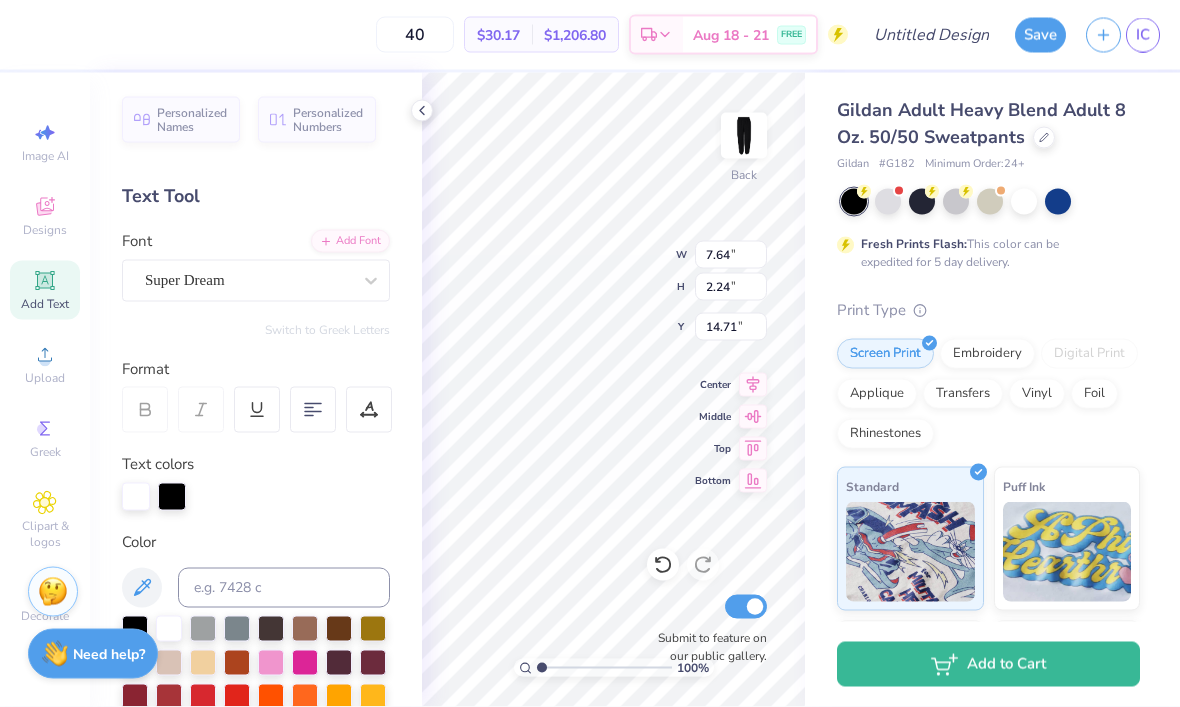 scroll, scrollTop: 0, scrollLeft: 1, axis: horizontal 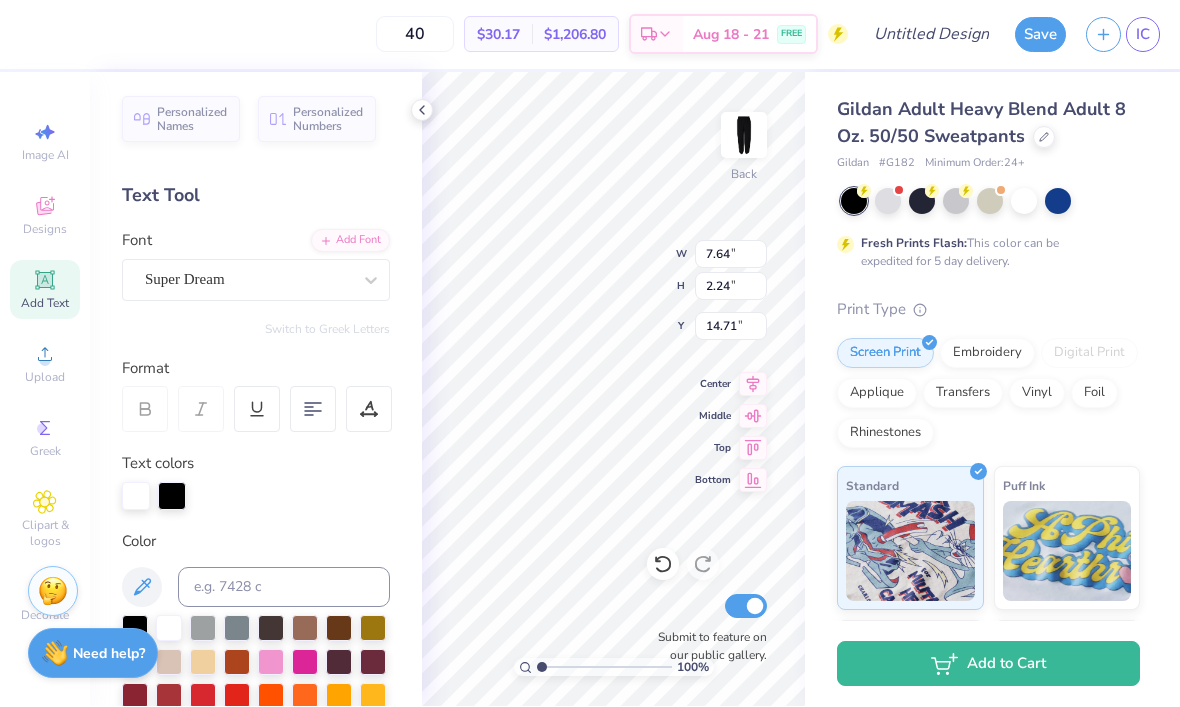 type on "s" 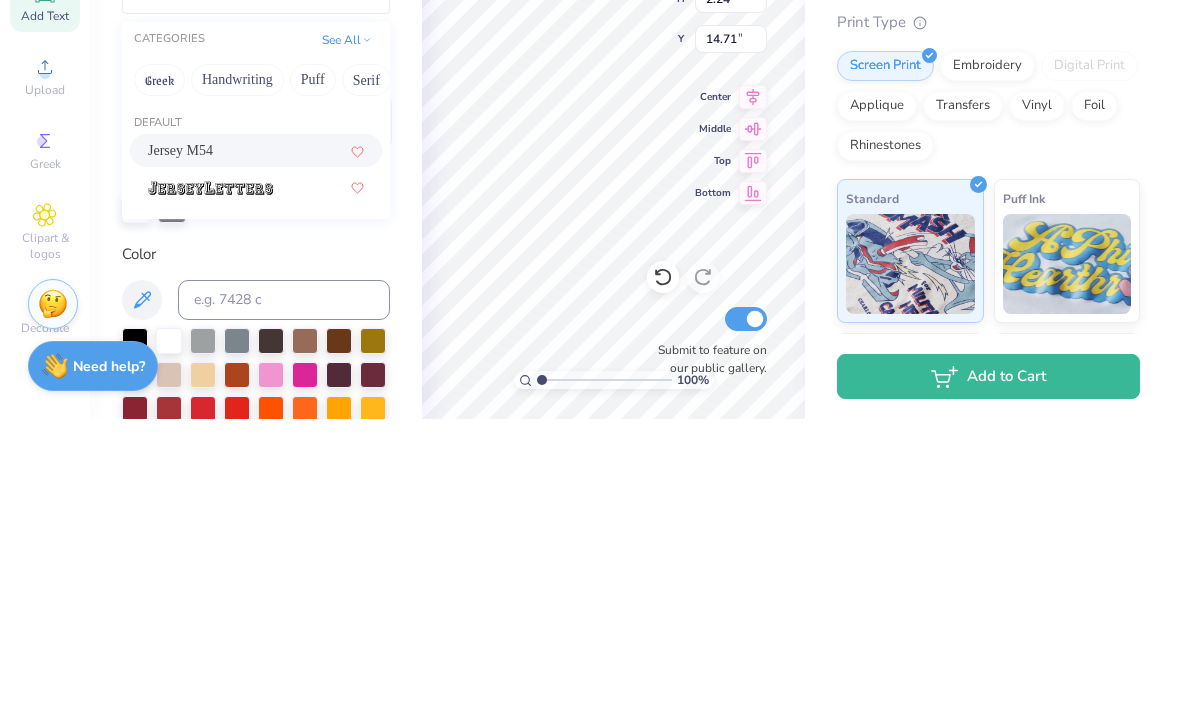click on "Jersey M54" at bounding box center (256, 438) 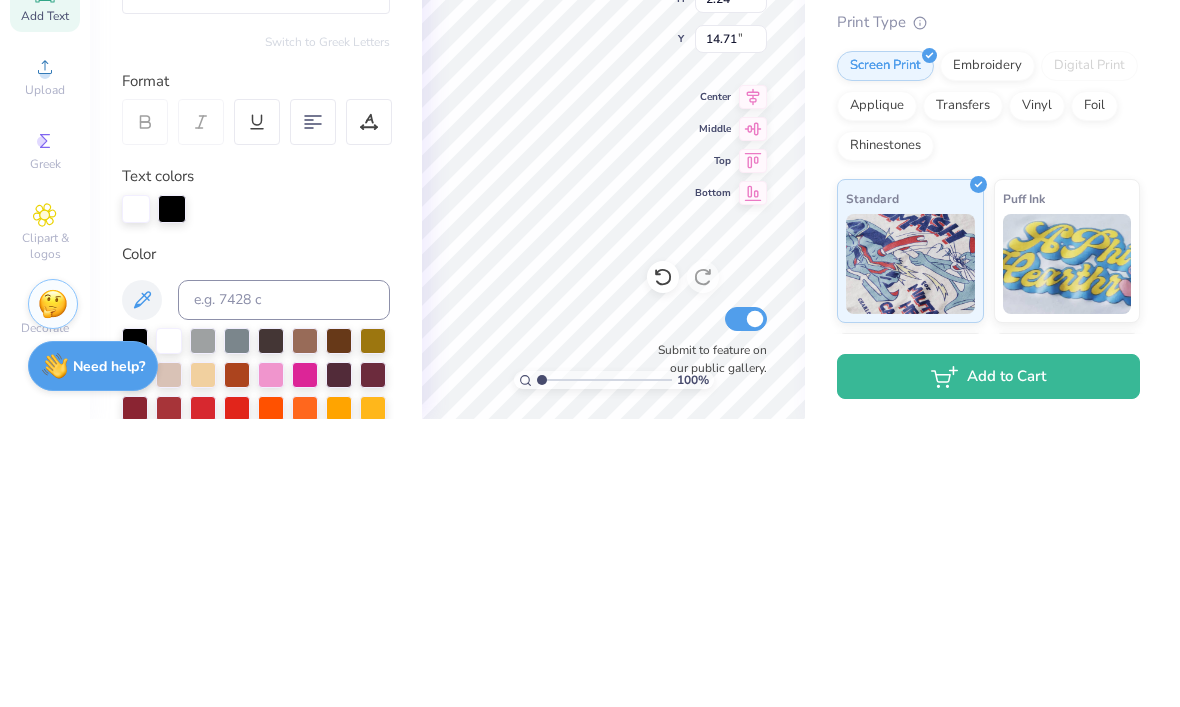 type 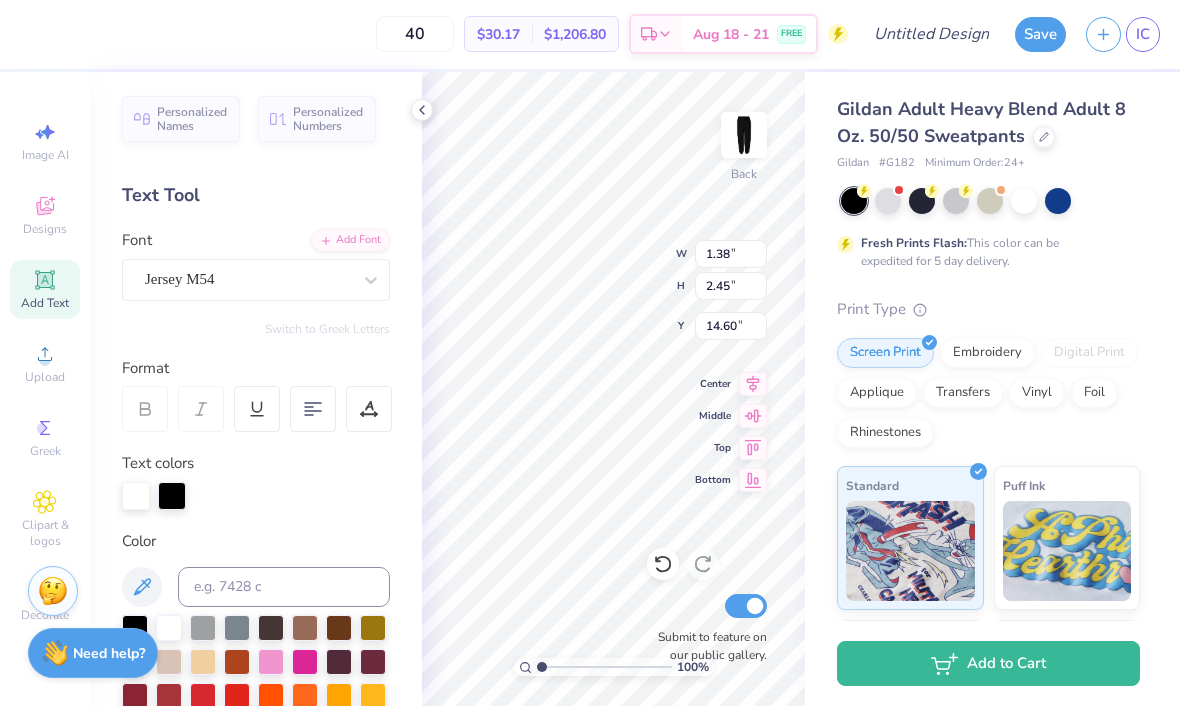 type on "17.77" 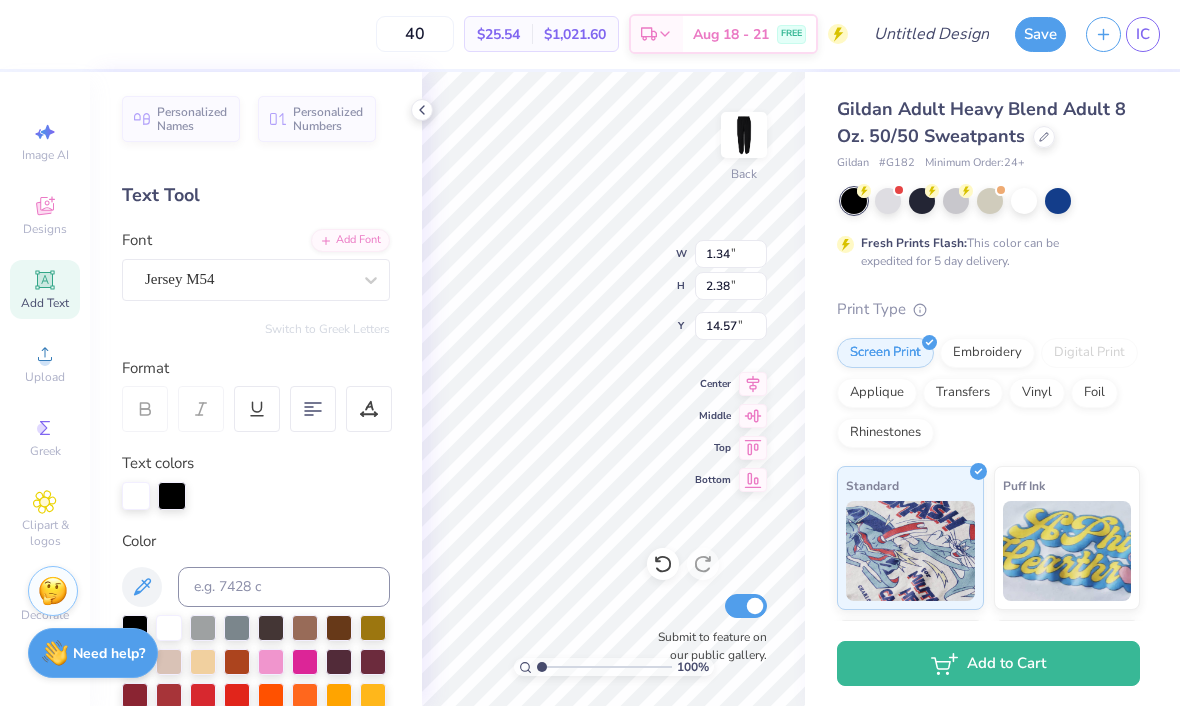 type on "1.34" 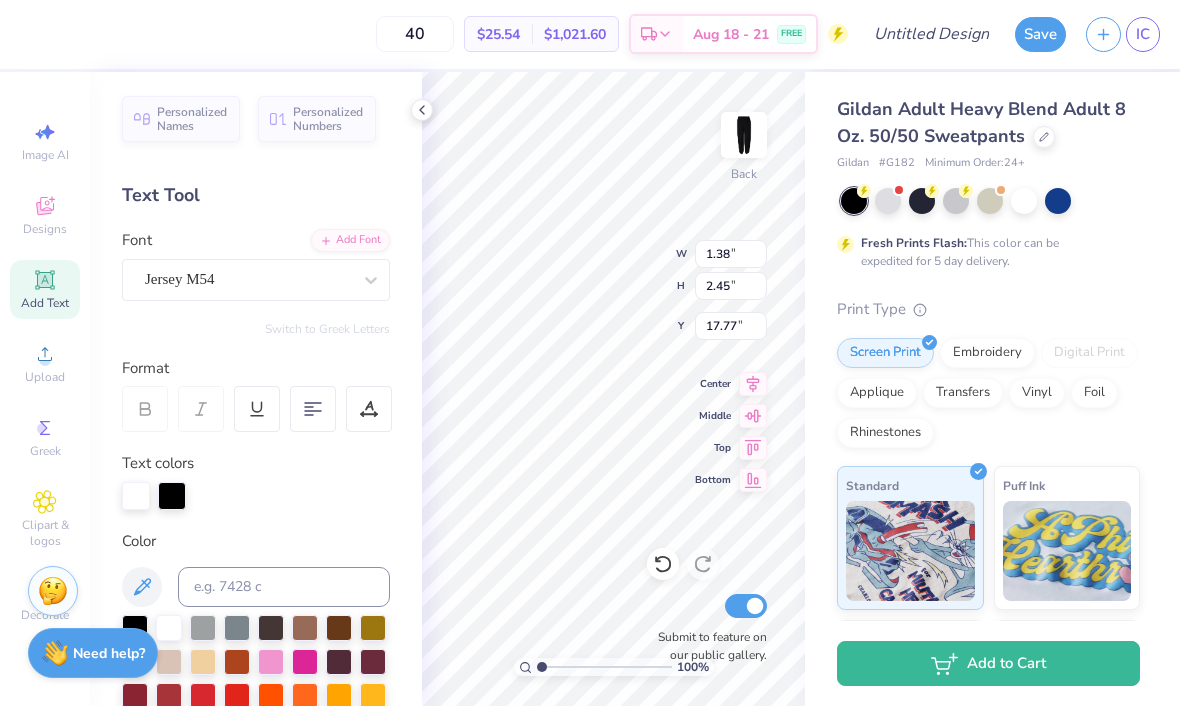 type on "18.14" 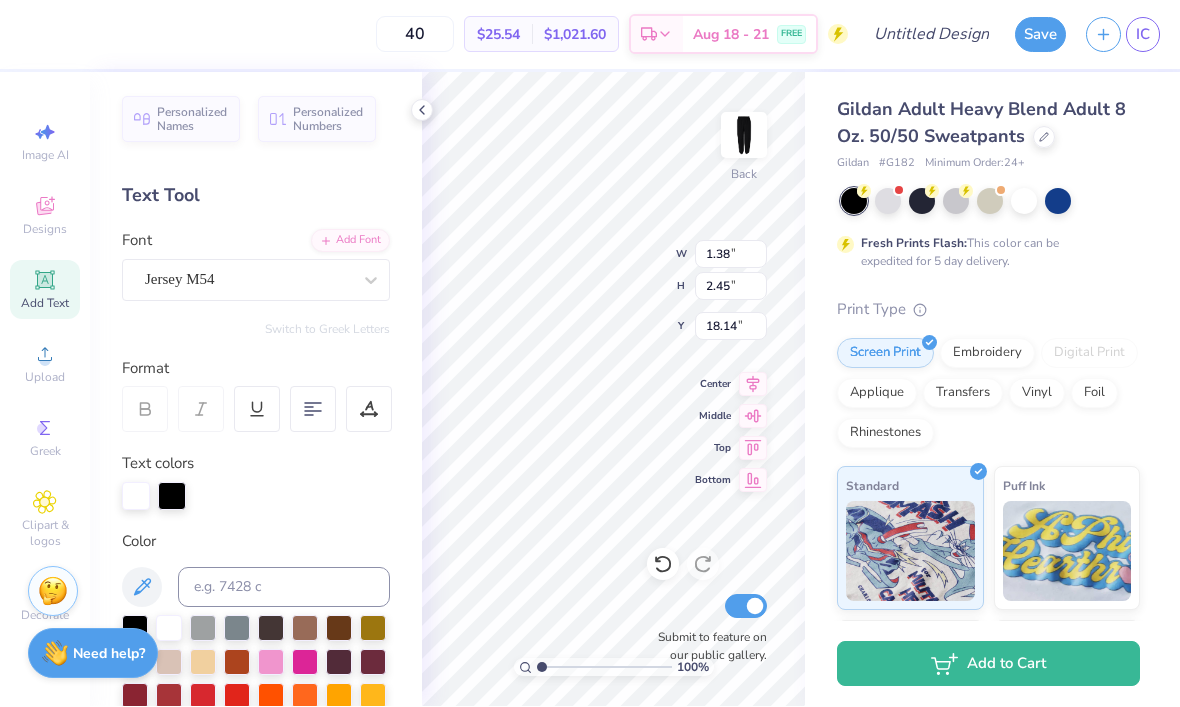 type on "0.45" 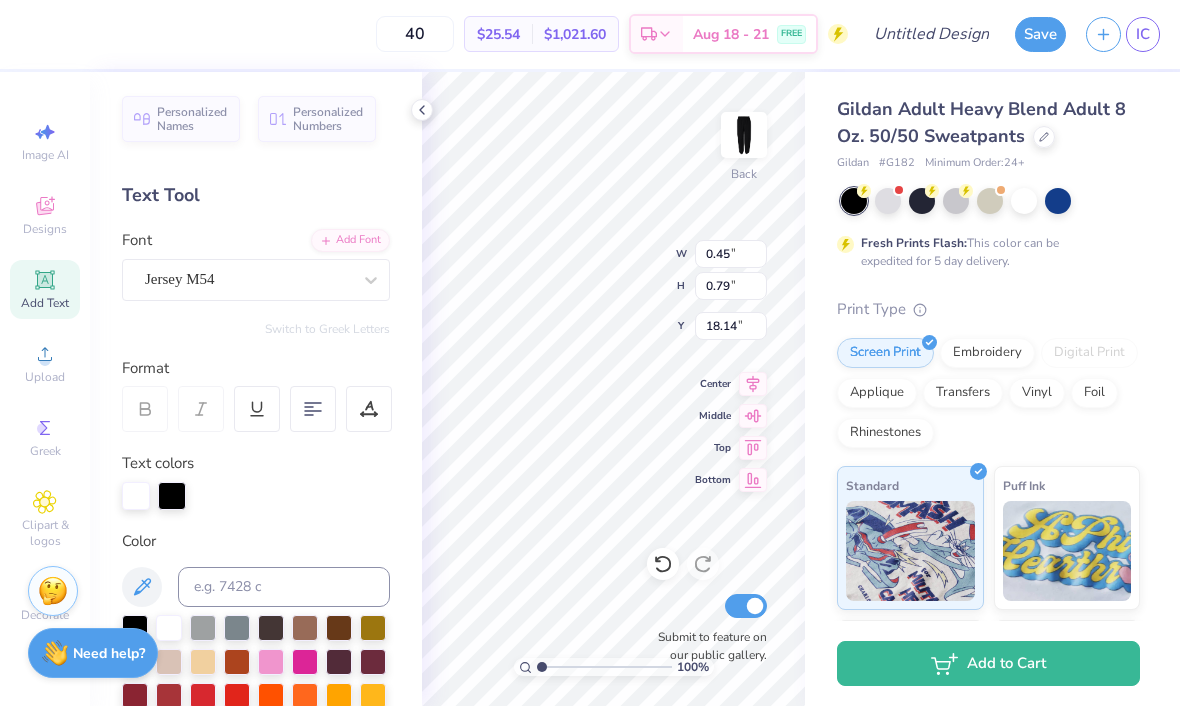 type on "1.53" 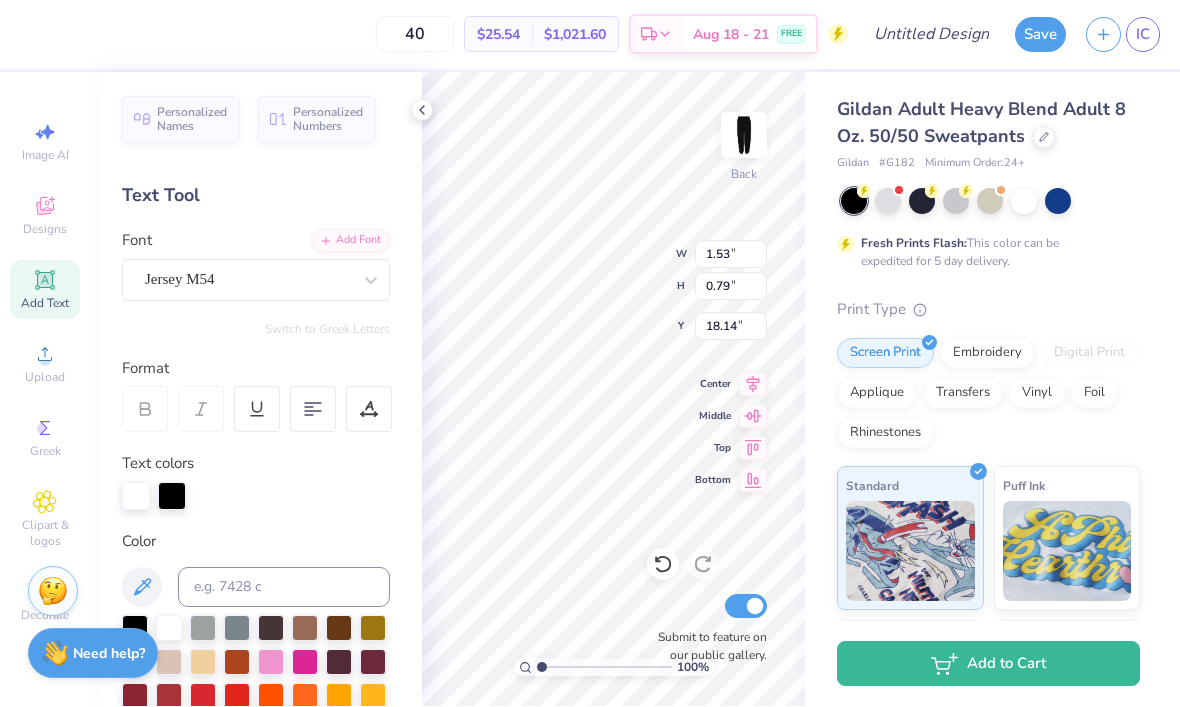type on "2.72" 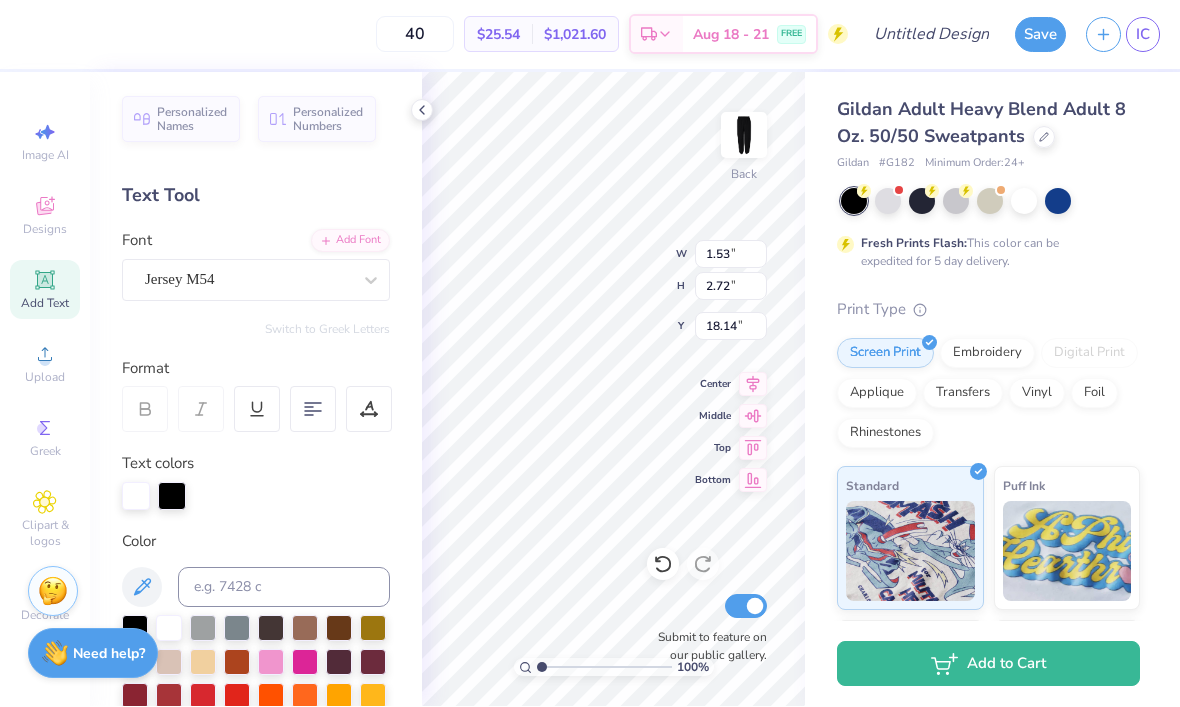 type on "1.32" 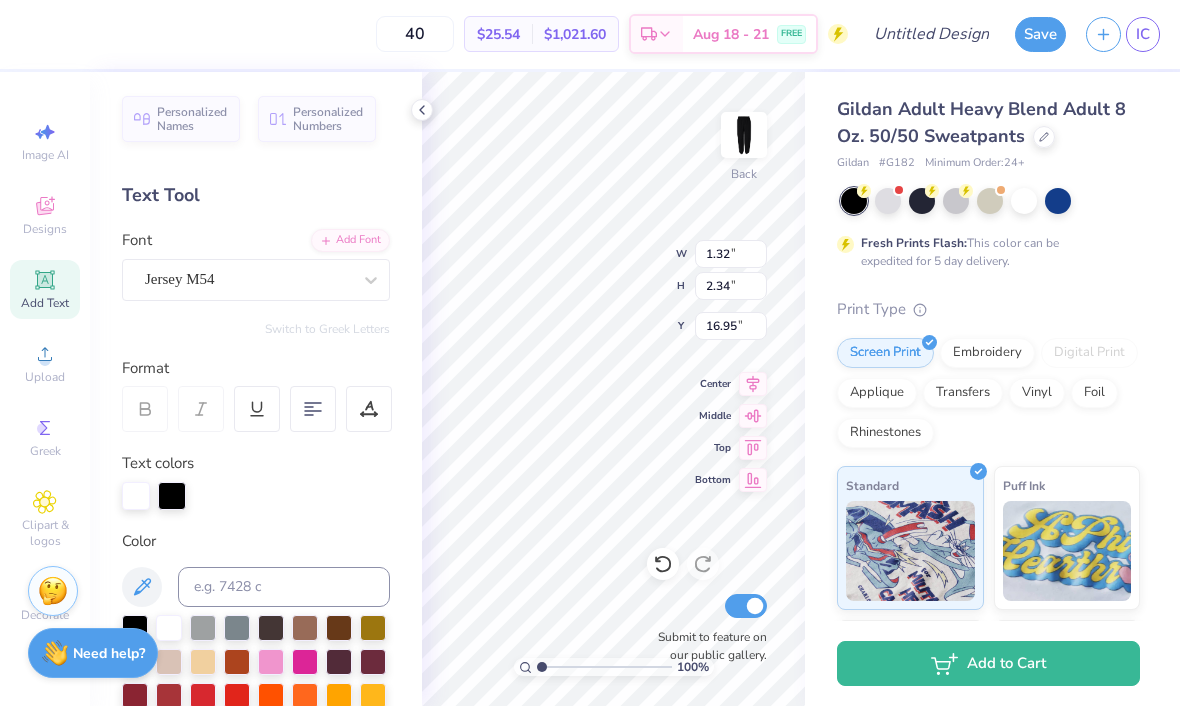 type on "17.40" 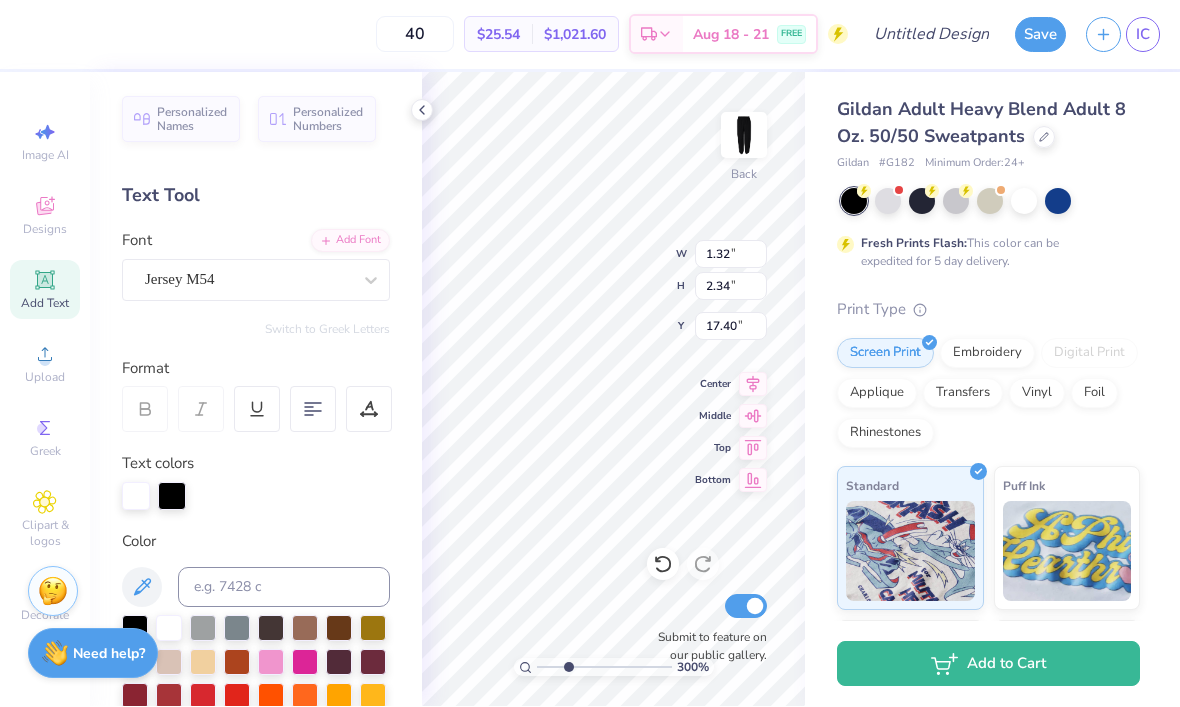 type on "2.99592053354259" 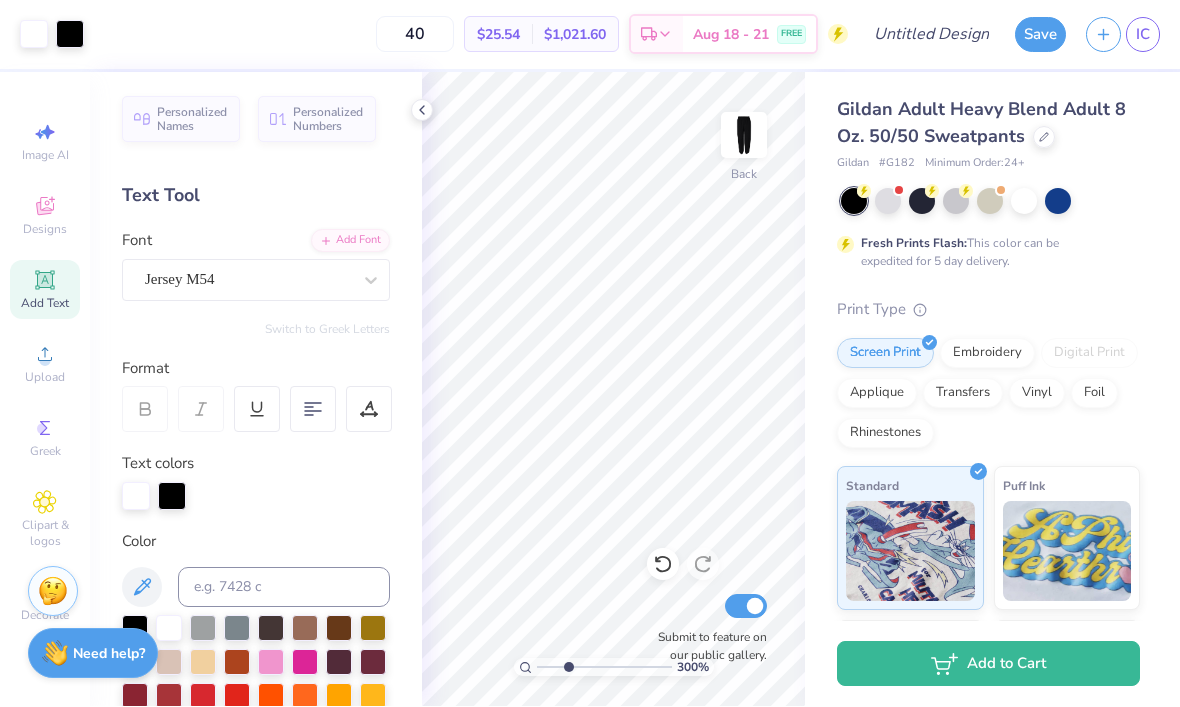 click at bounding box center [422, 111] 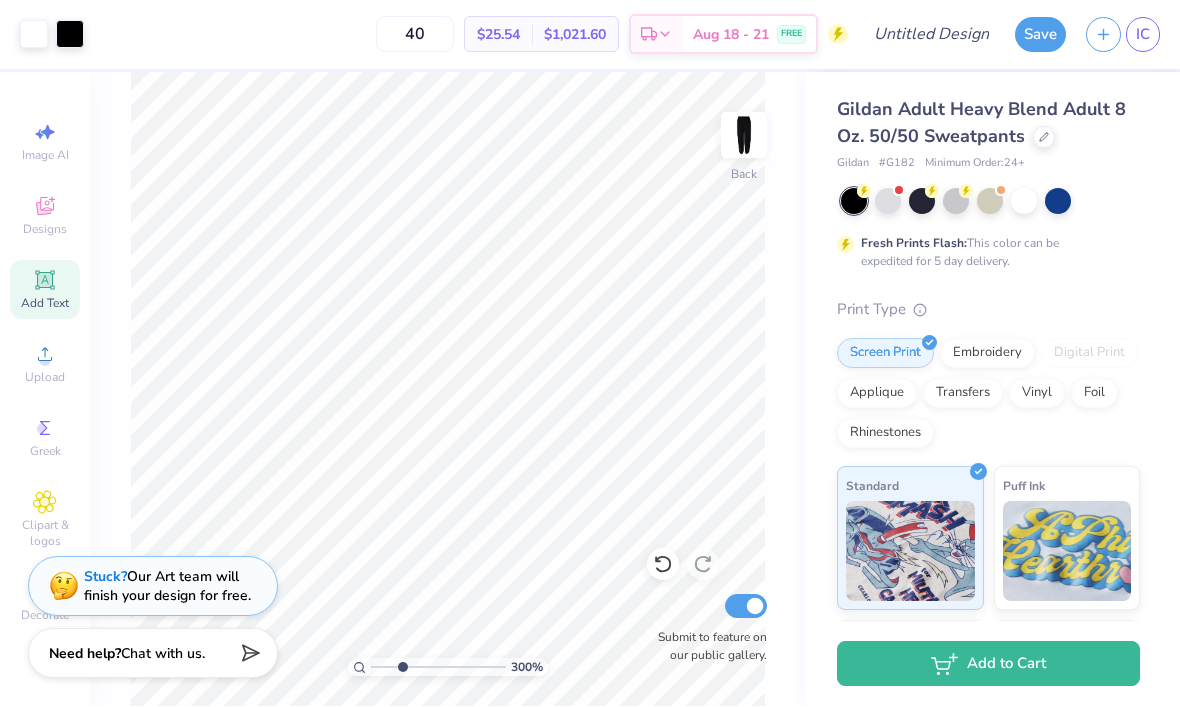 click 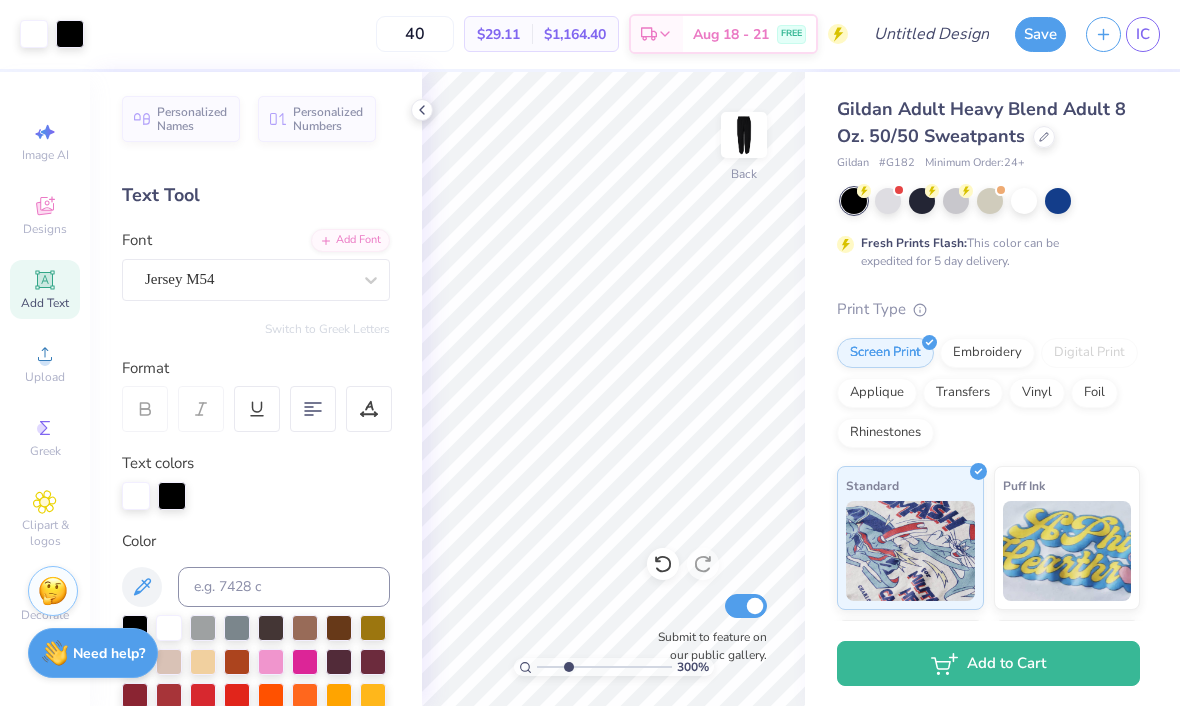 click 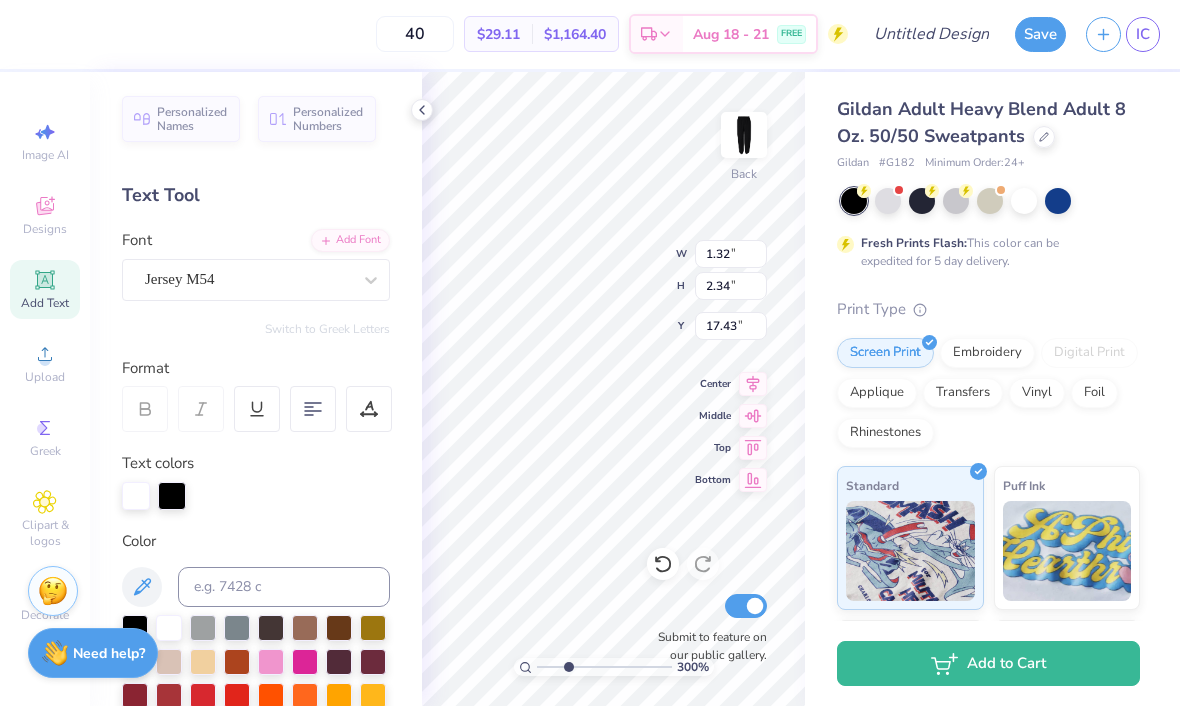 type on "2.99592053354259" 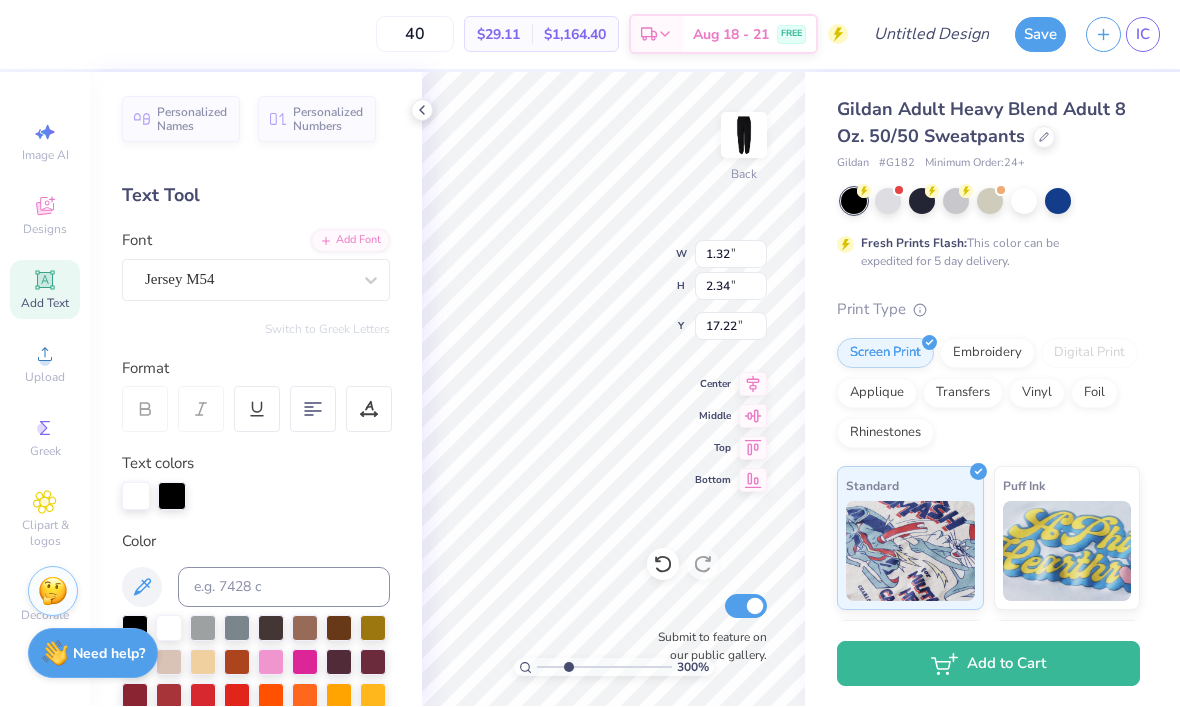 type on "2.99592053354259" 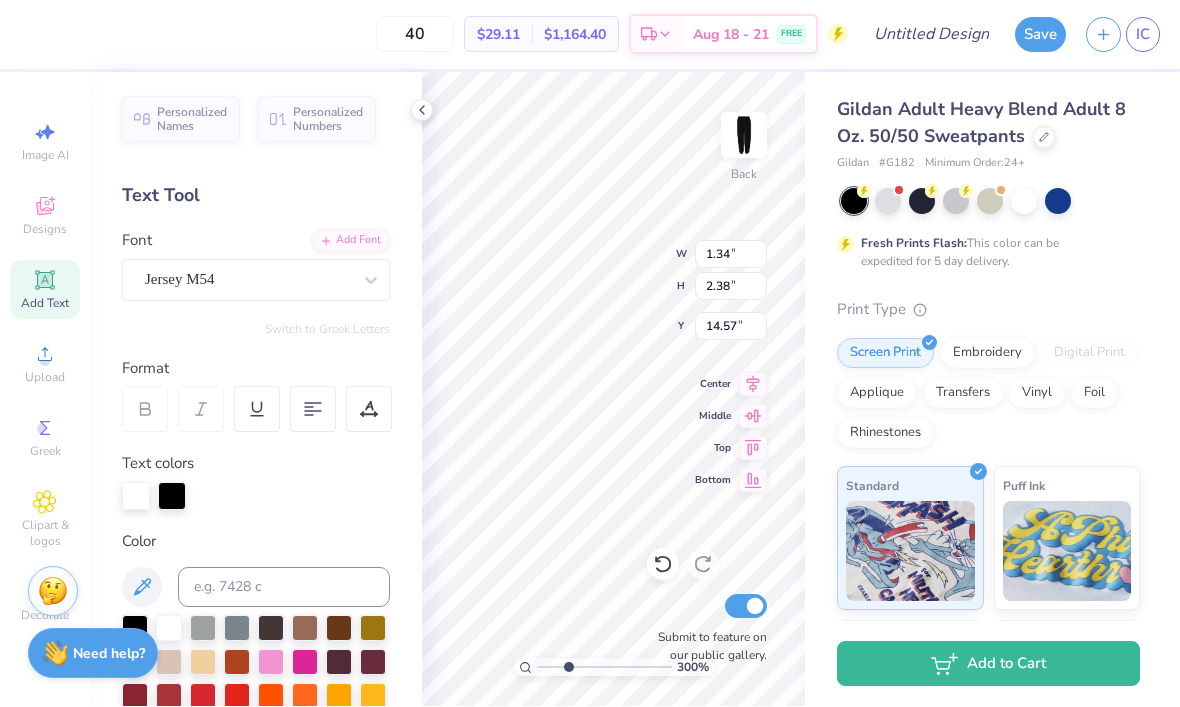 type on "2.99592053354259" 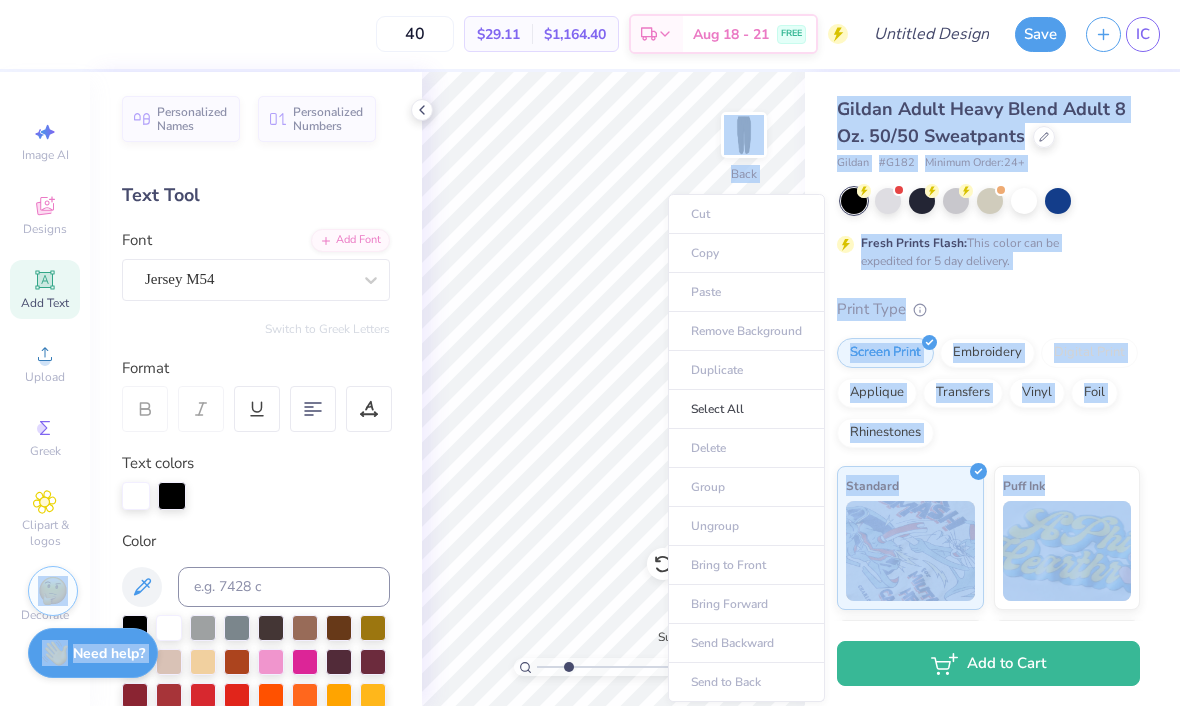 click on "Gildan Adult Heavy Blend Adult 8 Oz. 50/50 Sweatpants Gildan # G182 Minimum Order:  24 +   Fresh Prints Flash:  This color can be expedited for 5 day delivery. Print Type Screen Print Embroidery Digital Print Applique Transfers Vinyl Foil Rhinestones Standard Puff Ink Neon Ink Metallic & Glitter Ink Glow in the Dark Ink Water based Ink" at bounding box center (992, 496) 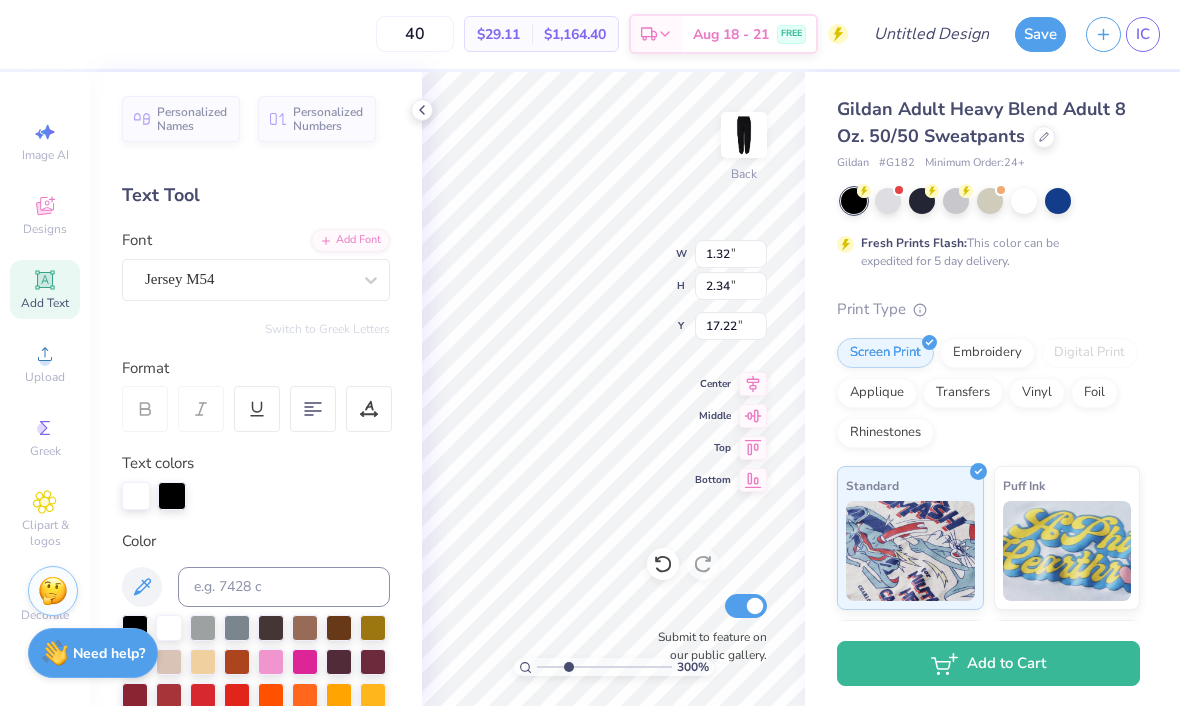 type on "2.99592053354259" 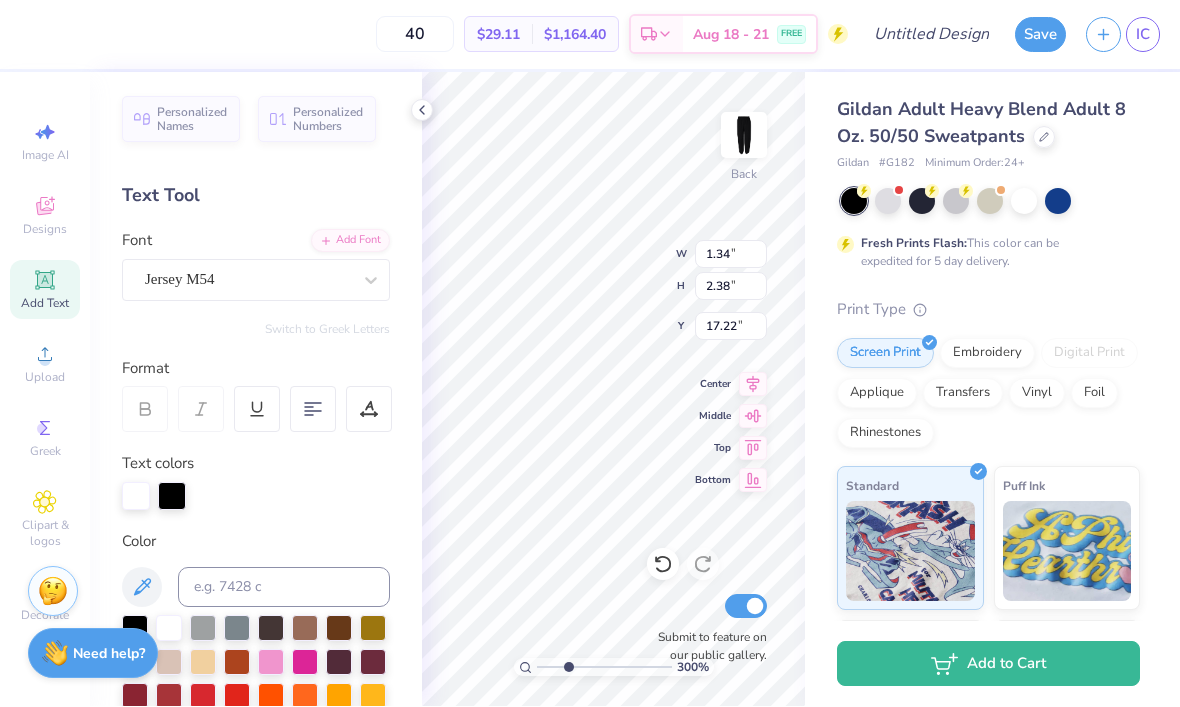 type on "2.99592053354259" 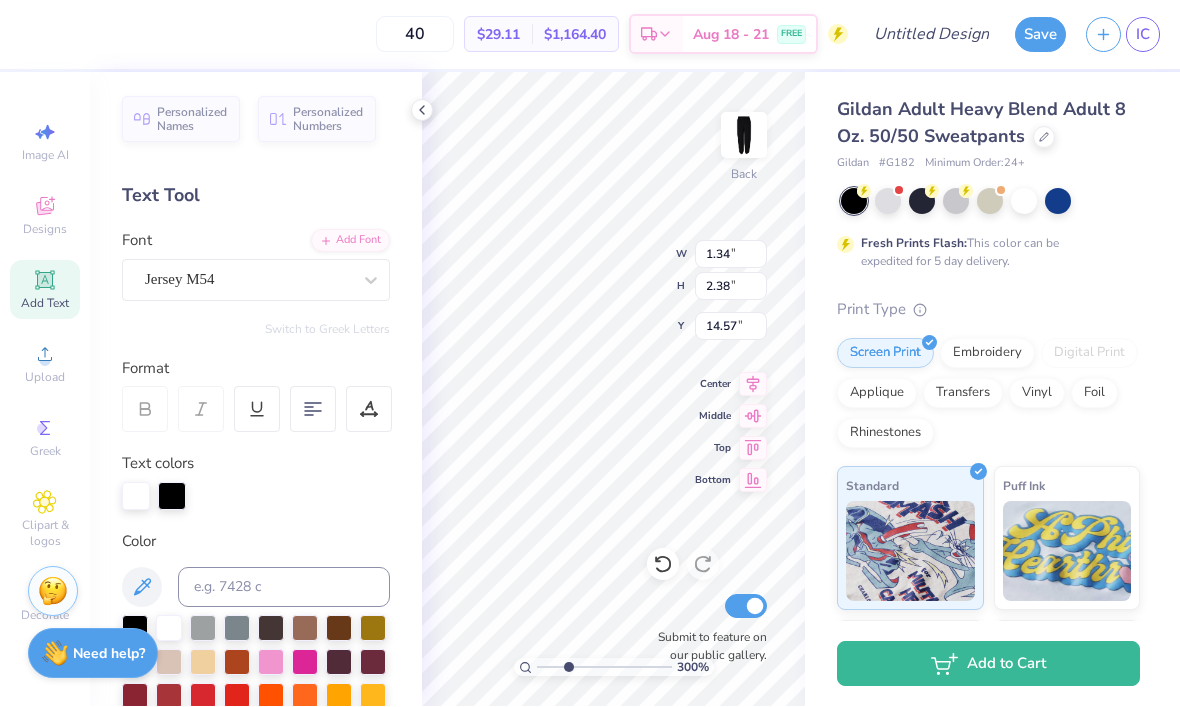 type on "2.99592053354259" 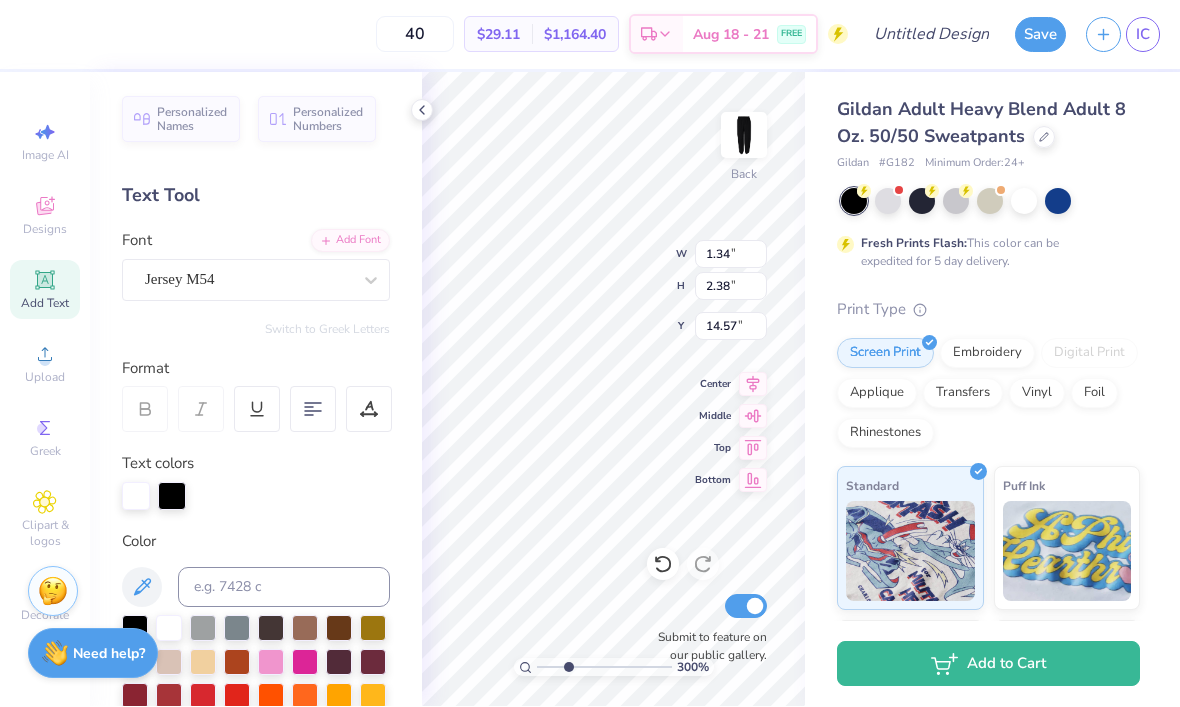 type on "17.22" 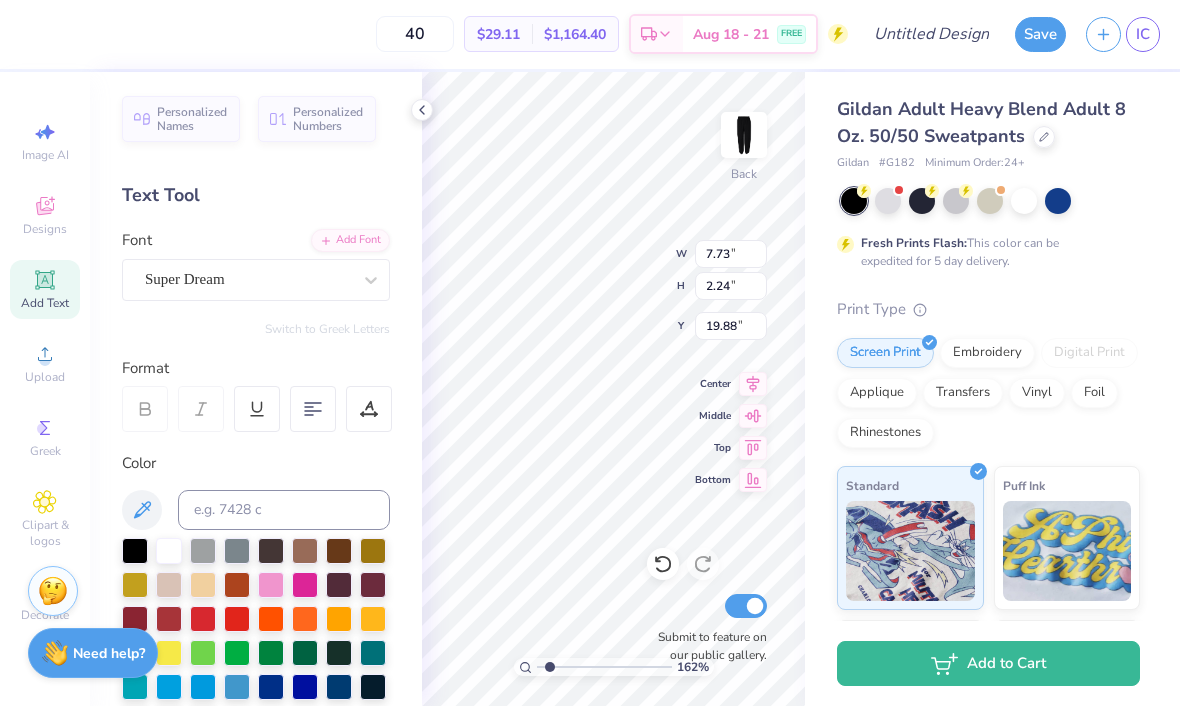 type on "1.61687770829373" 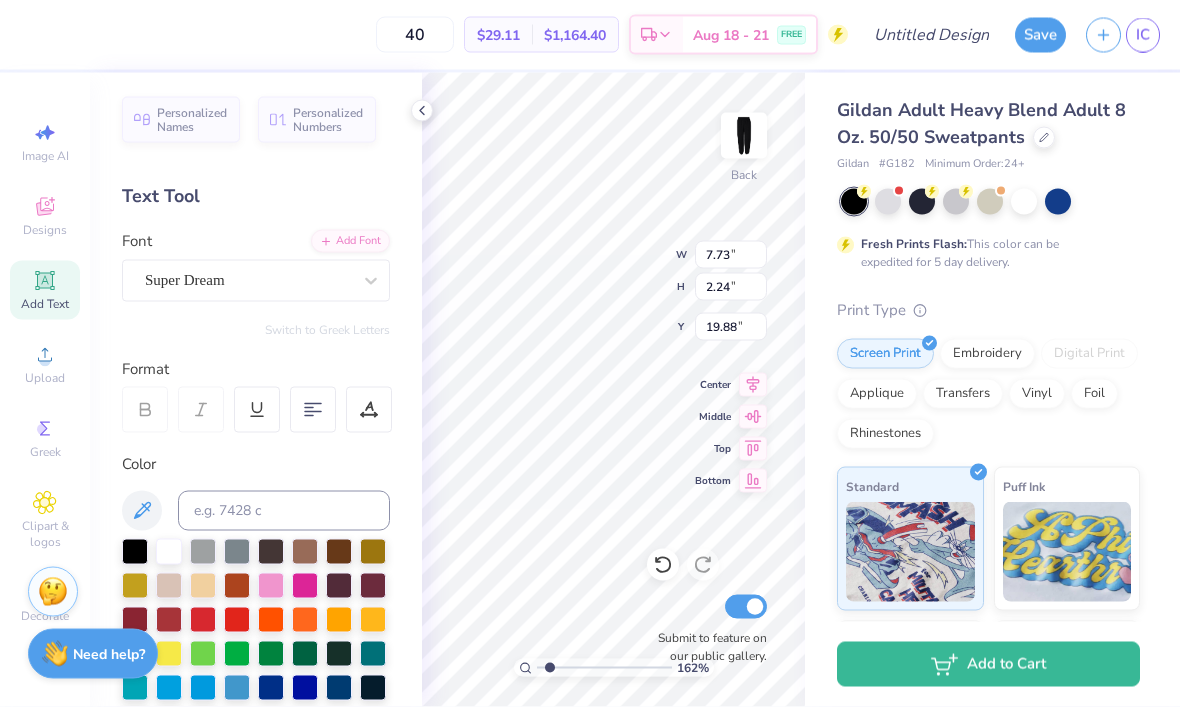 scroll, scrollTop: 1, scrollLeft: 1, axis: both 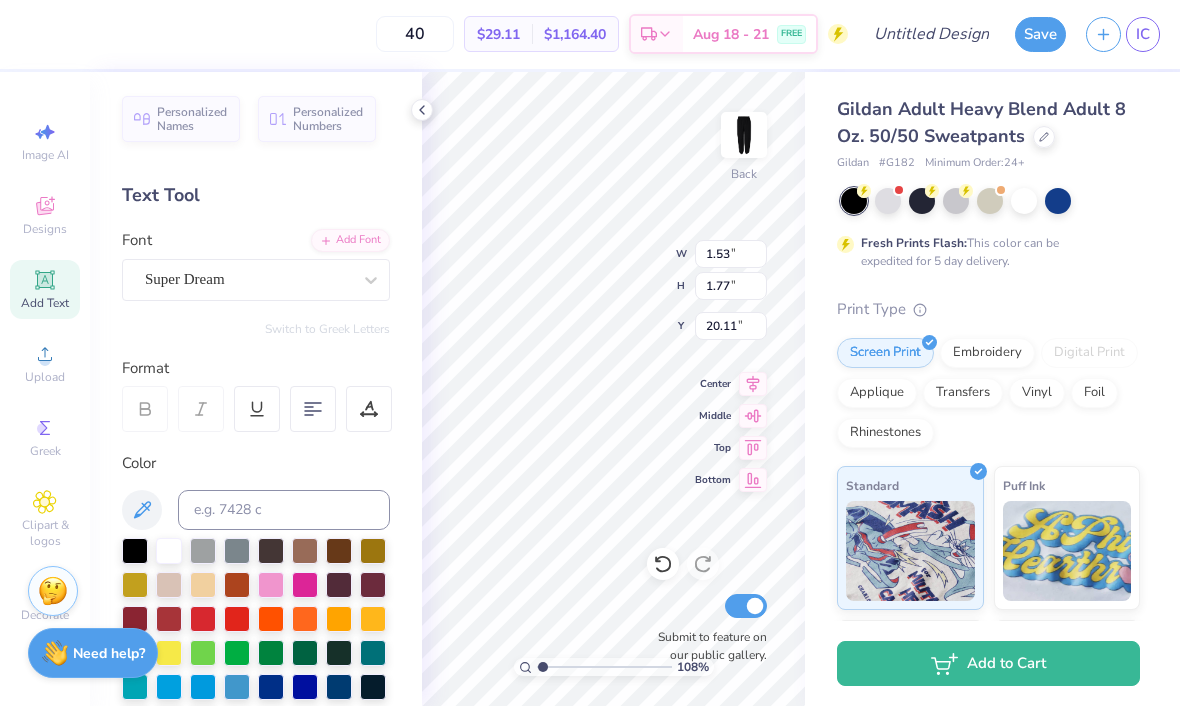 type on "1.08385069236486" 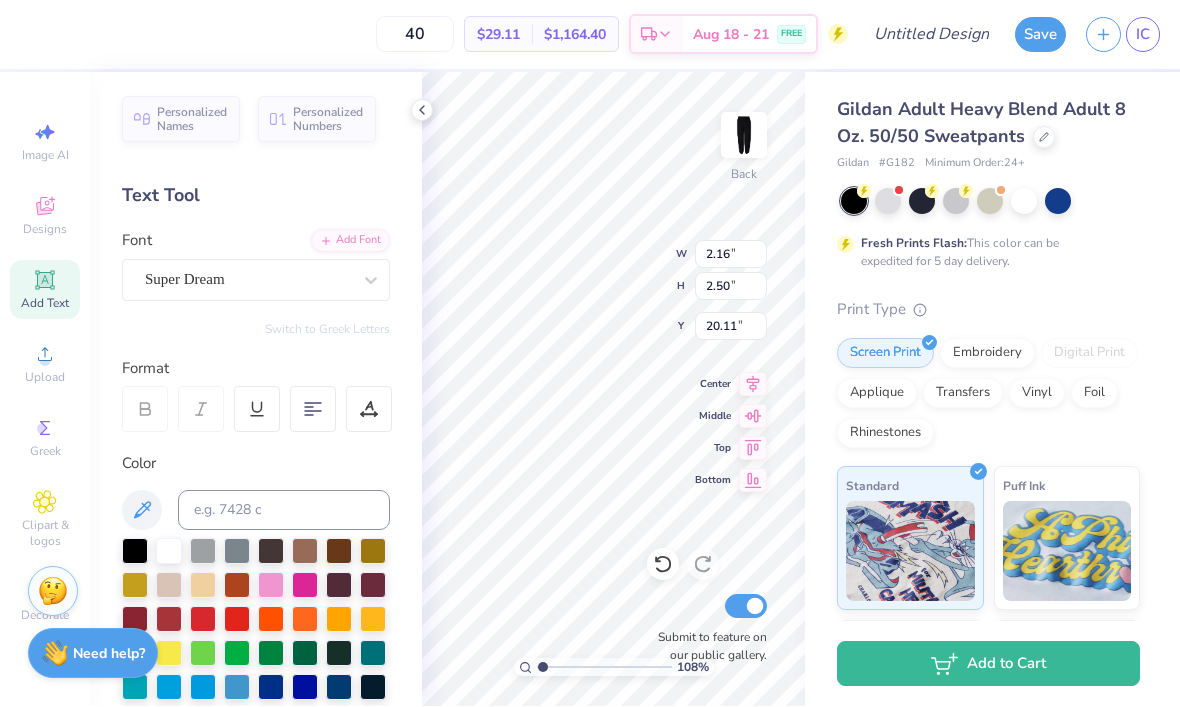 type on "1.08385069236486" 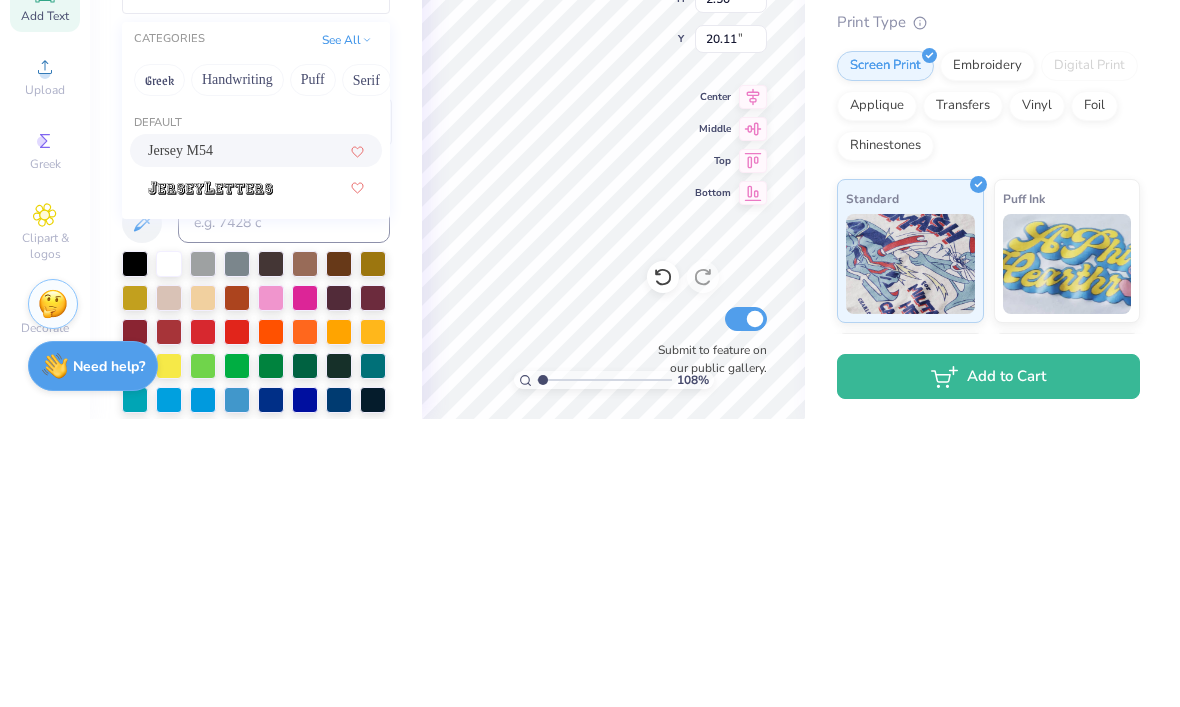click on "Jersey M54" at bounding box center (256, 438) 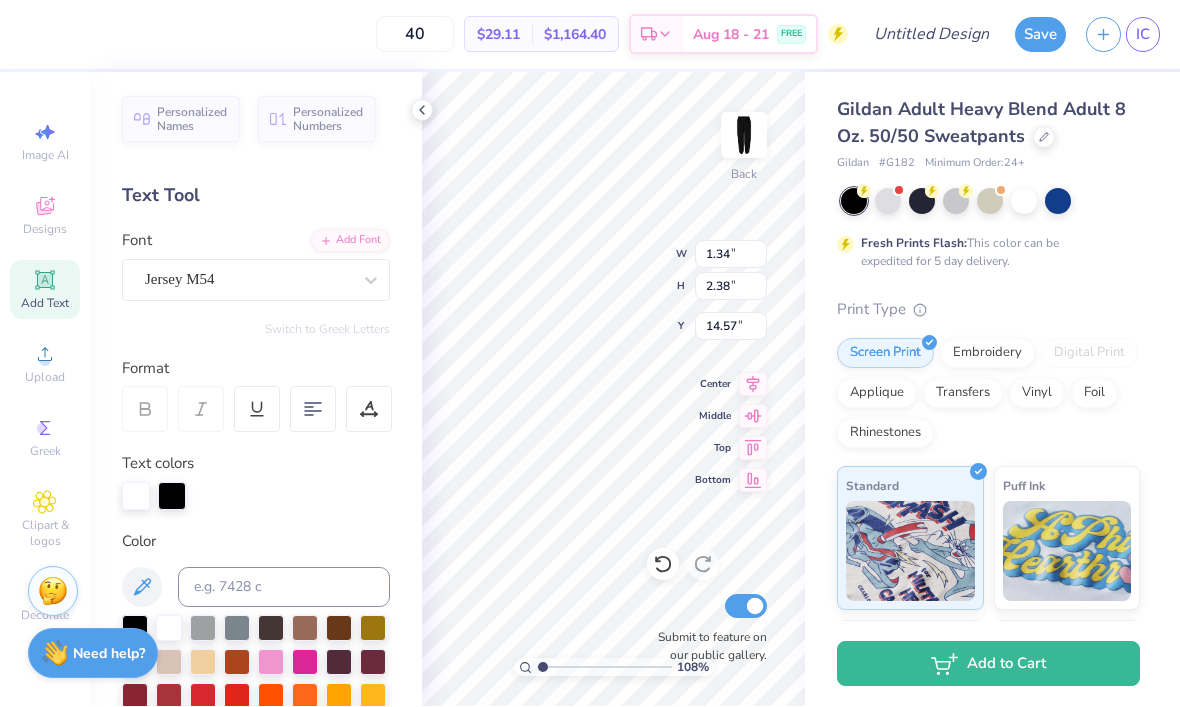 type on "1.08385069236486" 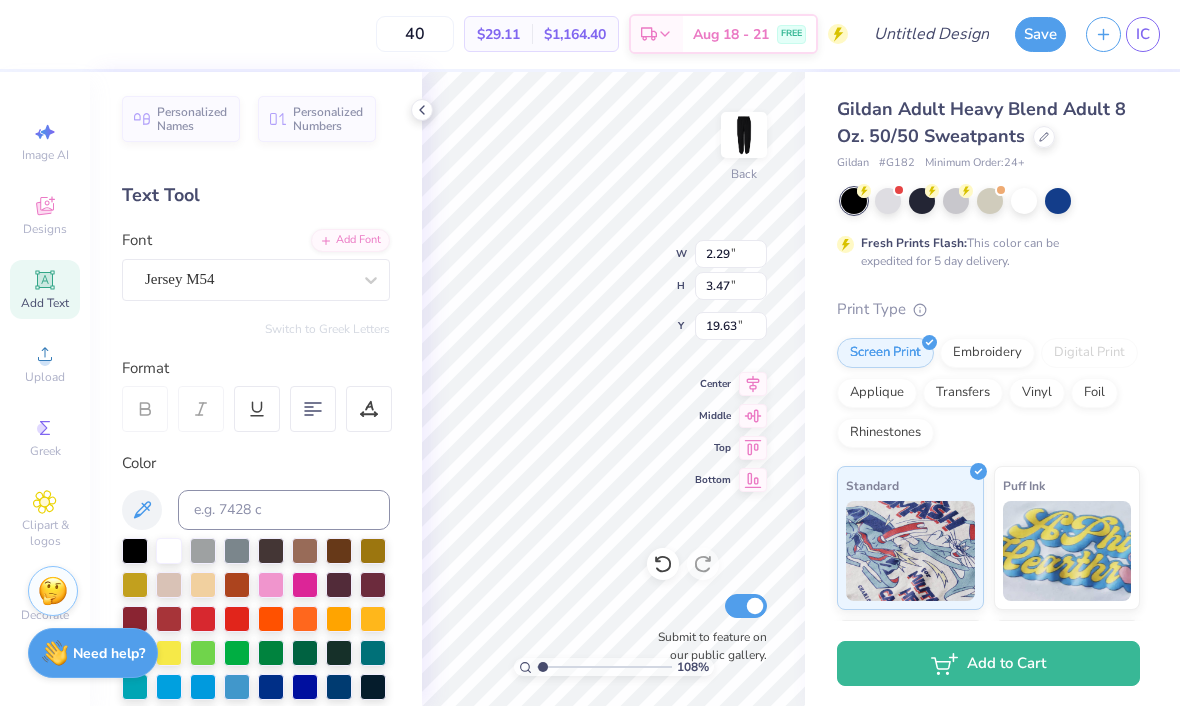 type on "1.08385069236486" 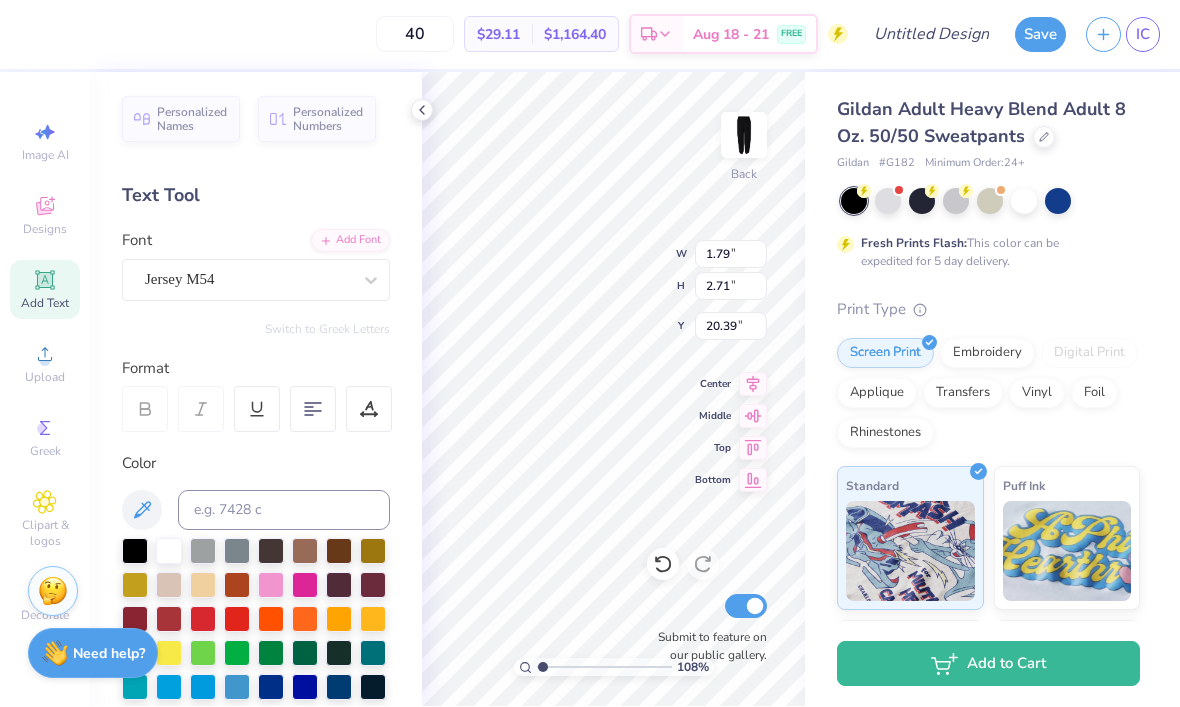 type on "1.08385069236486" 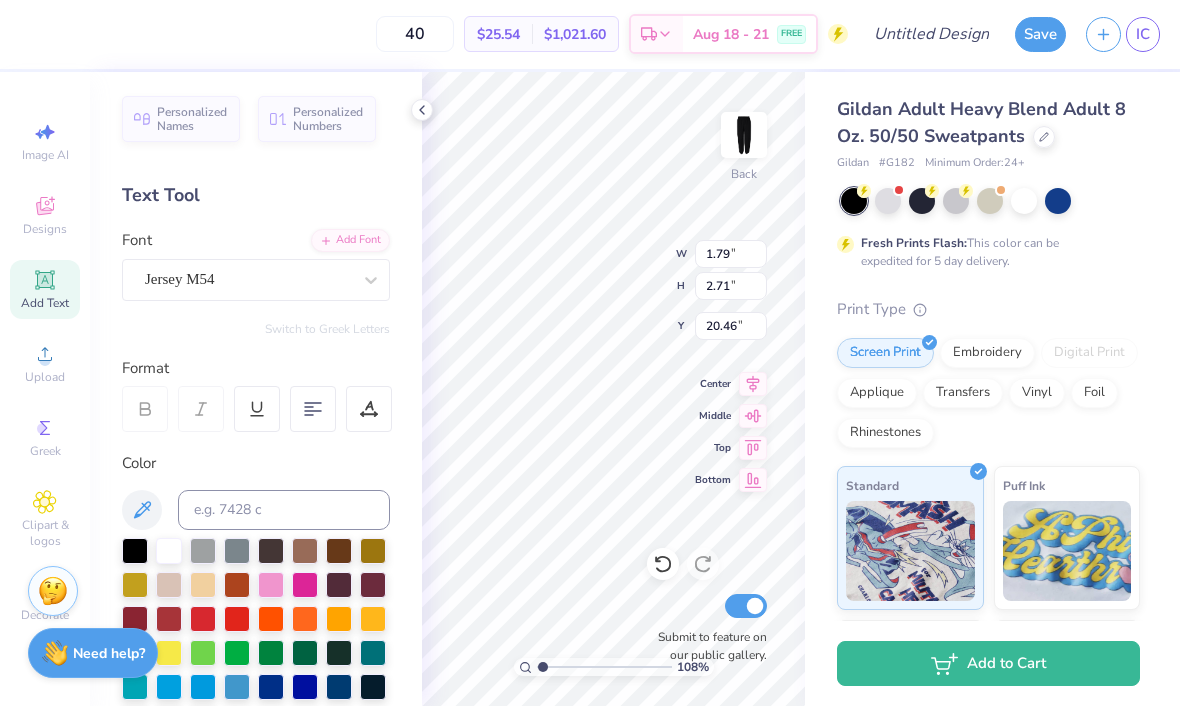type on "1.08385069236486" 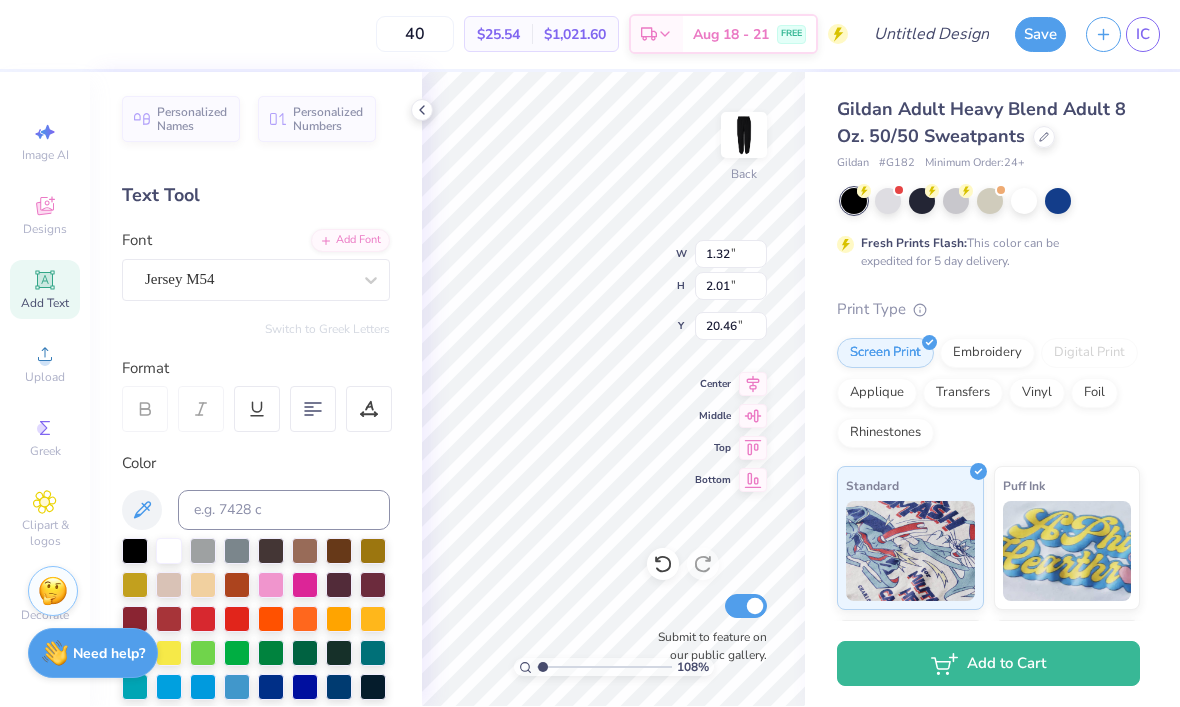 click on "Gildan Adult Heavy Blend Adult 8 Oz. 50/50 Sweatpants Gildan # G182 Minimum Order:  24 +   Fresh Prints Flash:  This color can be expedited for 5 day delivery. Print Type Screen Print Embroidery Digital Print Applique Transfers Vinyl Foil Rhinestones Standard Puff Ink Neon Ink Metallic & Glitter Ink Glow in the Dark Ink Water based Ink" at bounding box center [992, 496] 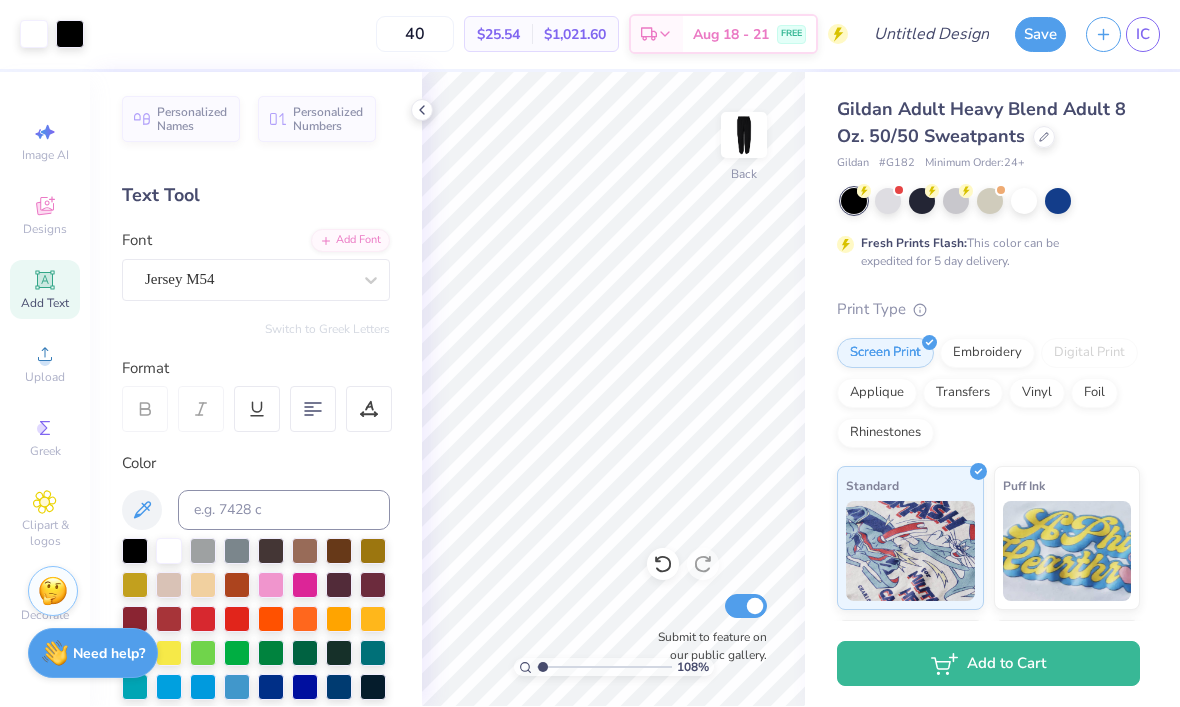click at bounding box center (422, 111) 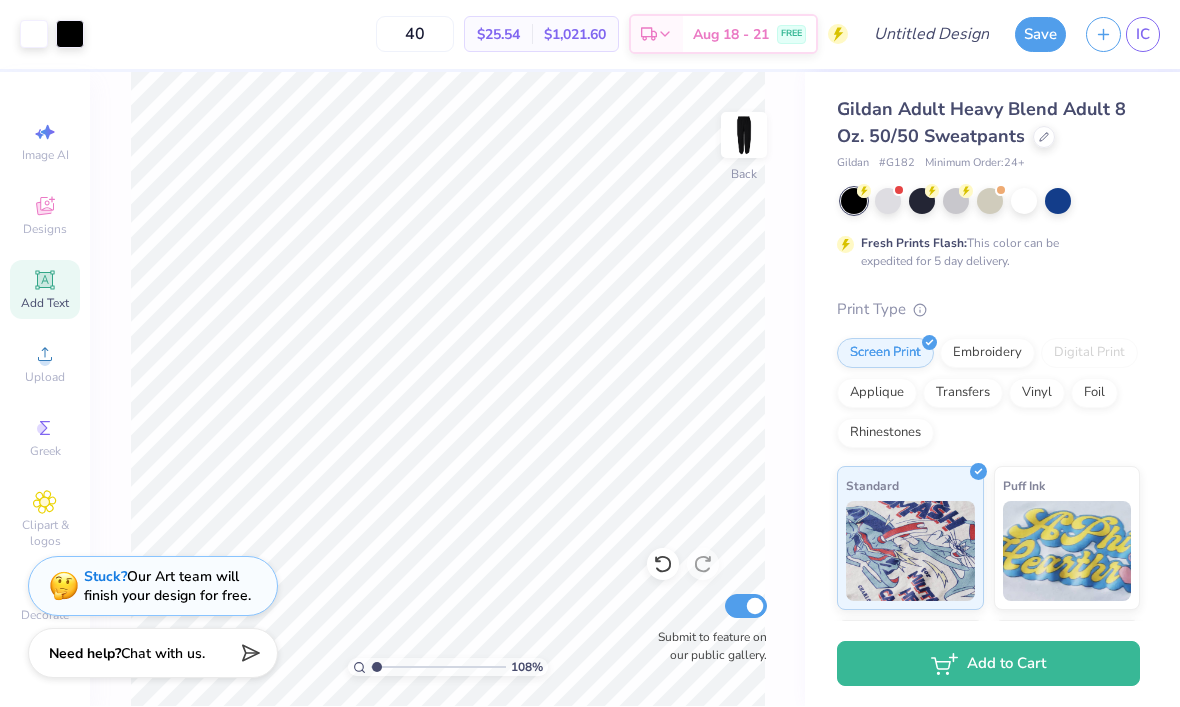 click 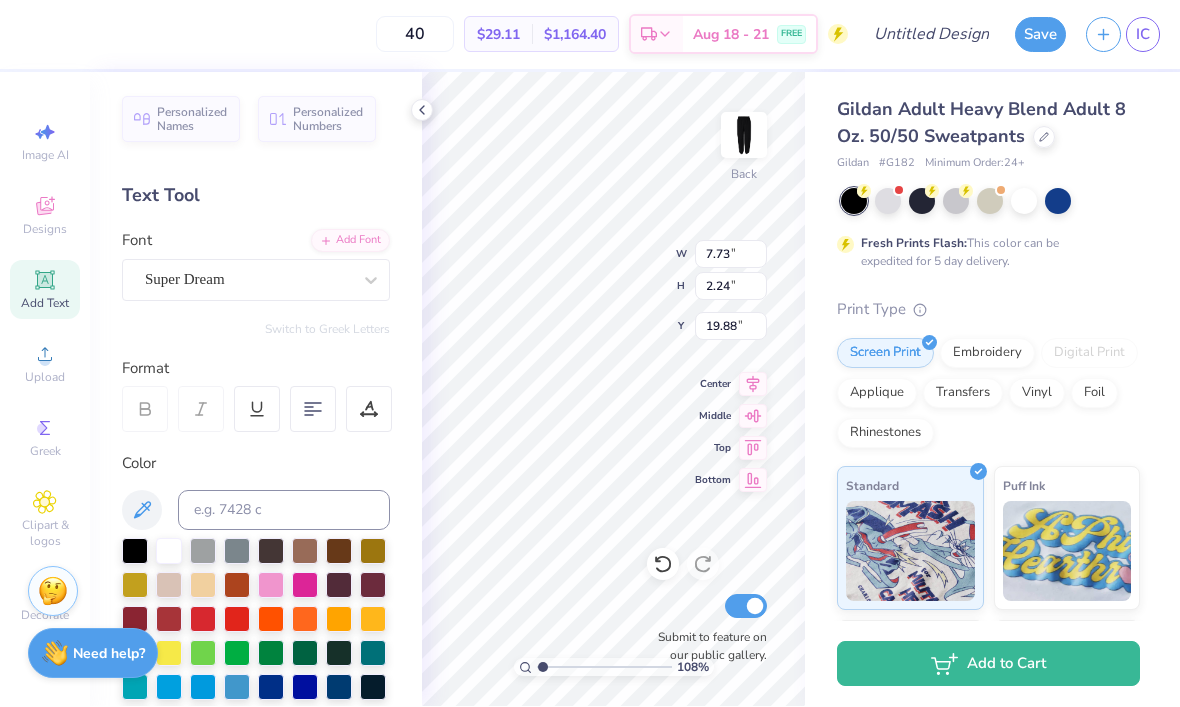 type on "1.08385069236486" 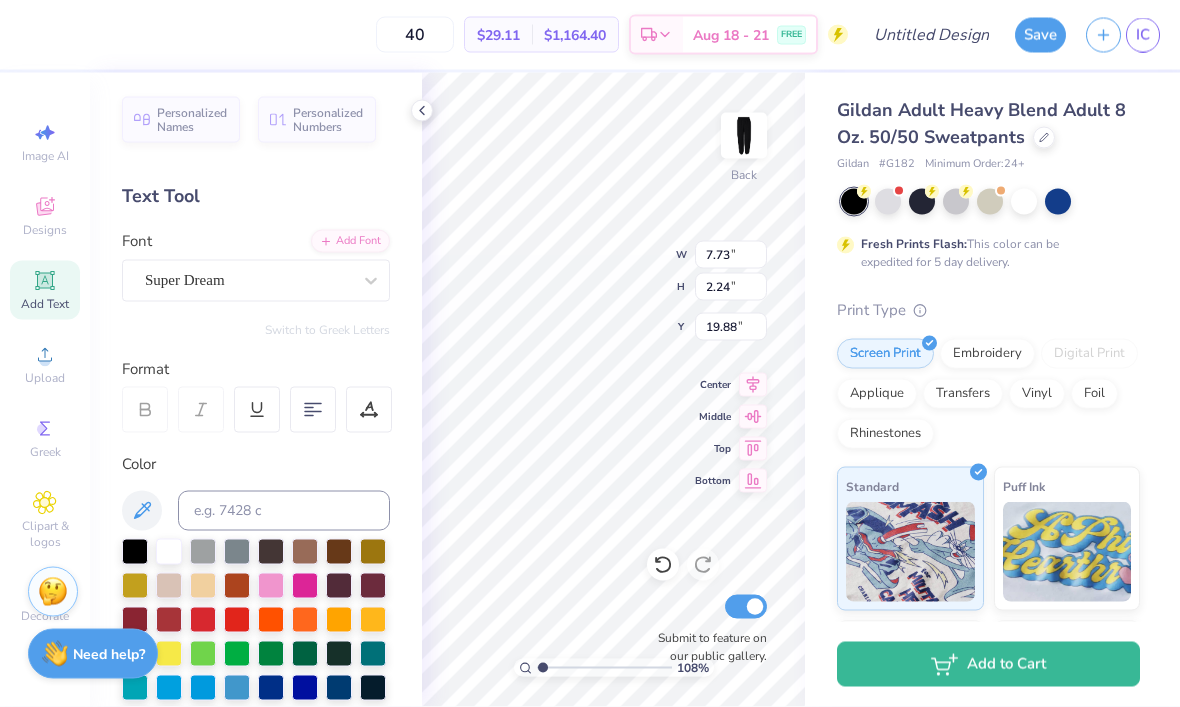 scroll, scrollTop: 1, scrollLeft: 1, axis: both 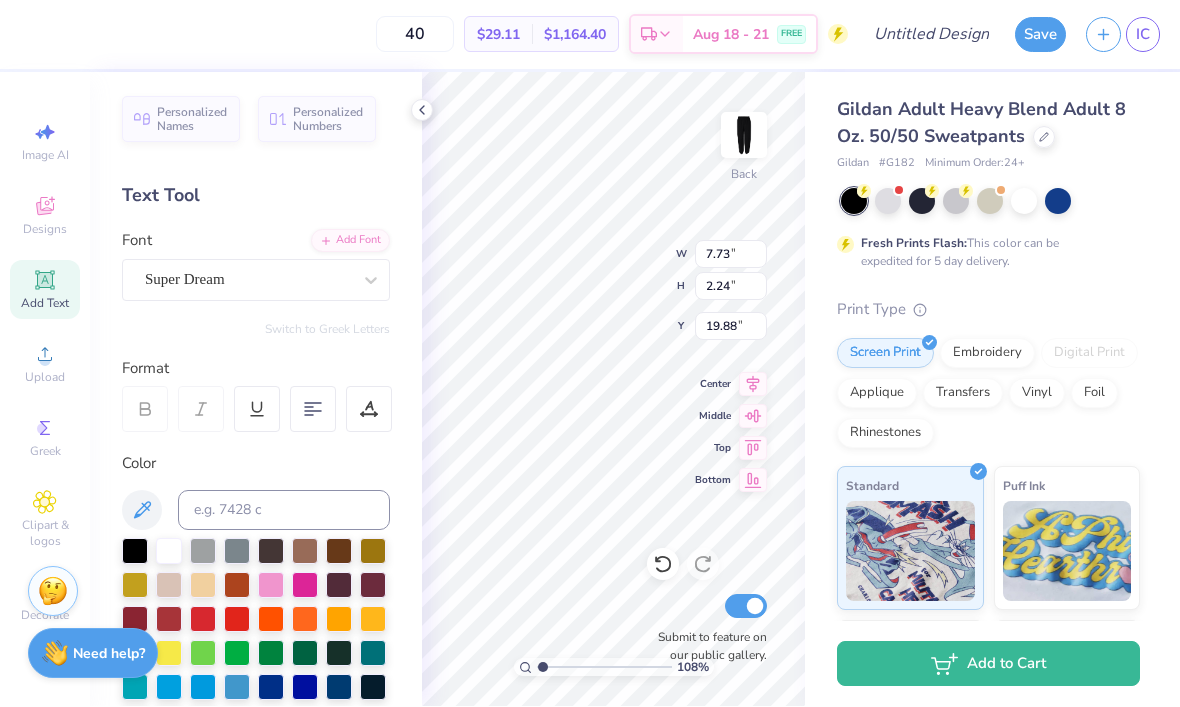 type on "L" 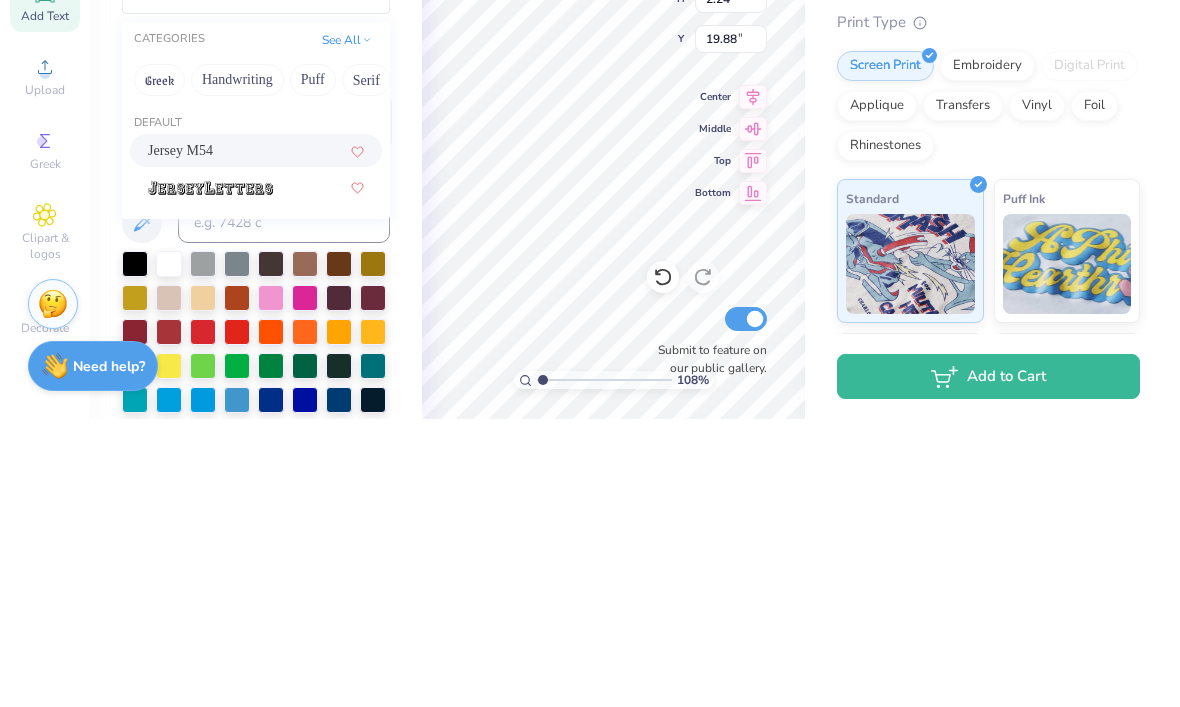 click on "Jersey M54" at bounding box center (180, 438) 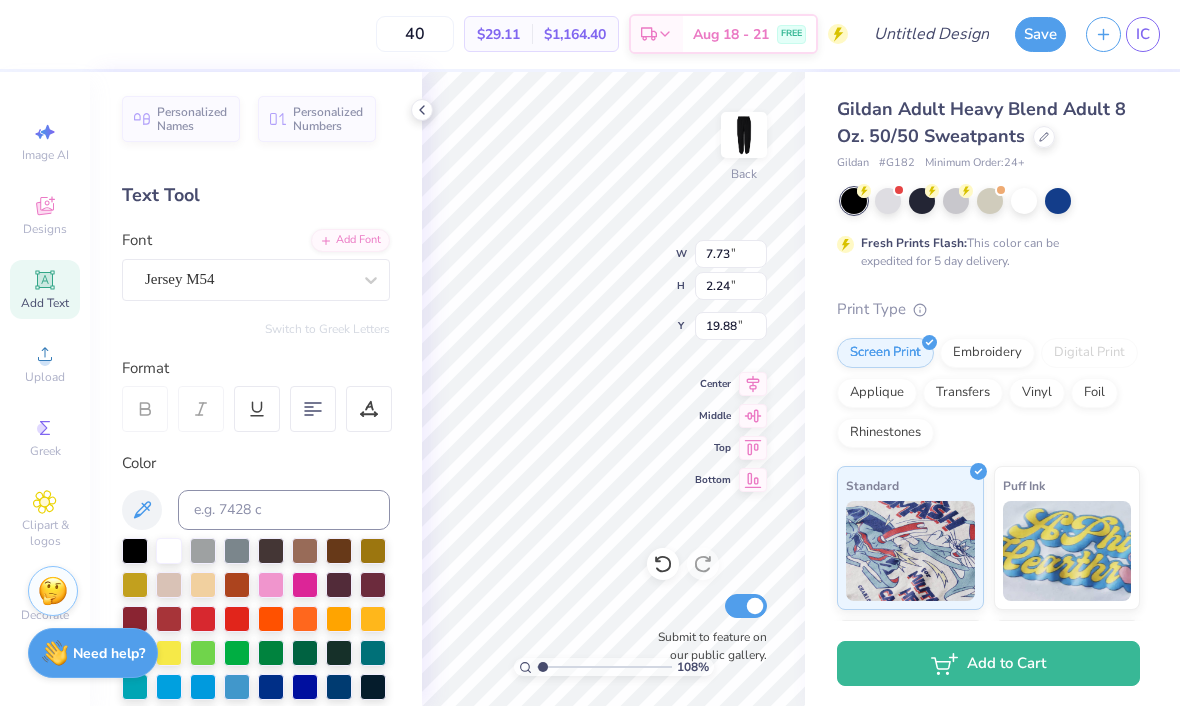 click on "Gildan Adult Heavy Blend Adult 8 Oz. 50/50 Sweatpants Gildan # G182 Minimum Order:  24 +   Fresh Prints Flash:  This color can be expedited for 5 day delivery. Print Type Screen Print Embroidery Digital Print Applique Transfers Vinyl Foil Rhinestones Standard Puff Ink Neon Ink Metallic & Glitter Ink Glow in the Dark Ink Water based Ink" at bounding box center [992, 496] 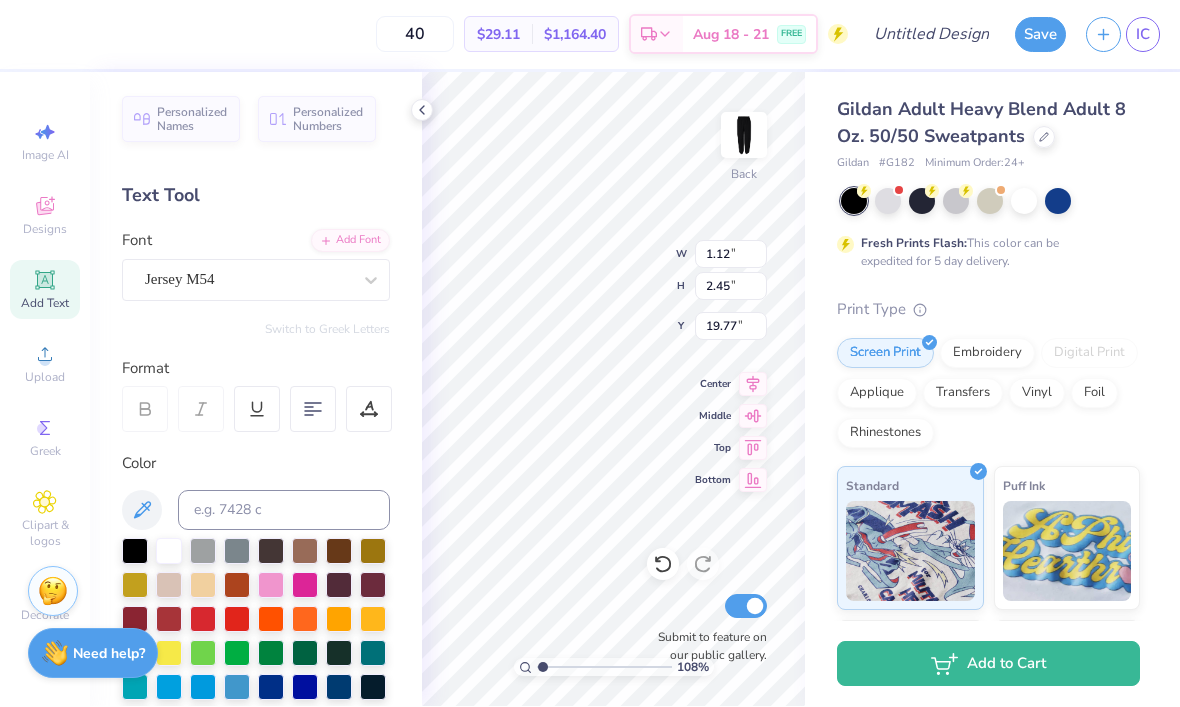 type on "1.08385069236486" 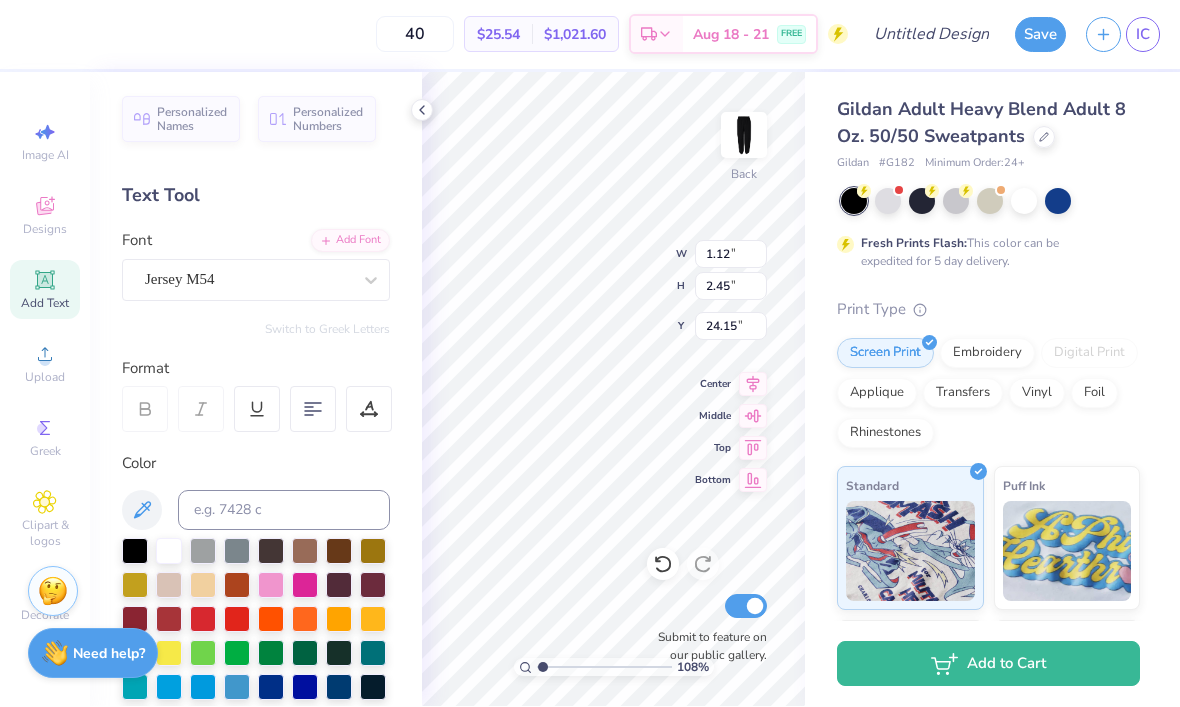 click 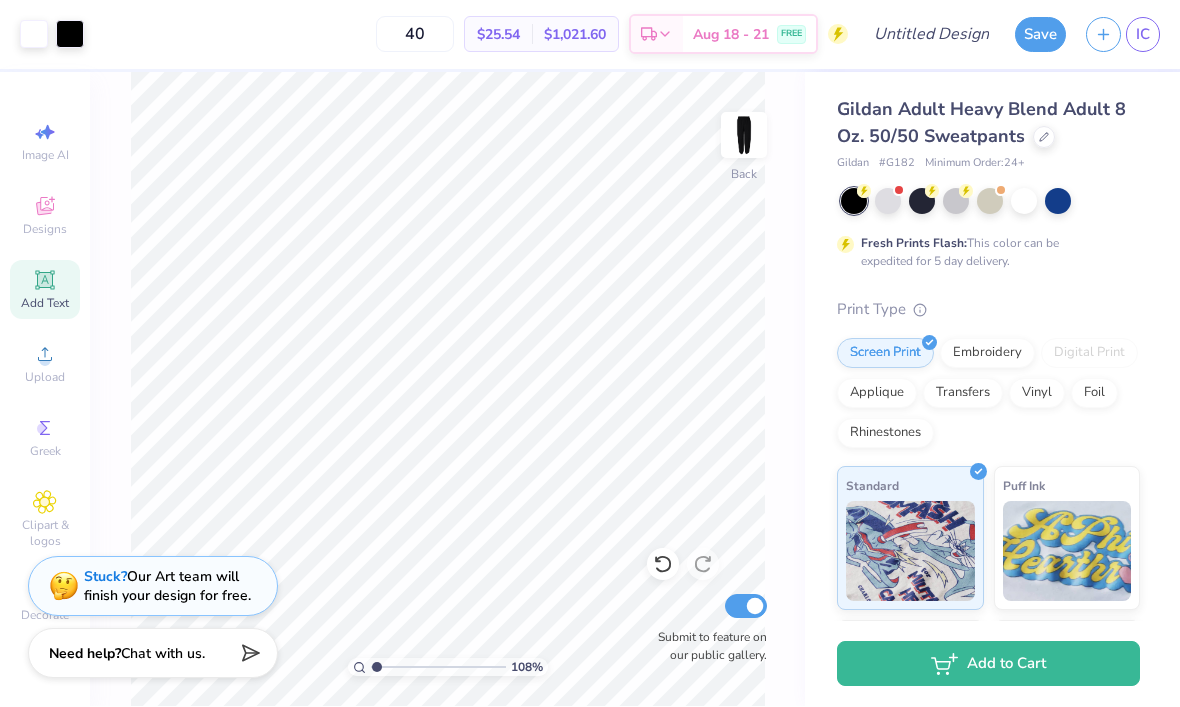 click on "Add Text" at bounding box center [45, 290] 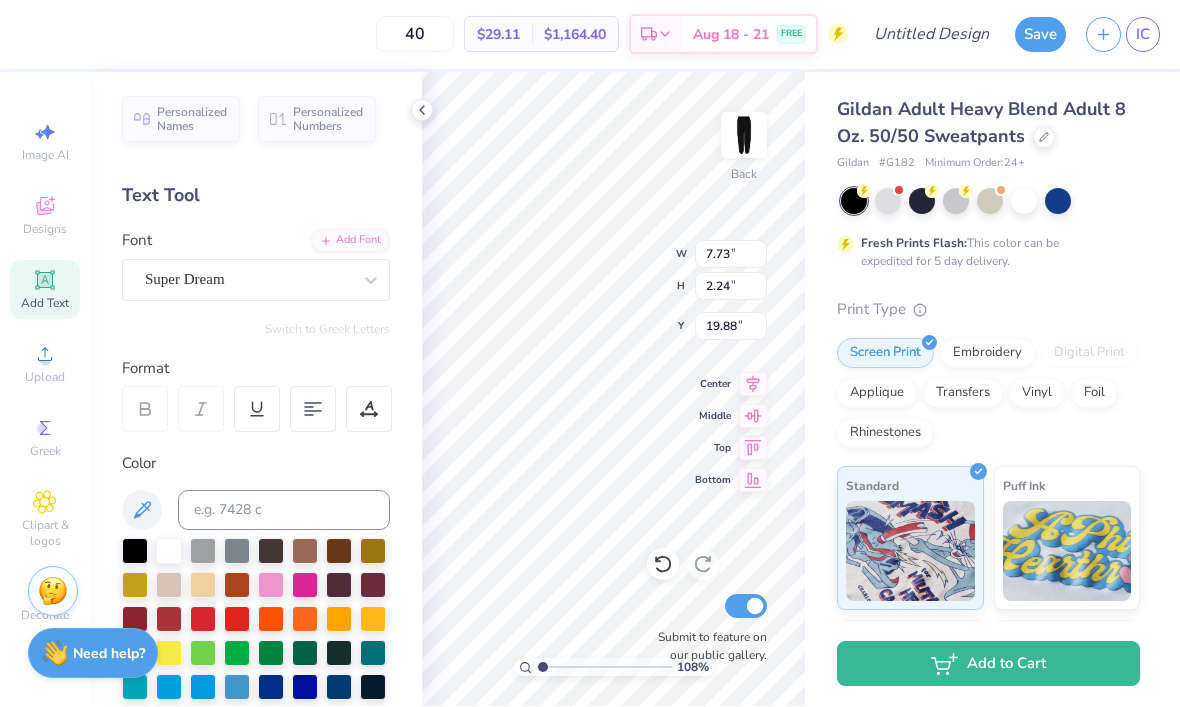 type on "1.08385069236486" 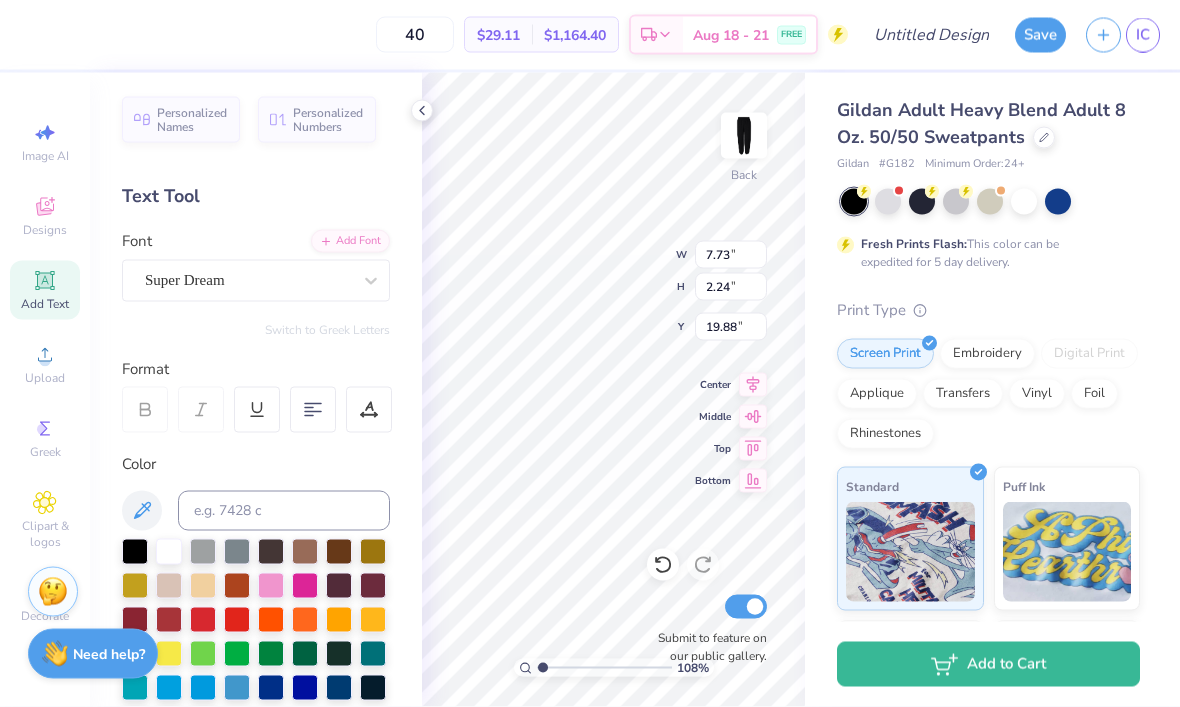 scroll, scrollTop: 1, scrollLeft: 1, axis: both 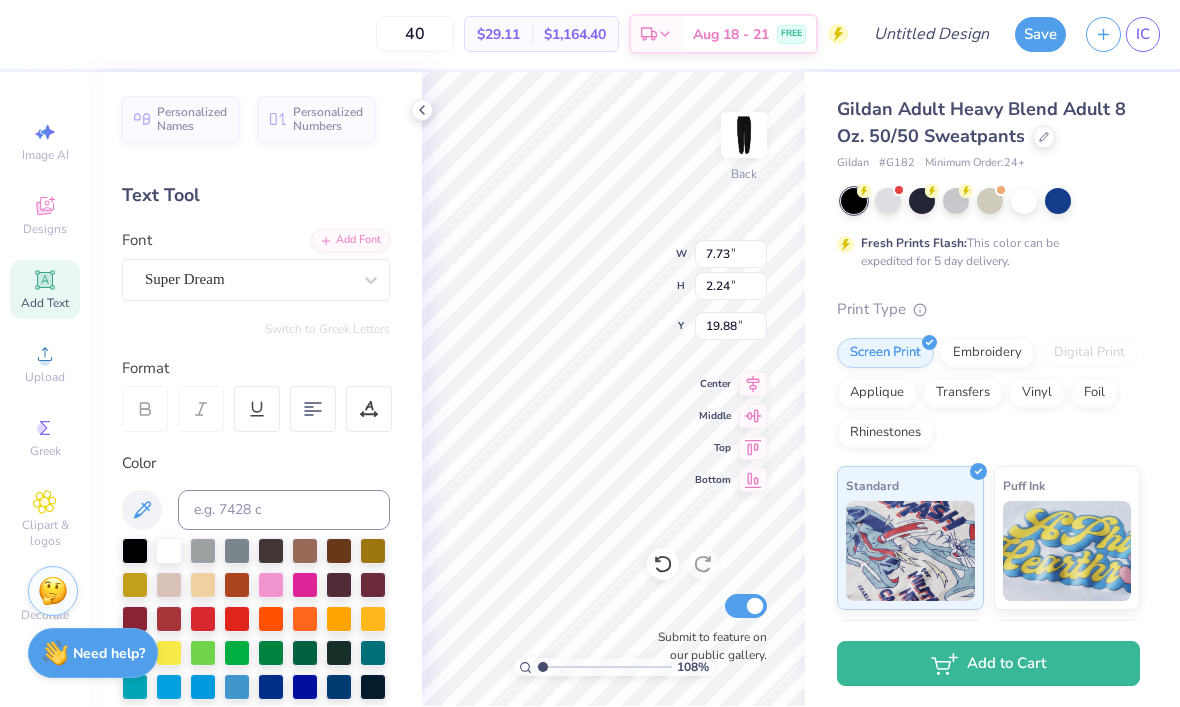 type on "1.08385069236486" 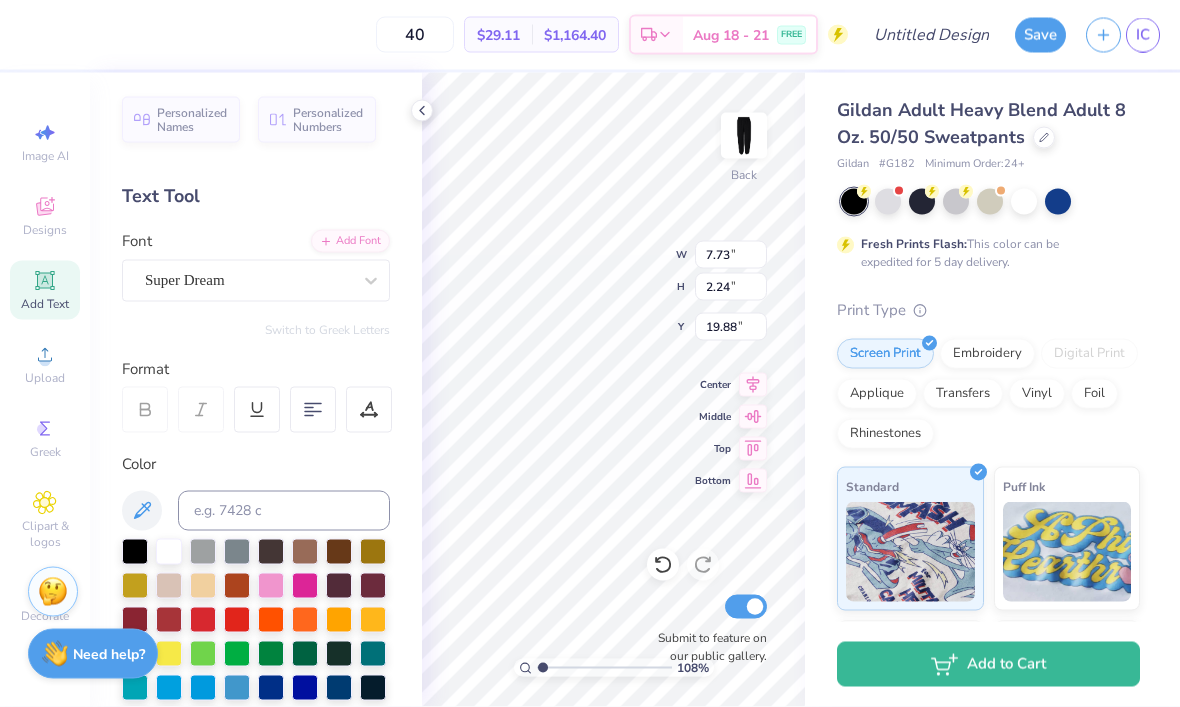 type on "m" 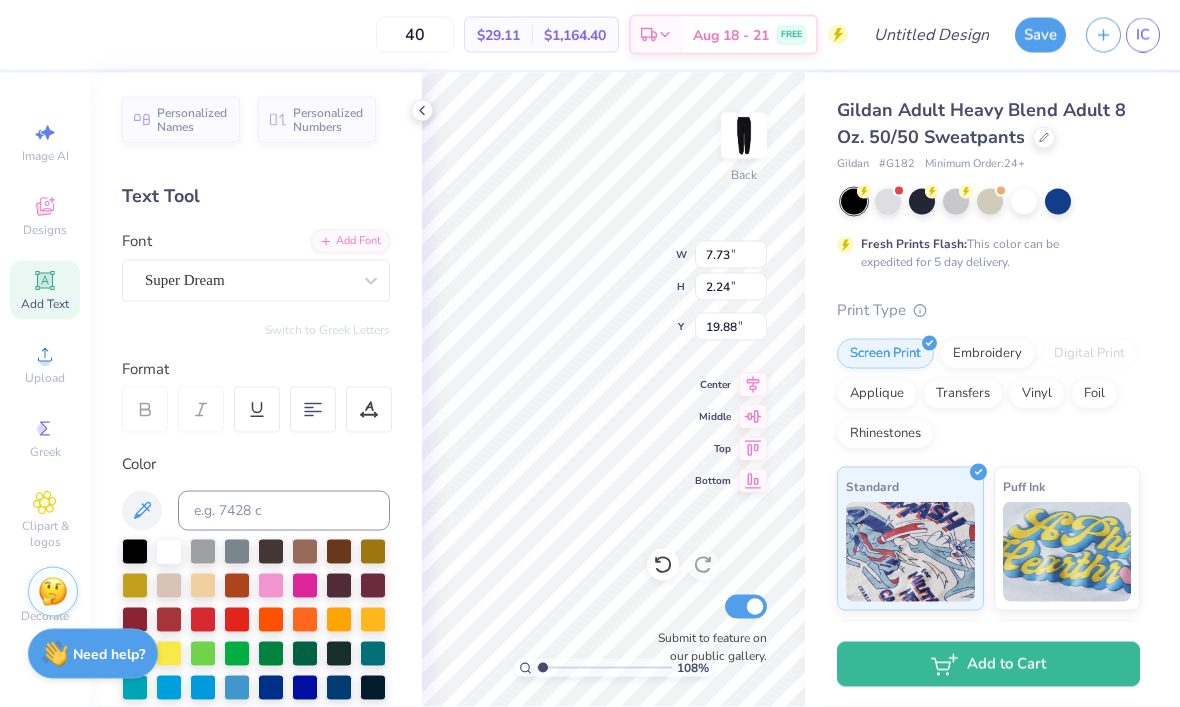 type on "m" 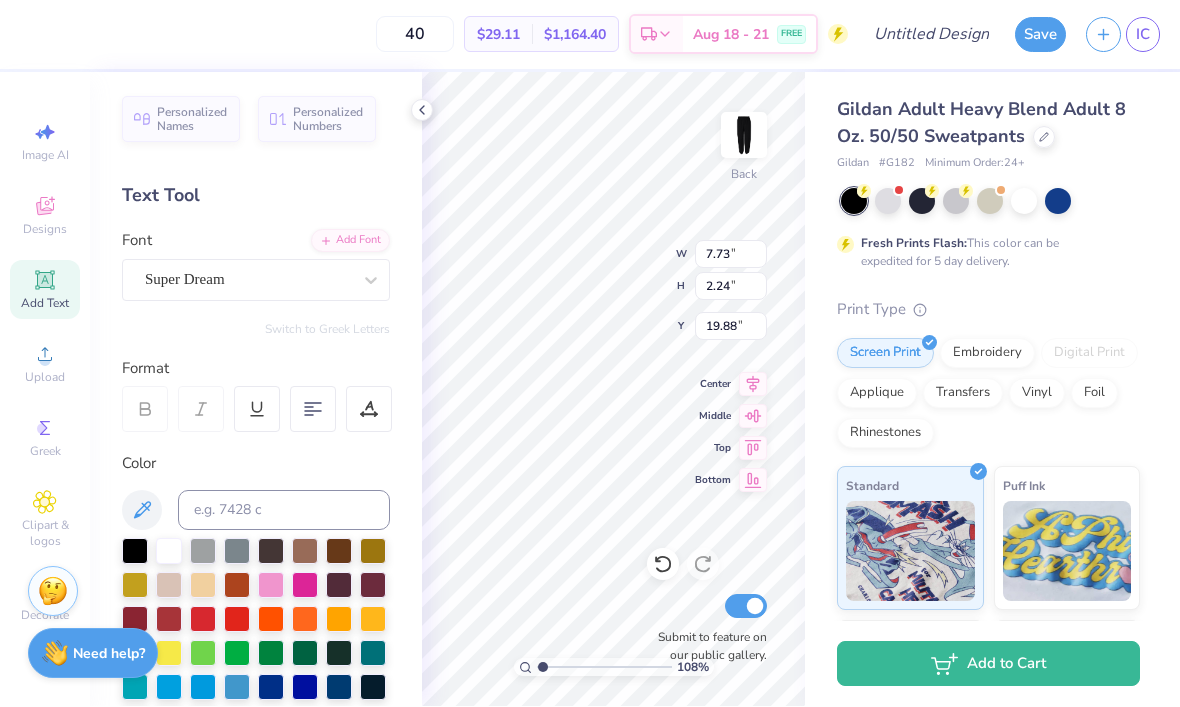type on "M" 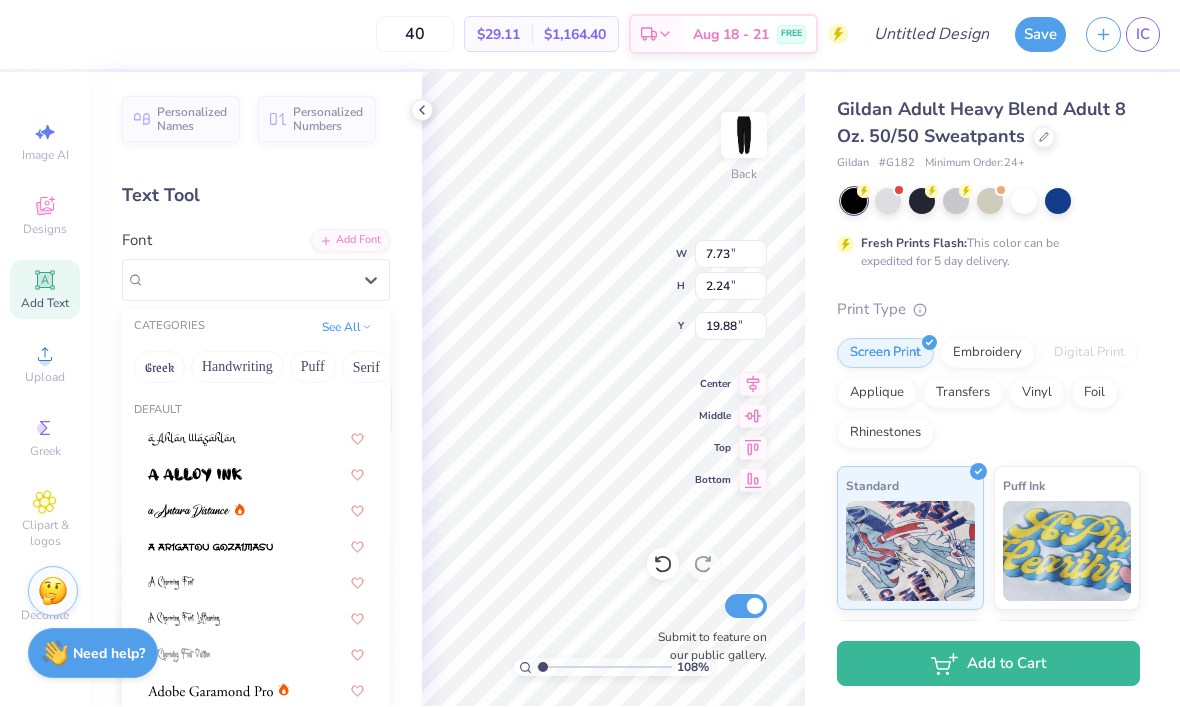 type on "1.08385069236486" 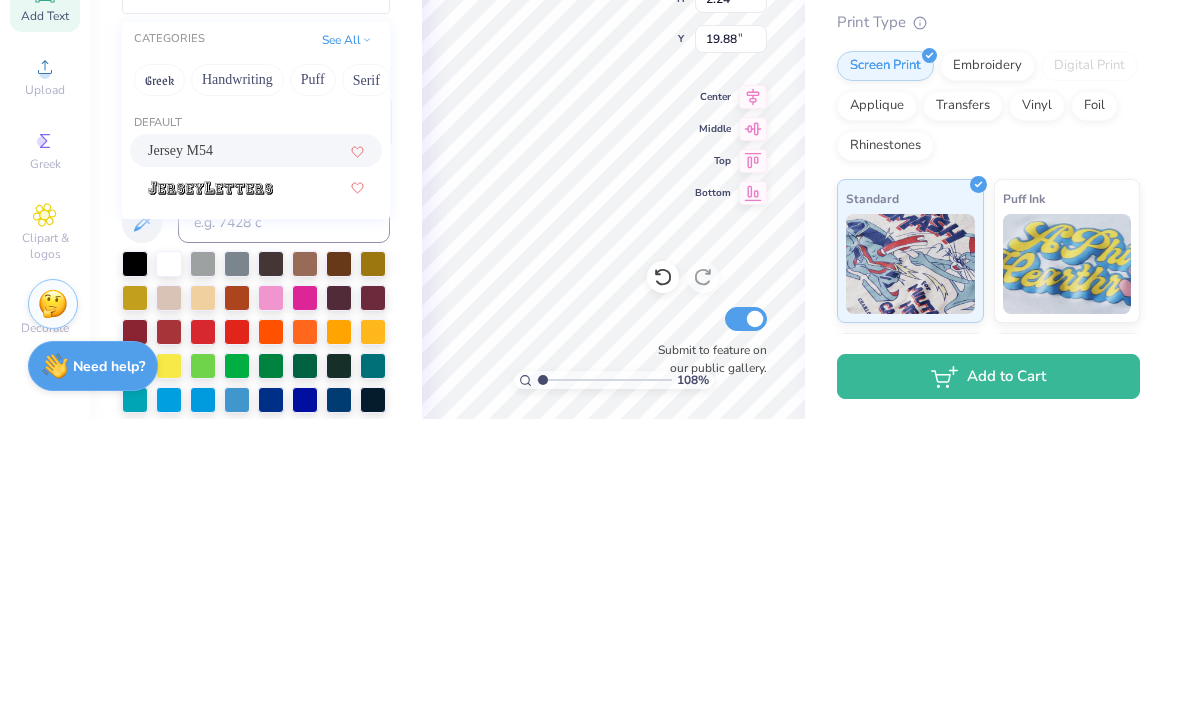 click on "Jersey M54" at bounding box center [256, 438] 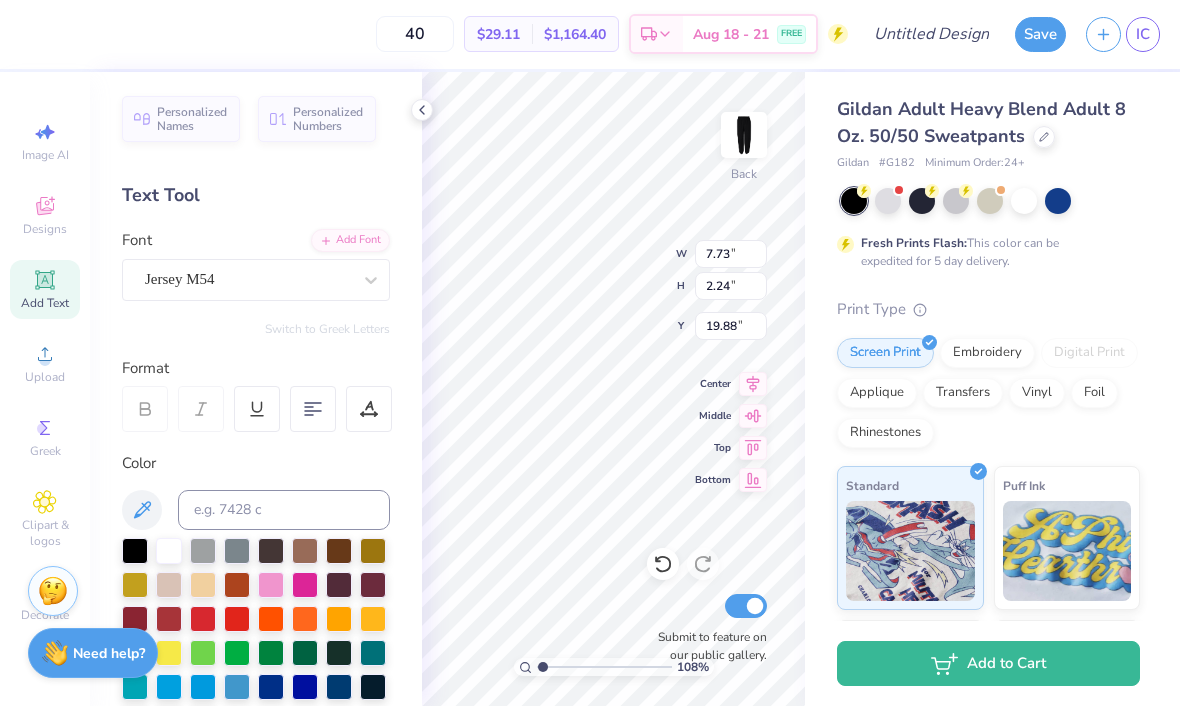 click on "Gildan Adult Heavy Blend Adult 8 Oz. 50/50 Sweatpants Gildan # G182 Minimum Order:  24 +   Fresh Prints Flash:  This color can be expedited for 5 day delivery. Print Type Screen Print Embroidery Digital Print Applique Transfers Vinyl Foil Rhinestones Standard Puff Ink Neon Ink Metallic & Glitter Ink Glow in the Dark Ink Water based Ink" at bounding box center [992, 496] 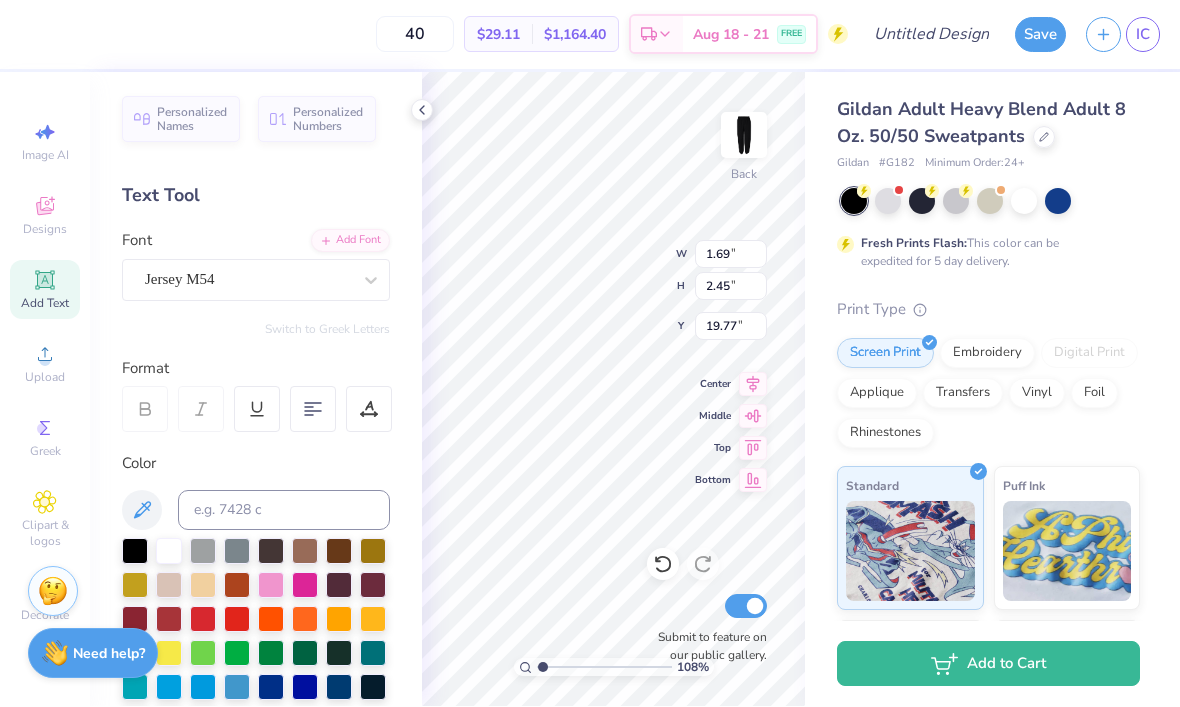 click on "Gildan Adult Heavy Blend Adult 8 Oz. 50/50 Sweatpants Gildan # G182 Minimum Order:  24 +   Fresh Prints Flash:  This color can be expedited for 5 day delivery. Print Type Screen Print Embroidery Digital Print Applique Transfers Vinyl Foil Rhinestones Standard Puff Ink Neon Ink Metallic & Glitter Ink Glow in the Dark Ink Water based Ink" at bounding box center (992, 496) 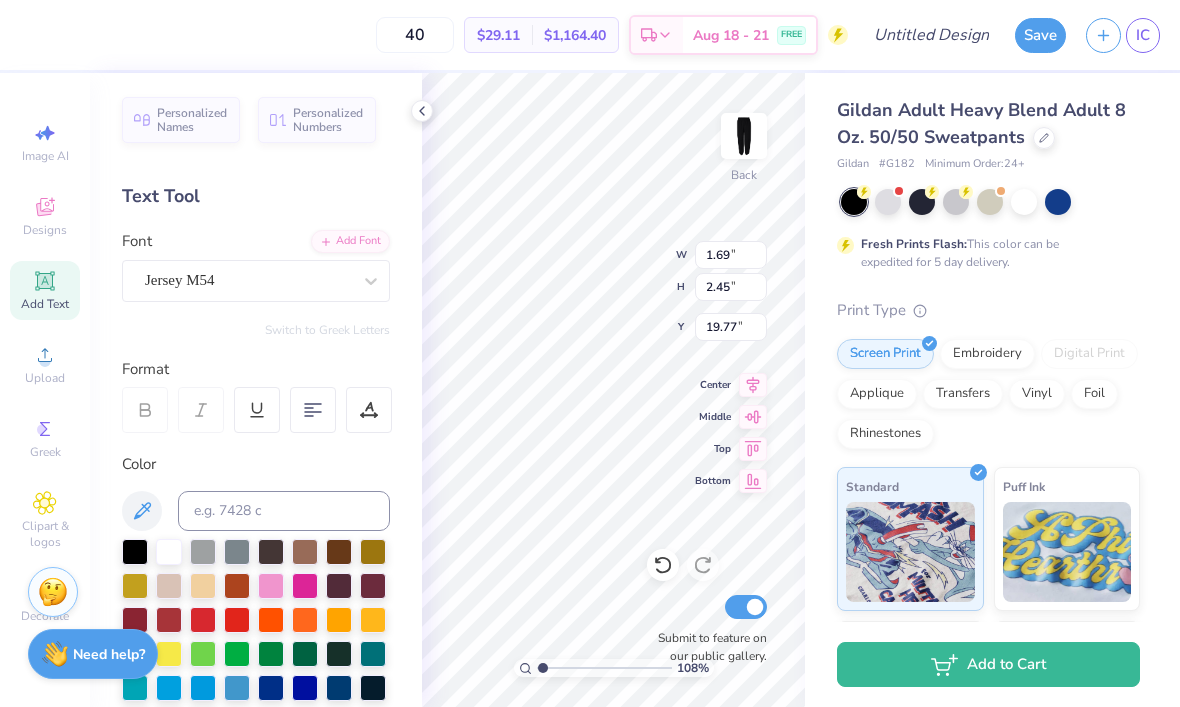 scroll, scrollTop: -2, scrollLeft: 0, axis: vertical 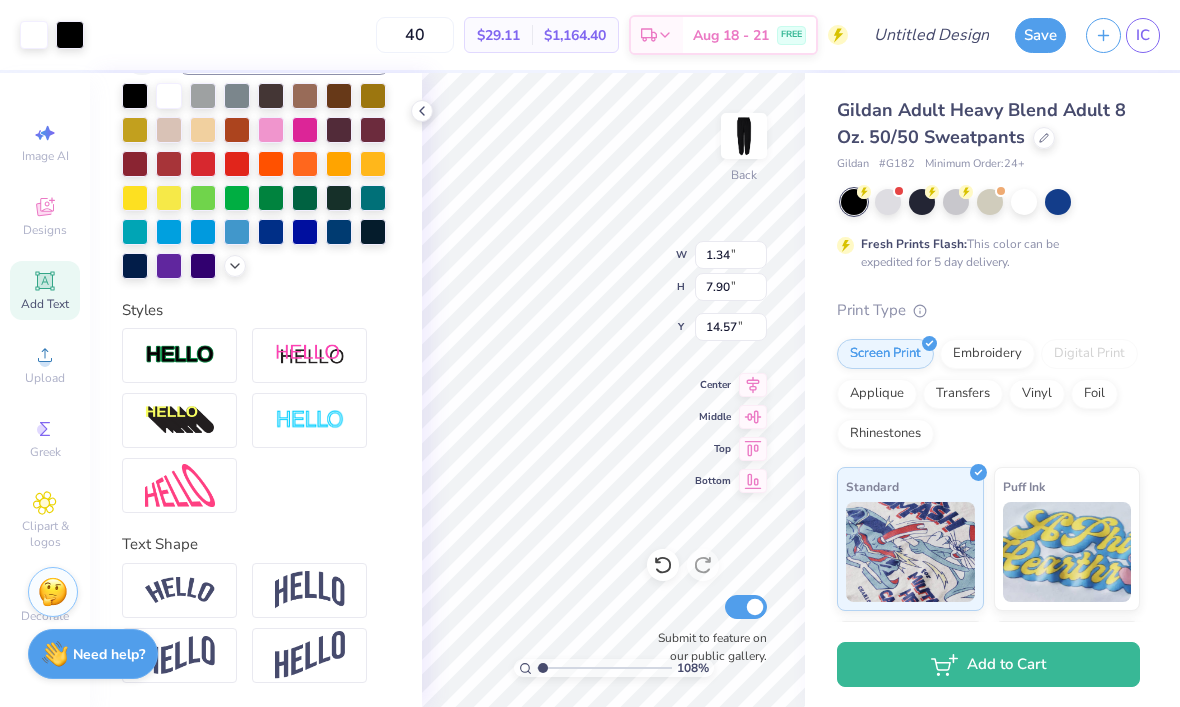 click 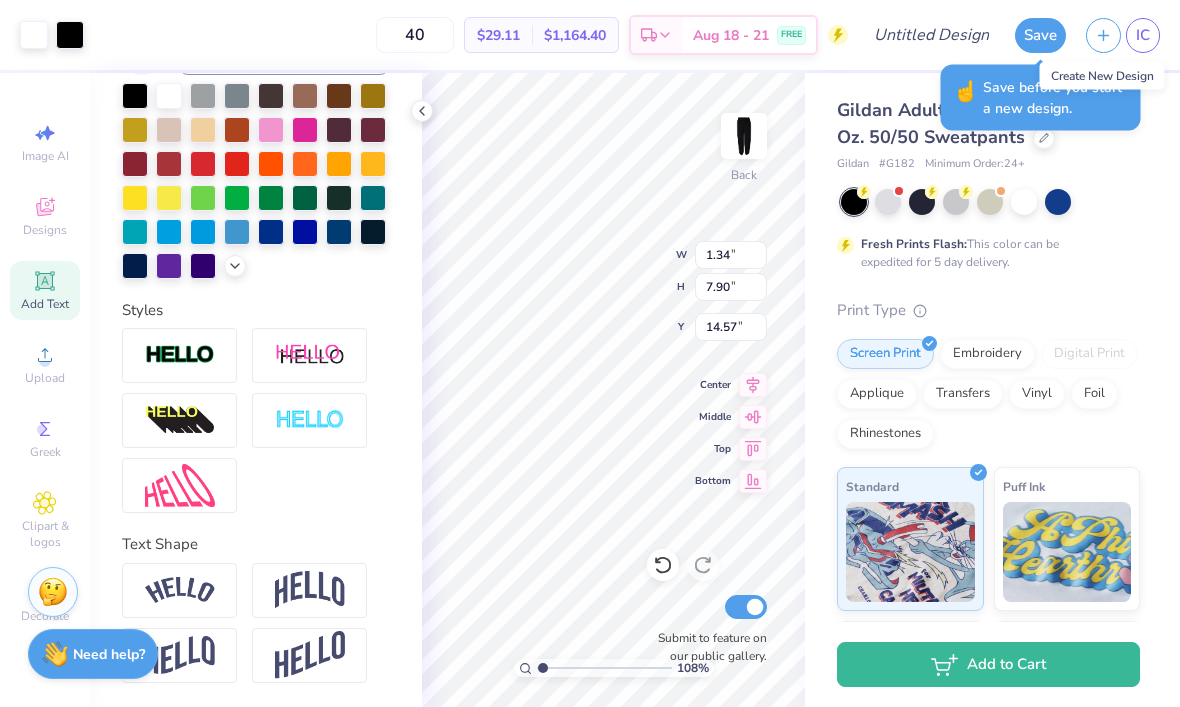 click 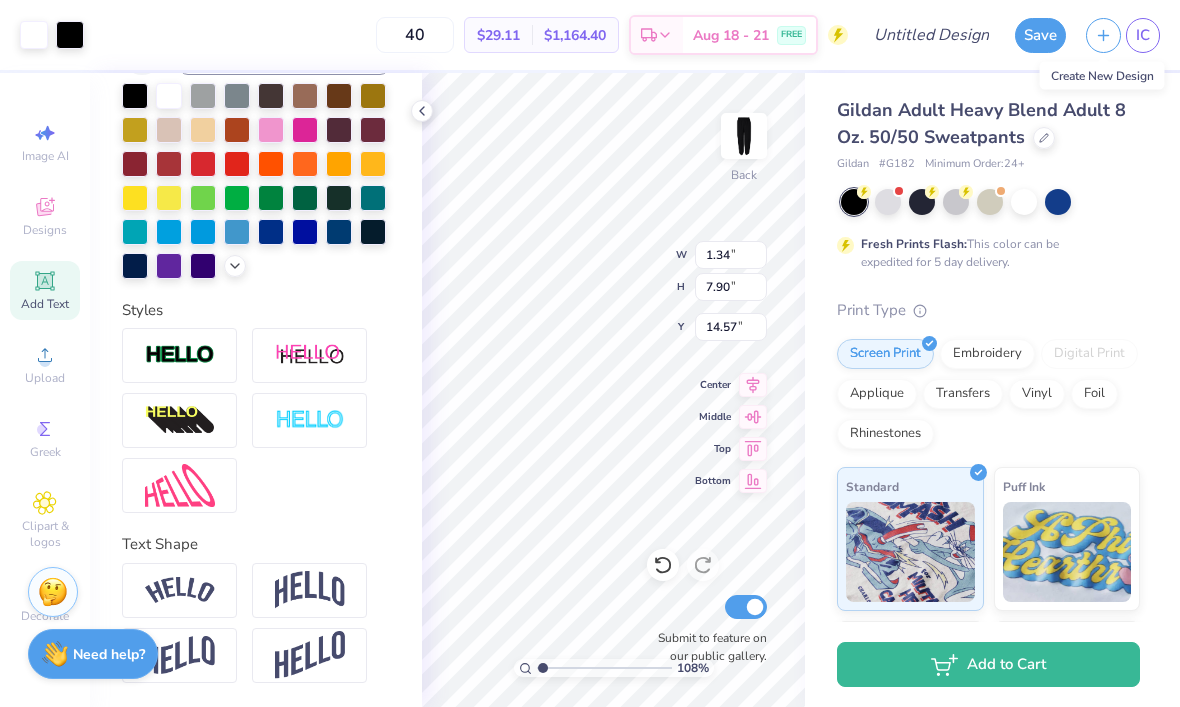 click at bounding box center (1103, 35) 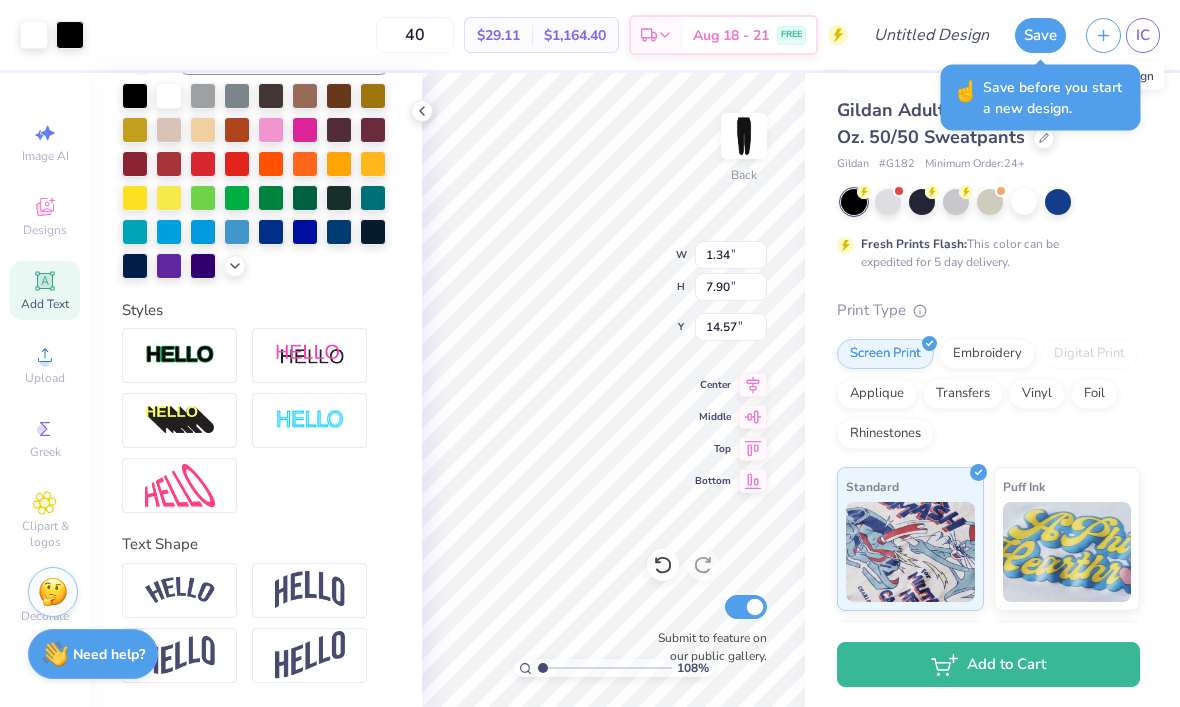 click 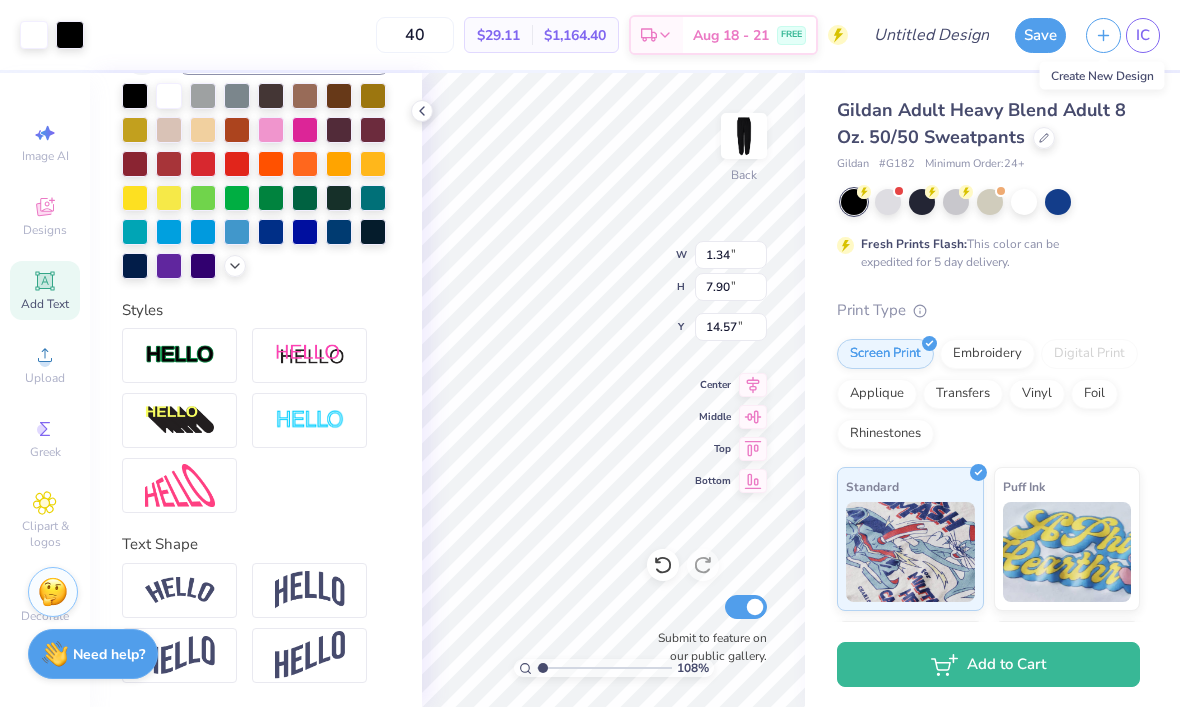 scroll, scrollTop: 0, scrollLeft: 0, axis: both 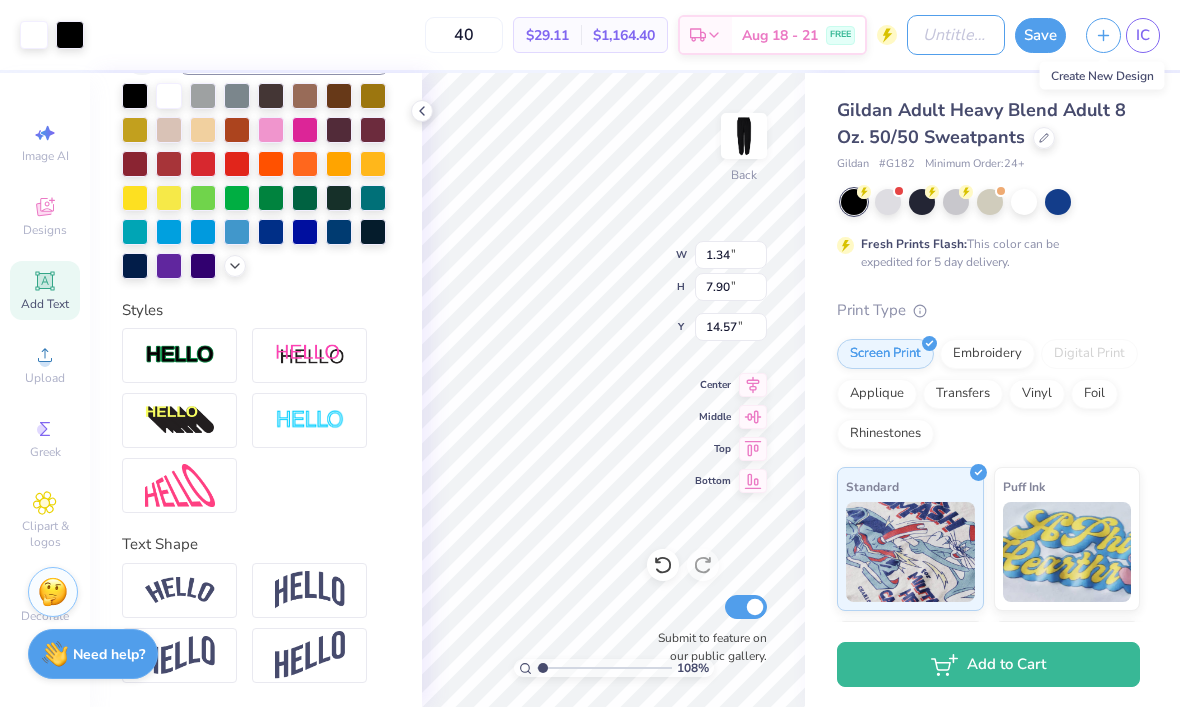 click on "Design Title" at bounding box center [956, 35] 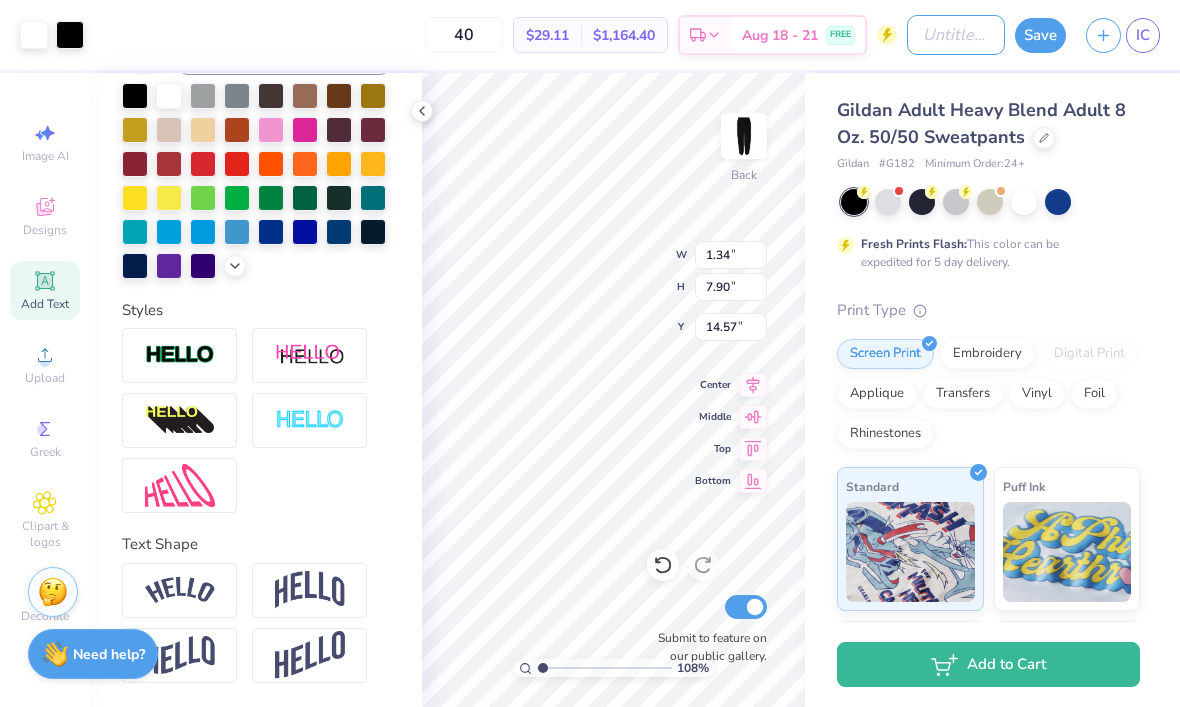 type on "D" 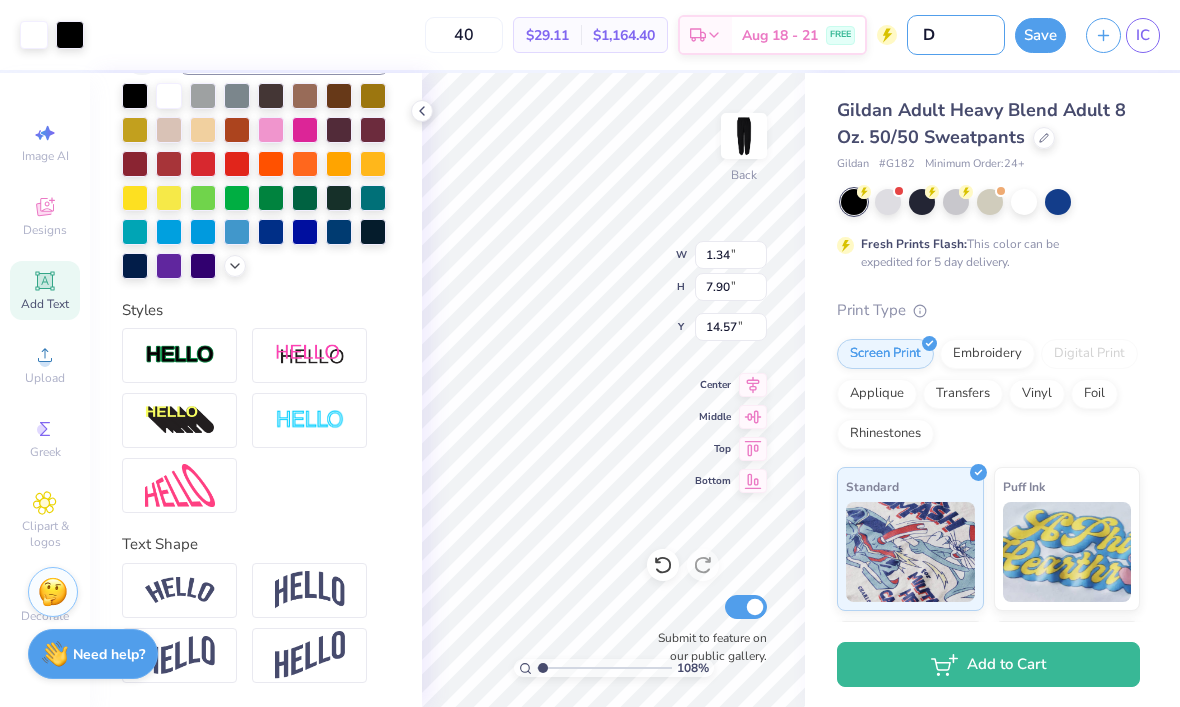 type on "Dr" 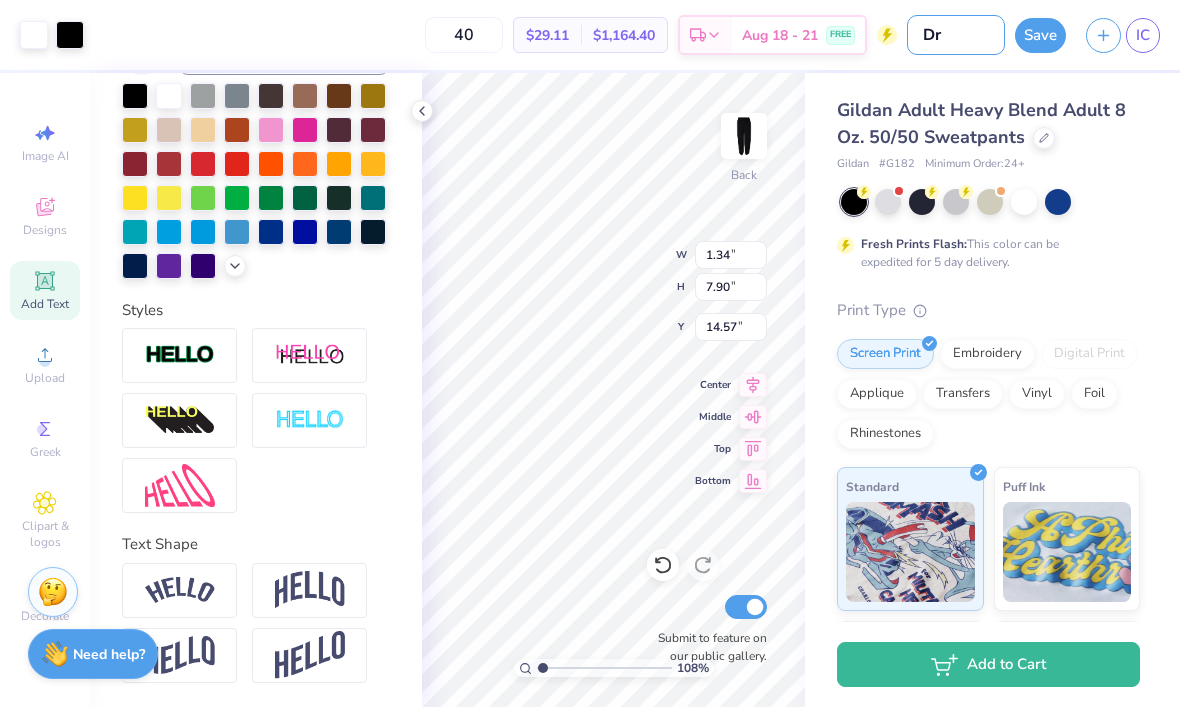 type on "Dra" 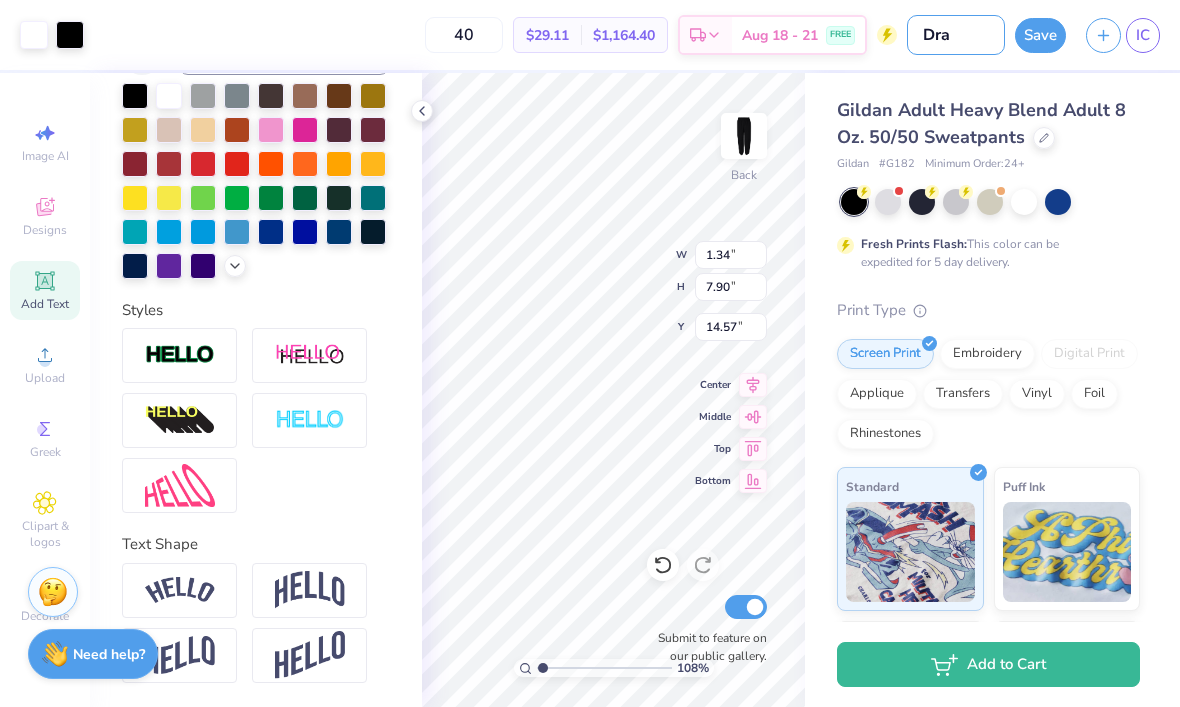 type on "Draf" 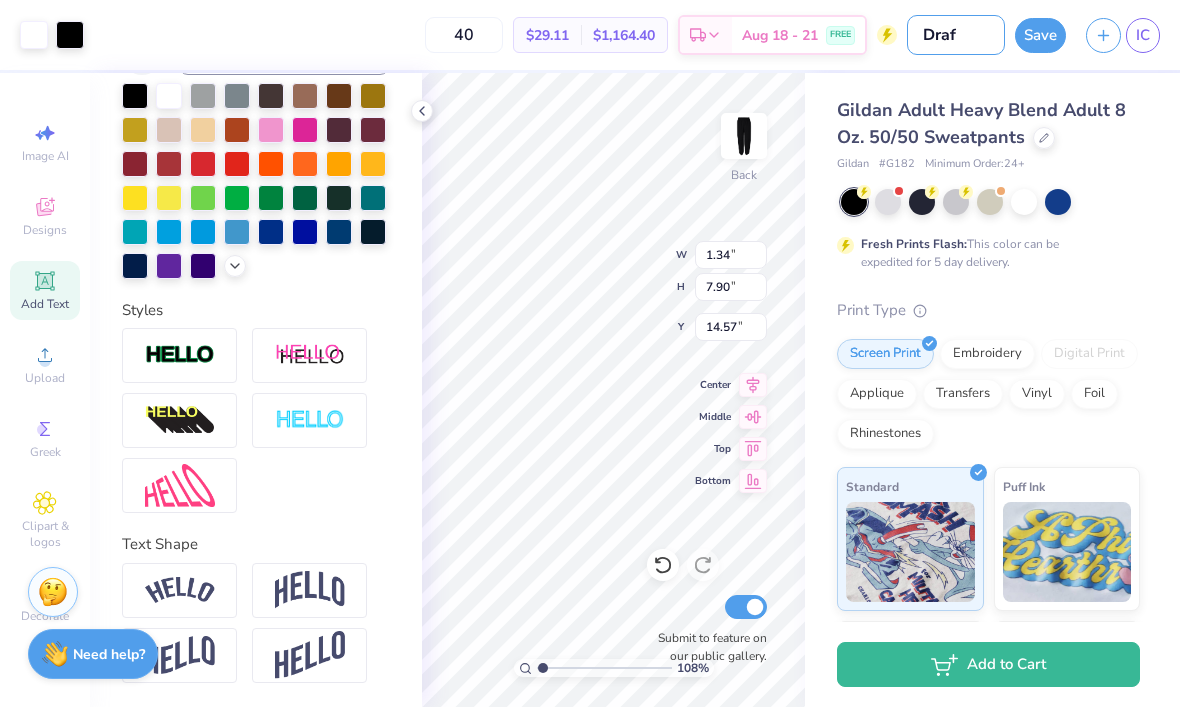 type on "Draft" 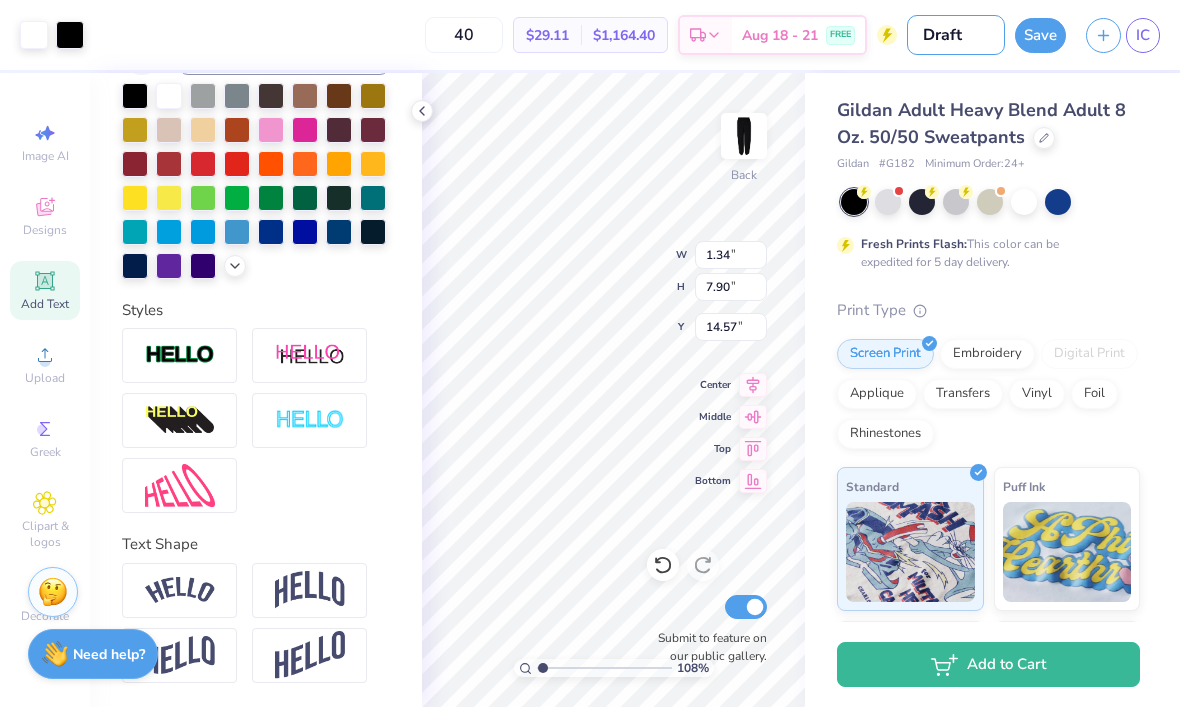 type on "1.08385069236486" 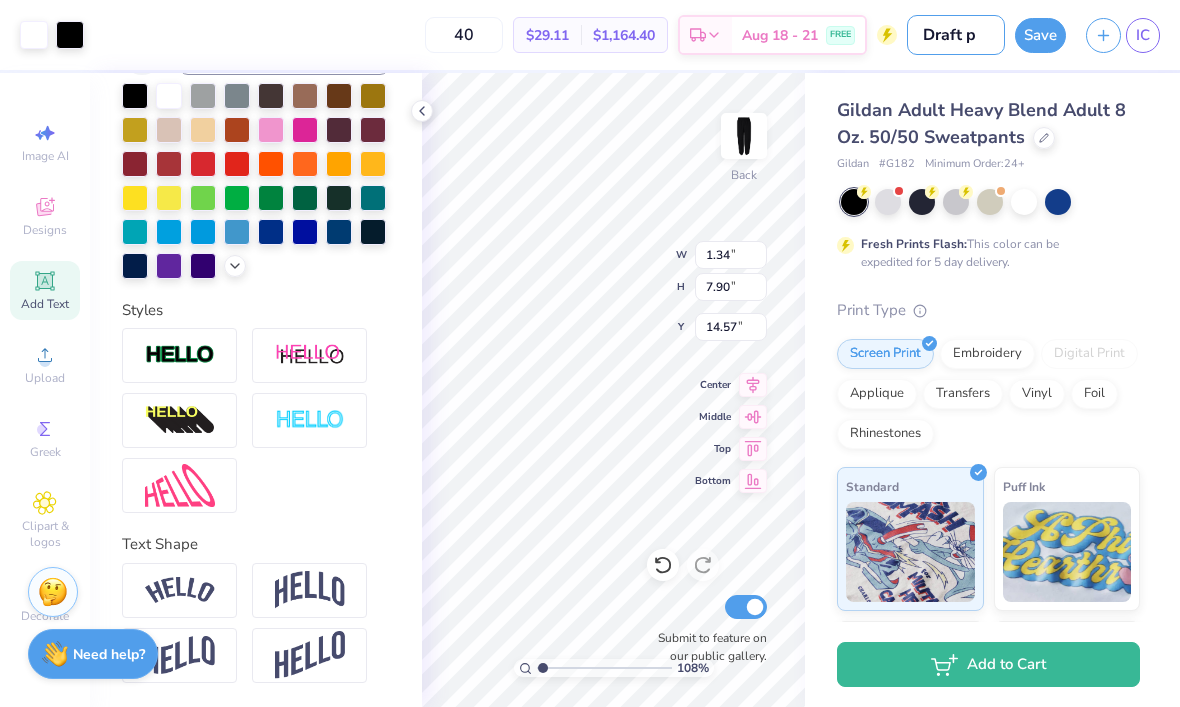 type on "Draft pl" 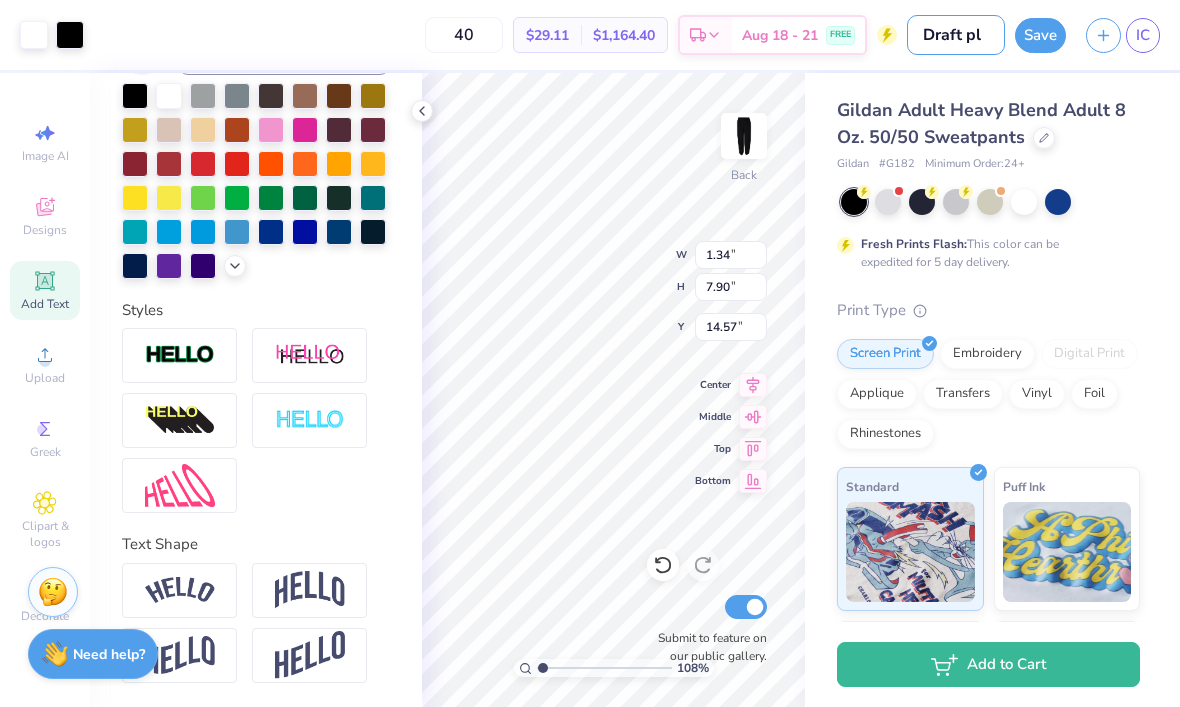 type on "Draft pla" 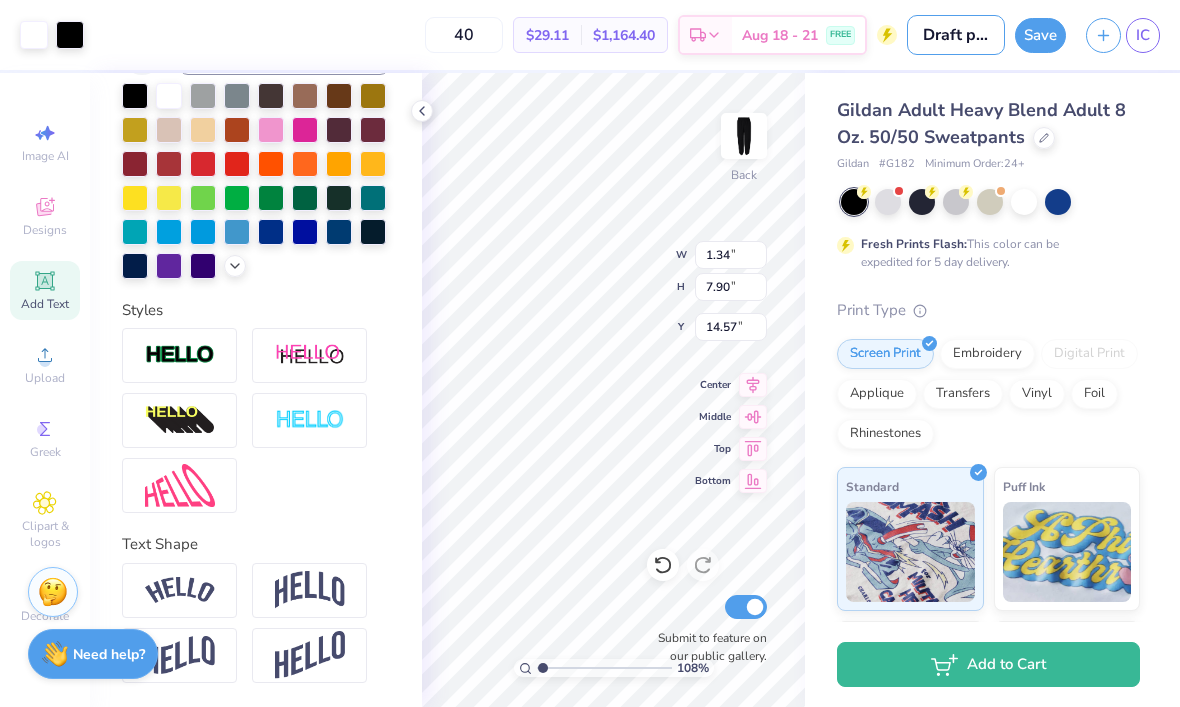 type on "Draft plan" 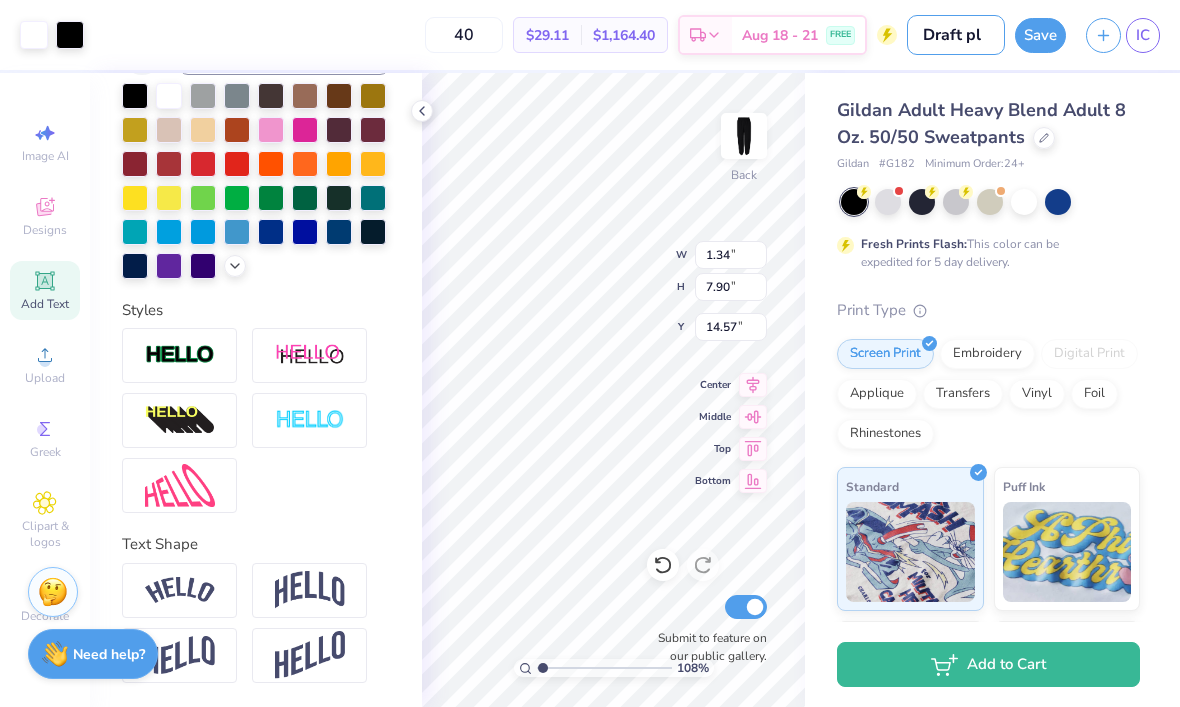 type on "Draft p" 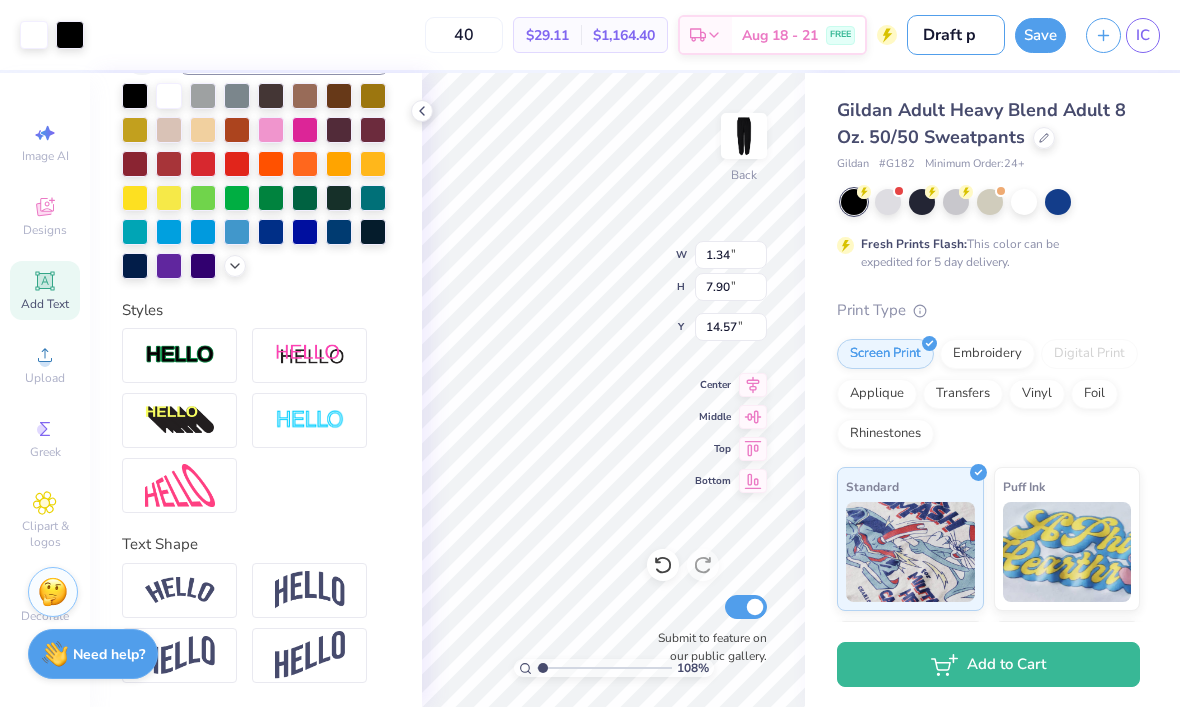 type on "Draft" 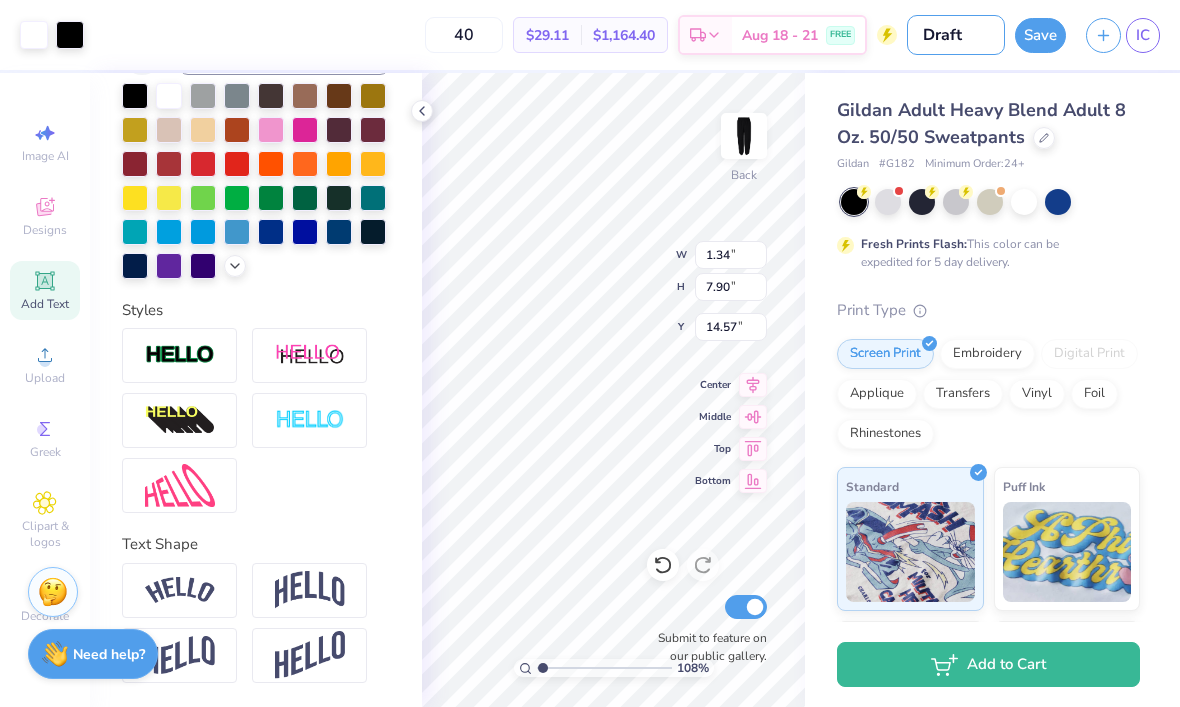 type on "Draft" 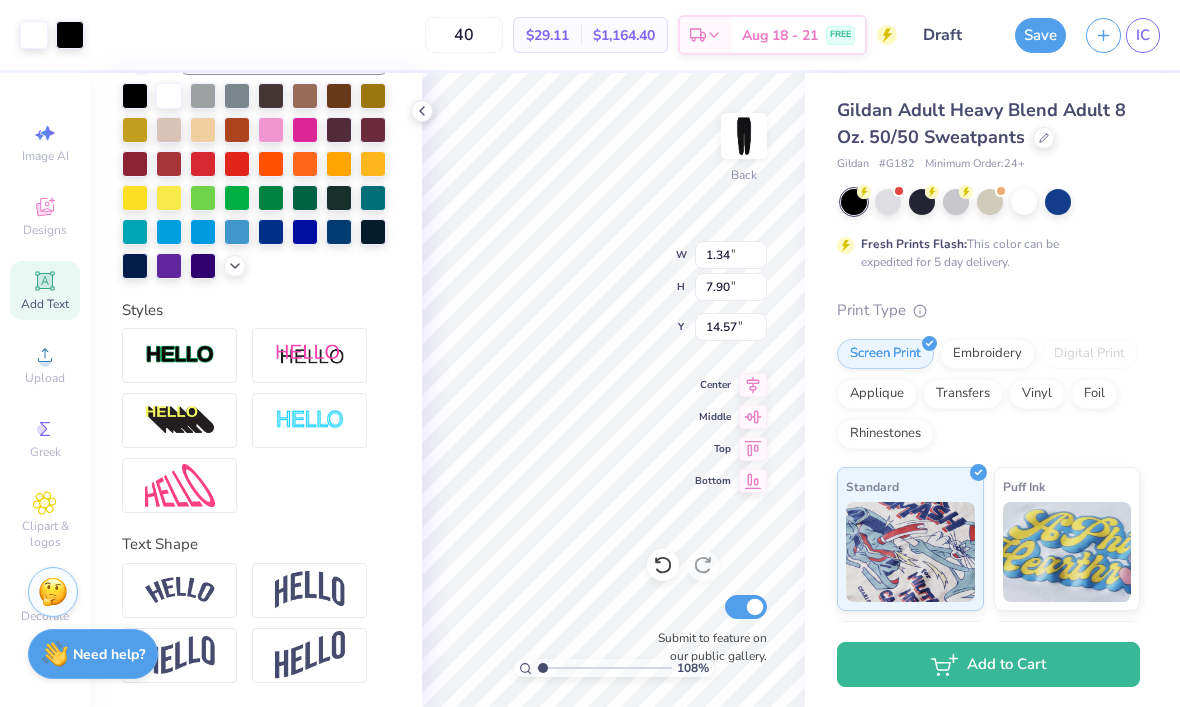 click on "Save" at bounding box center (1040, 35) 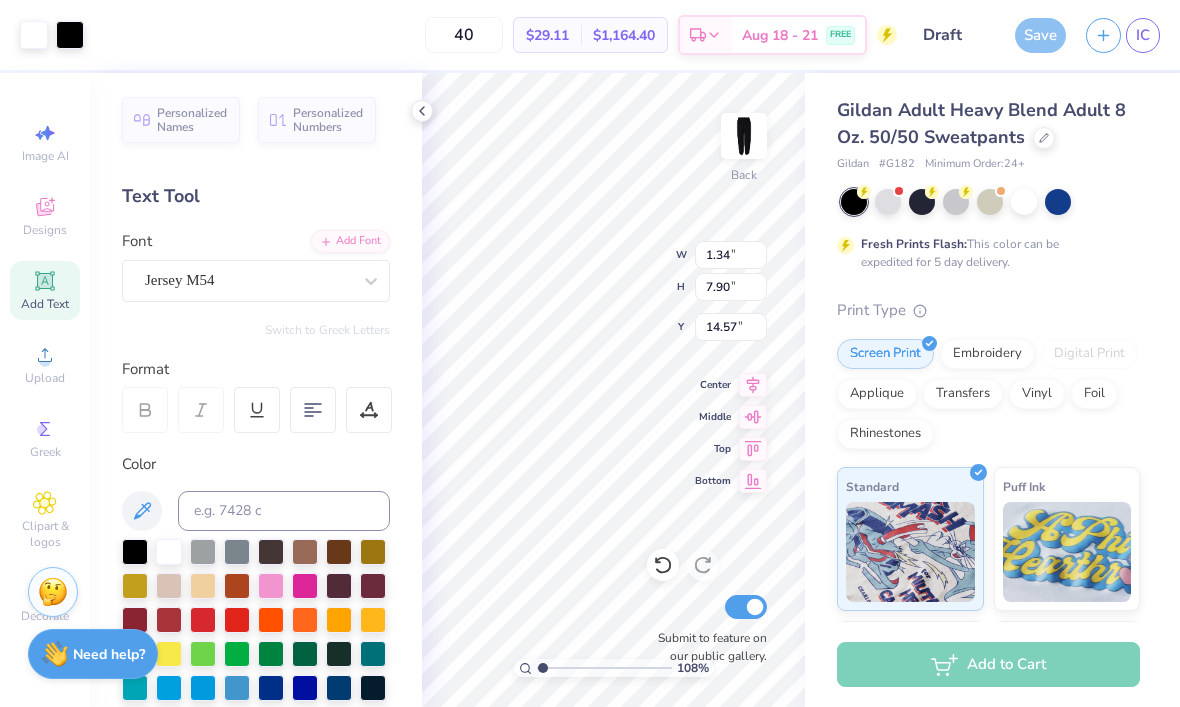 scroll, scrollTop: 0, scrollLeft: 0, axis: both 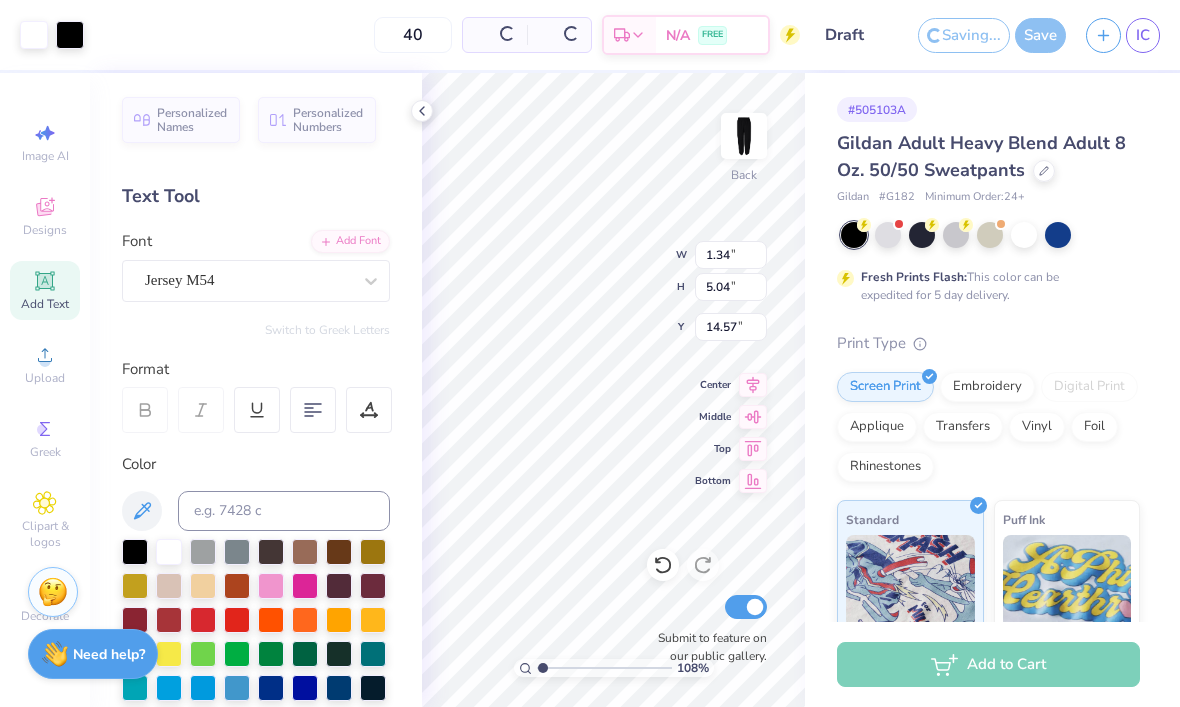 type on "1.08385069236486" 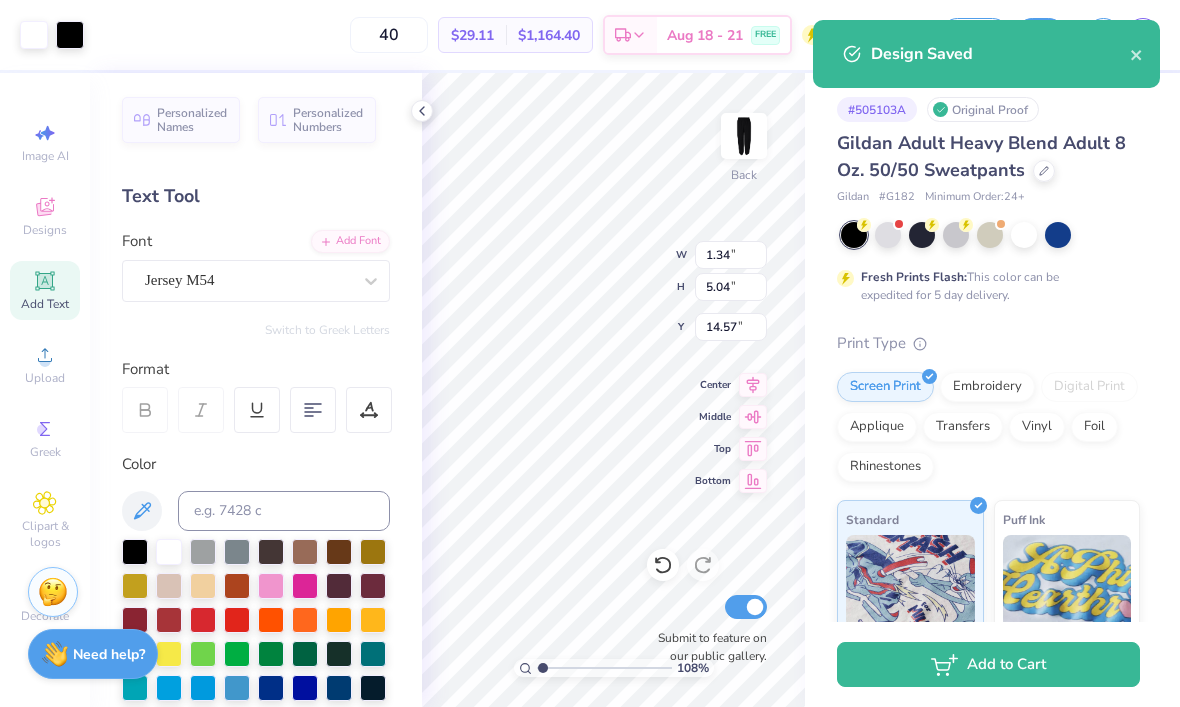 click 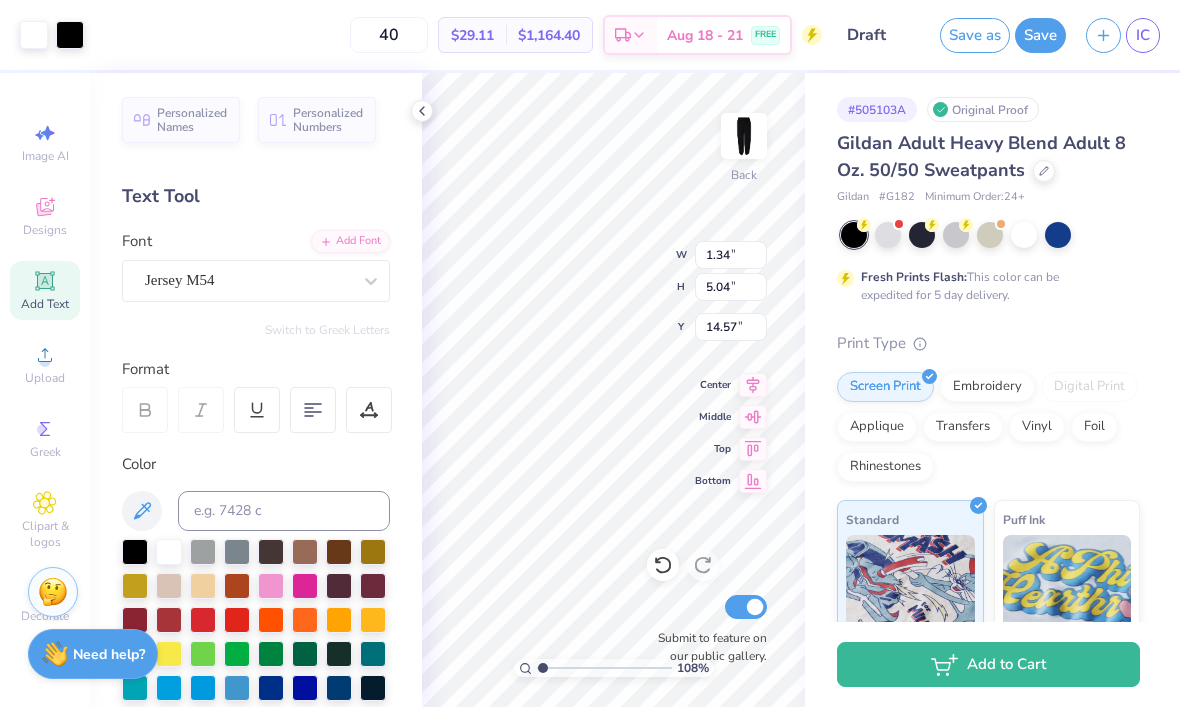 click 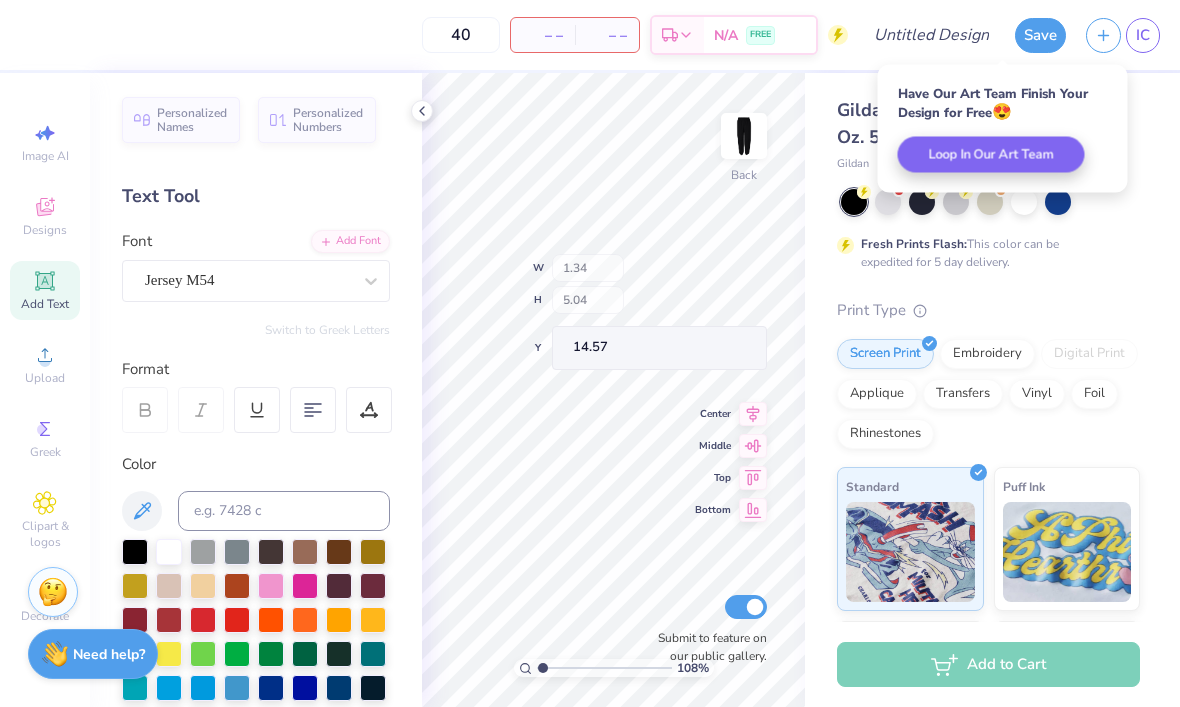 type 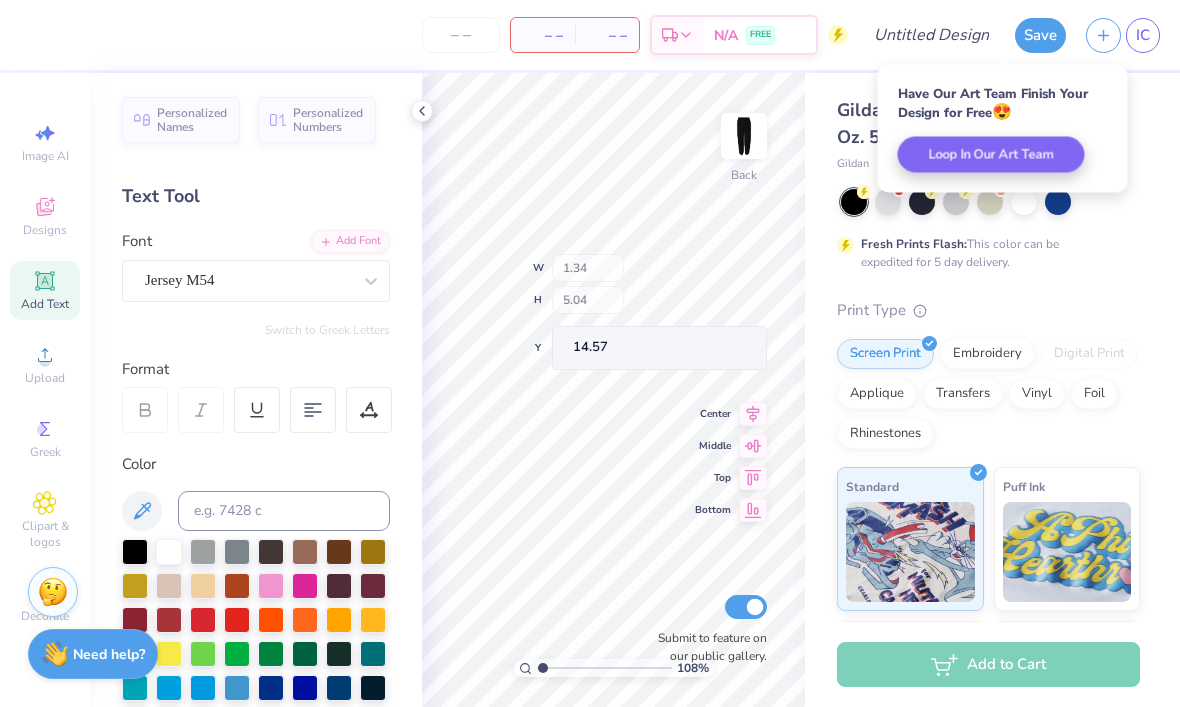 type on "1.08385069236486" 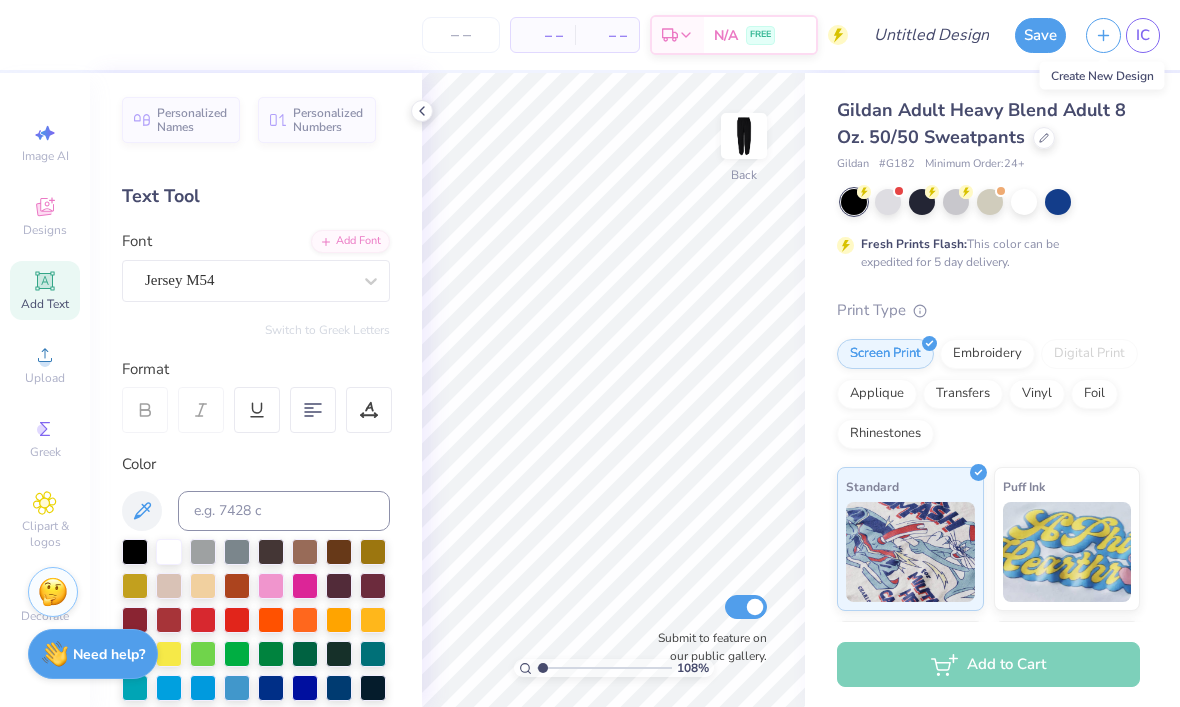 click on "IC" at bounding box center (1143, 35) 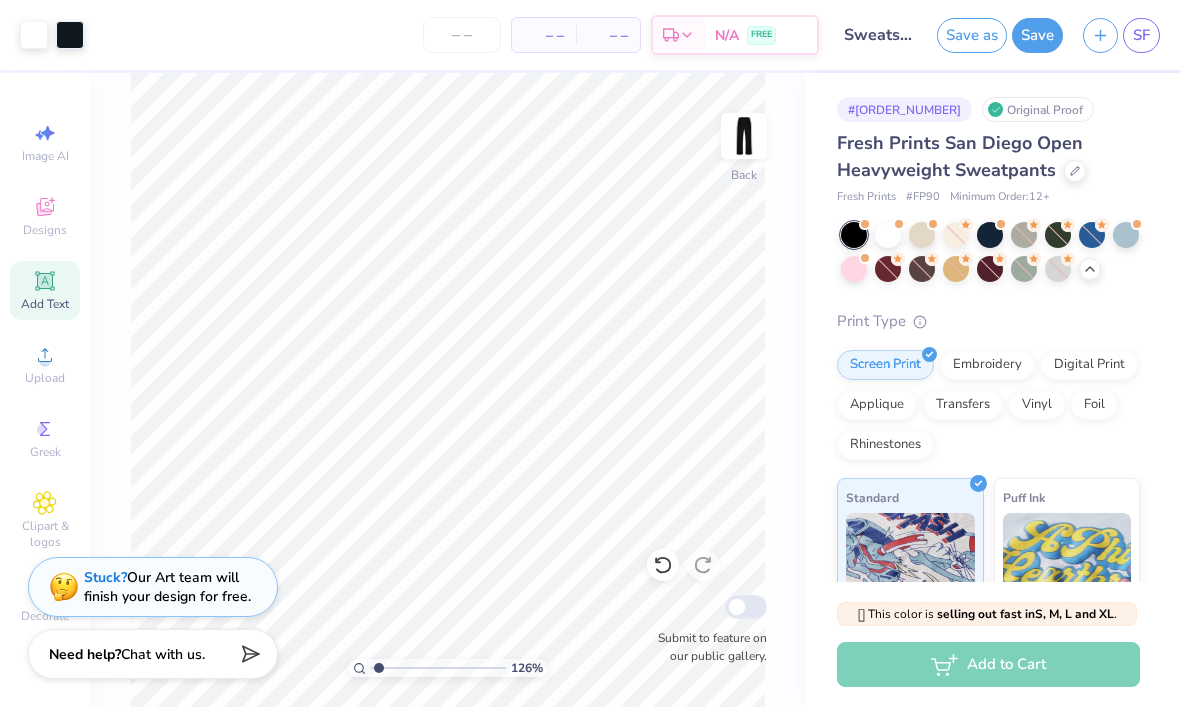 scroll, scrollTop: 0, scrollLeft: 0, axis: both 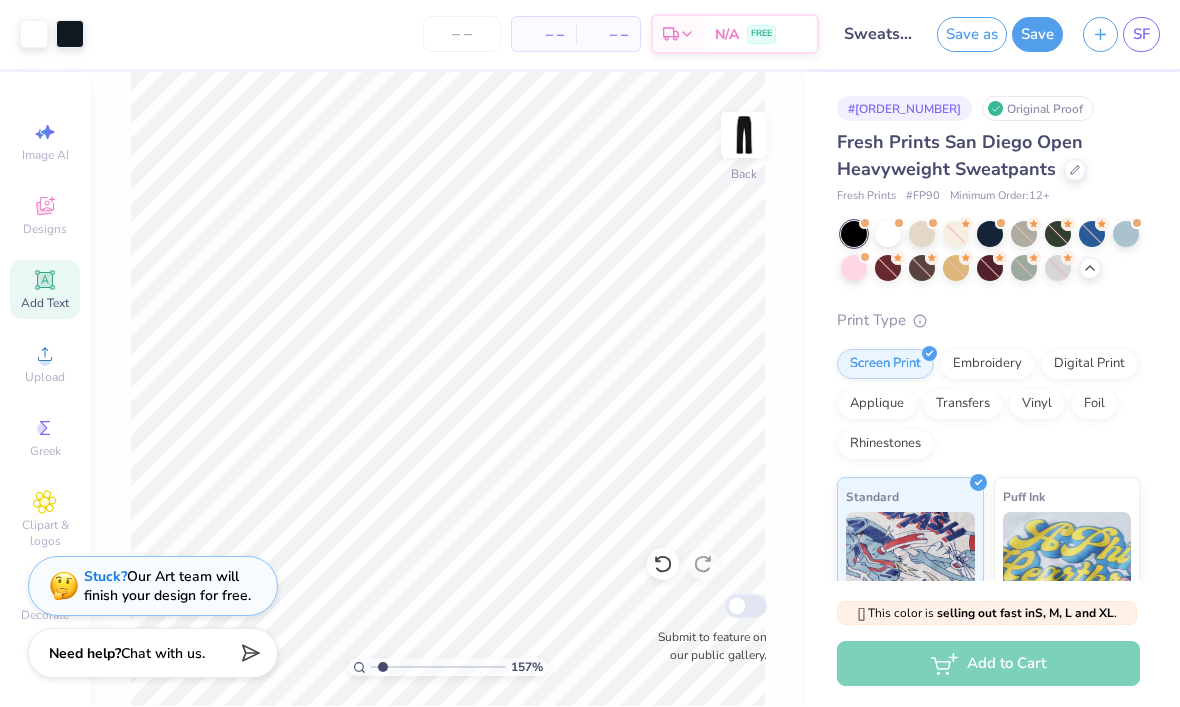 click on "157  % Back Submit to feature on our public gallery." at bounding box center [447, 390] 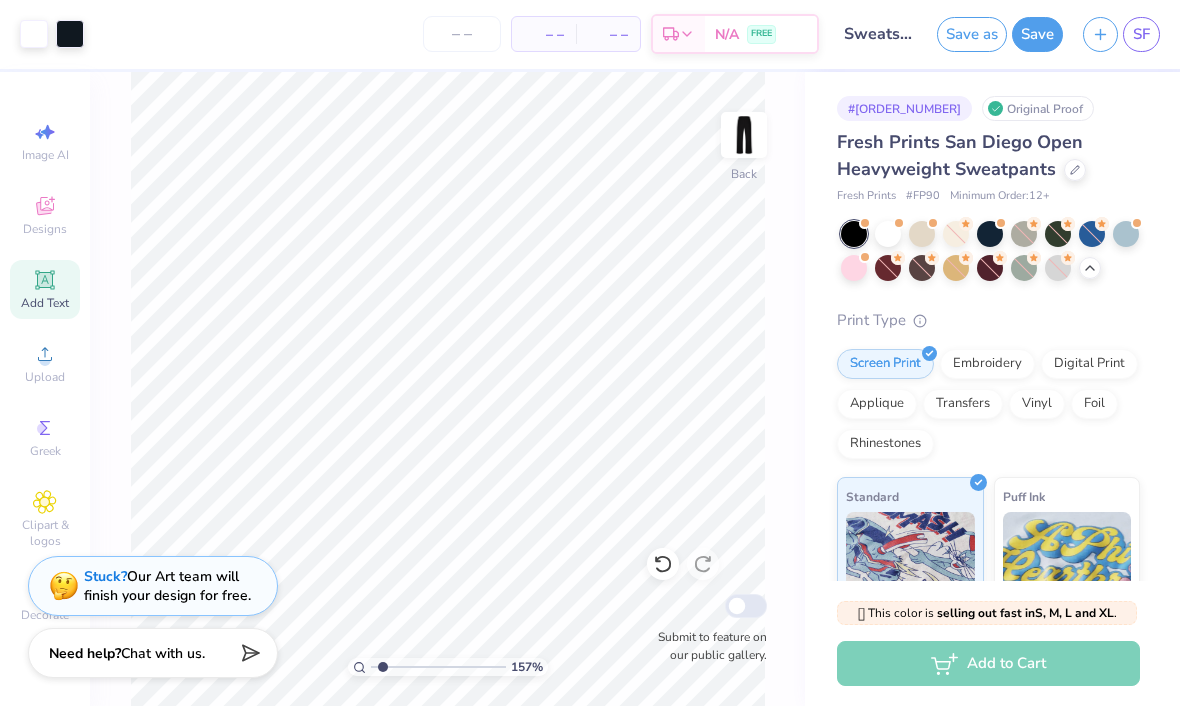click at bounding box center (744, 136) 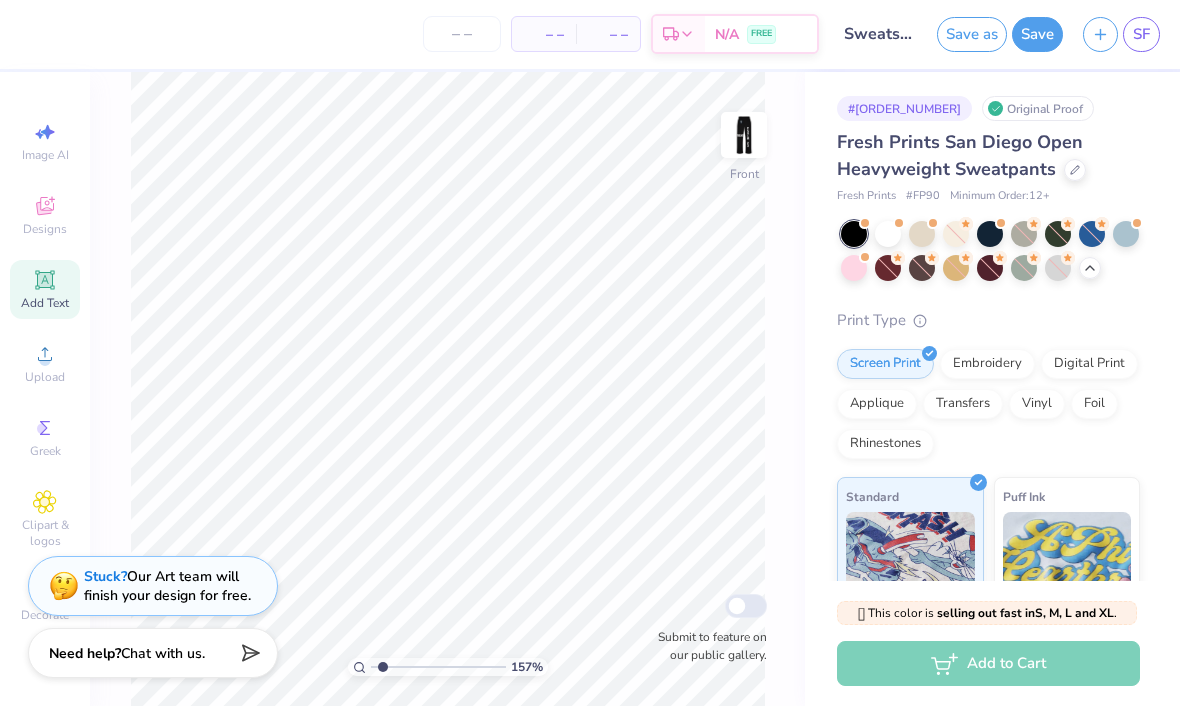 click at bounding box center [744, 136] 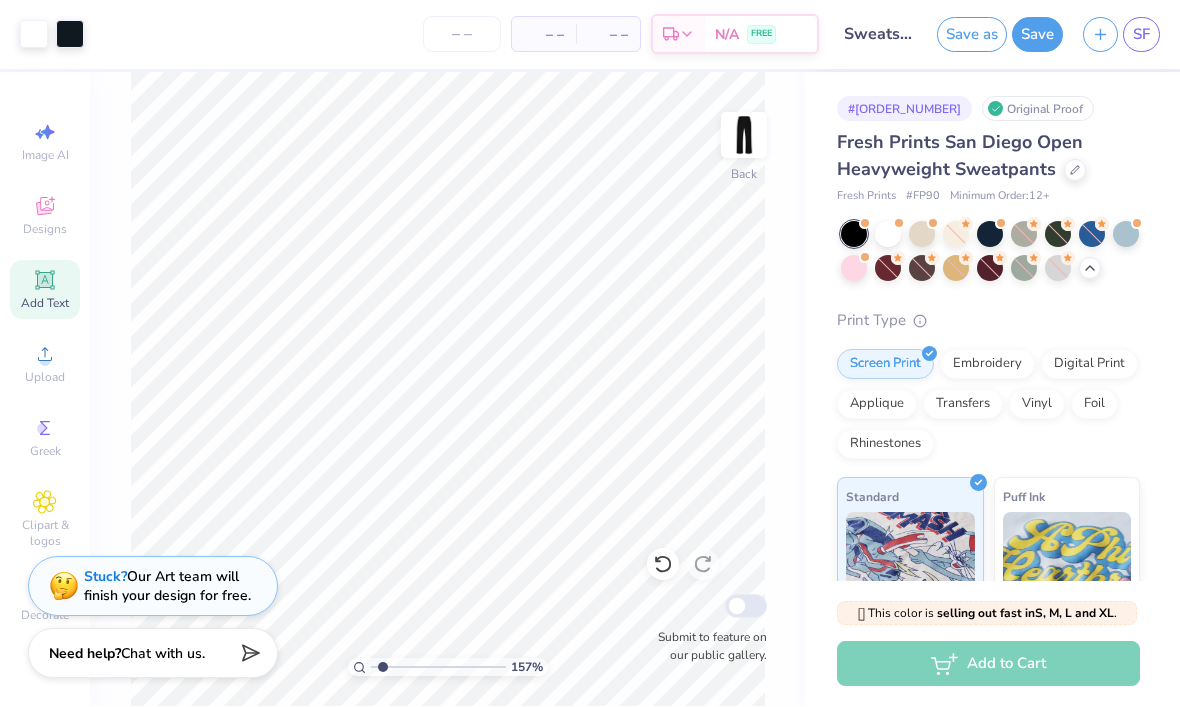 click on "Add Text" at bounding box center (45, 290) 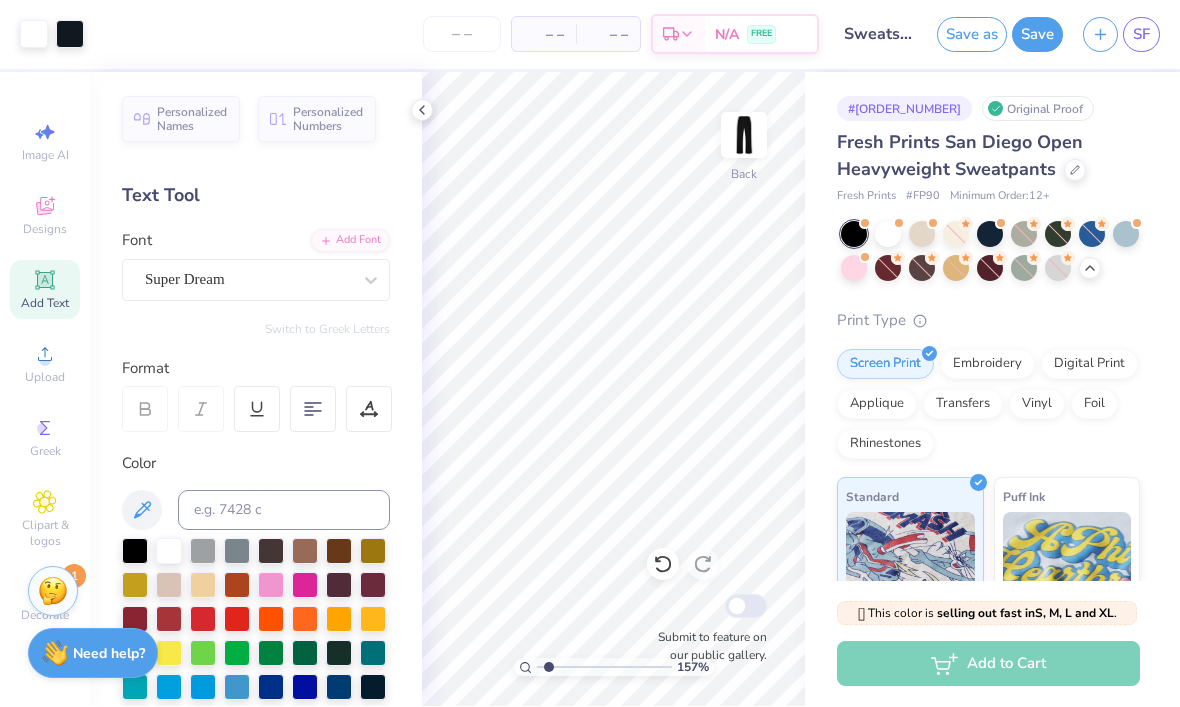 click on "# 505035A Original Proof Fresh Prints San Diego Open Heavyweight Sweatpants Fresh Prints # FP90 Minimum Order:  12 +   Print Type Screen Print Embroidery Digital Print Applique Transfers Vinyl Foil Rhinestones Standard Puff Ink Neon Ink Metallic & Glitter Ink Glow in the Dark Ink Water based Ink" at bounding box center (992, 501) 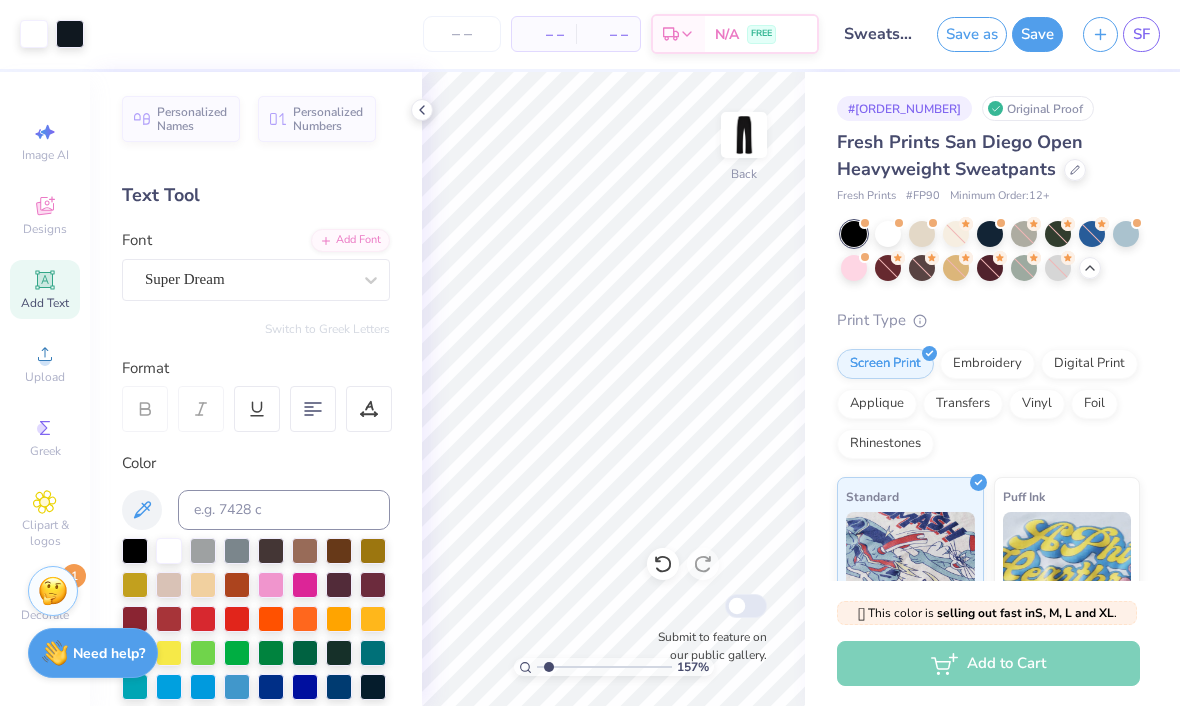 click on "# 505035A Original Proof Fresh Prints San Diego Open Heavyweight Sweatpants Fresh Prints # FP90 Minimum Order:  12 +   Print Type Screen Print Embroidery Digital Print Applique Transfers Vinyl Foil Rhinestones Standard Puff Ink Neon Ink Metallic & Glitter Ink Glow in the Dark Ink Water based Ink" at bounding box center [992, 501] 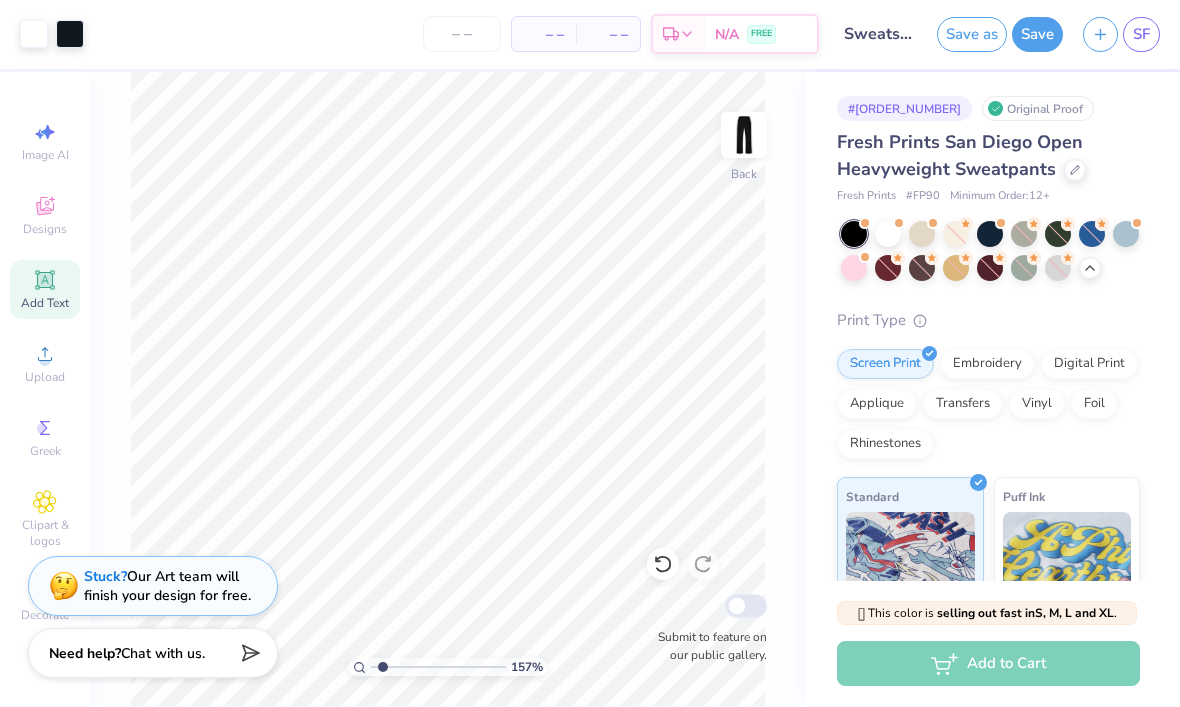 click on "157  % Back Submit to feature on our public gallery." at bounding box center [447, 390] 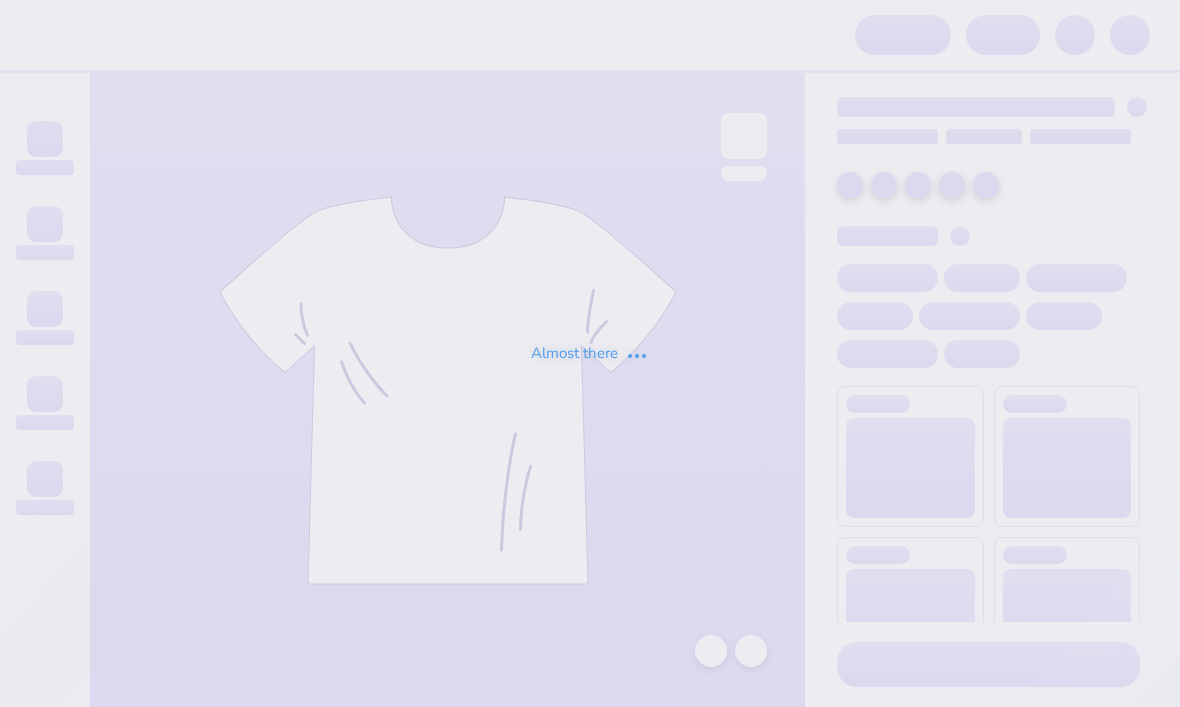 scroll, scrollTop: 0, scrollLeft: 0, axis: both 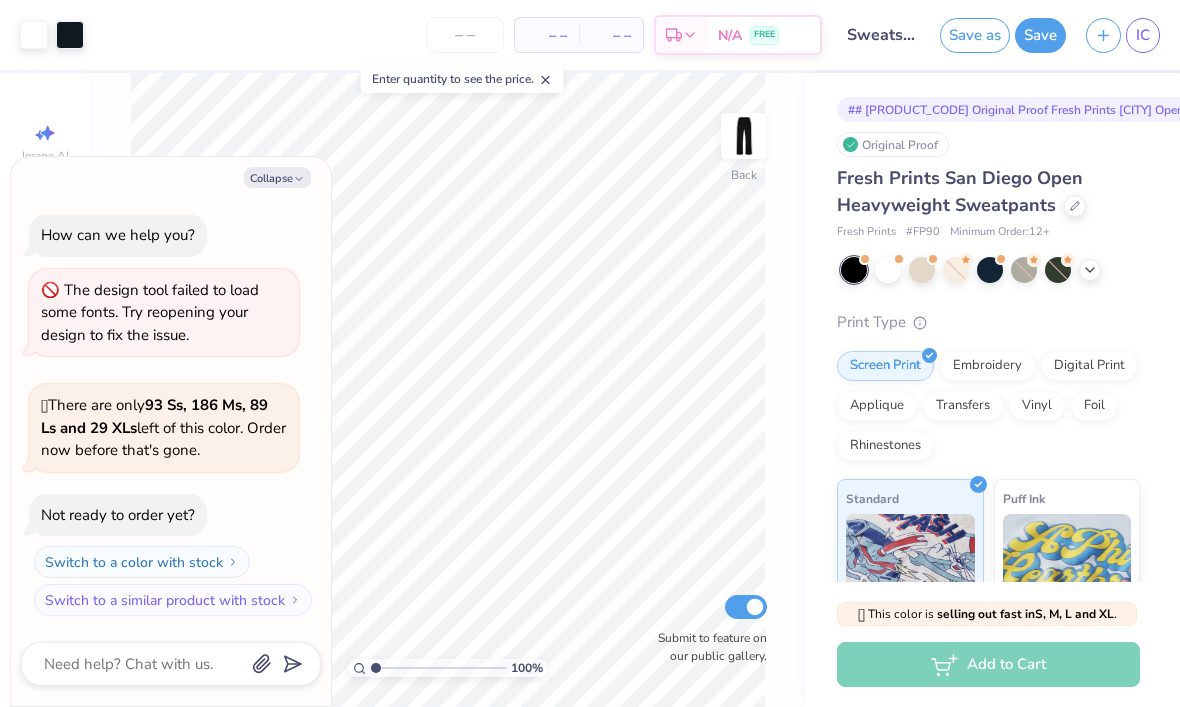 click on "# 505035A Original Proof Fresh Prints San Diego Open Heavyweight Sweatpants Fresh Prints # FP90 Minimum Order:  12 +   Print Type Screen Print Embroidery Digital Print Applique Transfers Vinyl Foil Rhinestones Standard Puff Ink Neon Ink Metallic & Glitter Ink Glow in the Dark Ink Water based Ink" at bounding box center (992, 502) 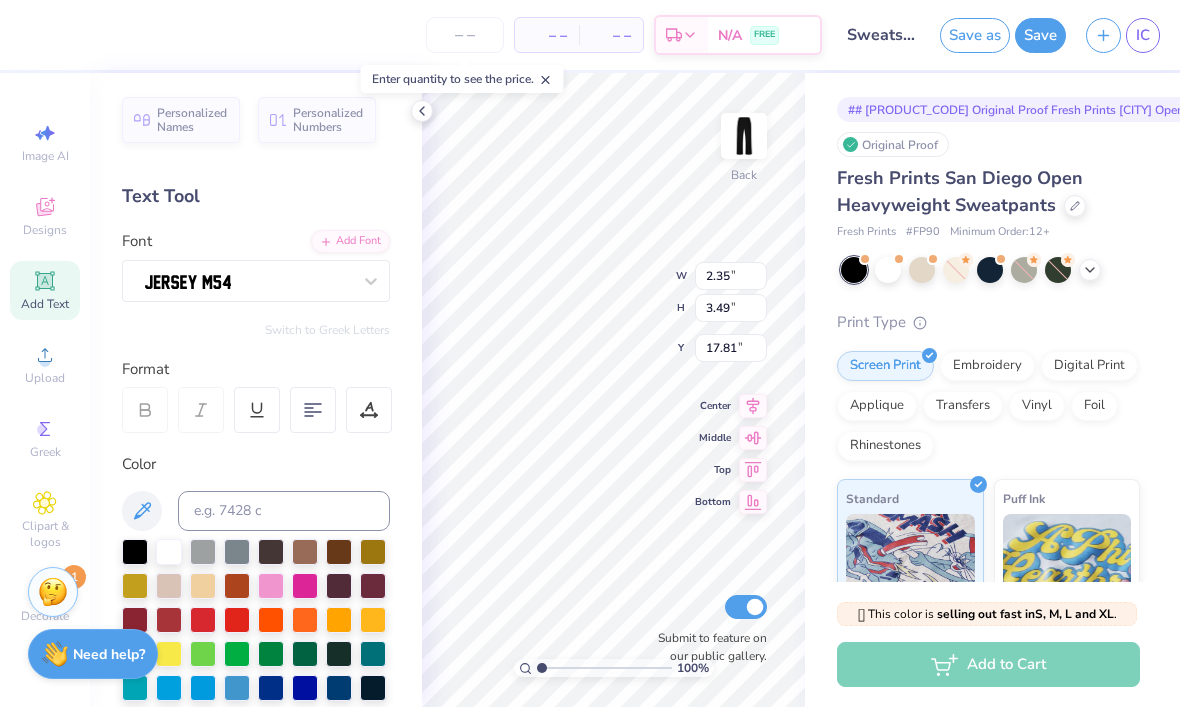 click on "Fresh Prints San Diego Open Heavyweight Sweatpants" at bounding box center [988, 192] 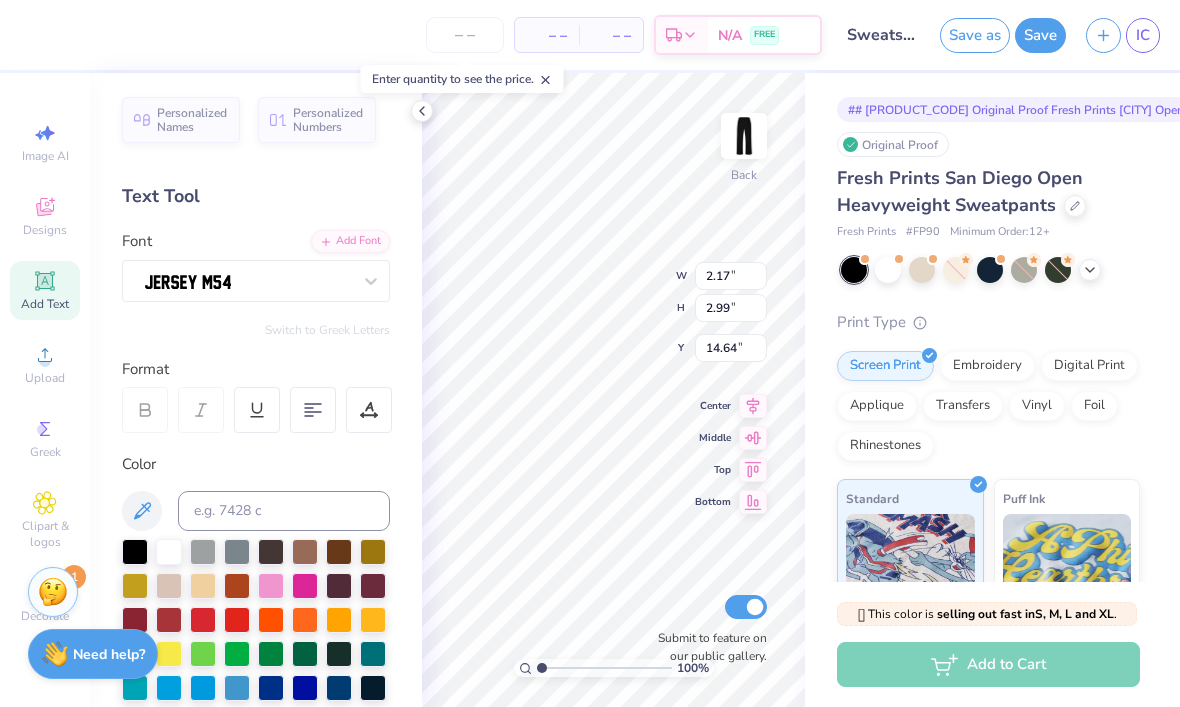 type on "P" 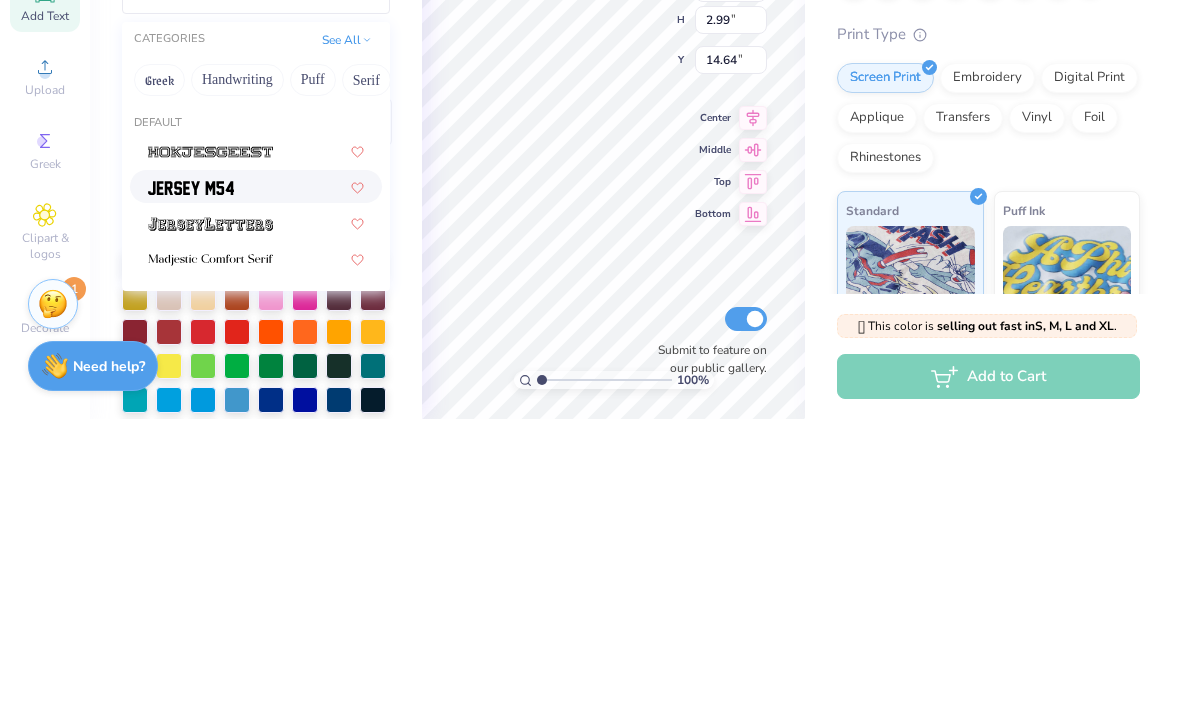 click at bounding box center (191, 476) 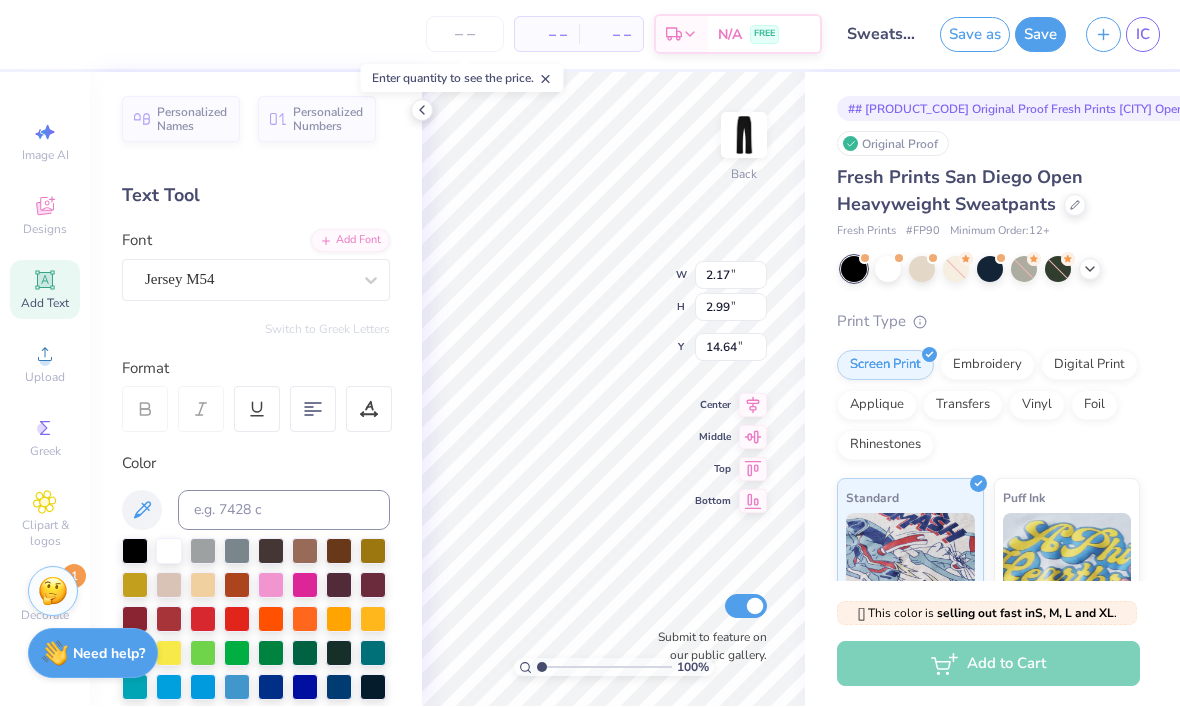 click on "Fresh Prints San Diego Open Heavyweight Sweatpants" at bounding box center [988, 192] 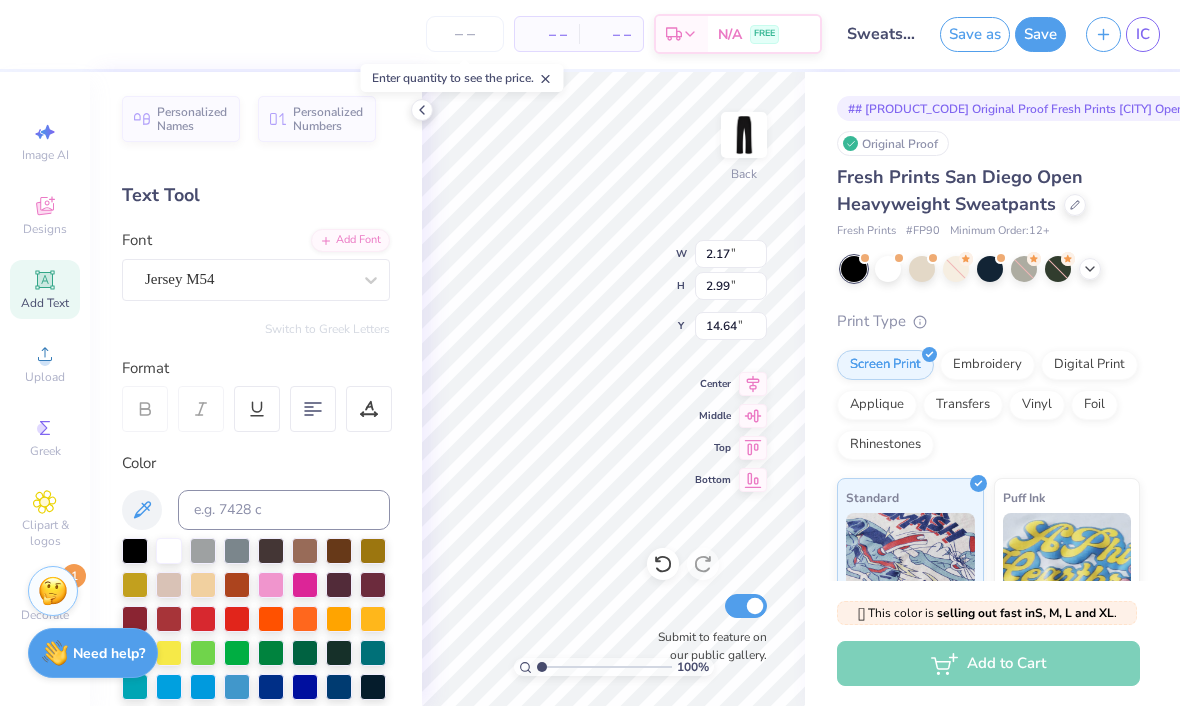 type on "1.90" 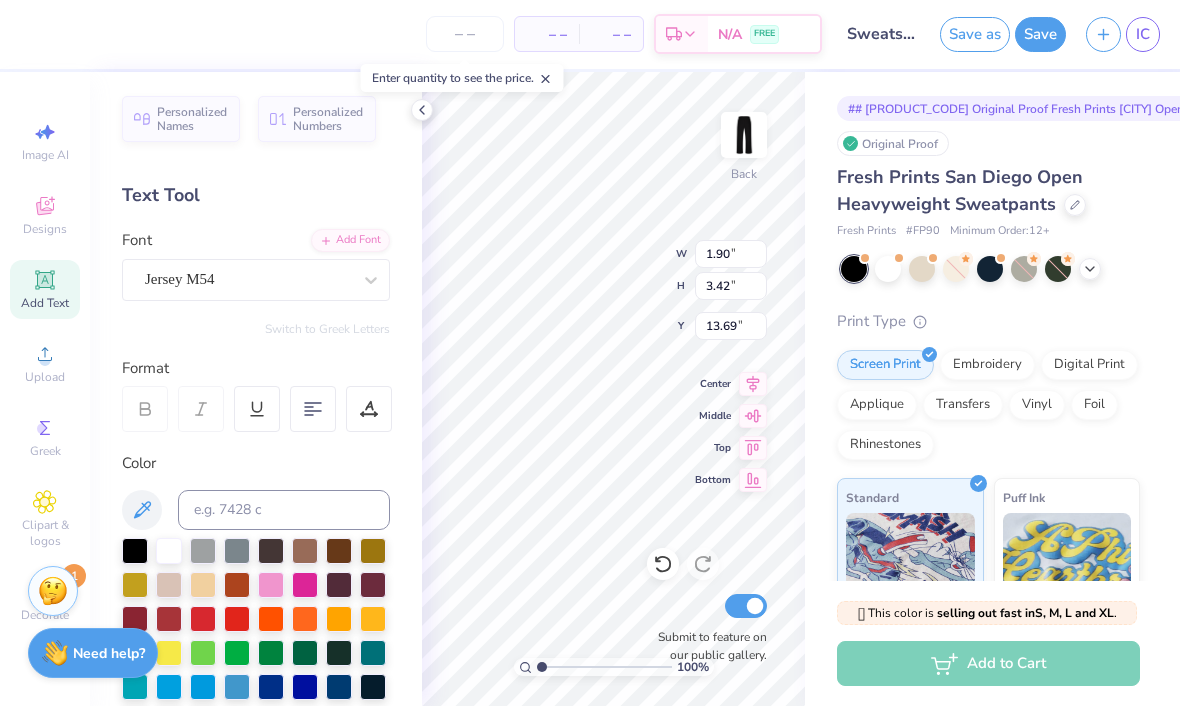 click on "# 505035A Original Proof Fresh Prints San Diego Open Heavyweight Sweatpants Fresh Prints # FP90 Minimum Order:  12 +   Print Type Screen Print Embroidery Digital Print Applique Transfers Vinyl Foil Rhinestones Standard Puff Ink Neon Ink Metallic & Glitter Ink Glow in the Dark Ink Water based Ink" at bounding box center (992, 502) 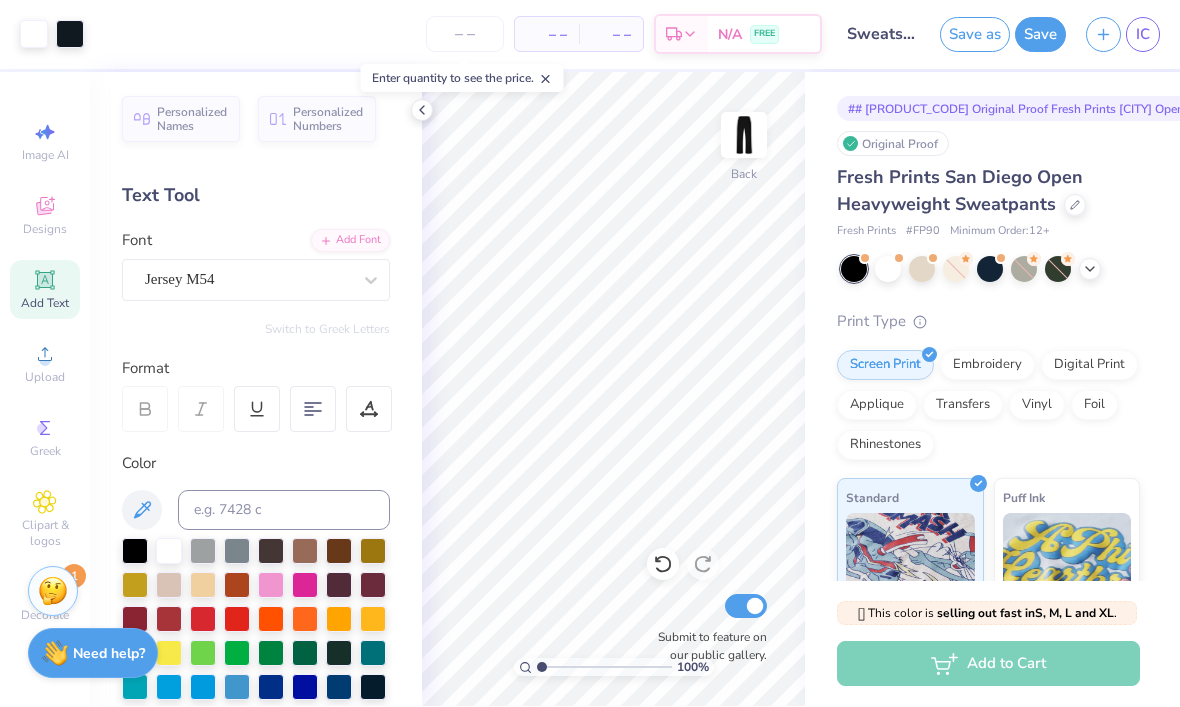 click 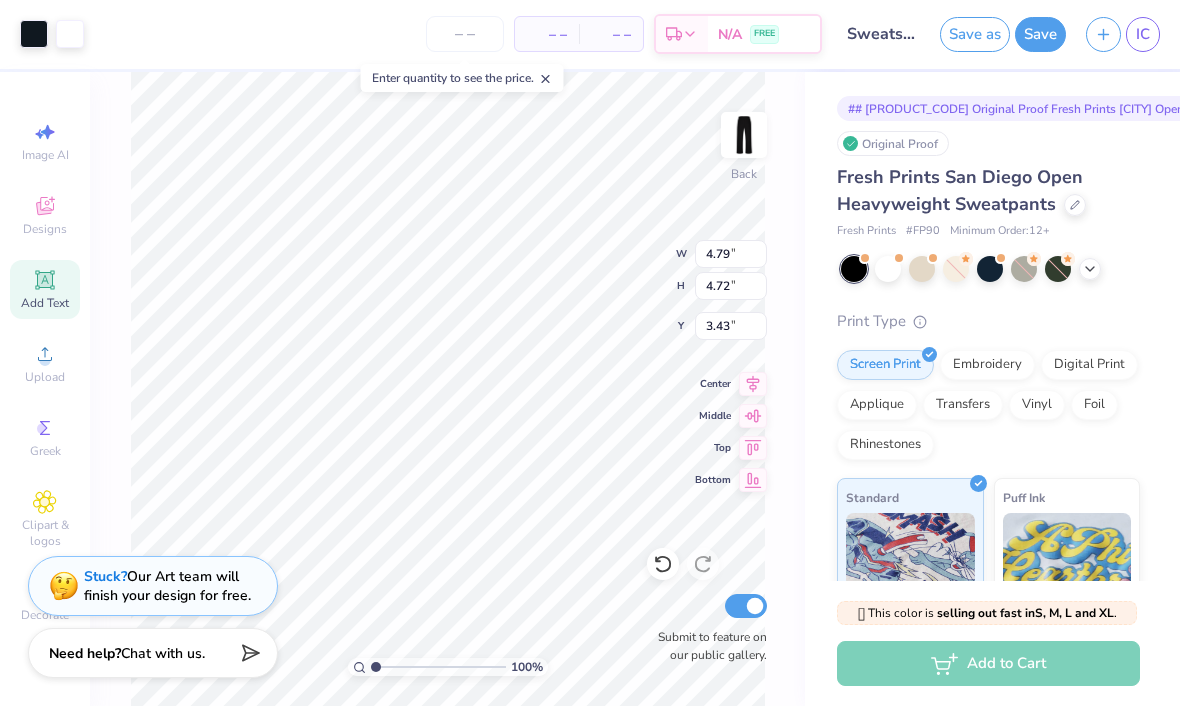 type on "24.64" 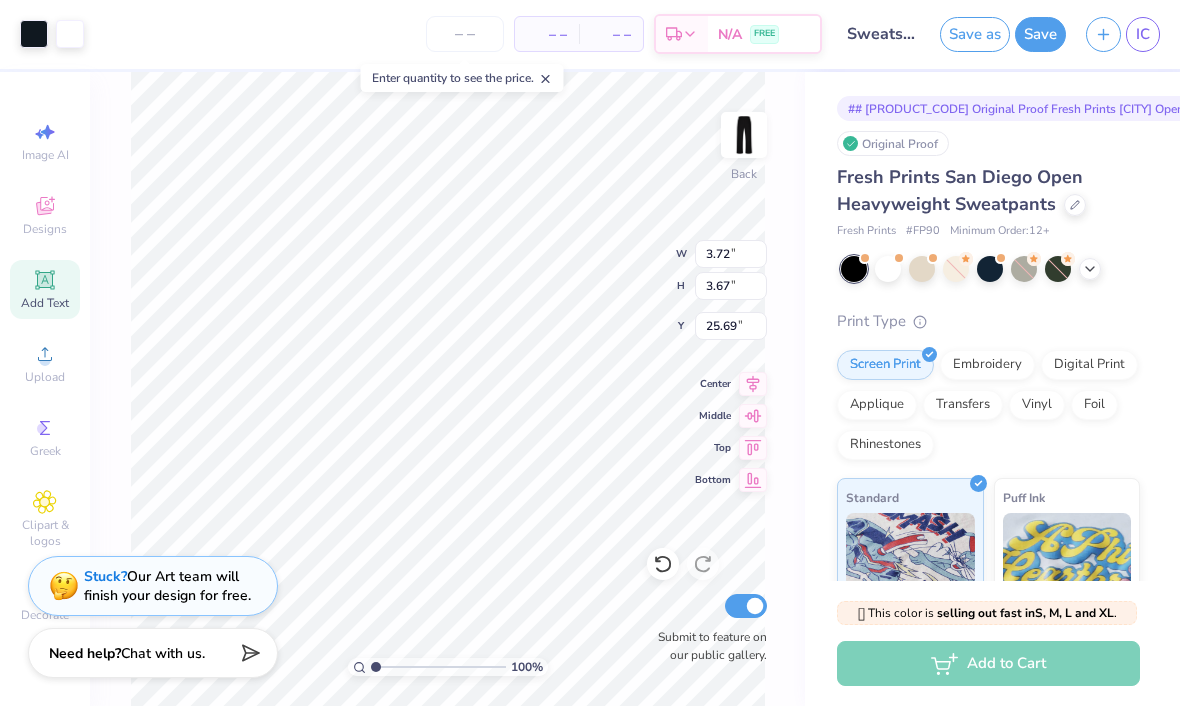 type on "3.72" 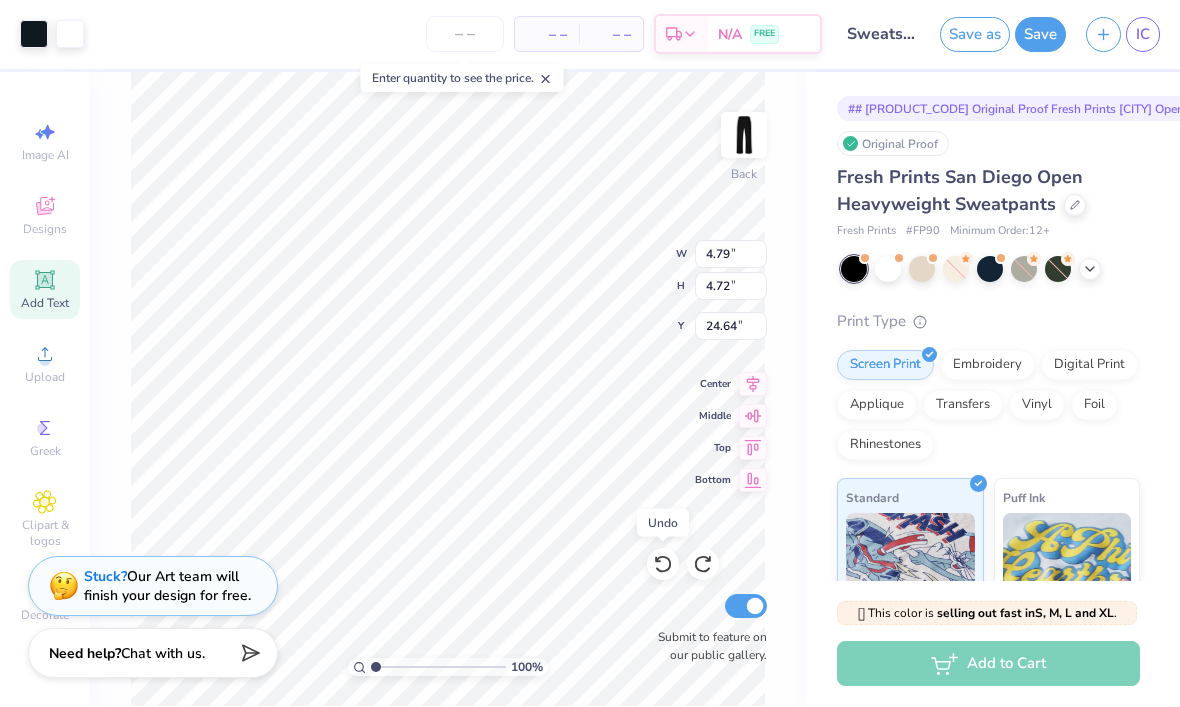 click at bounding box center (663, 565) 